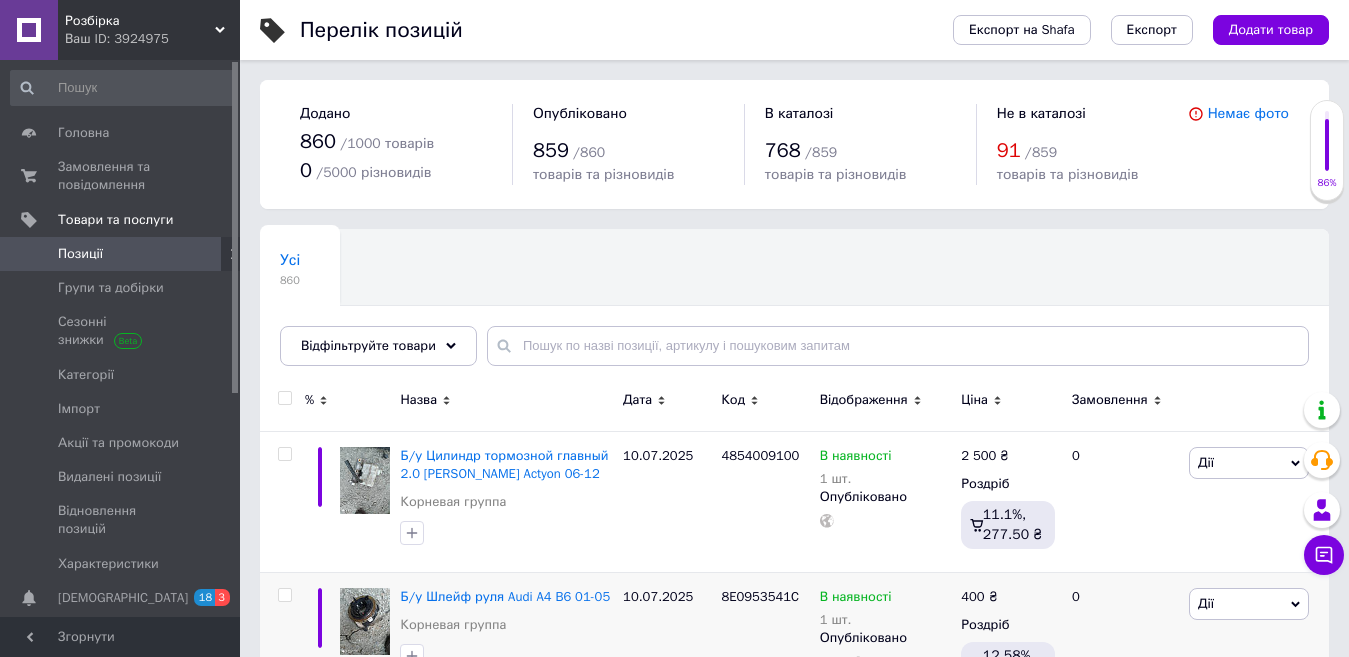scroll, scrollTop: 0, scrollLeft: 0, axis: both 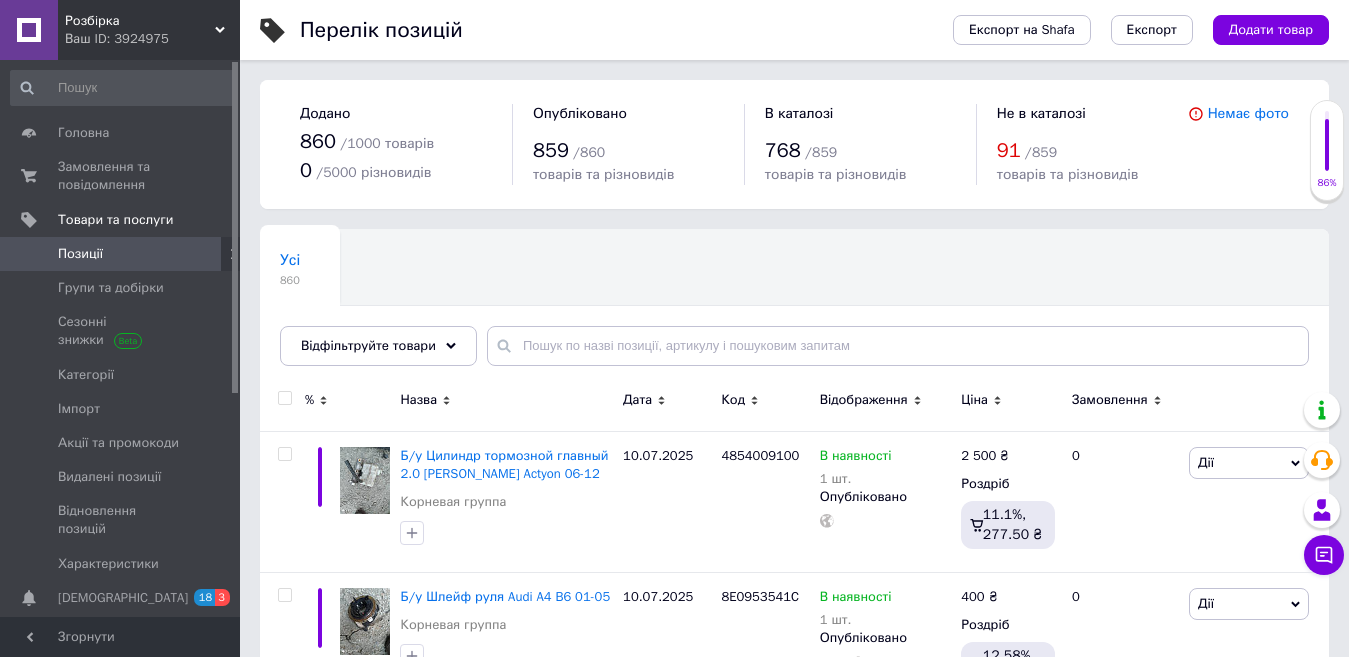 click on "Додати товар" at bounding box center (1271, 30) 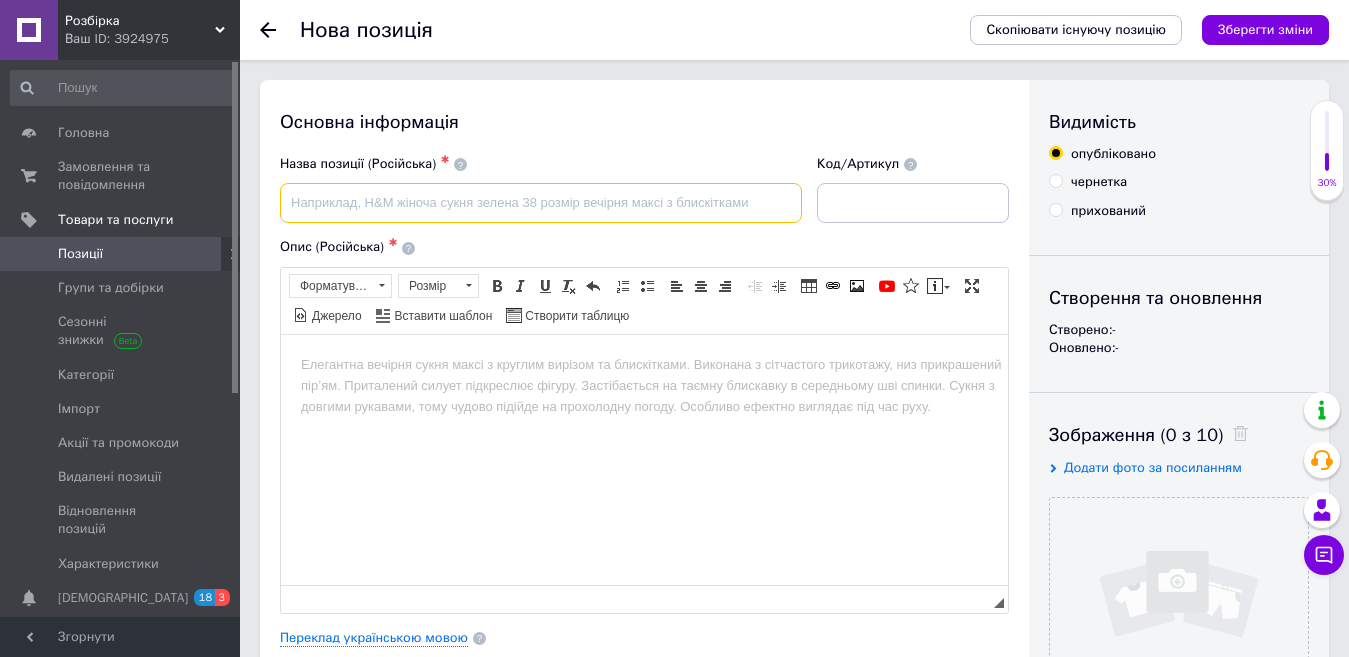 scroll, scrollTop: 0, scrollLeft: 0, axis: both 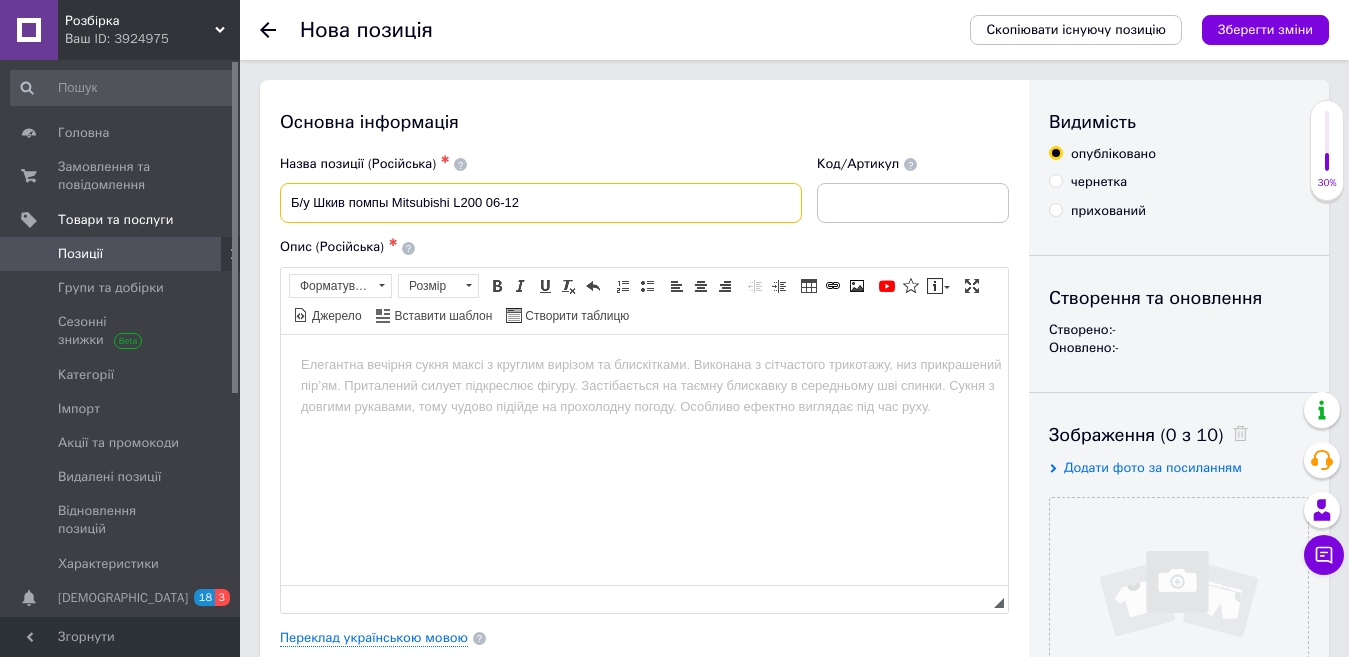 type on "Б/у Шкив помпы Mitsubishi L200 06-12" 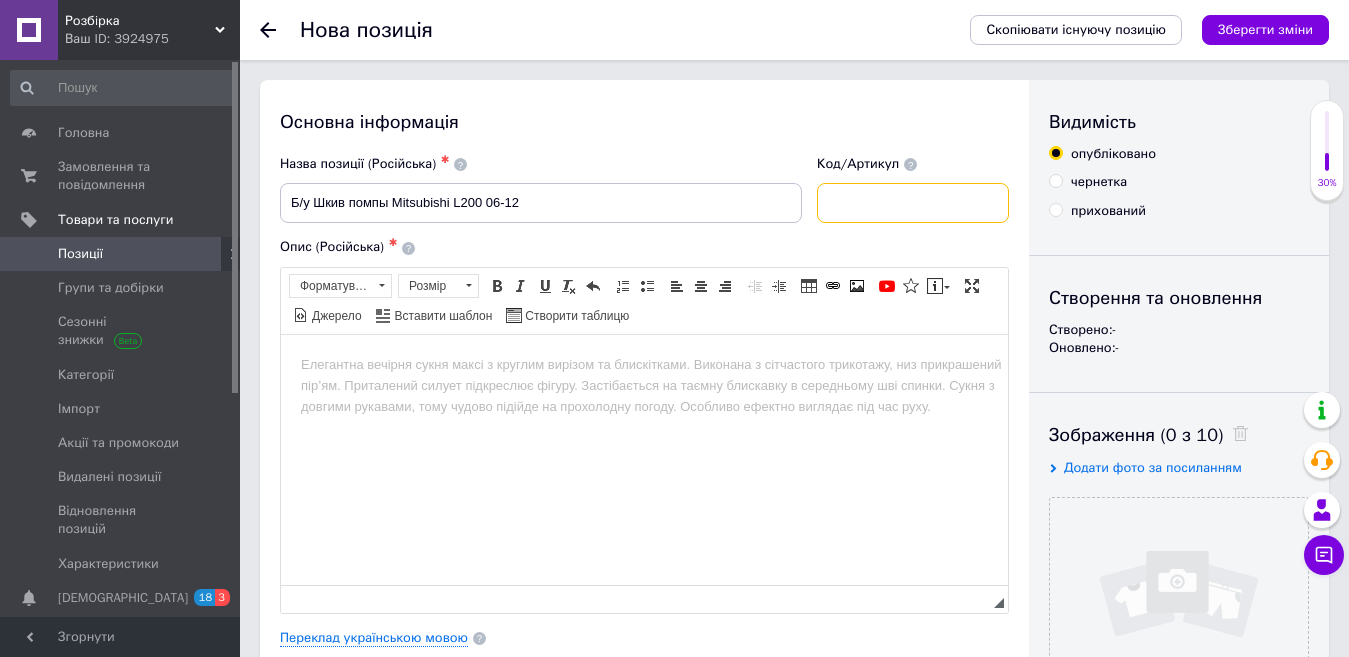 click at bounding box center [913, 203] 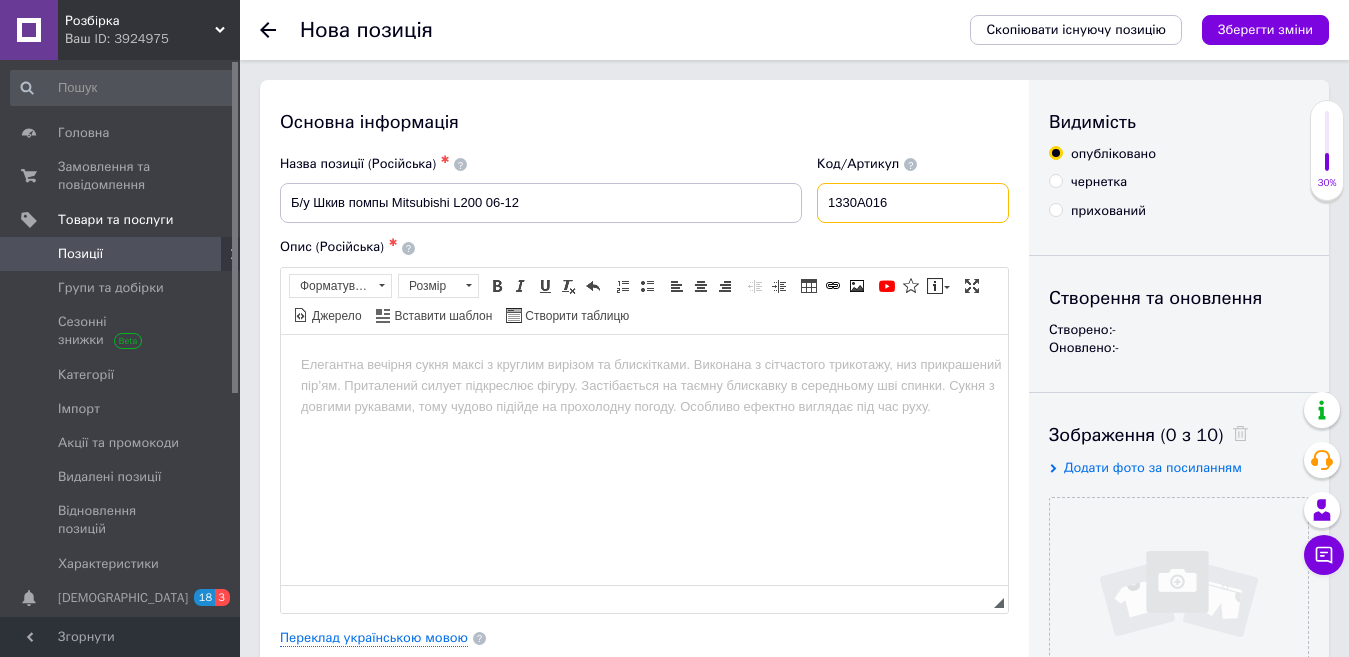 type on "1330A016" 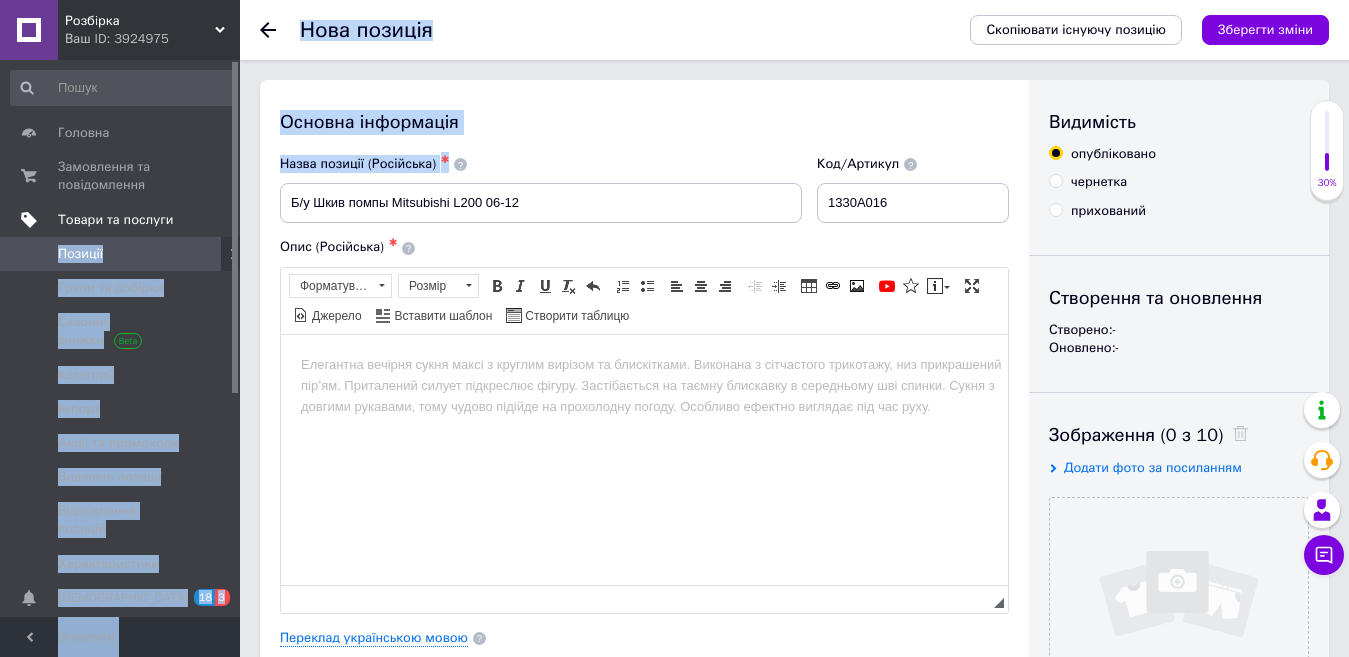 drag, startPoint x: 491, startPoint y: 194, endPoint x: 164, endPoint y: 233, distance: 329.31747 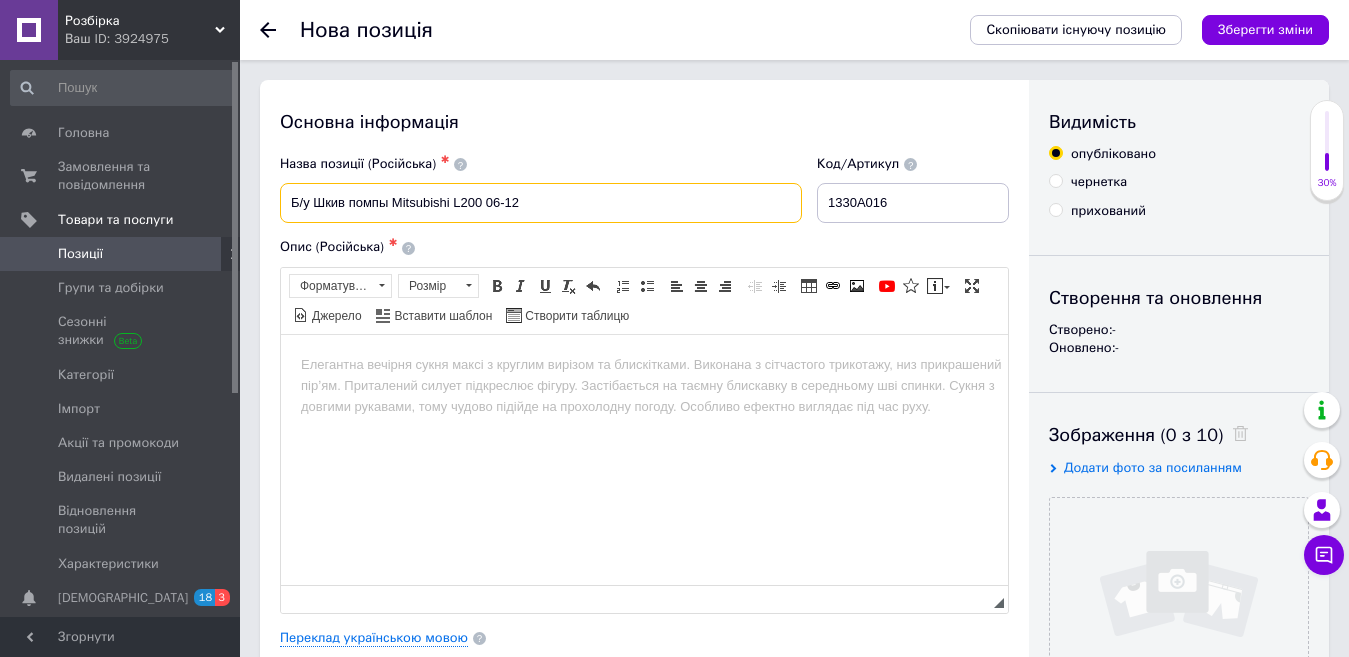 drag, startPoint x: 533, startPoint y: 208, endPoint x: 267, endPoint y: 219, distance: 266.22736 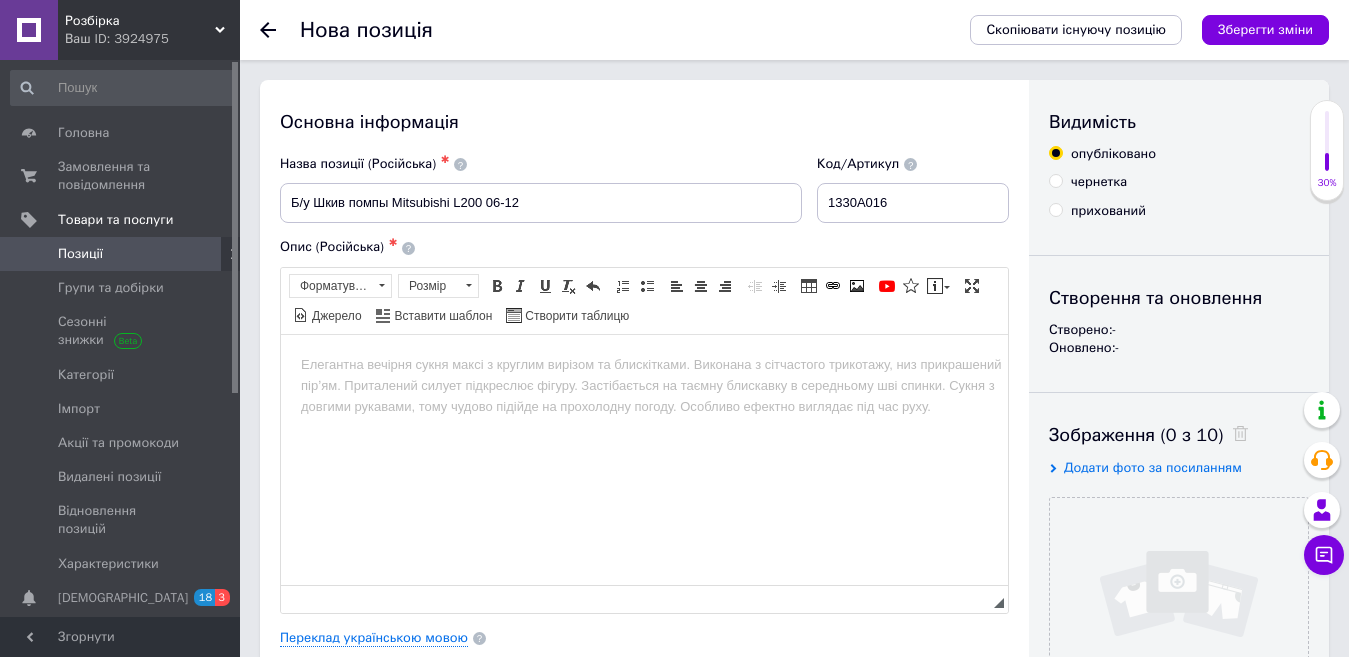 click at bounding box center [644, 364] 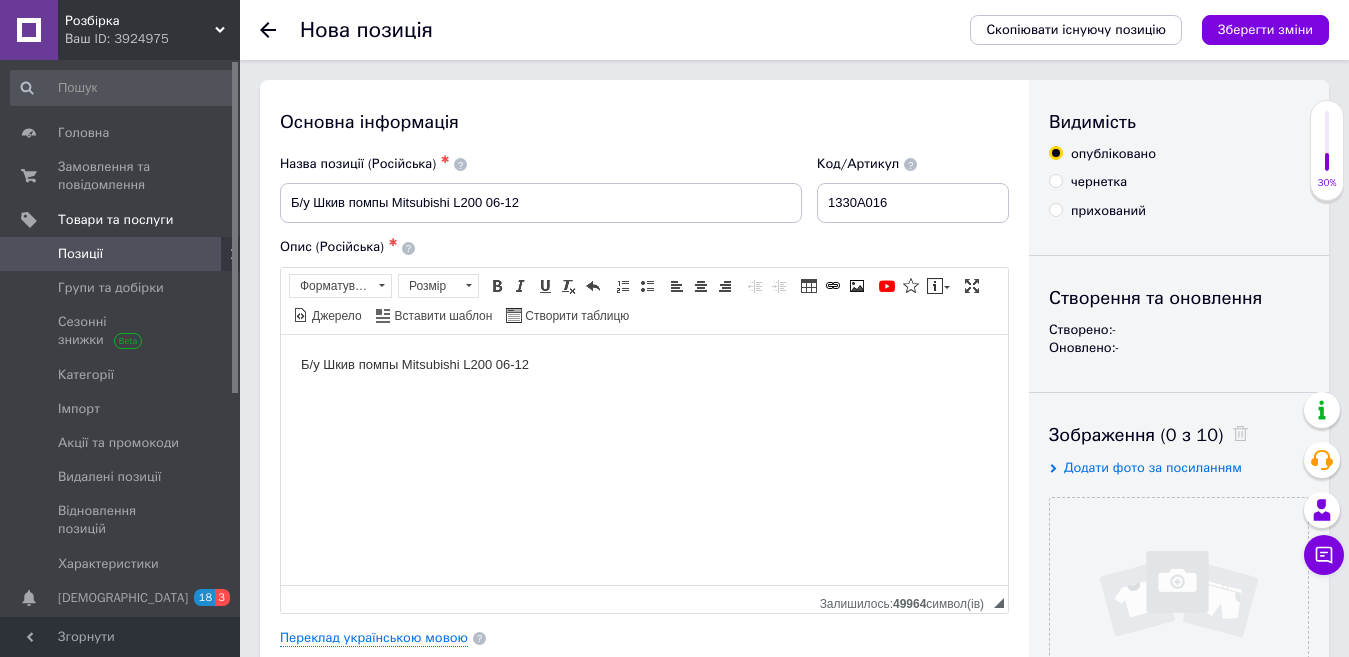 type 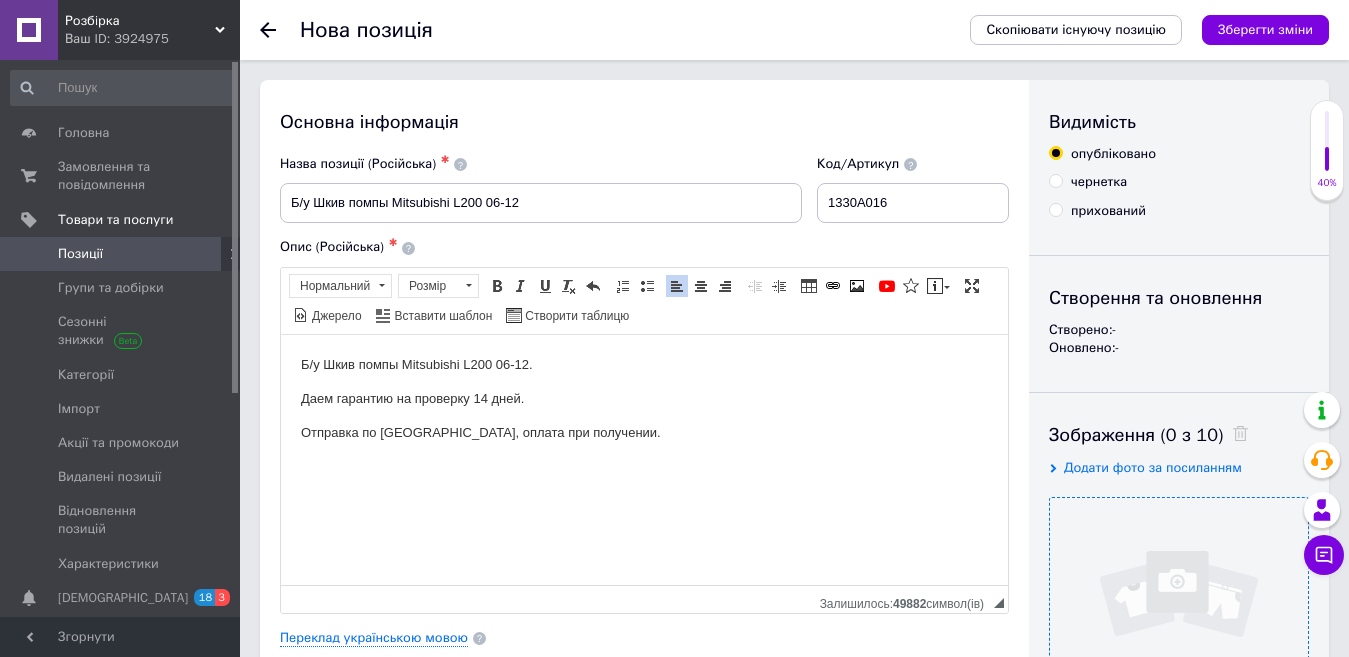 click at bounding box center [1179, 627] 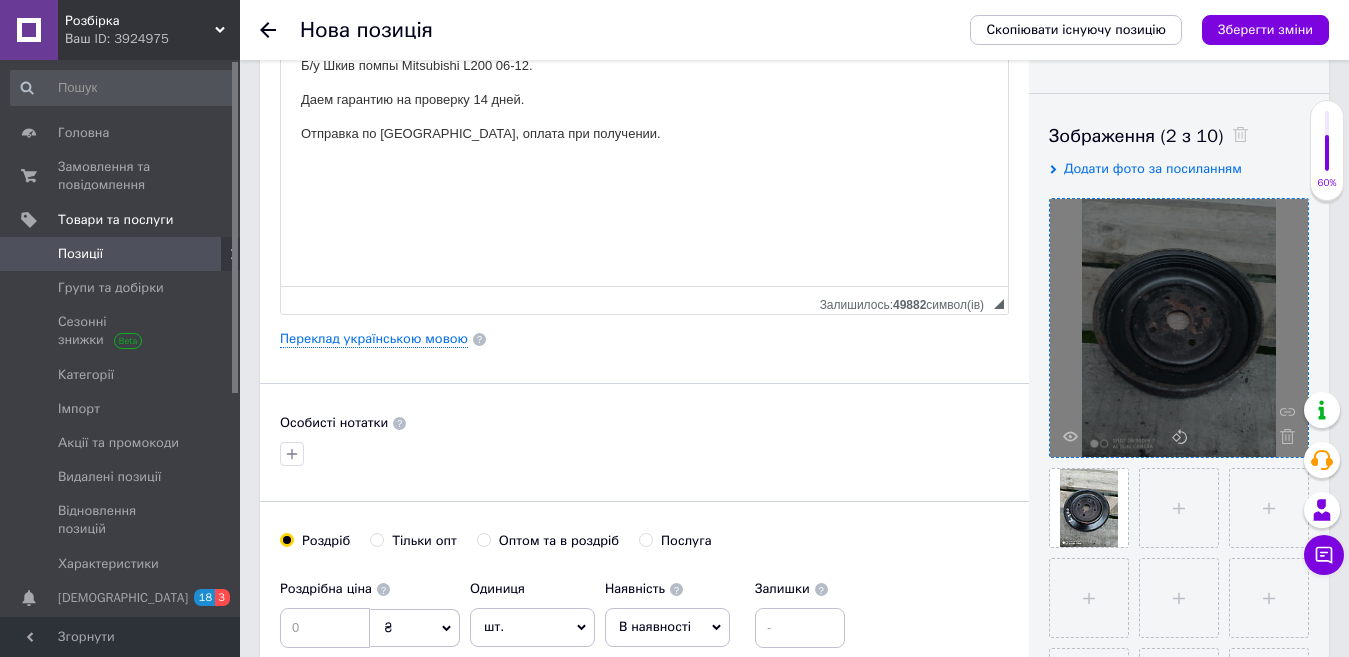 scroll, scrollTop: 500, scrollLeft: 0, axis: vertical 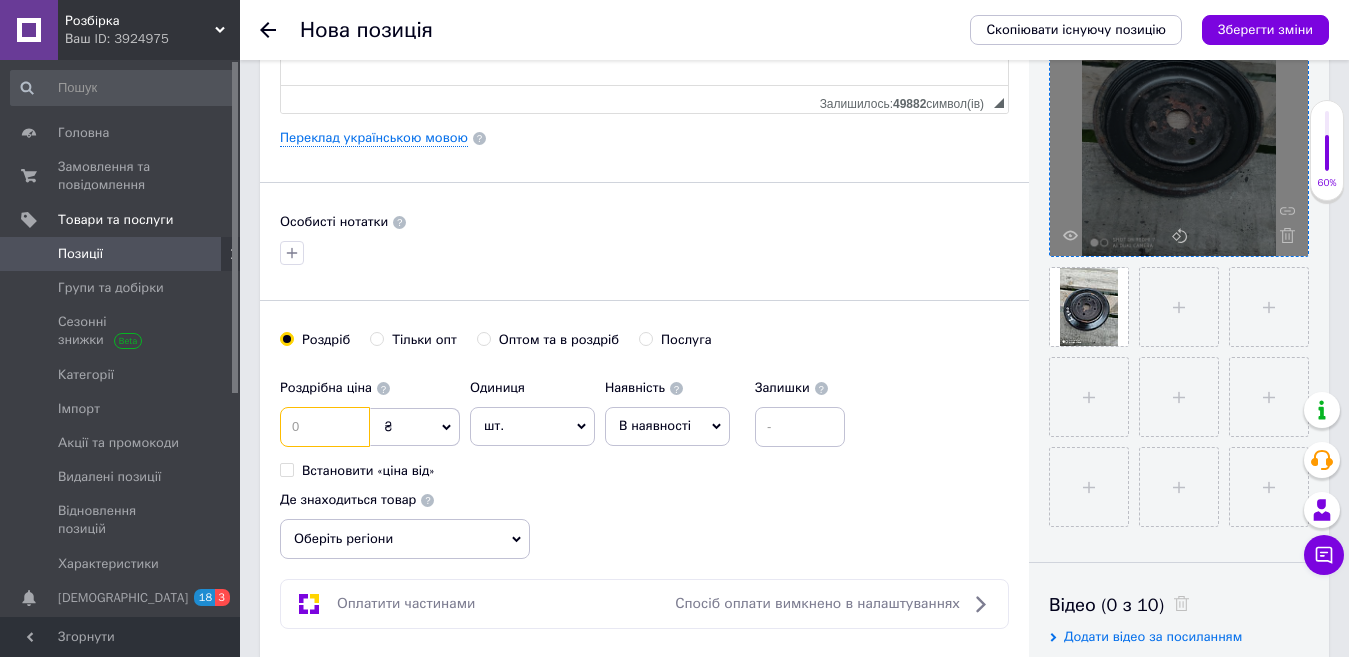 click at bounding box center (325, 427) 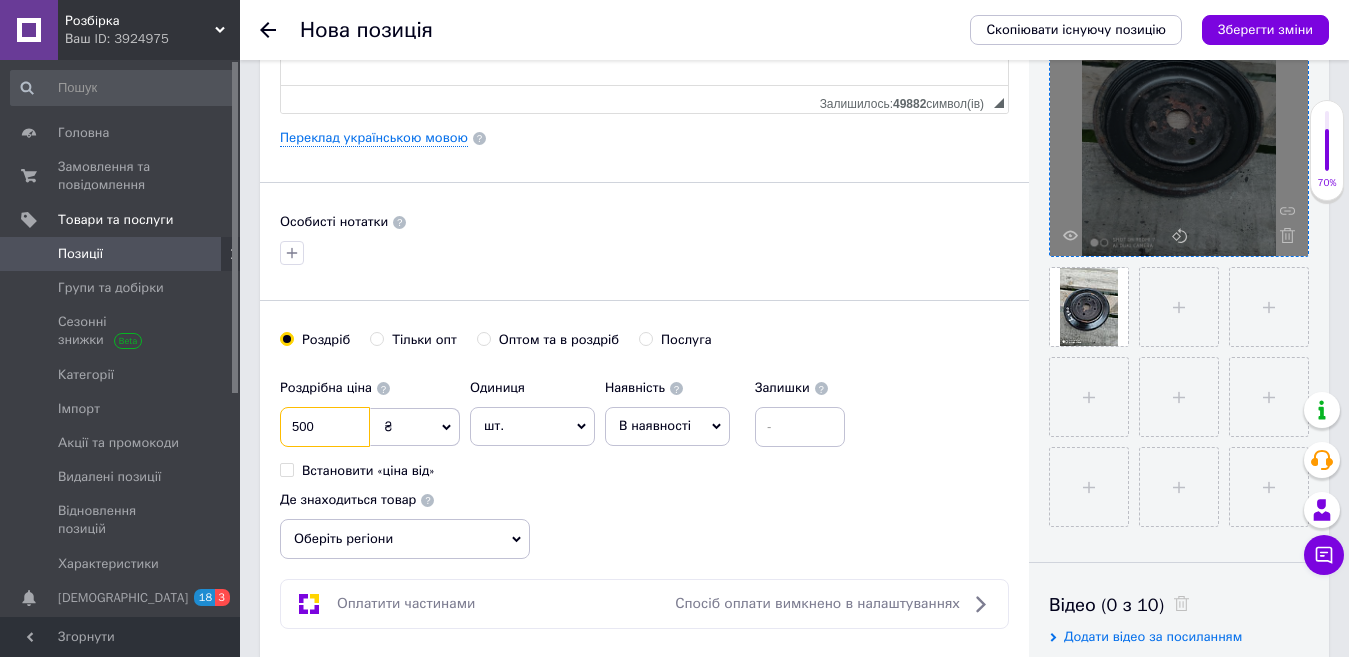 type on "500" 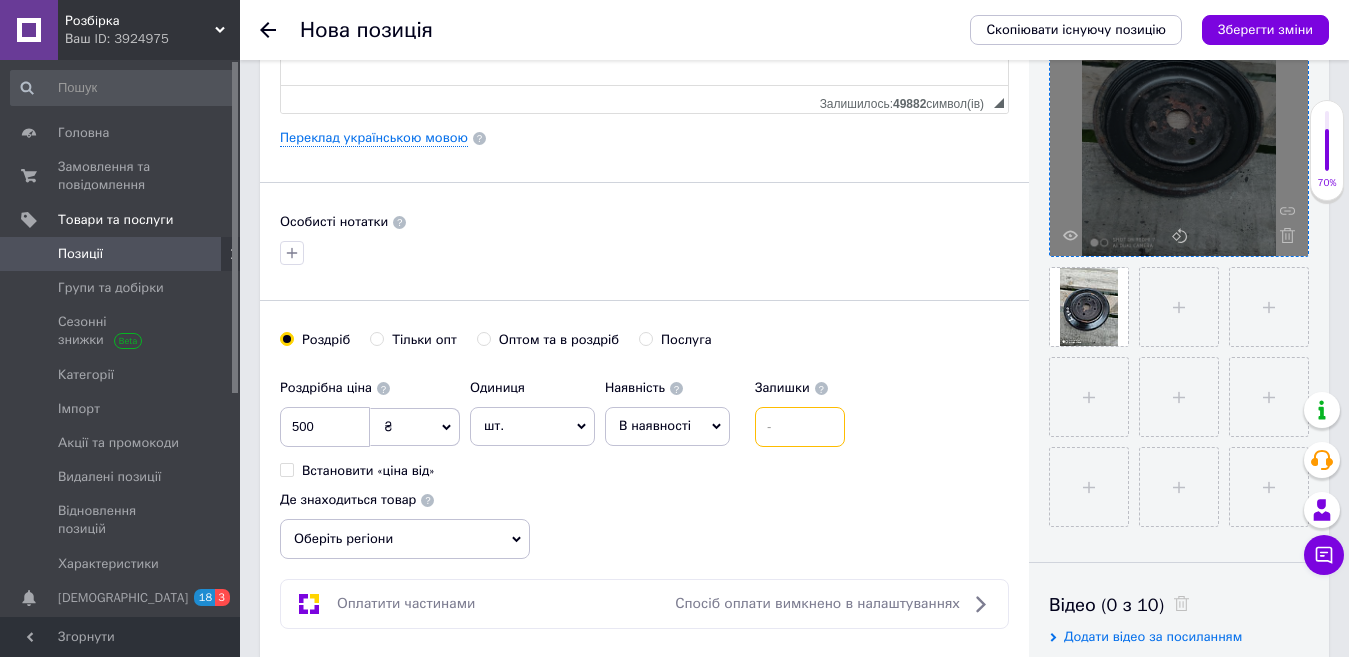click at bounding box center (800, 427) 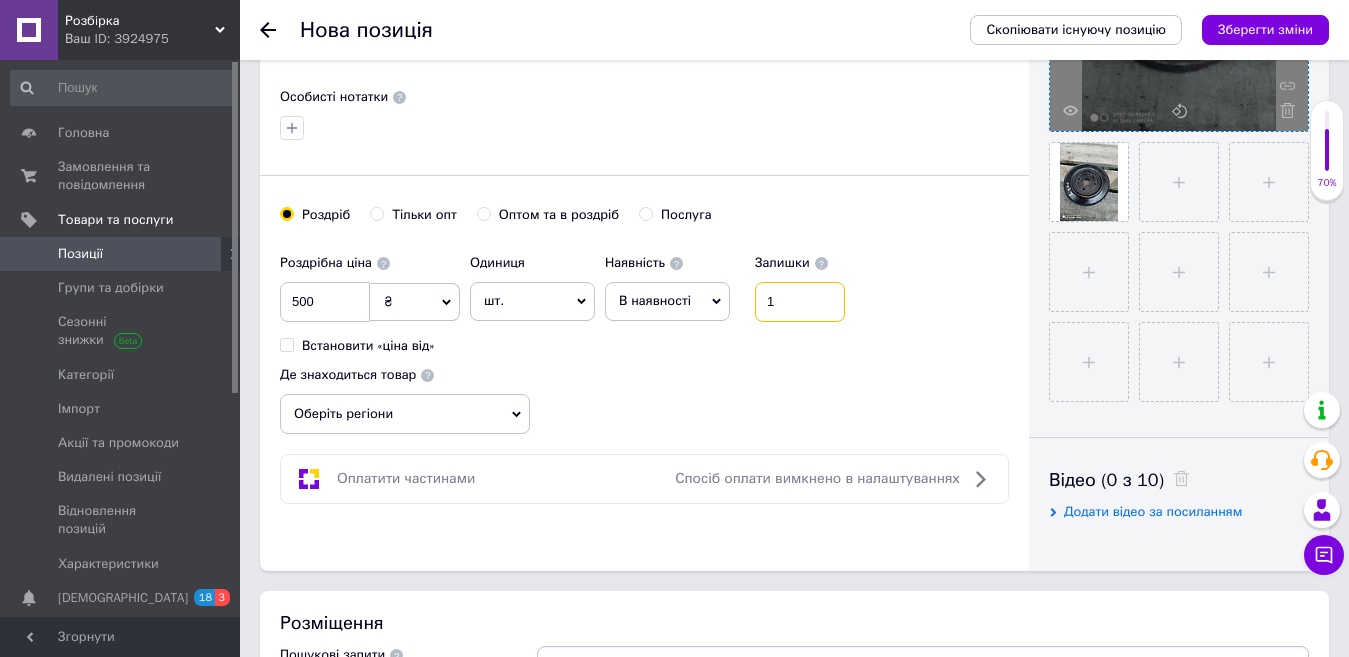 scroll, scrollTop: 700, scrollLeft: 0, axis: vertical 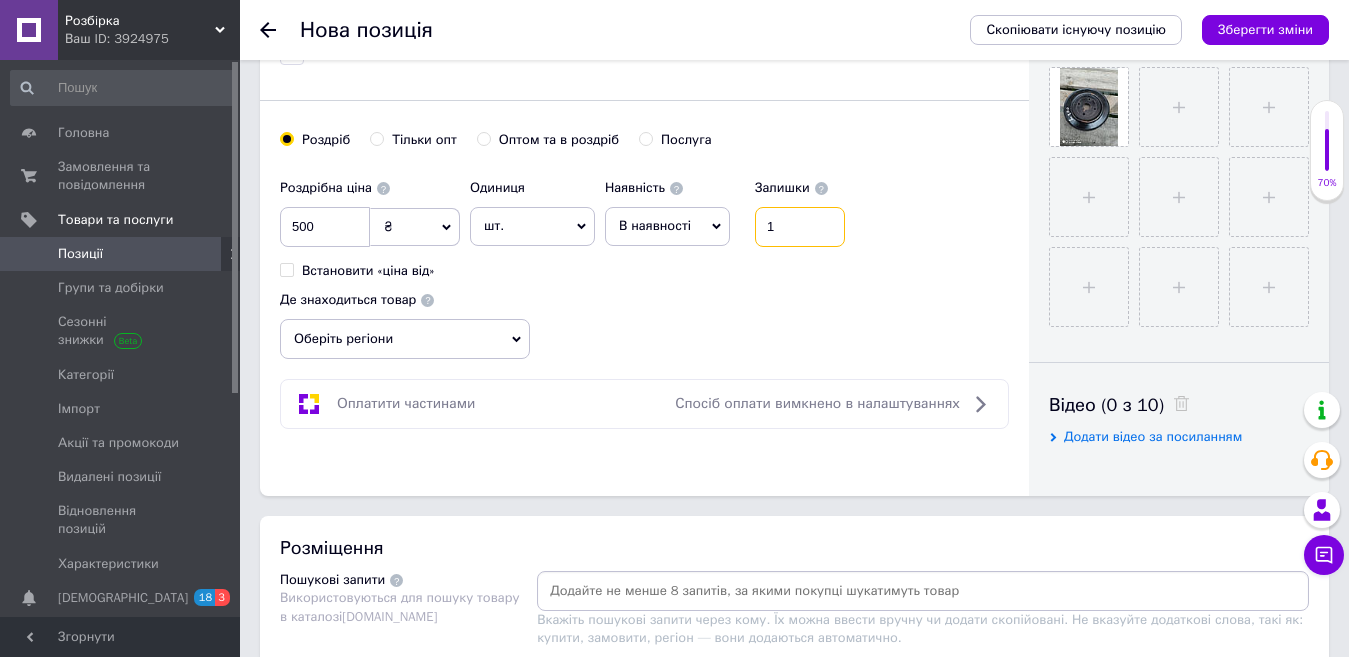 type on "1" 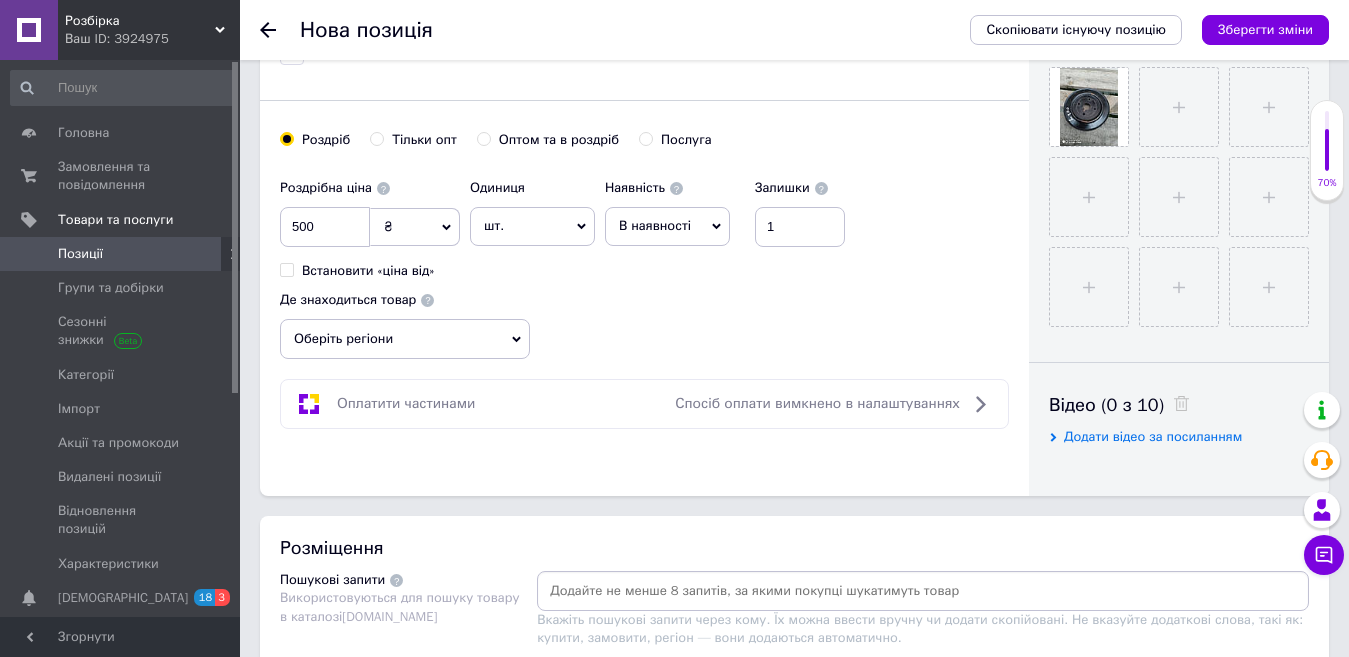 click on "Оберіть регіони" at bounding box center (405, 339) 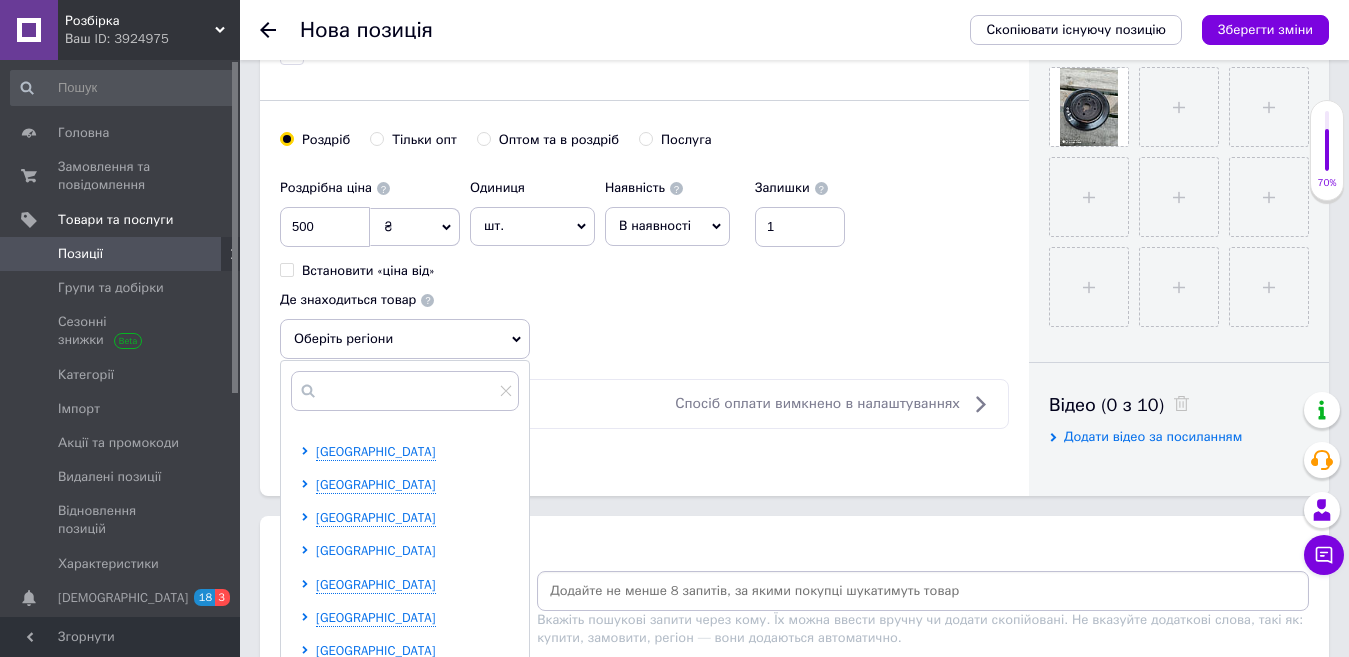 scroll, scrollTop: 200, scrollLeft: 0, axis: vertical 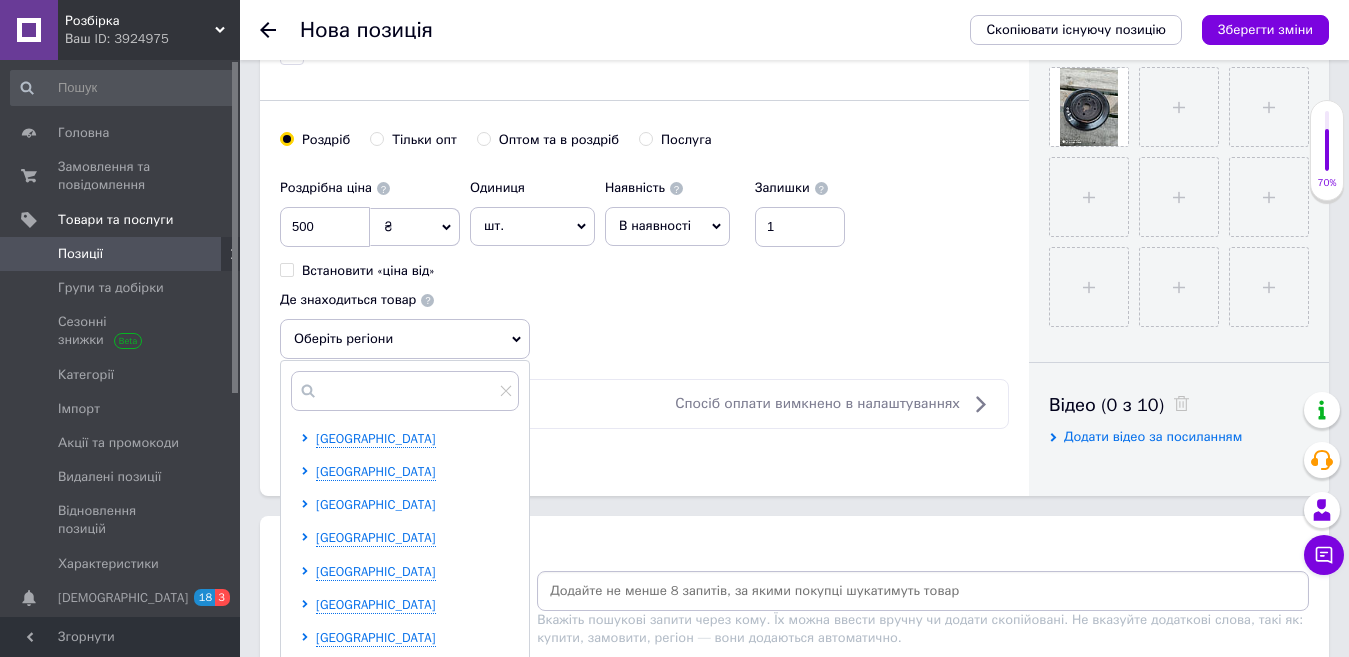 click on "[GEOGRAPHIC_DATA]" at bounding box center [376, 504] 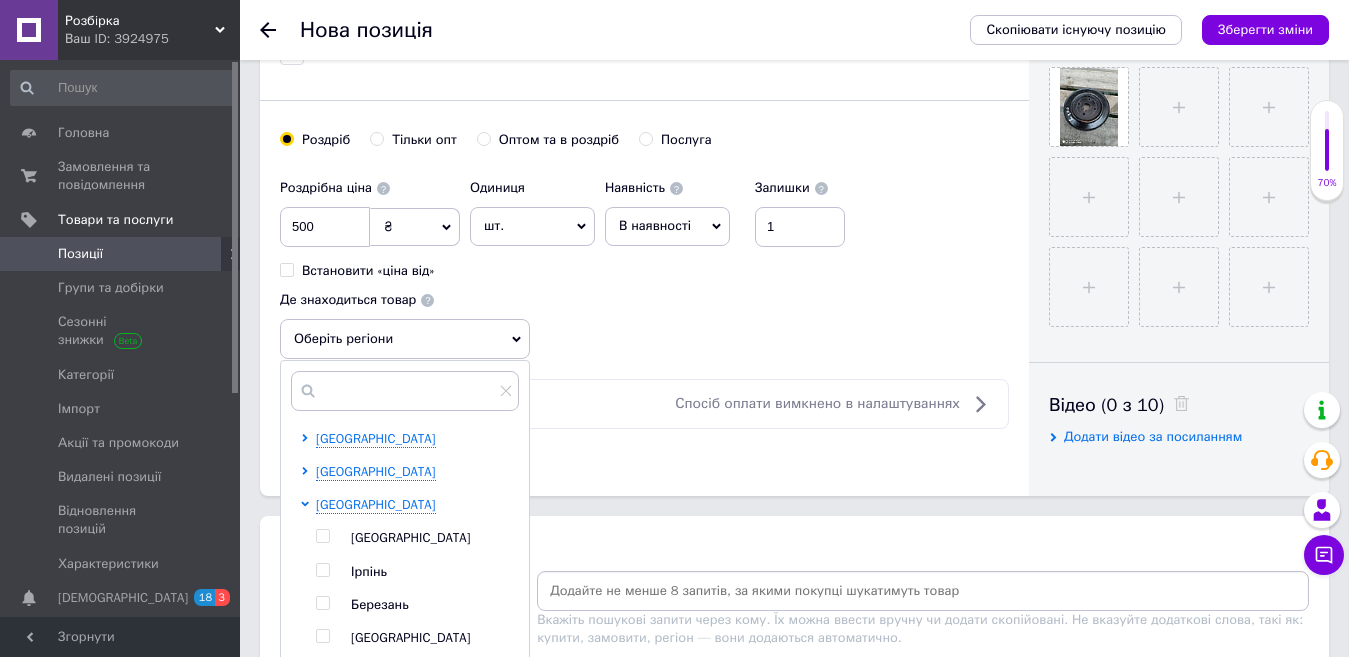 click at bounding box center [322, 536] 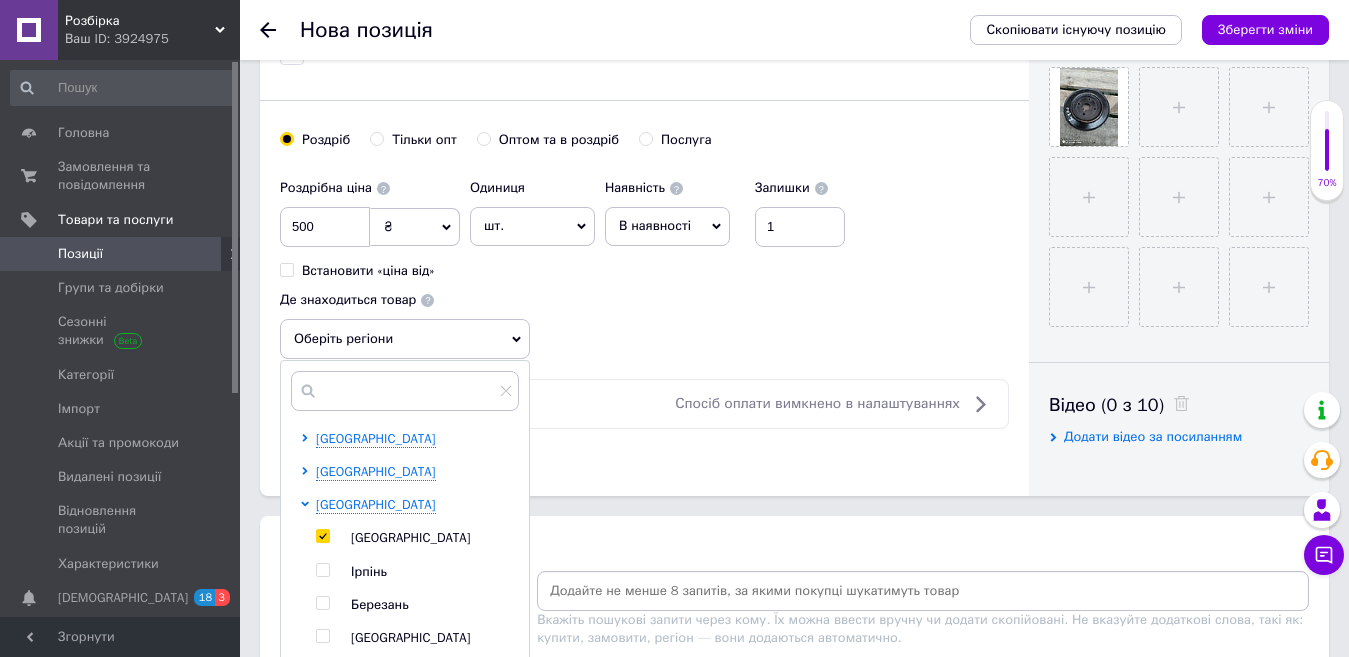 checkbox on "true" 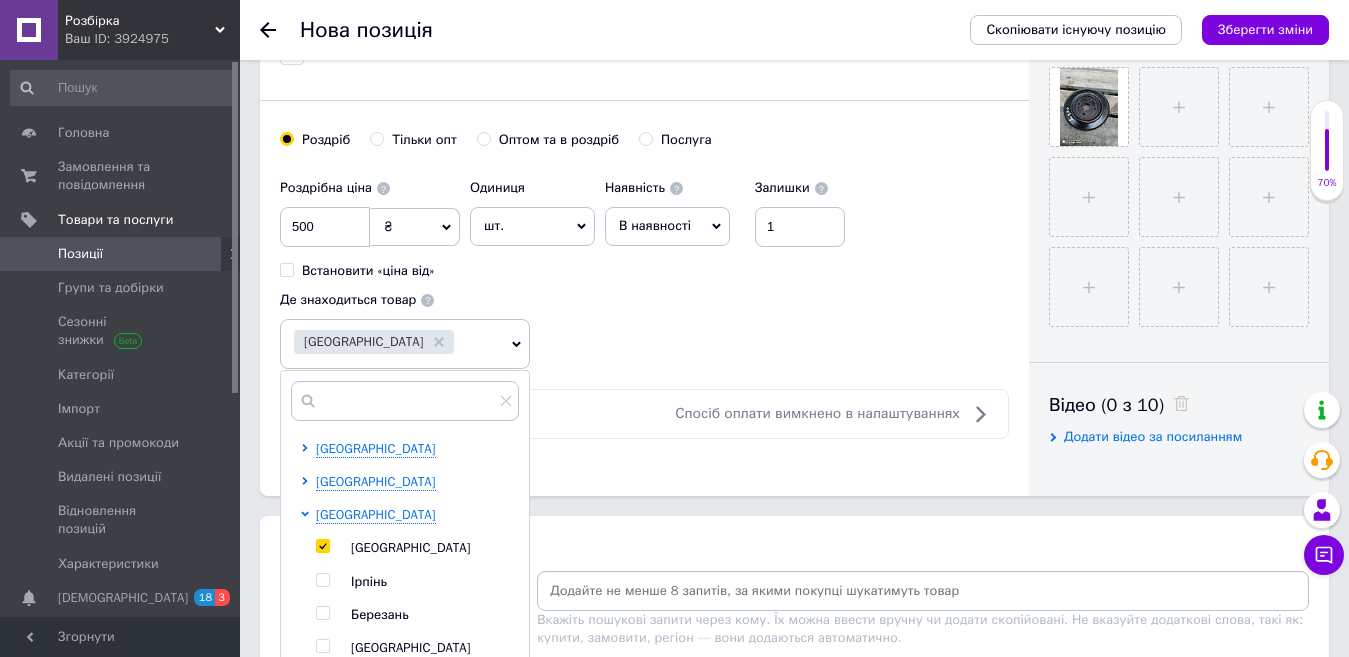 click at bounding box center (923, 591) 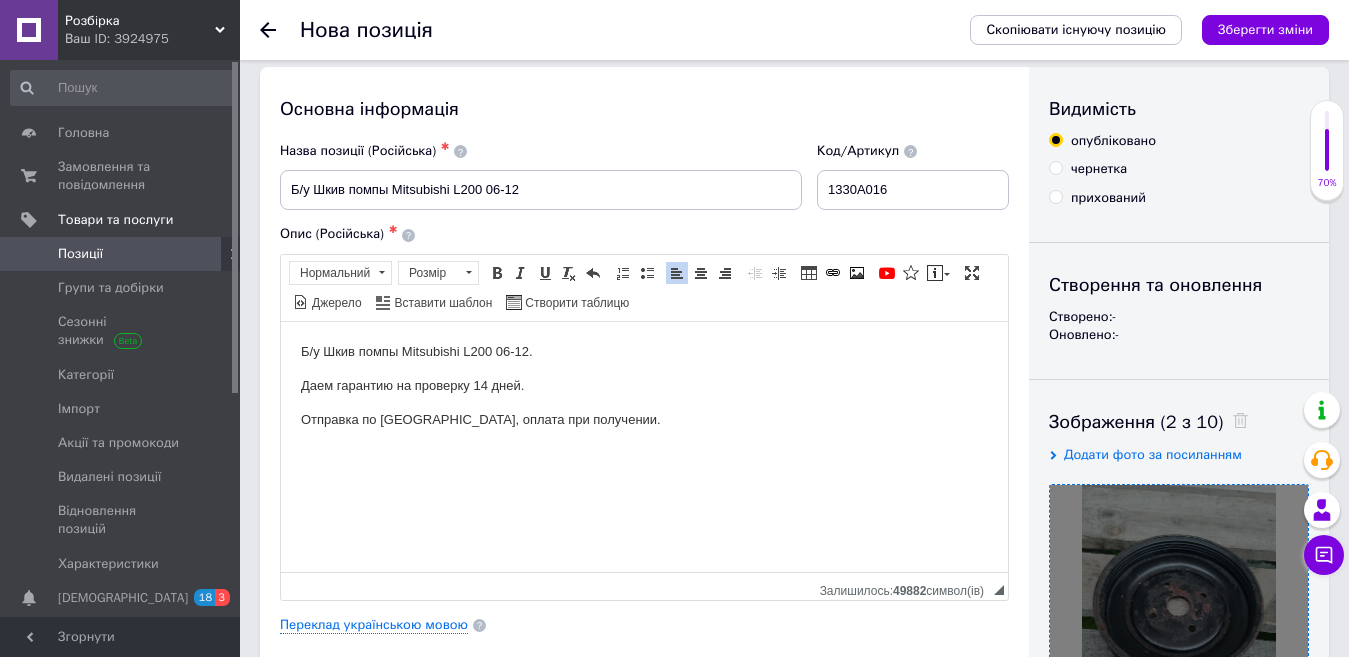 scroll, scrollTop: 0, scrollLeft: 0, axis: both 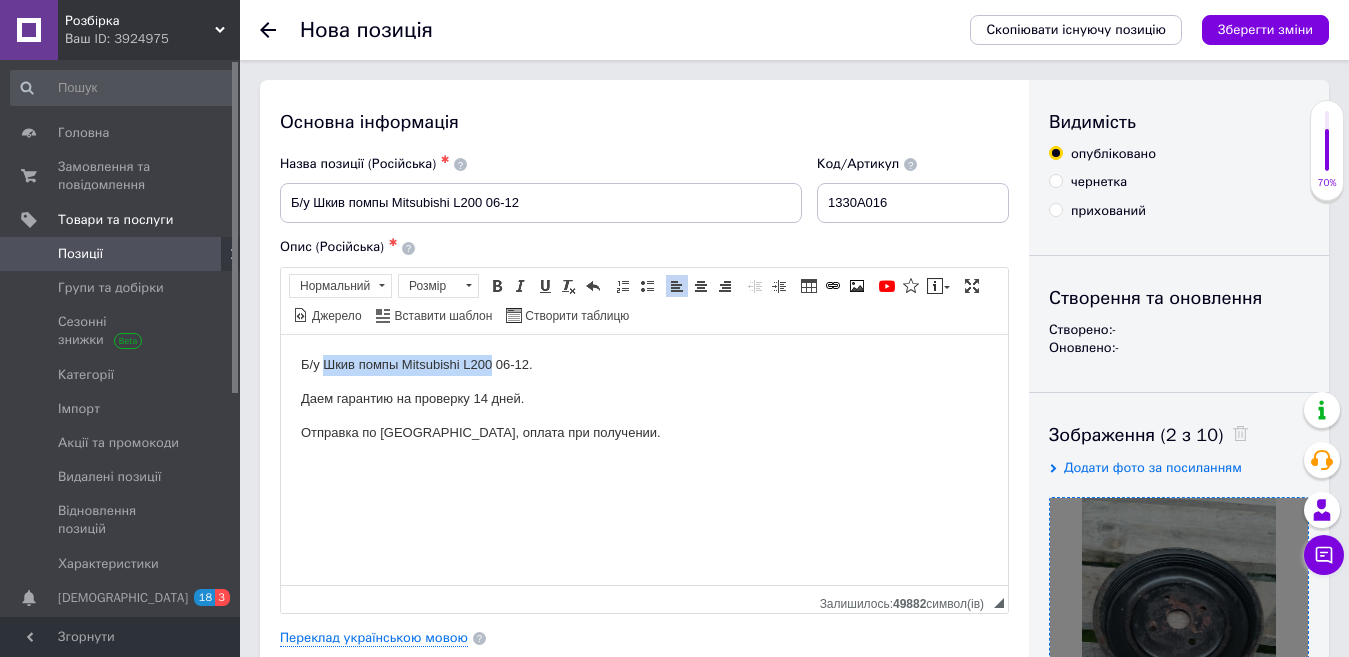 drag, startPoint x: 326, startPoint y: 360, endPoint x: 492, endPoint y: 366, distance: 166.1084 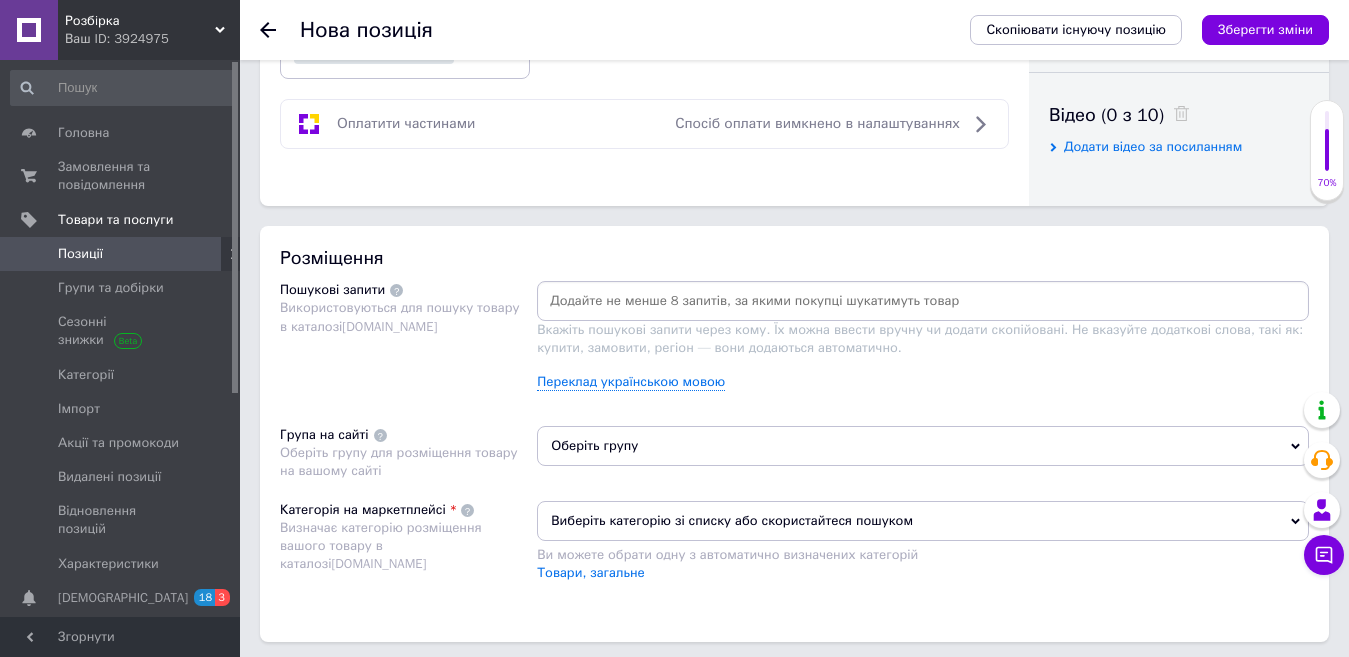 scroll, scrollTop: 1000, scrollLeft: 0, axis: vertical 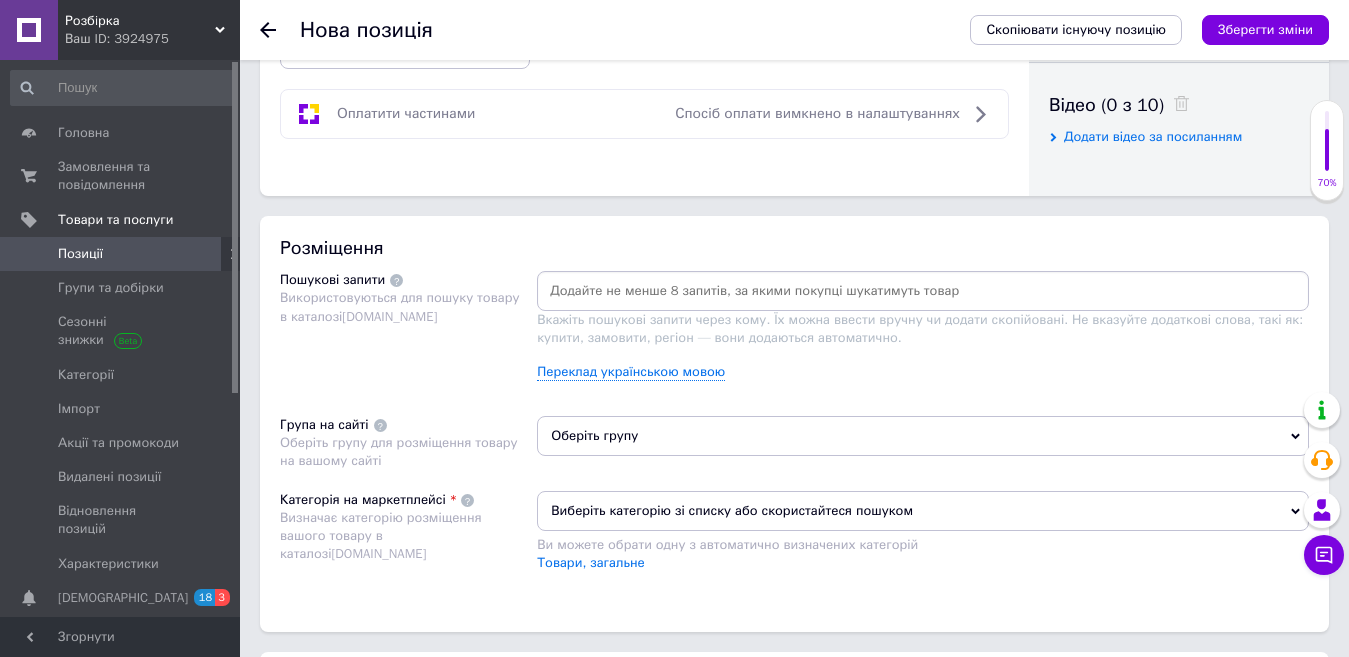 click at bounding box center [923, 291] 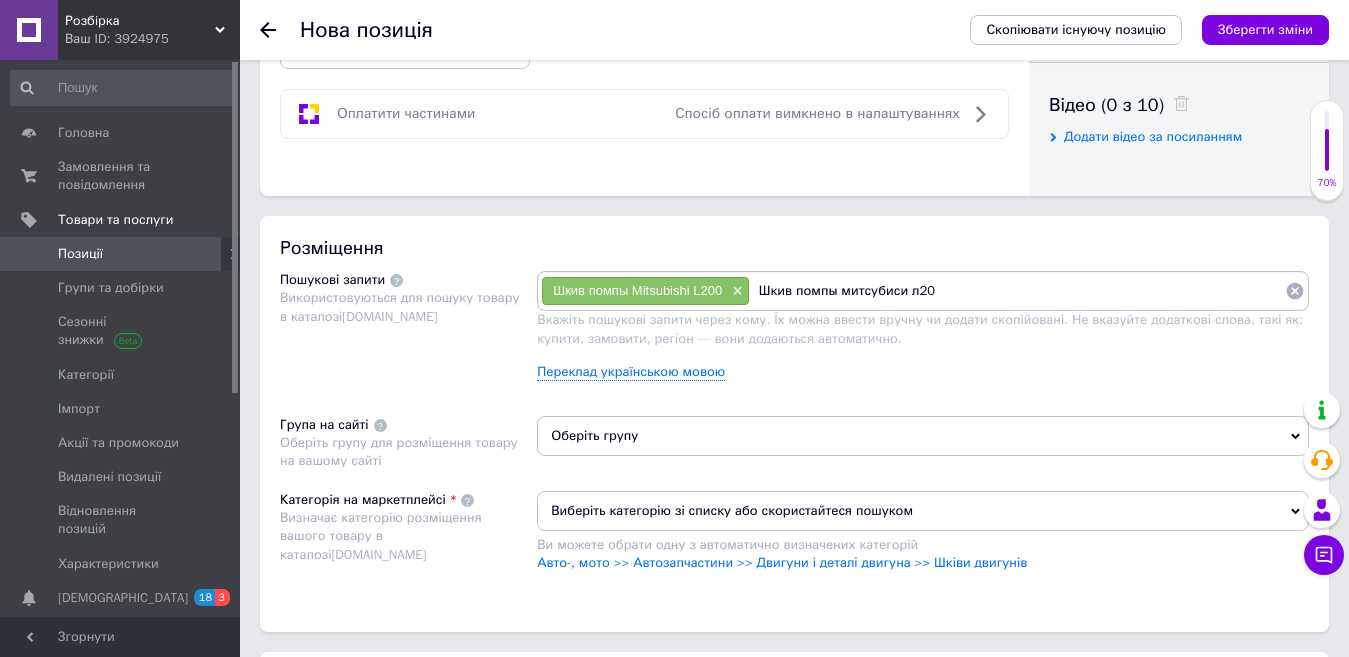 type on "[PERSON_NAME] помпы митсубиси л200" 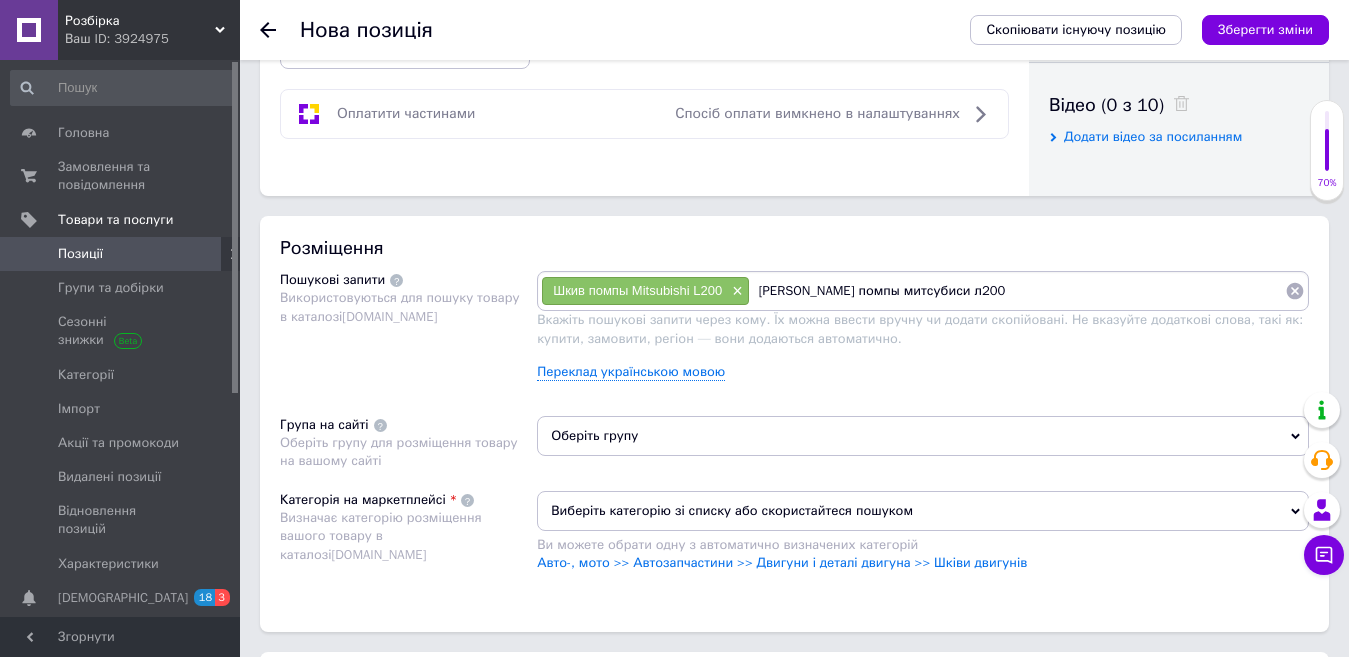 type 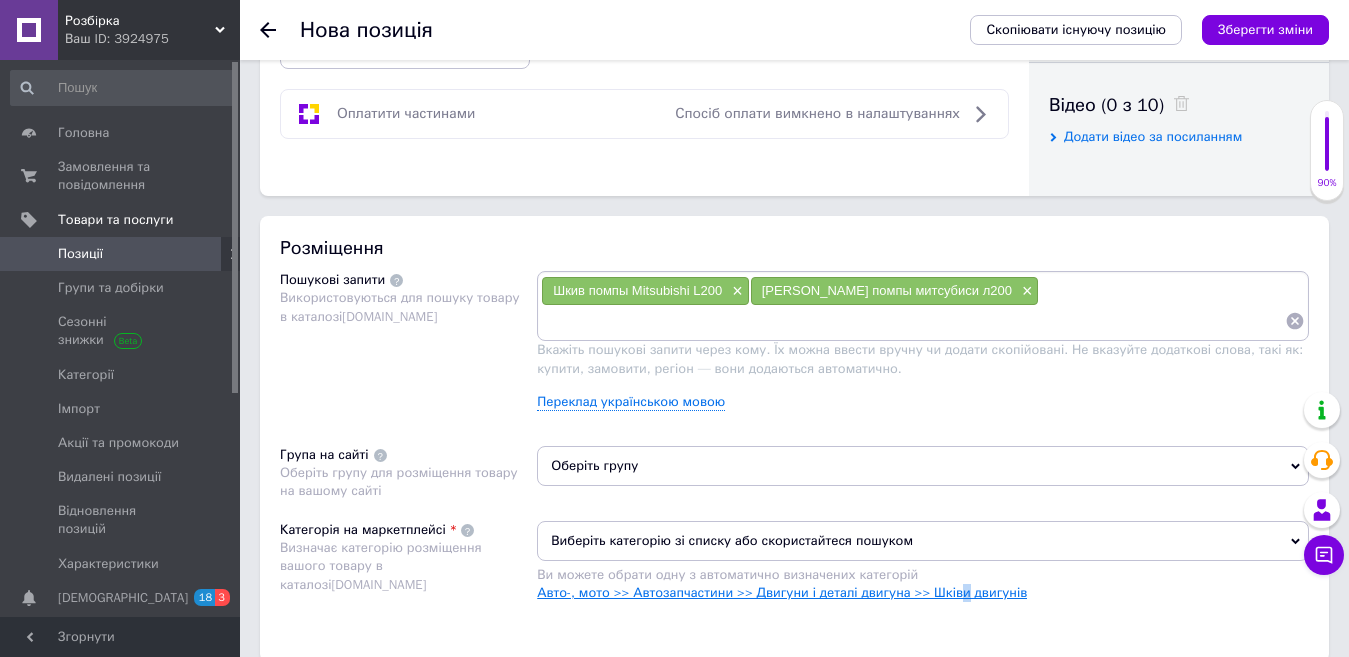 drag, startPoint x: 959, startPoint y: 561, endPoint x: 860, endPoint y: 567, distance: 99.18165 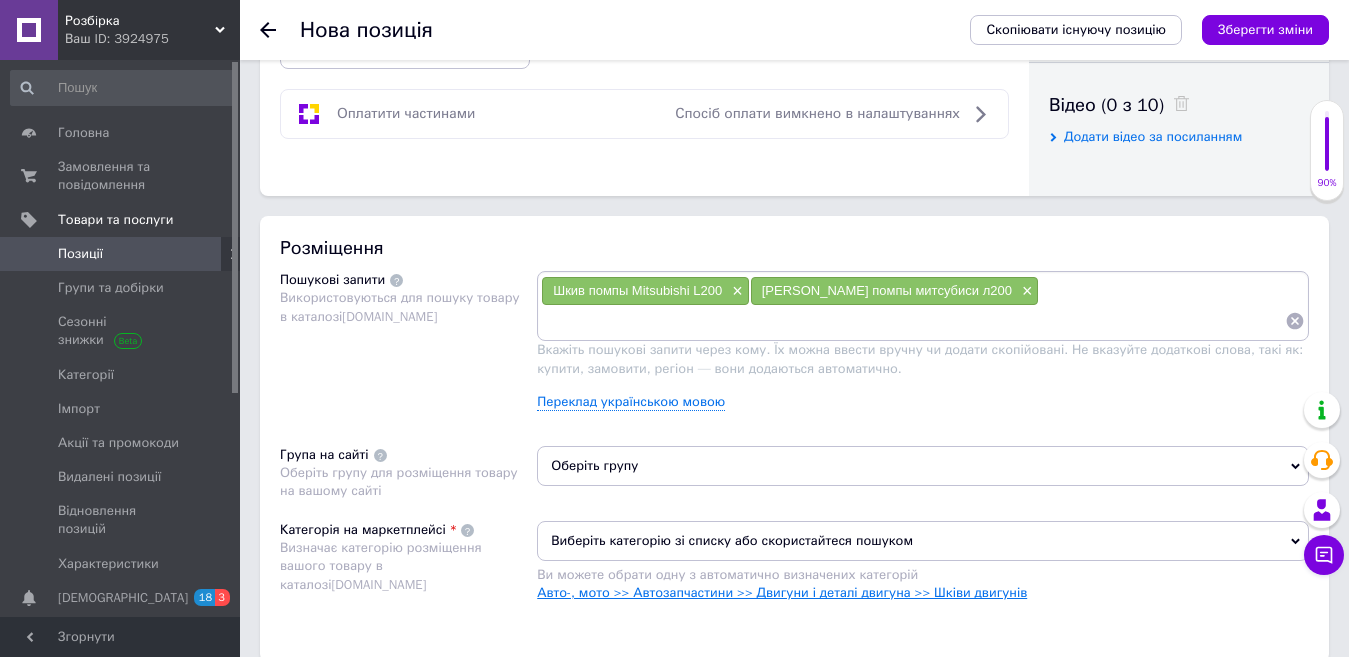 click on "Авто-, мото >> Автозапчастини >> Двигуни і деталі двигуна >> Шківи двигунів" at bounding box center [782, 592] 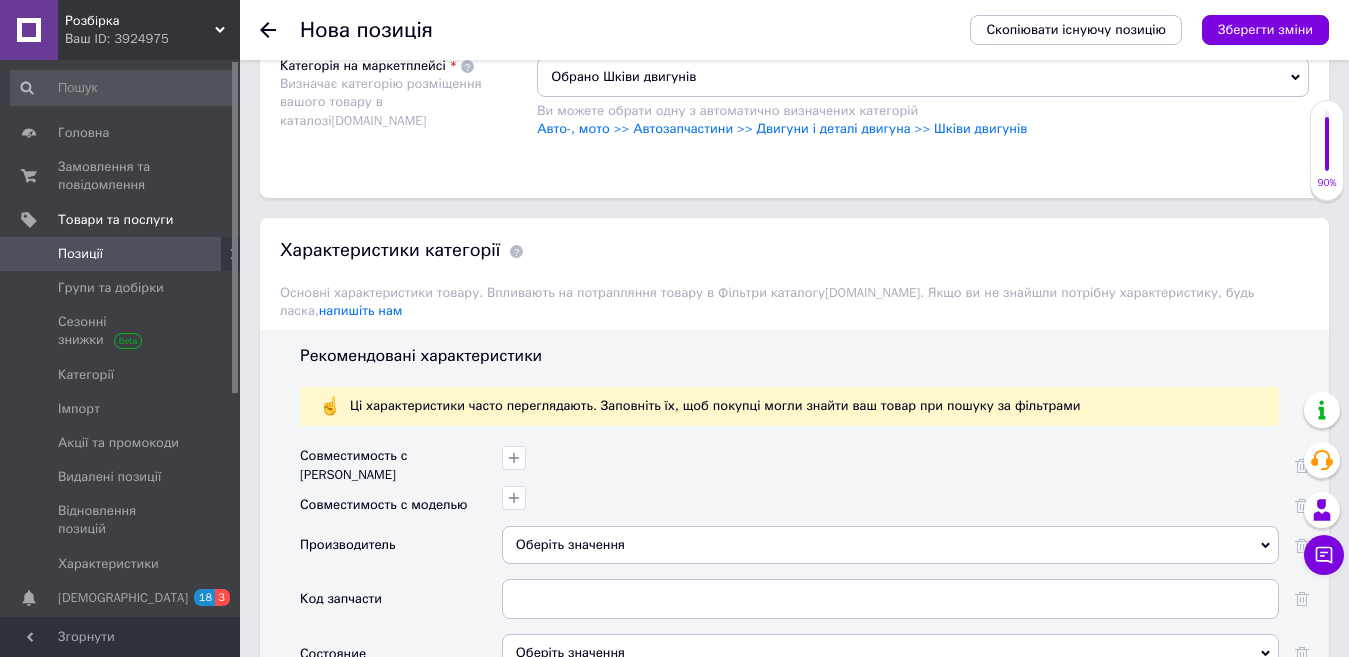 scroll, scrollTop: 1500, scrollLeft: 0, axis: vertical 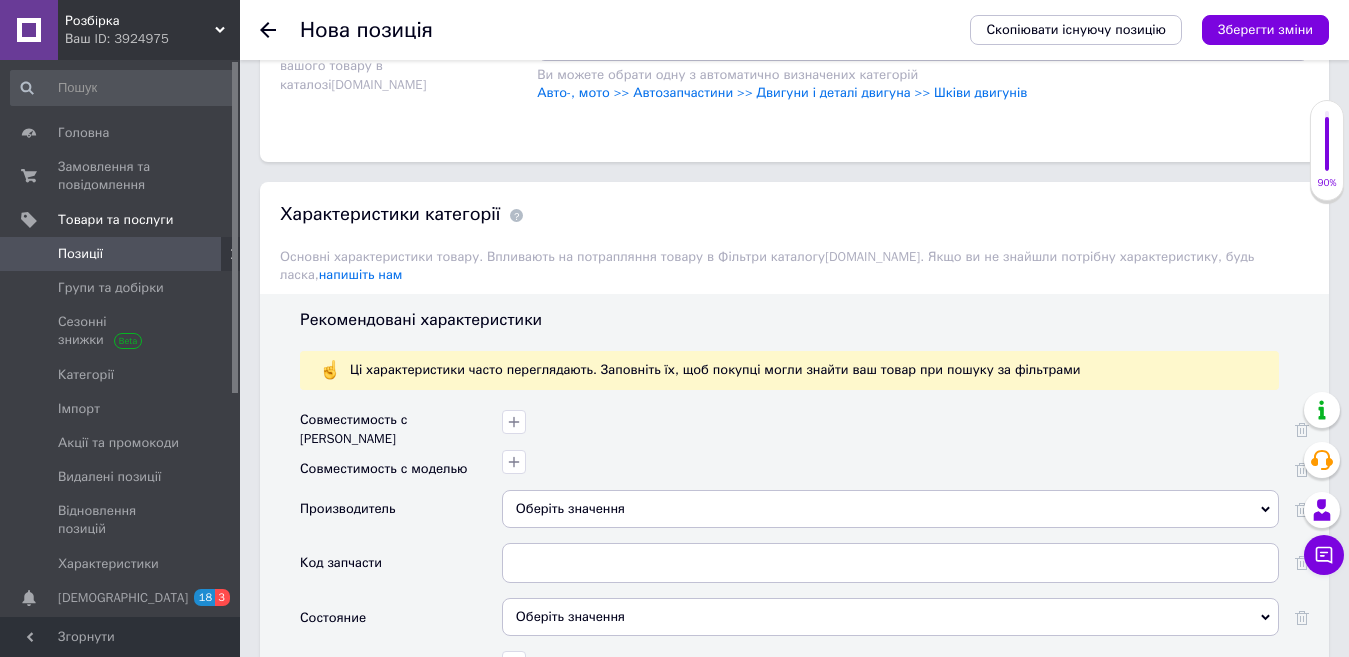 click on "Оберіть значення" at bounding box center (890, 509) 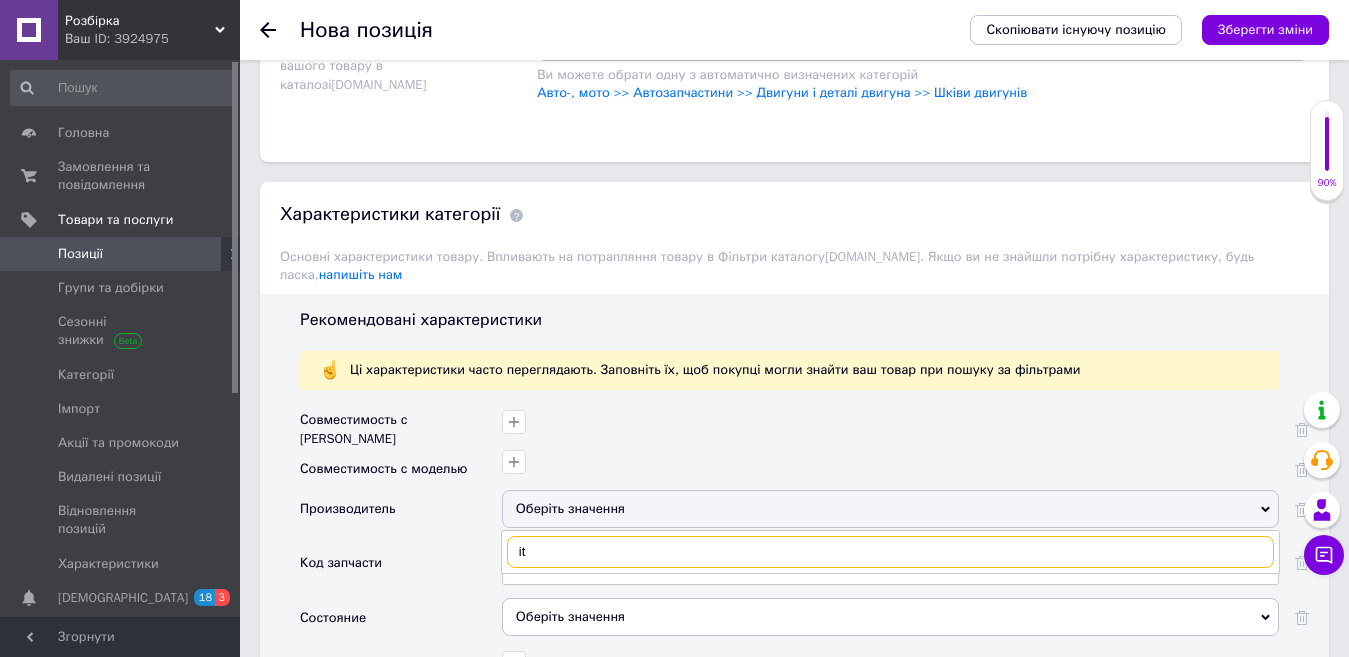 type on "i" 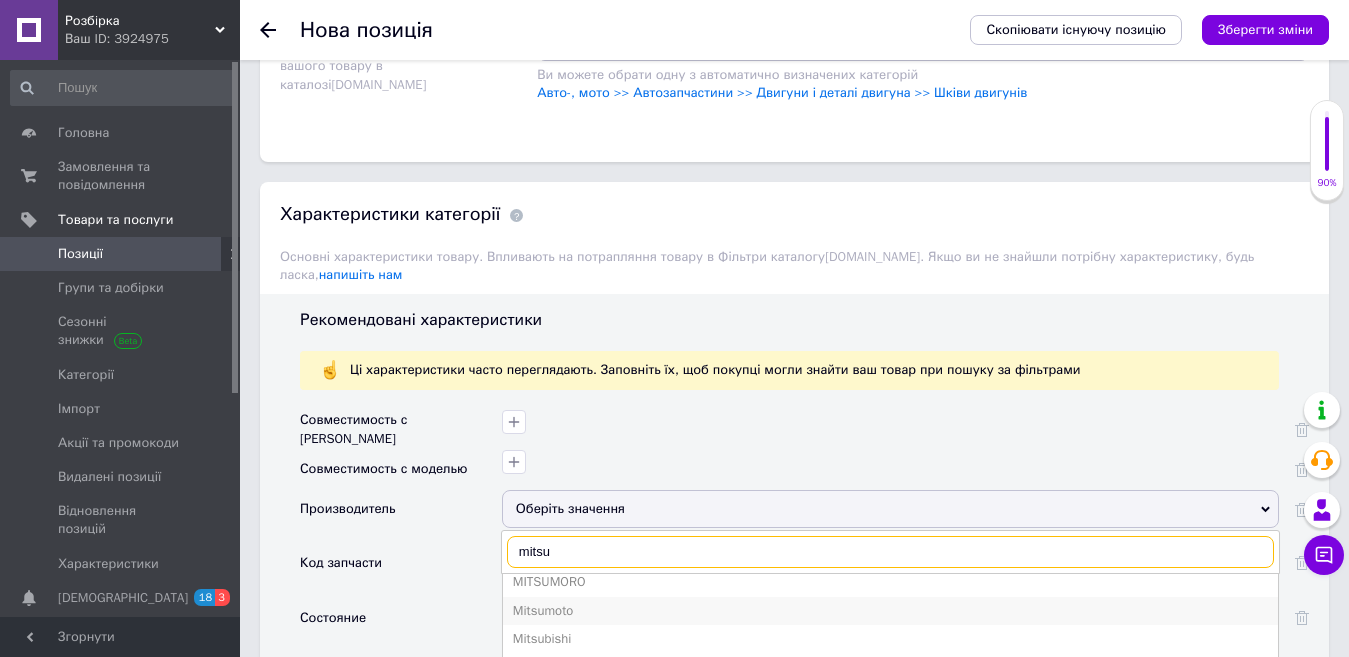 scroll, scrollTop: 300, scrollLeft: 0, axis: vertical 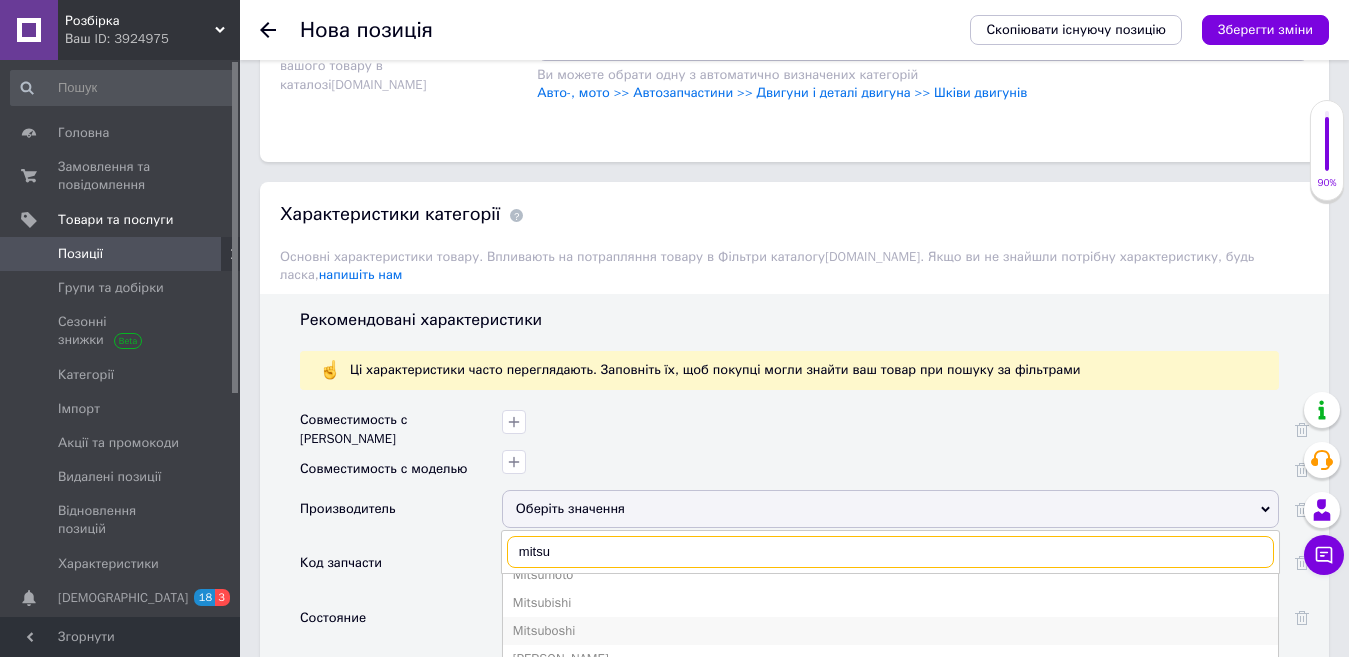 type on "mitsu" 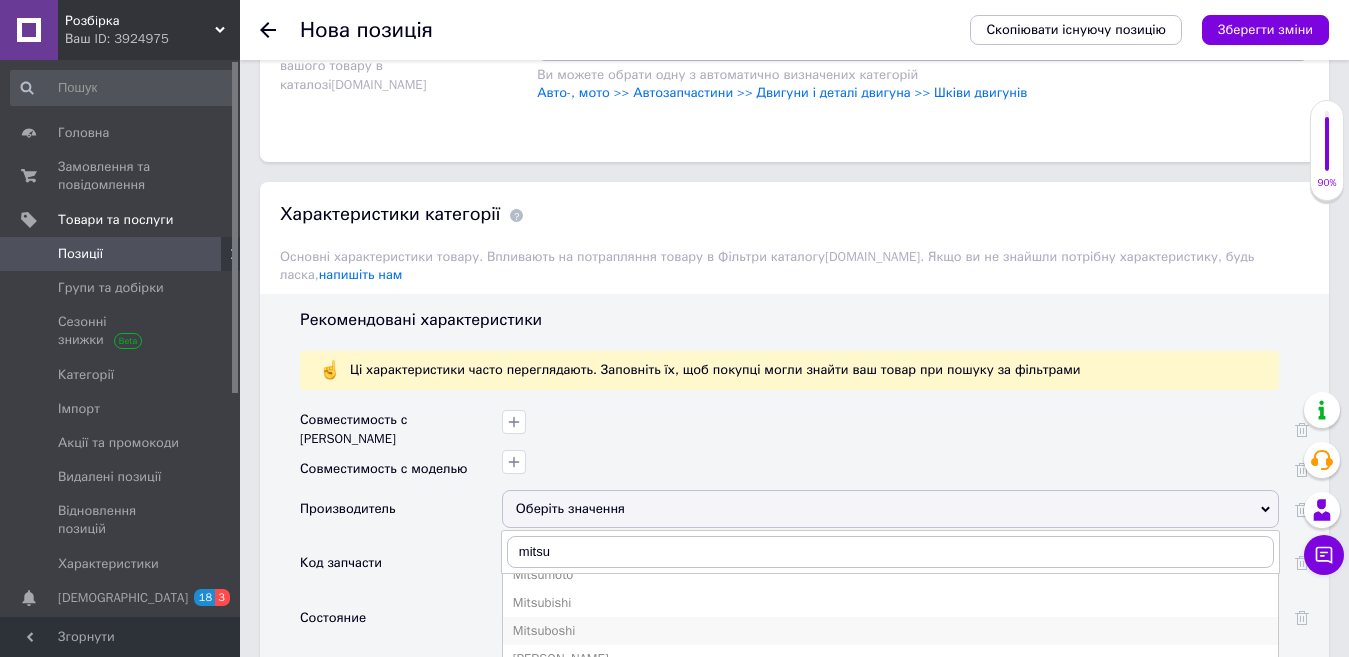 click on "Mitsuboshi" at bounding box center [890, 631] 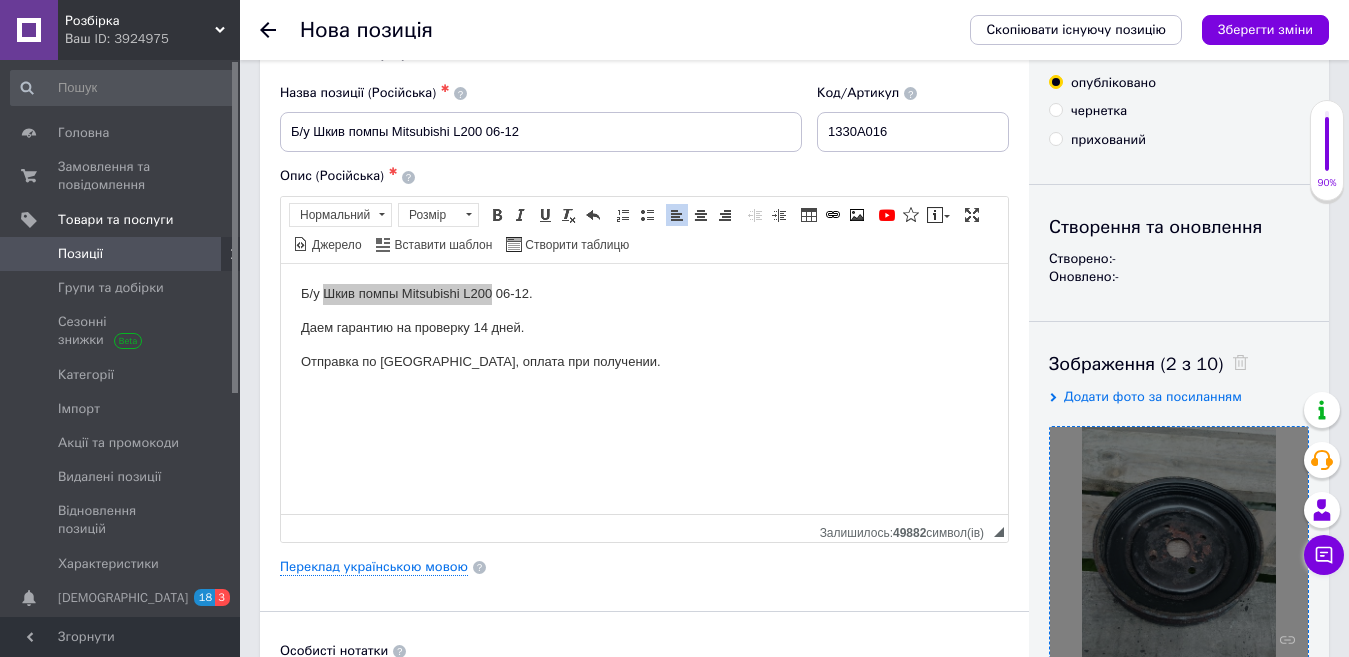 scroll, scrollTop: 0, scrollLeft: 0, axis: both 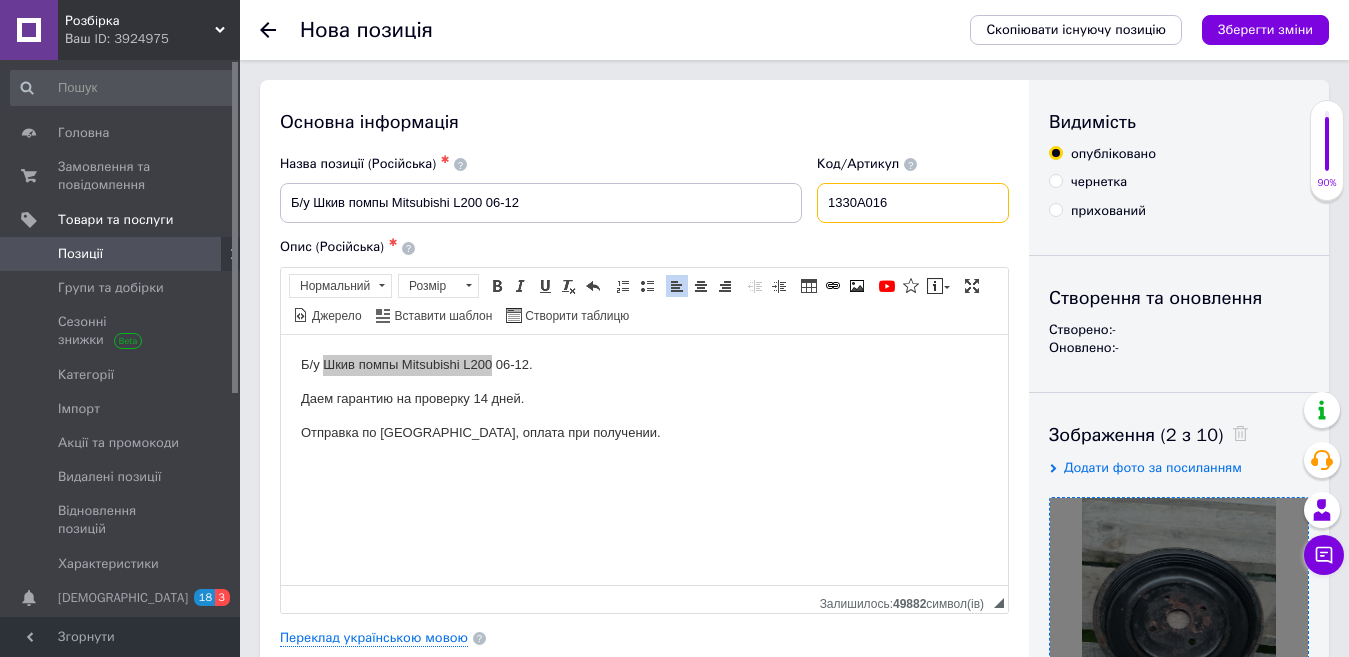 drag, startPoint x: 902, startPoint y: 204, endPoint x: 755, endPoint y: 211, distance: 147.16656 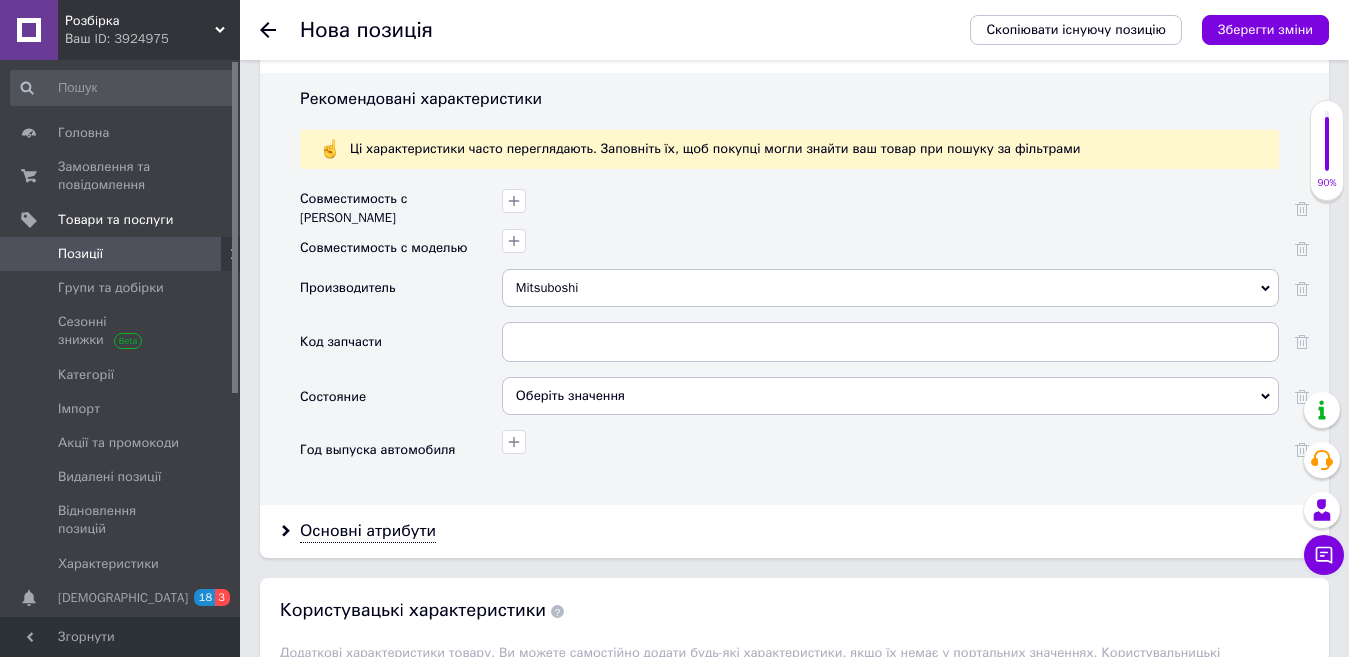 scroll, scrollTop: 1726, scrollLeft: 0, axis: vertical 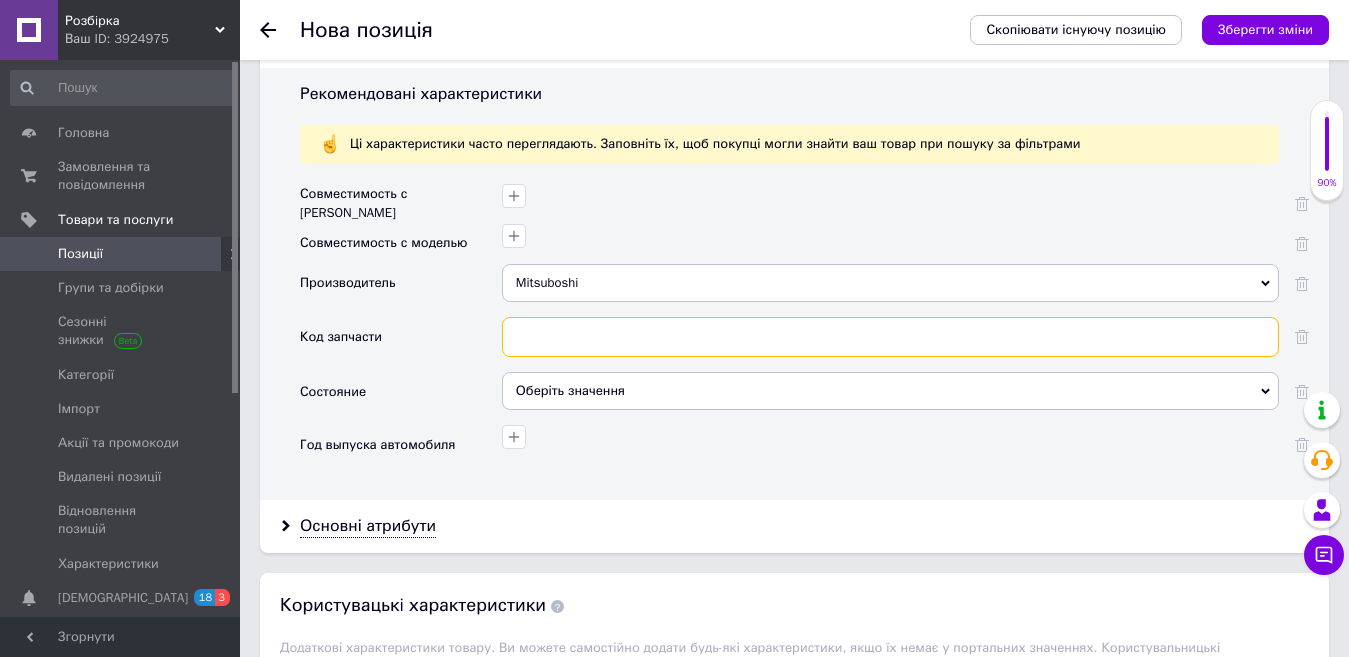 click at bounding box center (890, 337) 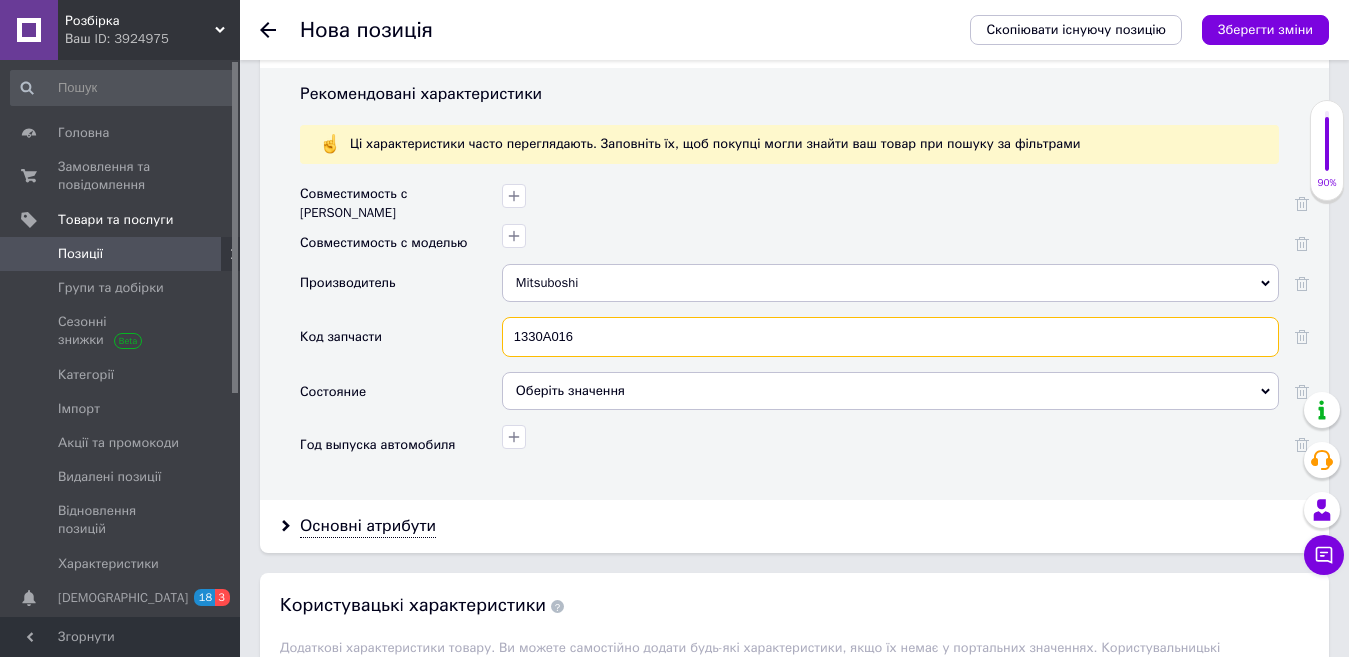 type on "1330A016" 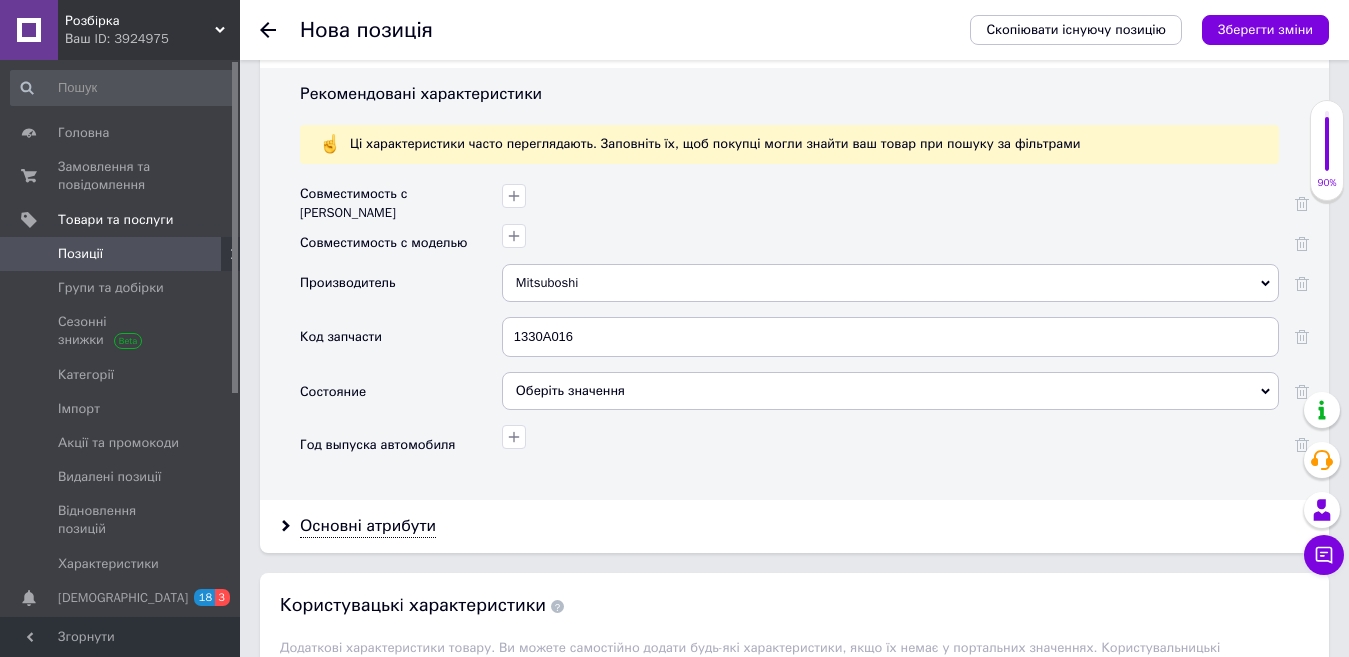 click on "Оберіть значення" at bounding box center (890, 391) 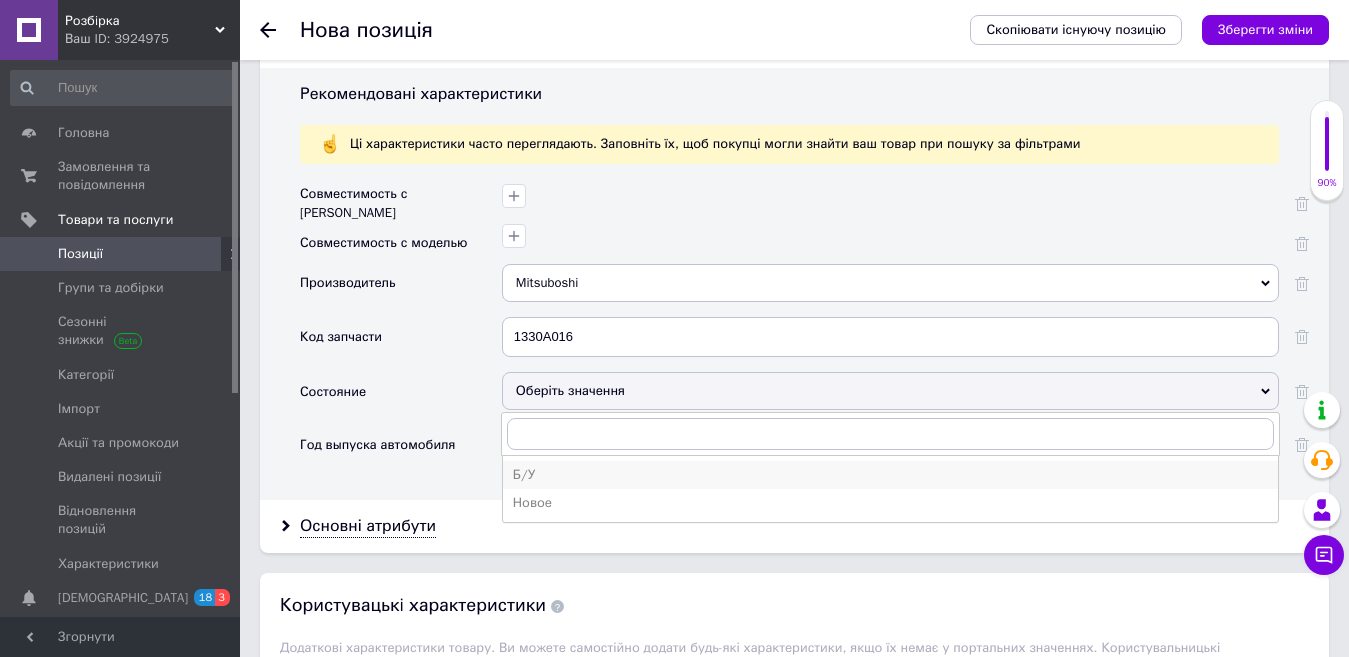 click on "Б/У" at bounding box center [890, 475] 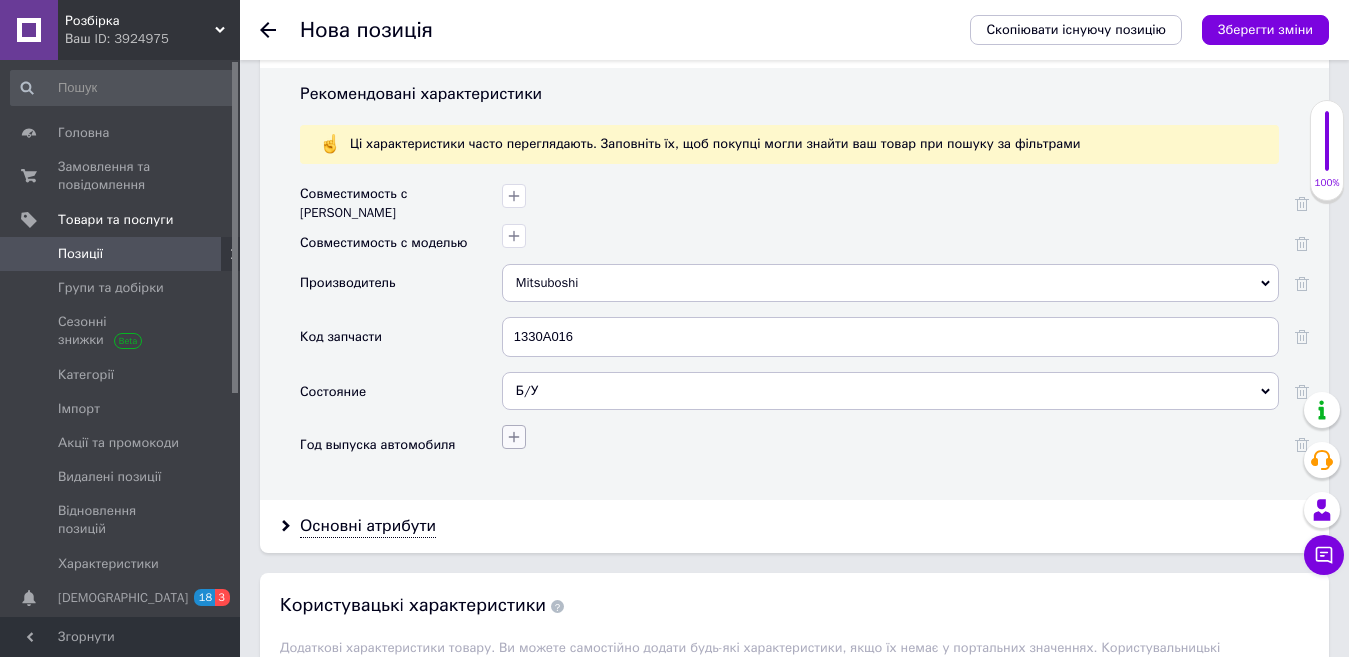 click 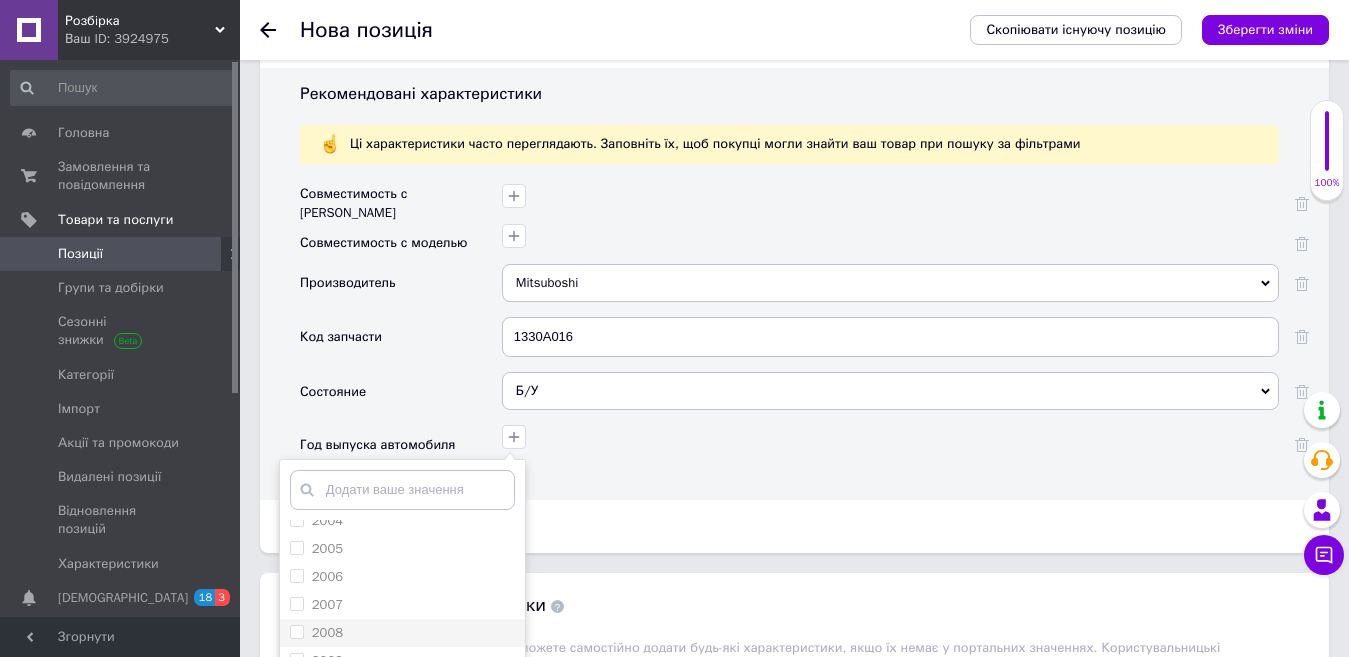 scroll, scrollTop: 1500, scrollLeft: 0, axis: vertical 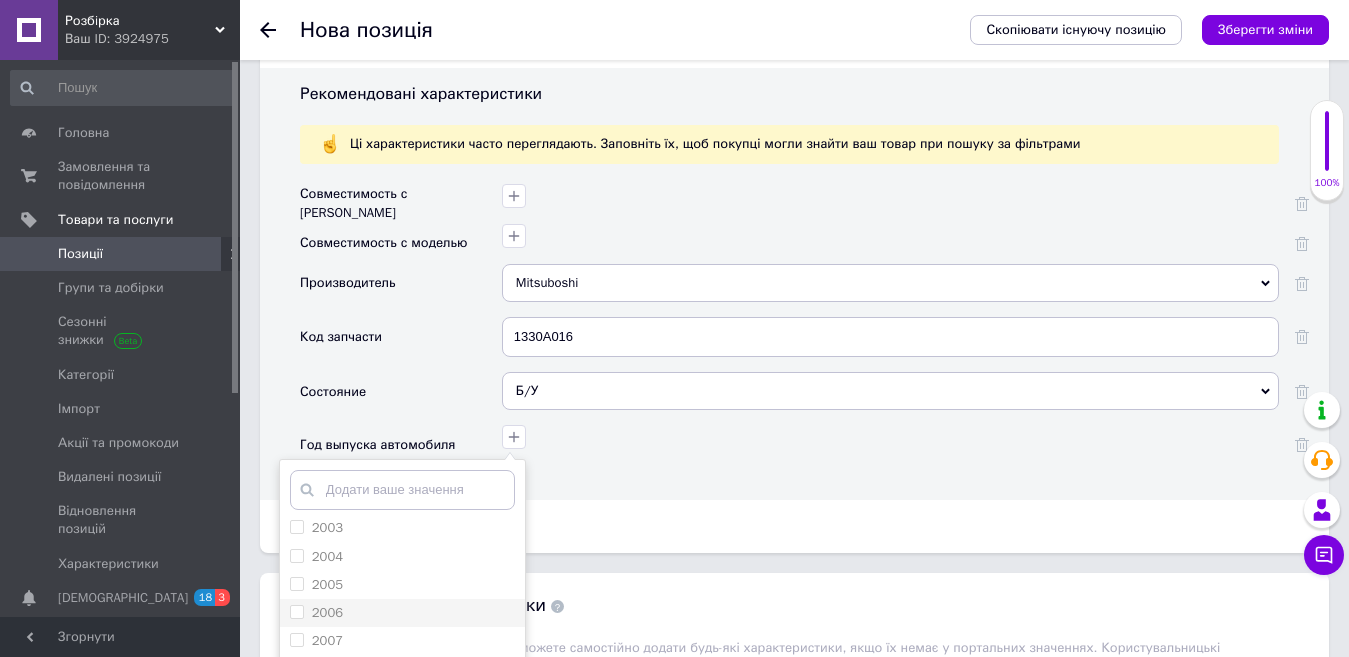 click on "2006" at bounding box center (327, 612) 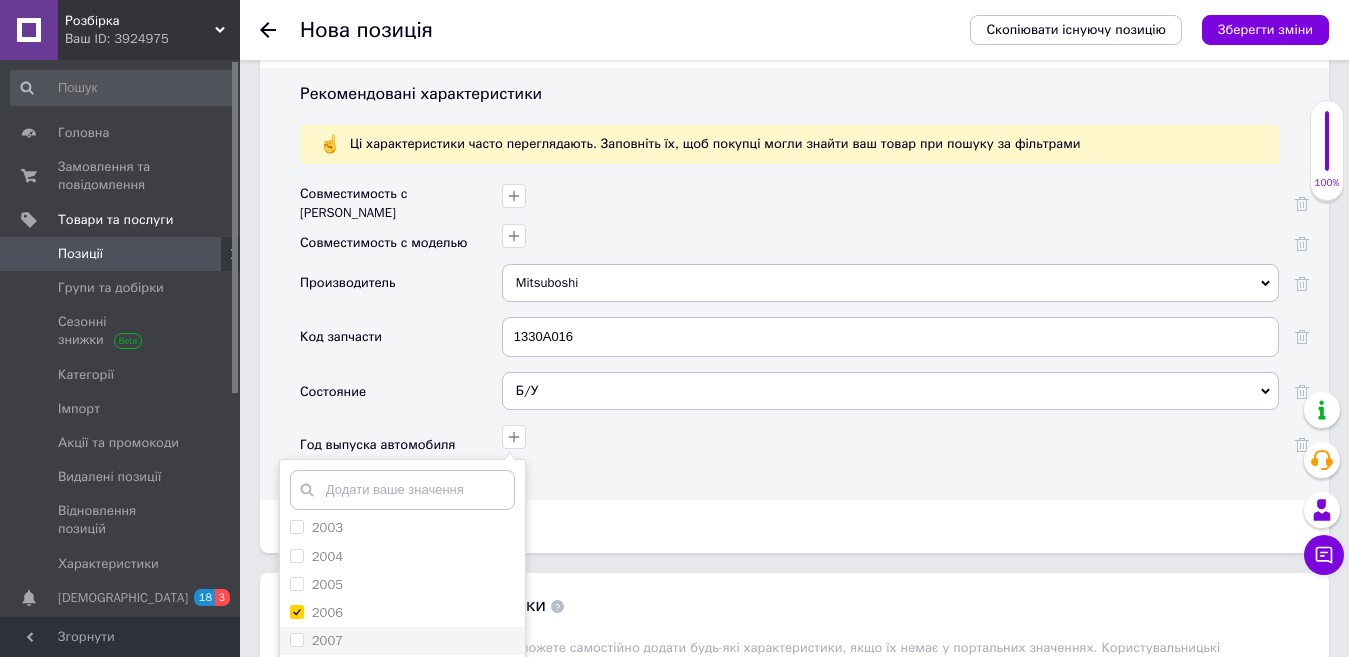 click on "2007" at bounding box center (327, 640) 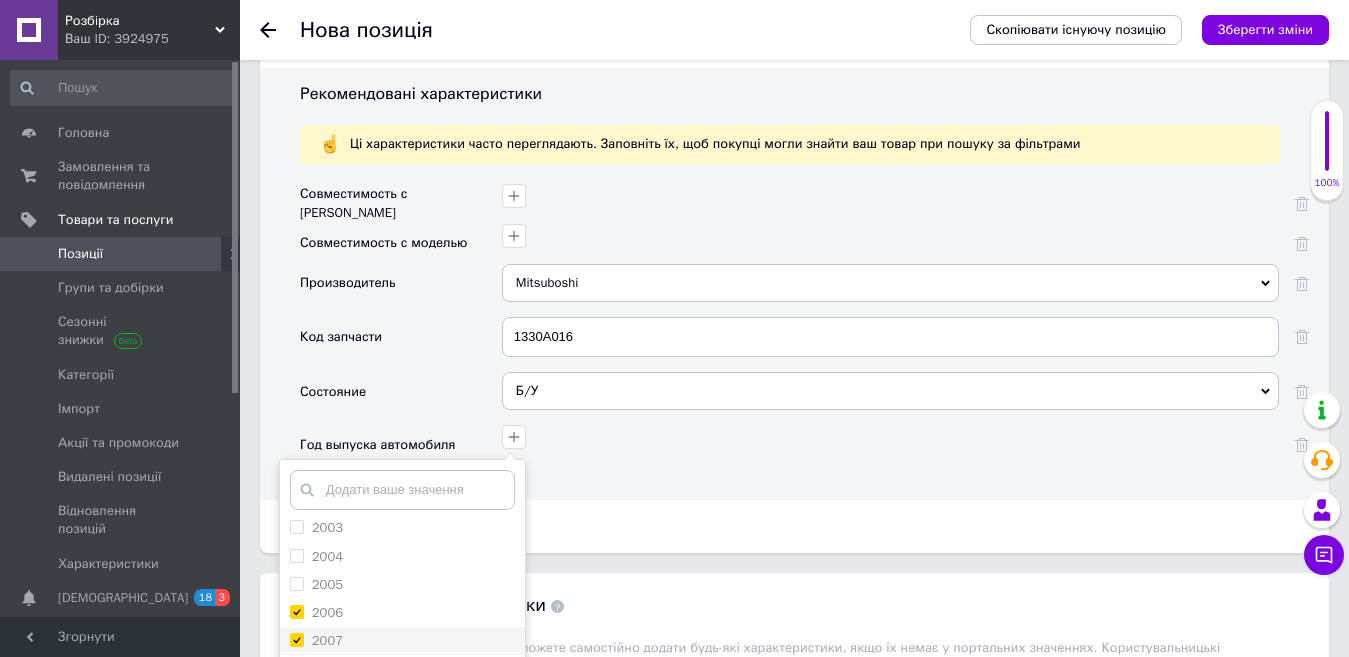 checkbox on "true" 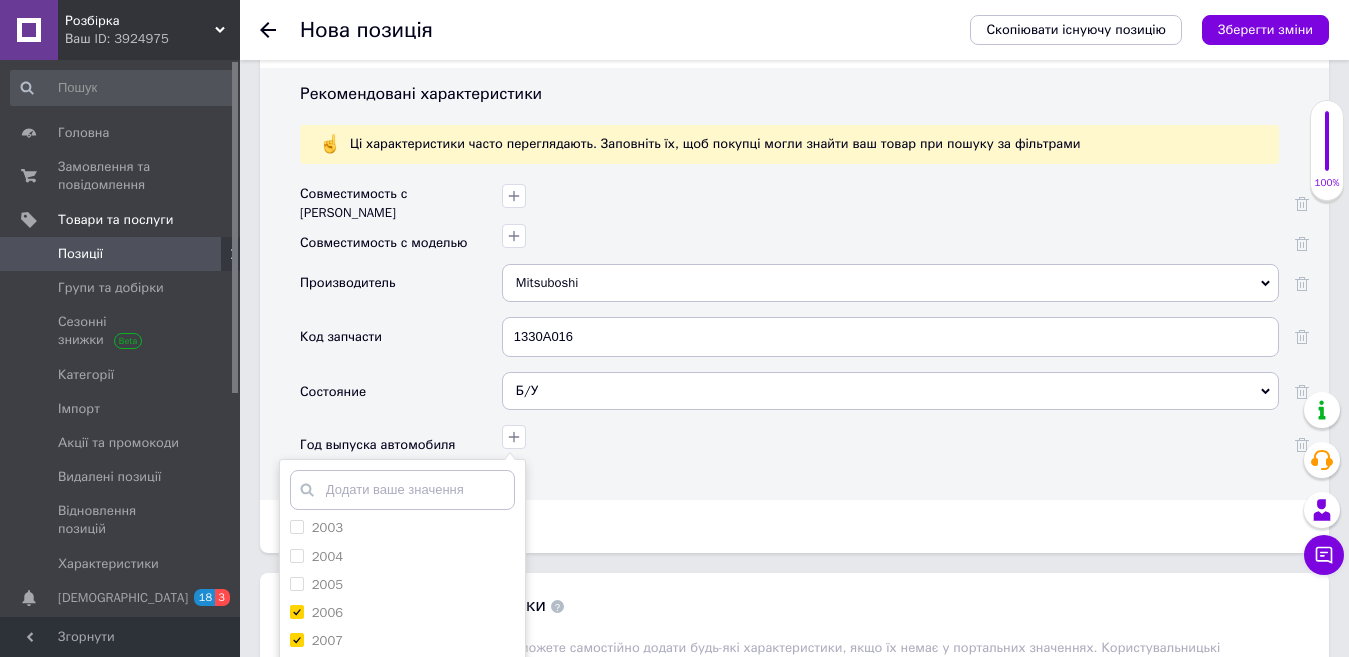 drag, startPoint x: 316, startPoint y: 620, endPoint x: 324, endPoint y: 648, distance: 29.12044 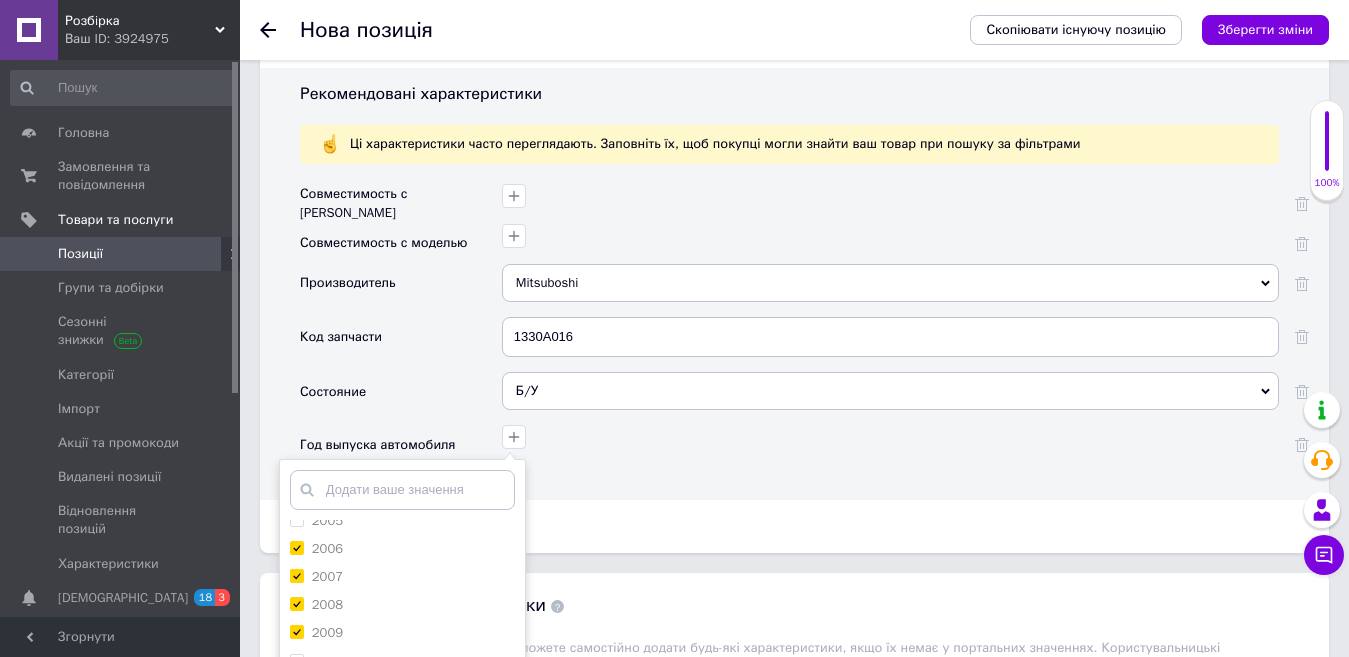 scroll, scrollTop: 1600, scrollLeft: 0, axis: vertical 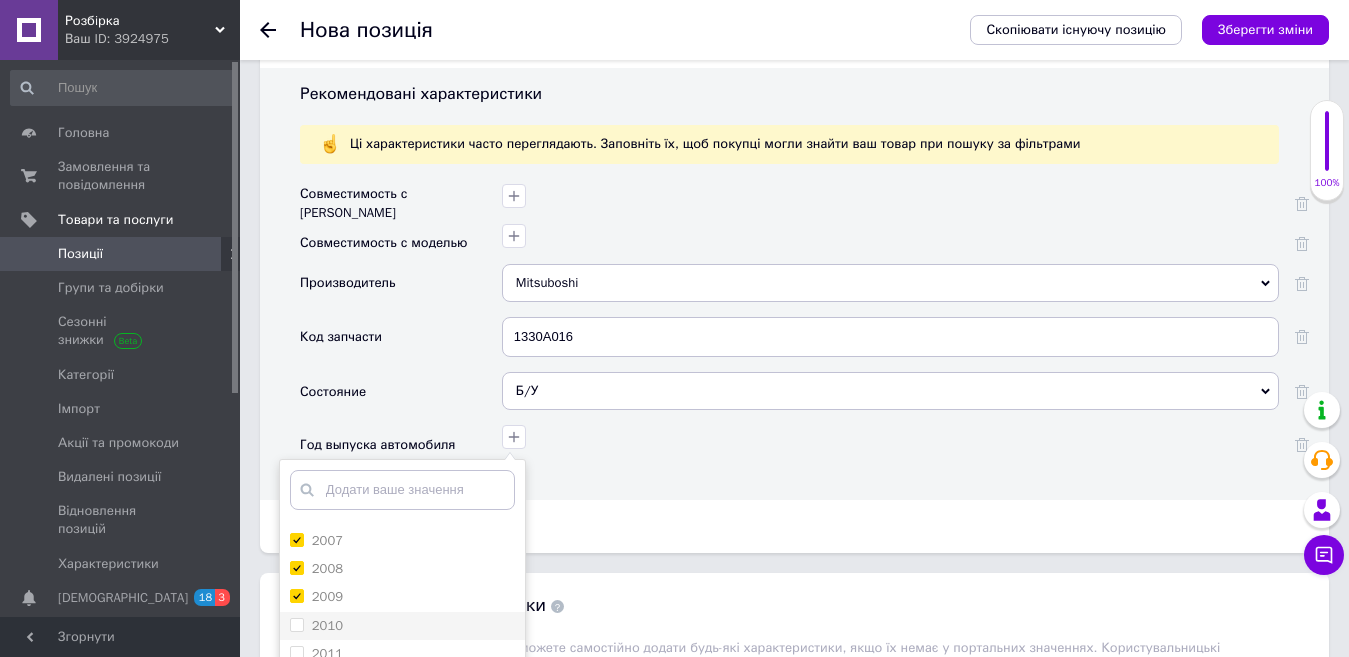 click on "2010" at bounding box center (327, 625) 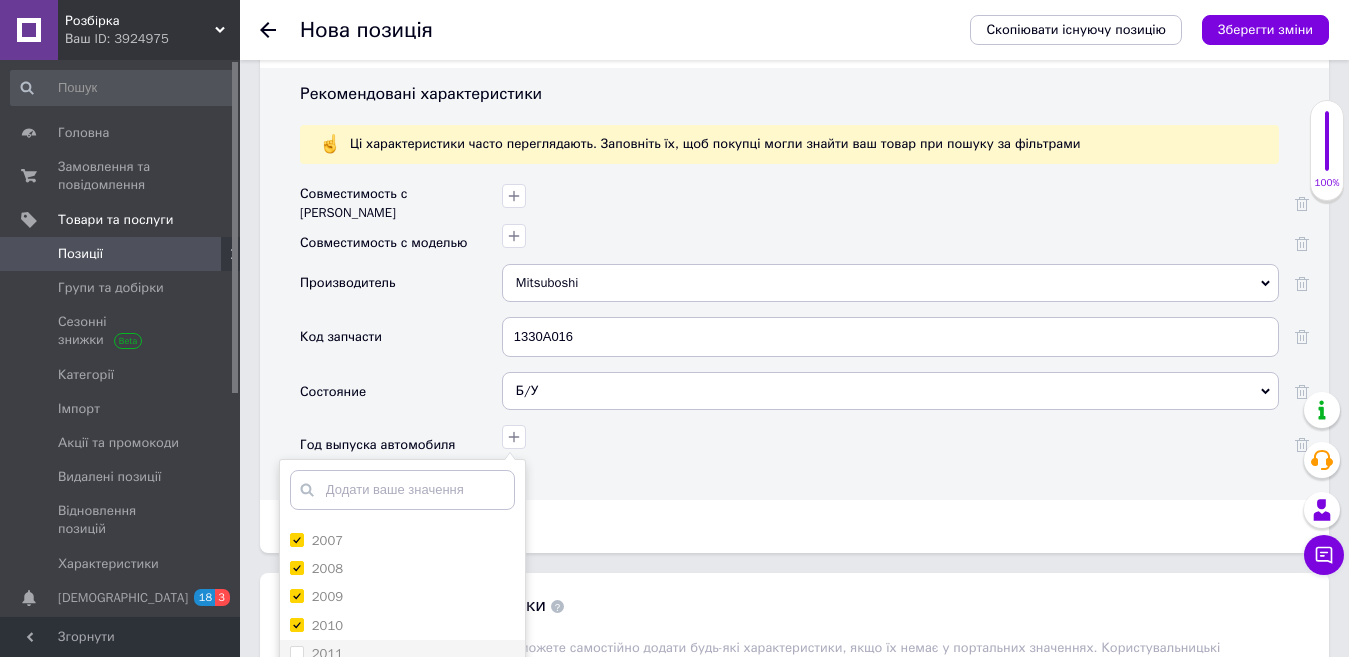 checkbox on "true" 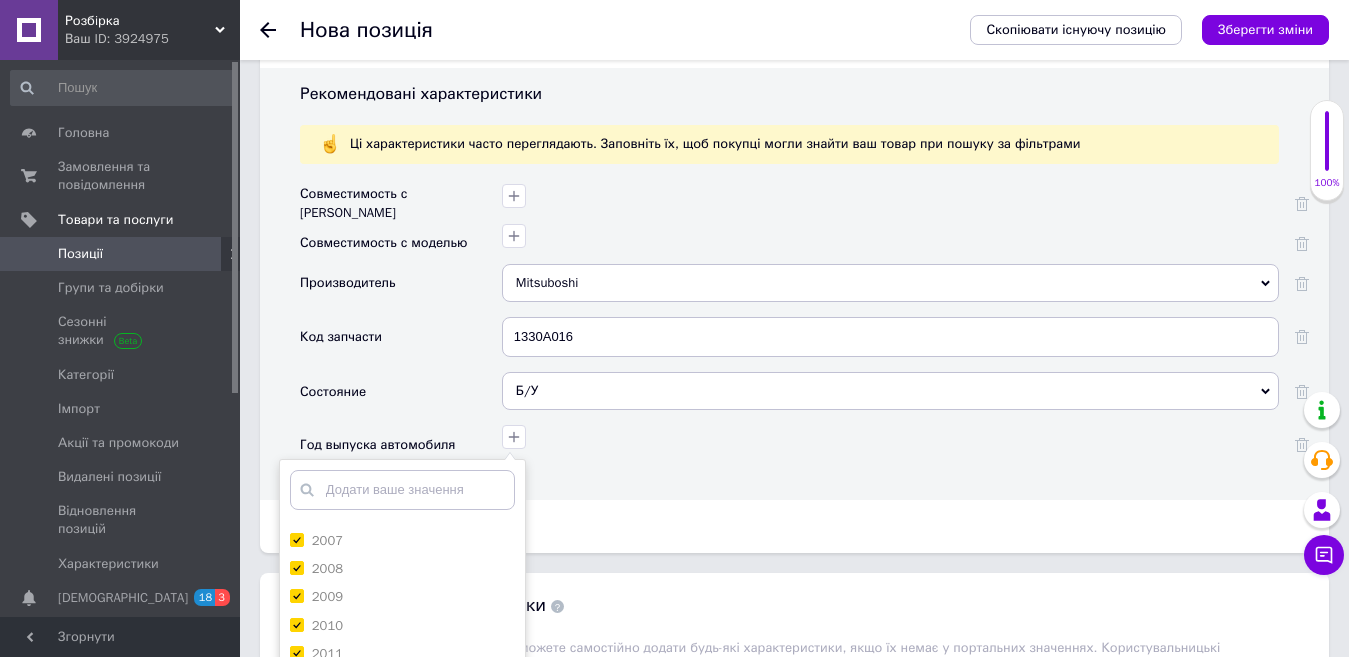 checkbox on "true" 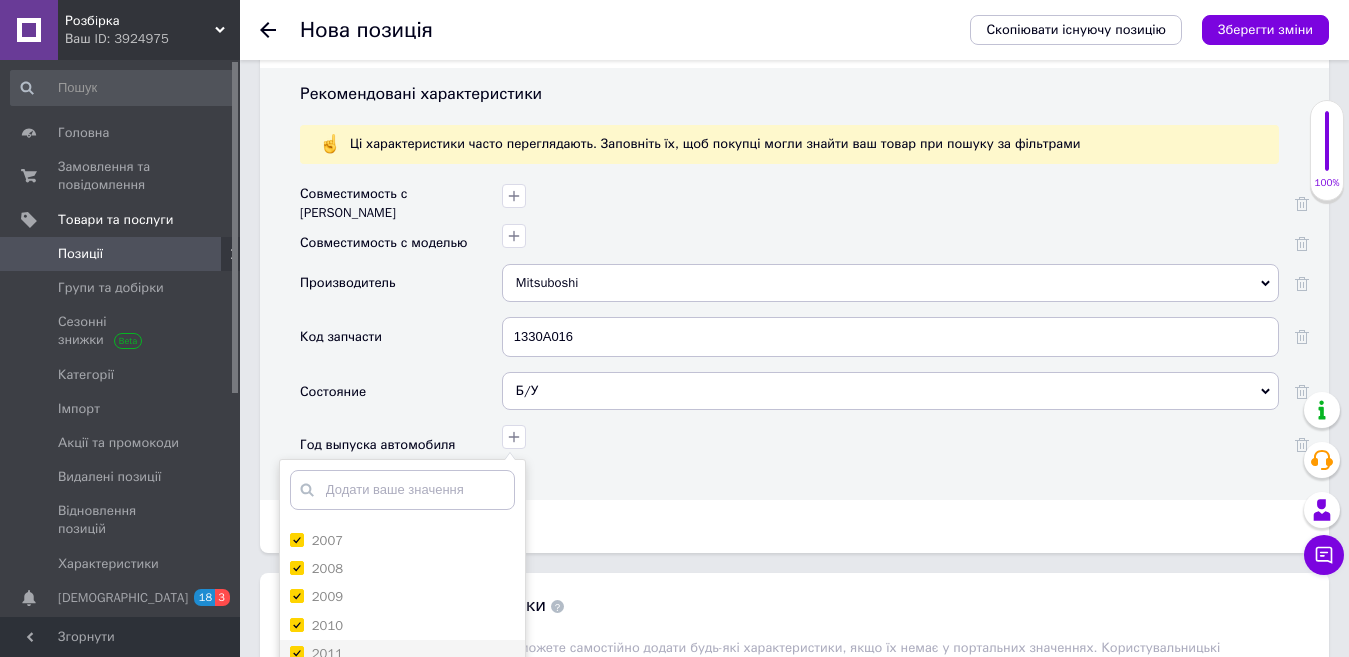 checkbox on "true" 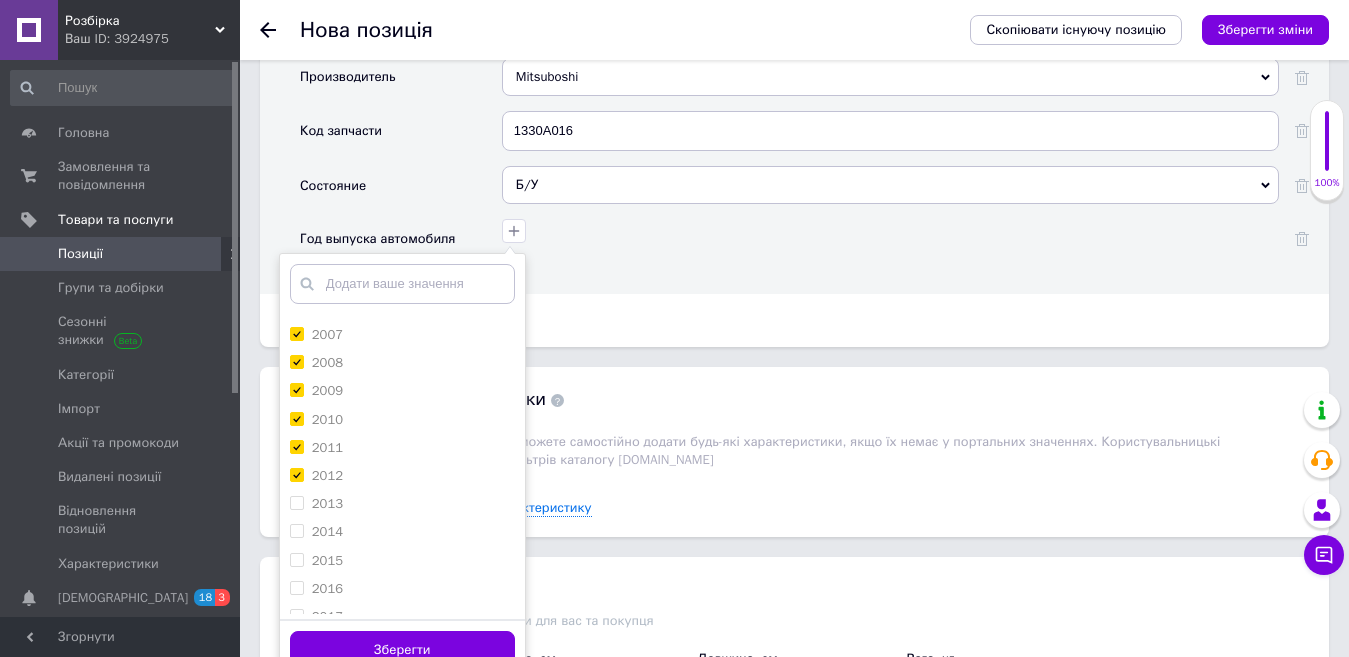 scroll, scrollTop: 1937, scrollLeft: 0, axis: vertical 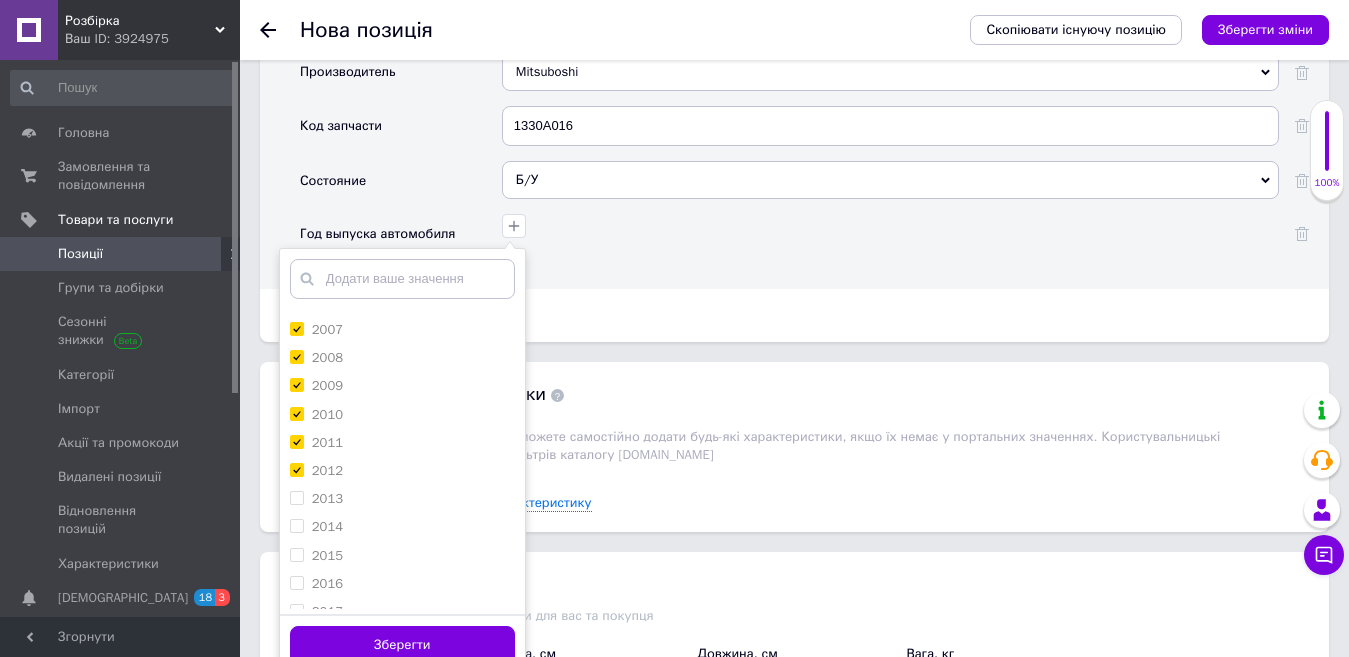 click on "Зберегти" at bounding box center [402, 645] 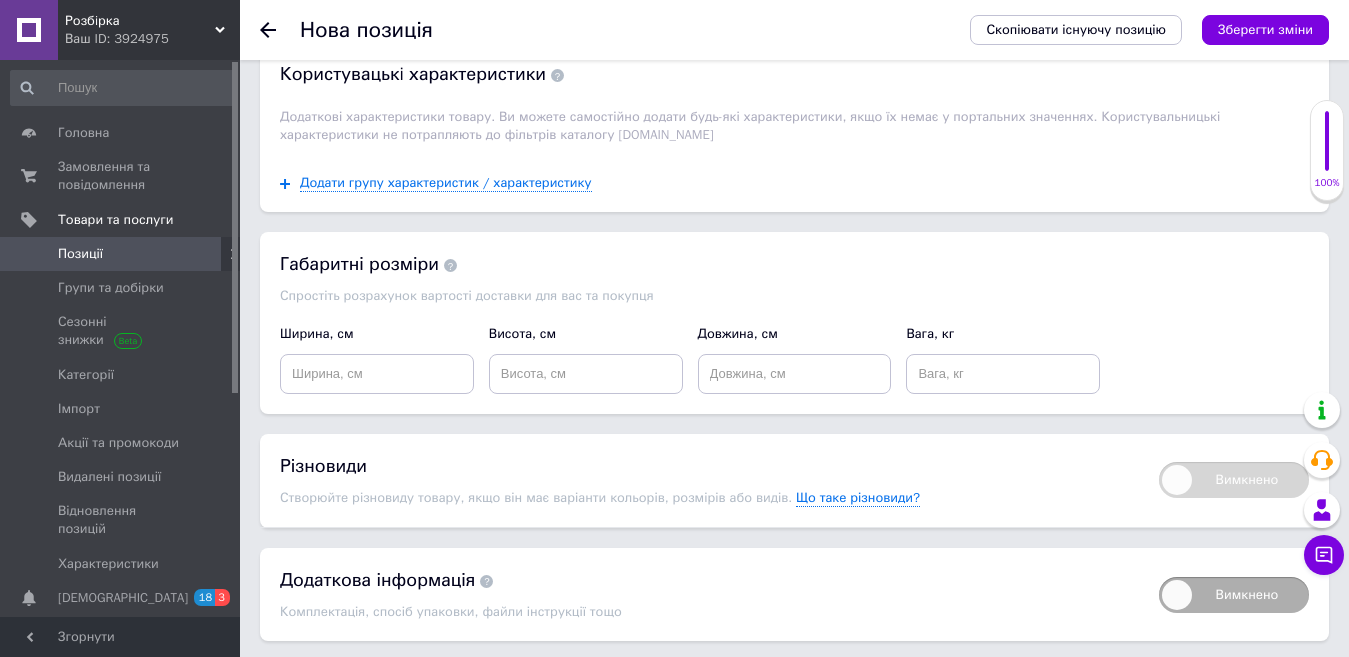scroll, scrollTop: 2276, scrollLeft: 0, axis: vertical 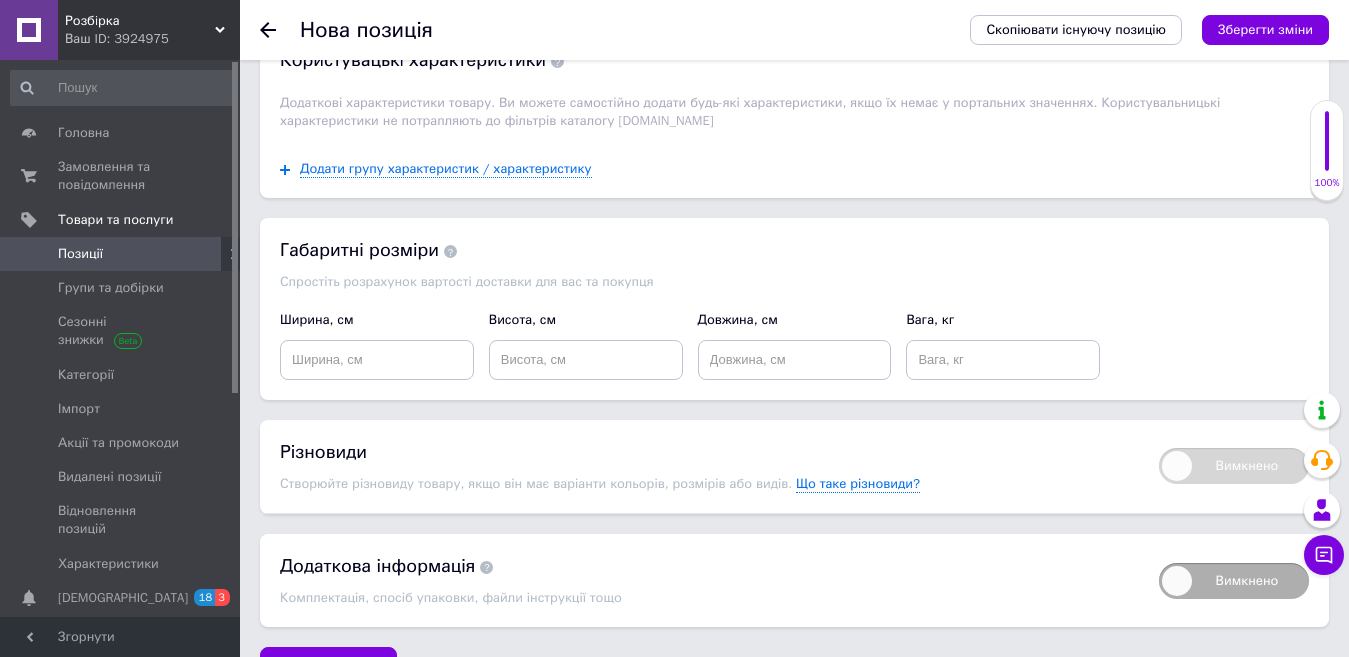 click on "Зберегти зміни" at bounding box center (328, 667) 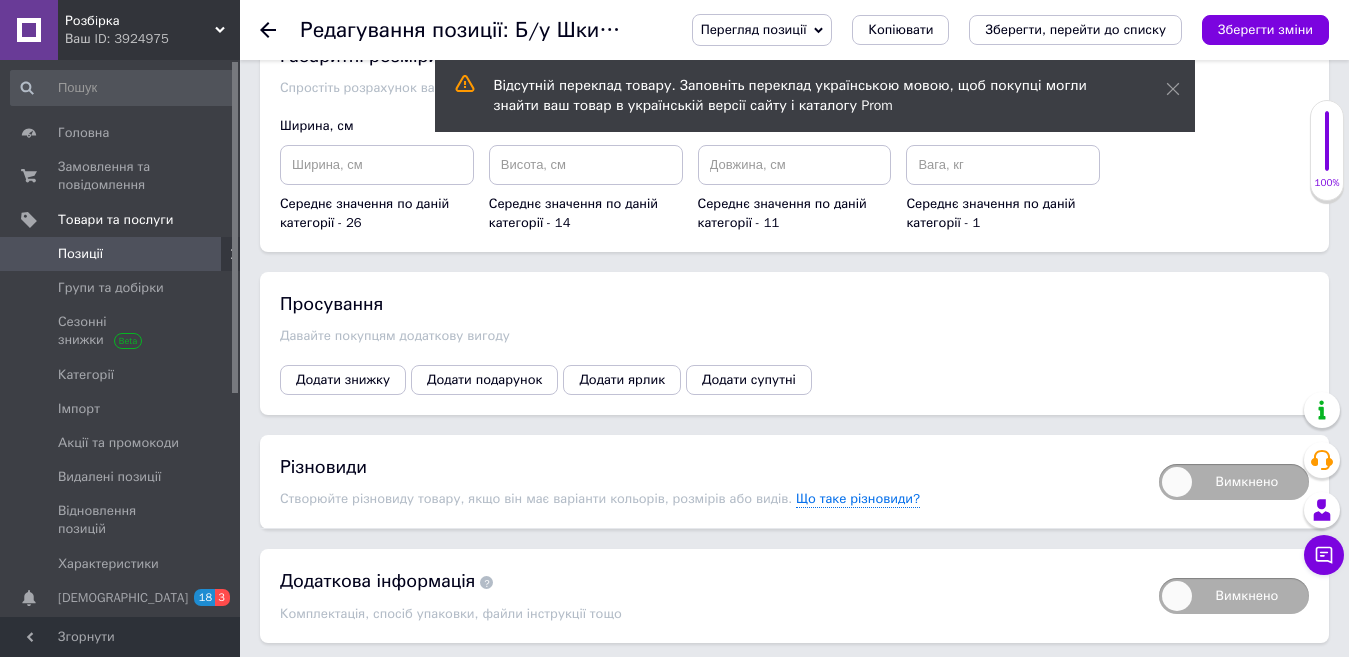 scroll, scrollTop: 2461, scrollLeft: 0, axis: vertical 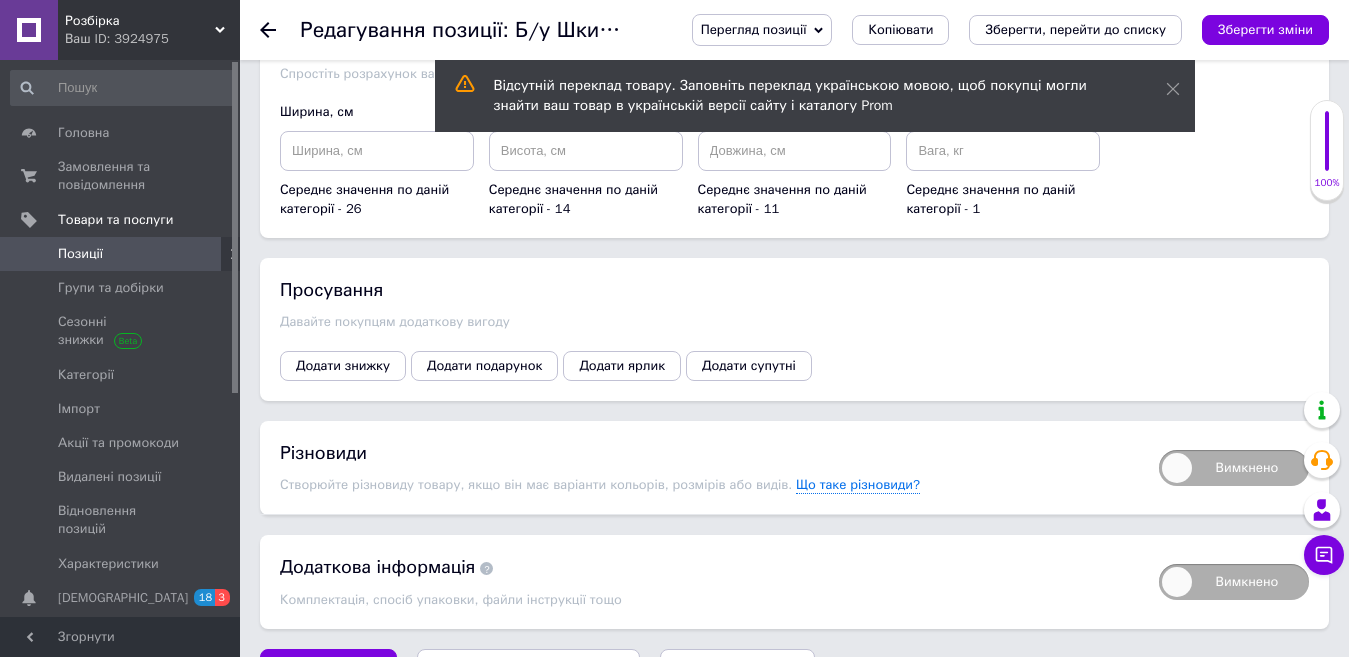 click on "Зберегти, перейти до списку" at bounding box center [528, 668] 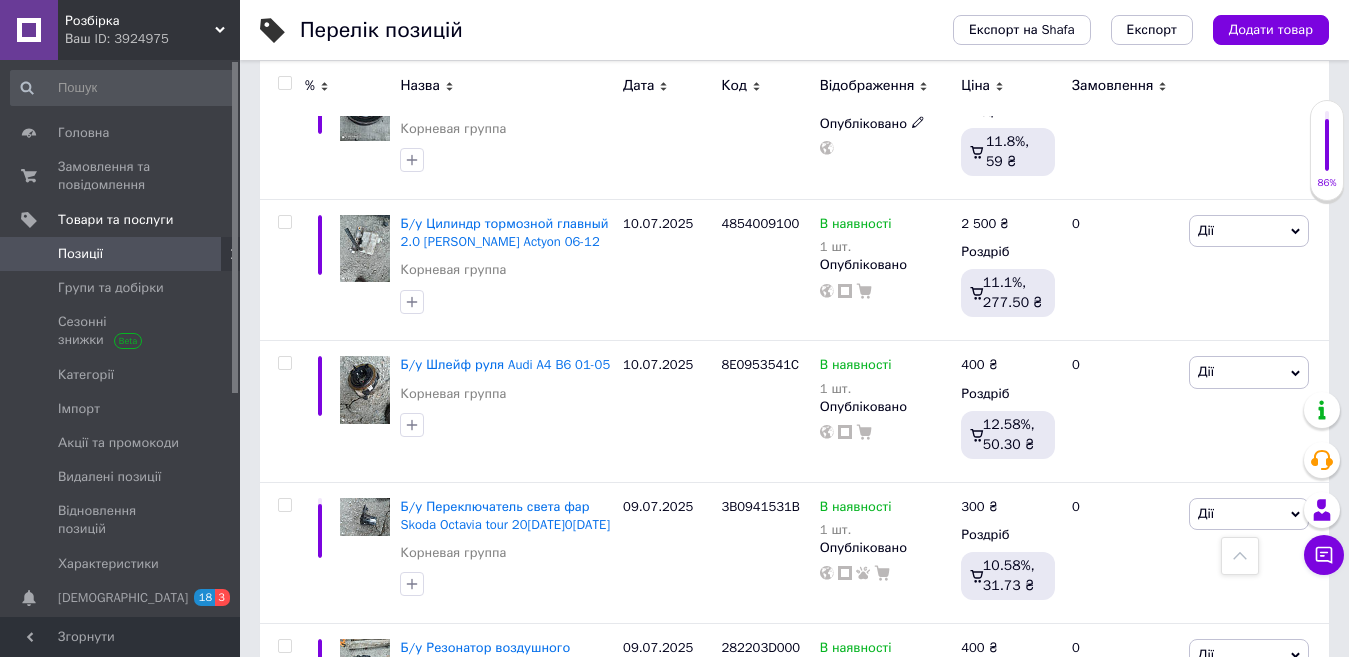 scroll, scrollTop: 100, scrollLeft: 0, axis: vertical 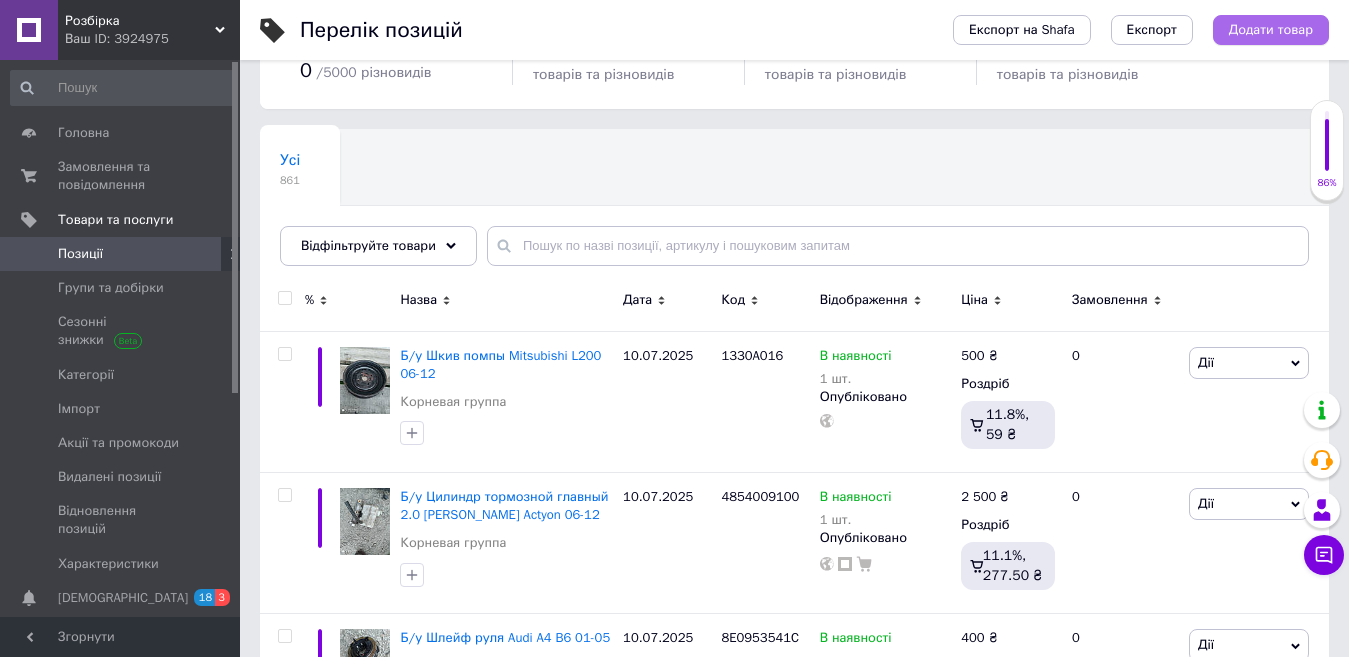 click on "Додати товар" at bounding box center (1271, 30) 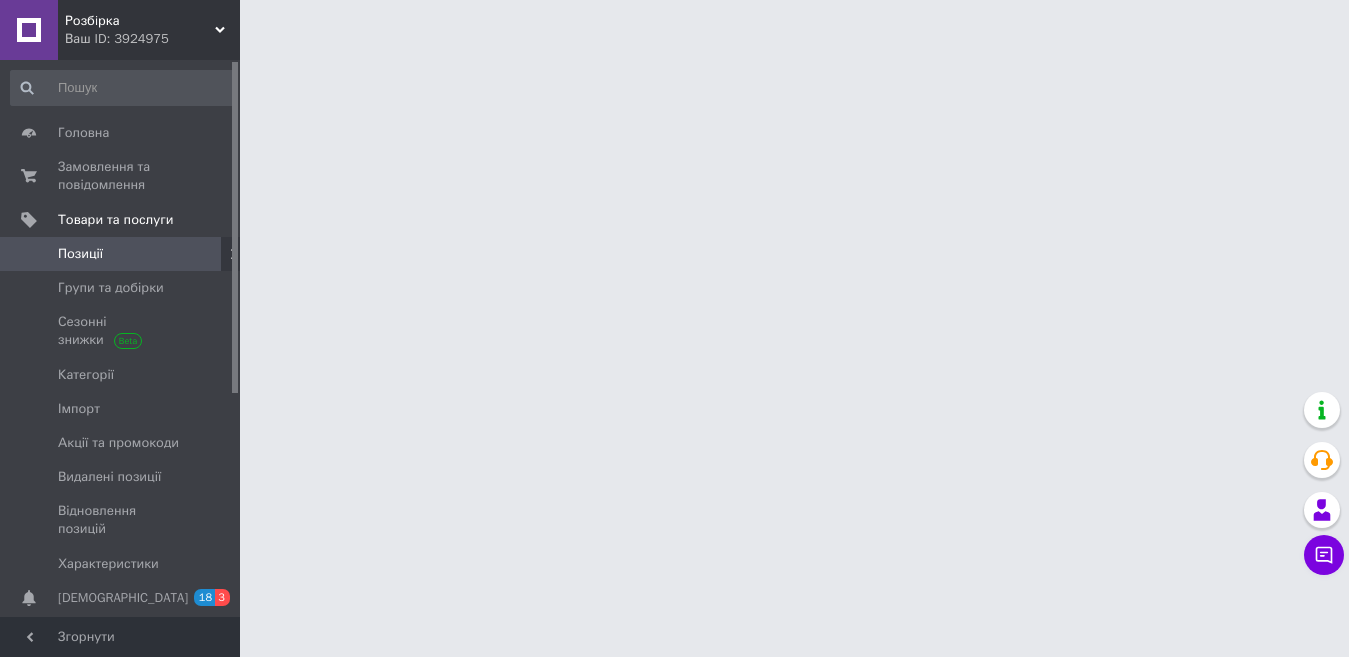 scroll, scrollTop: 0, scrollLeft: 0, axis: both 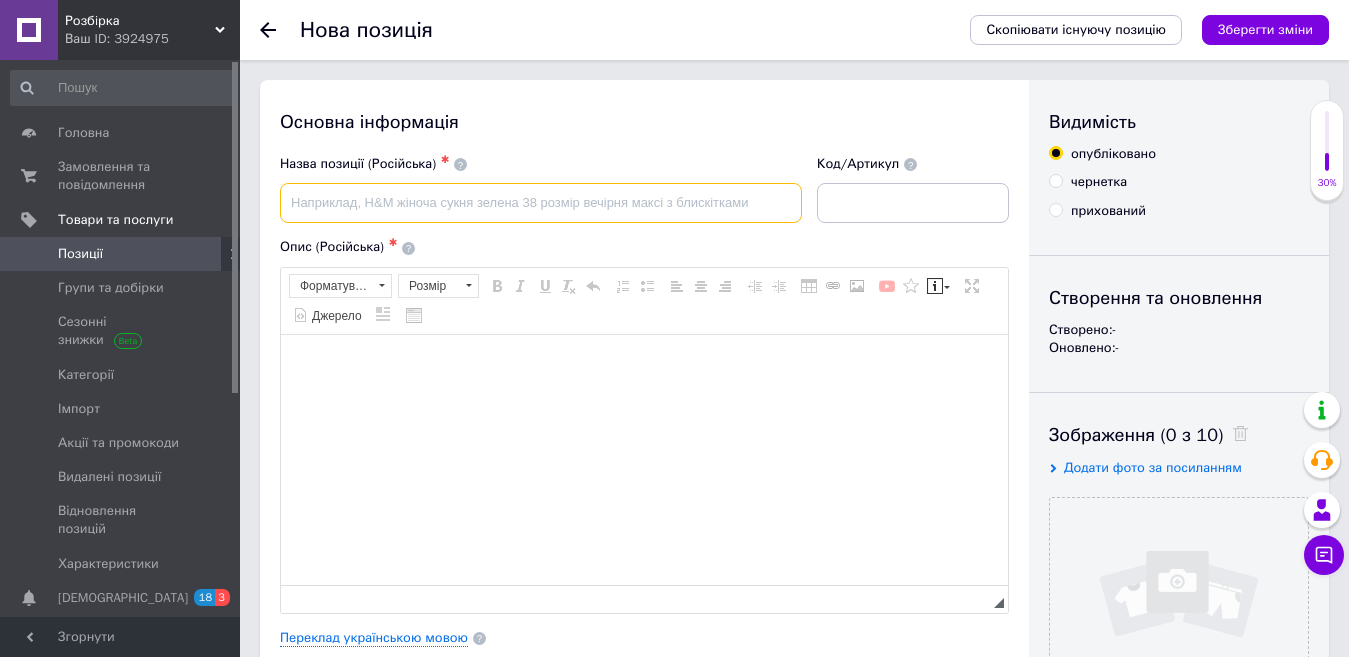click at bounding box center (541, 203) 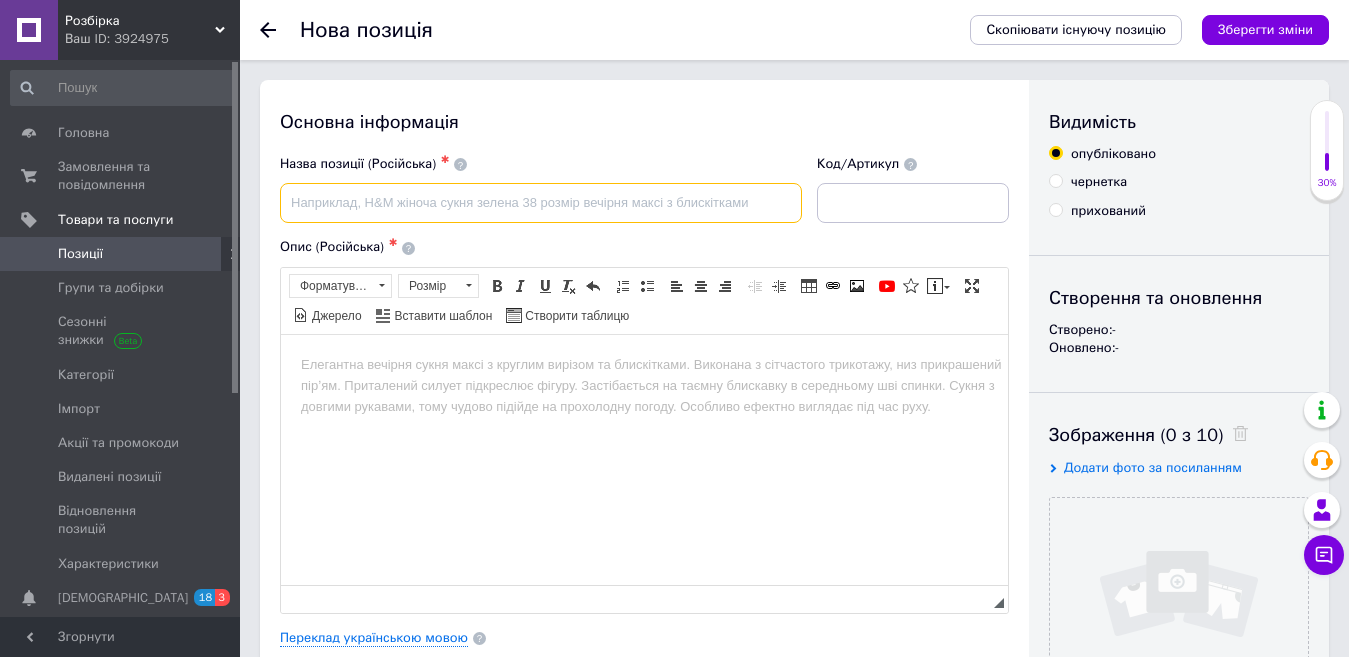 scroll, scrollTop: 0, scrollLeft: 0, axis: both 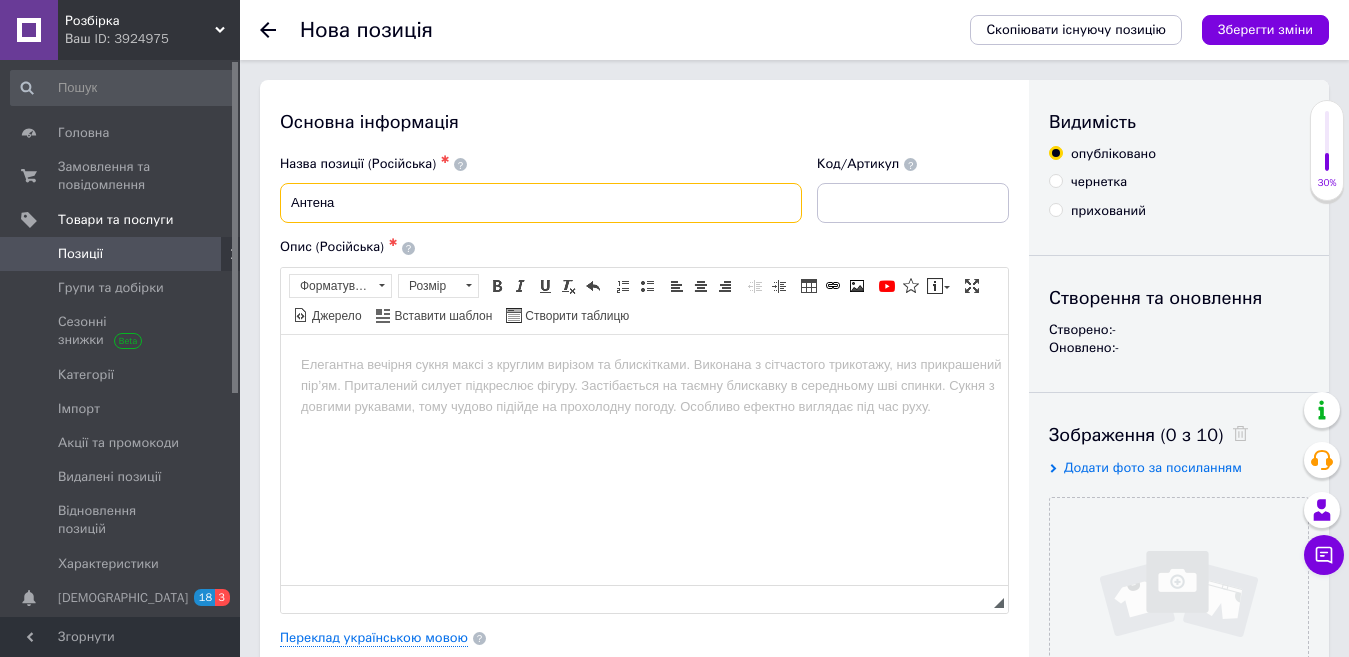 click on "Антена" at bounding box center (541, 203) 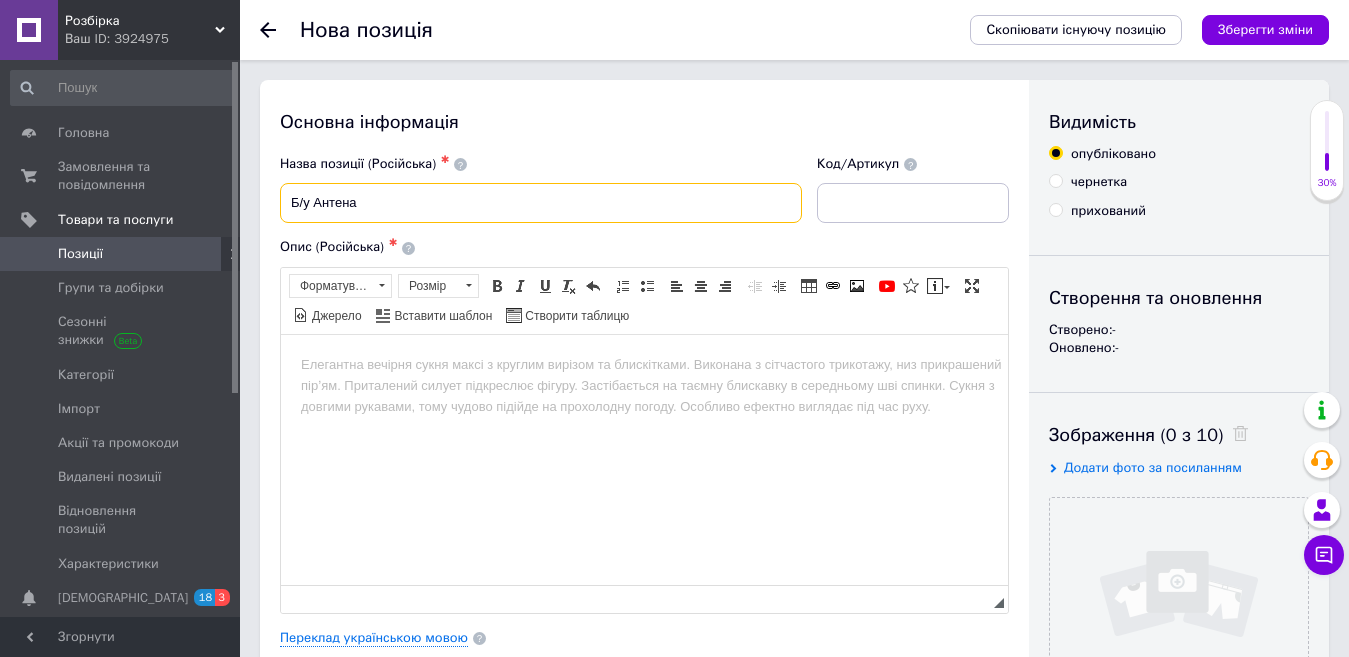 click on "Б/у Антена" at bounding box center (541, 203) 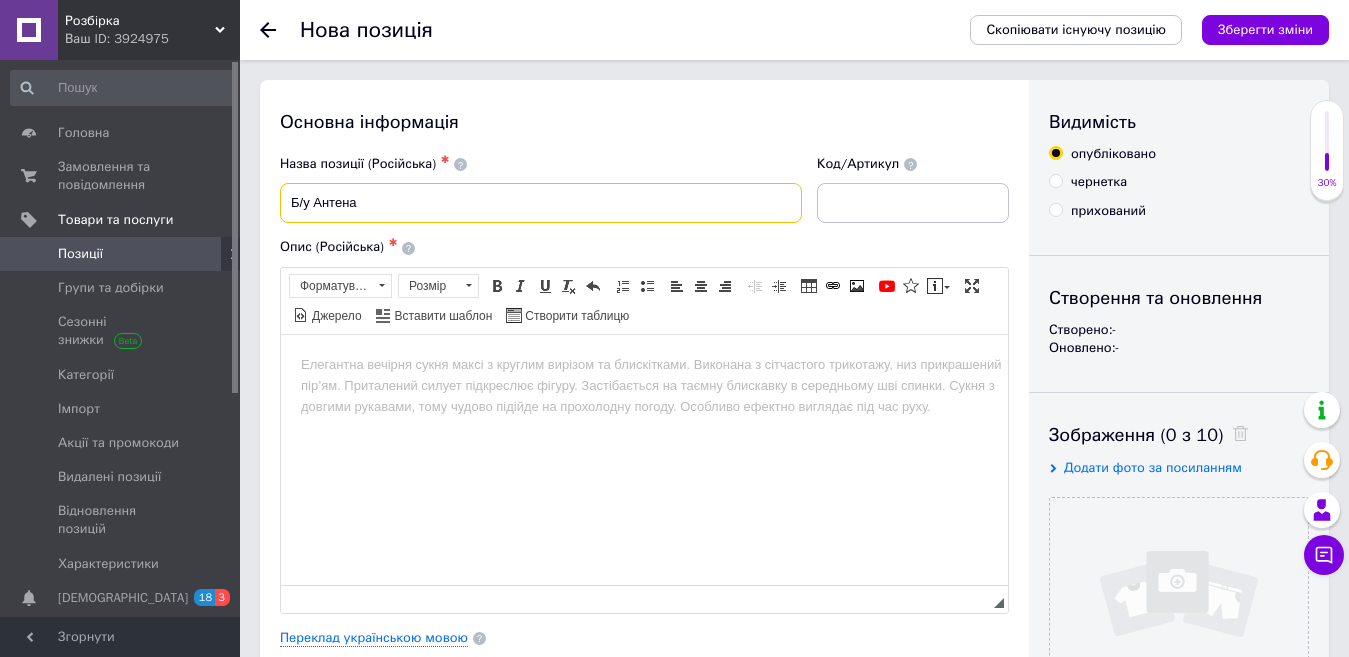 click on "Б/у Антена" at bounding box center [541, 203] 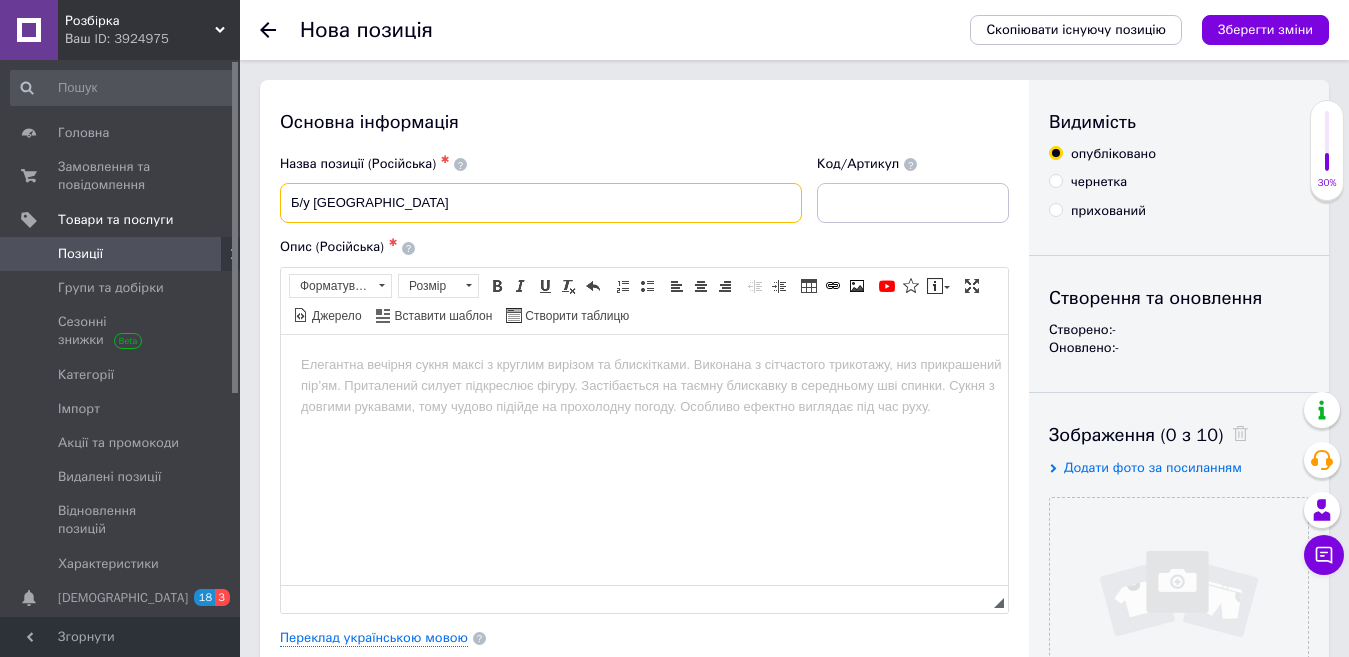 click on "Б/у [GEOGRAPHIC_DATA]" at bounding box center [541, 203] 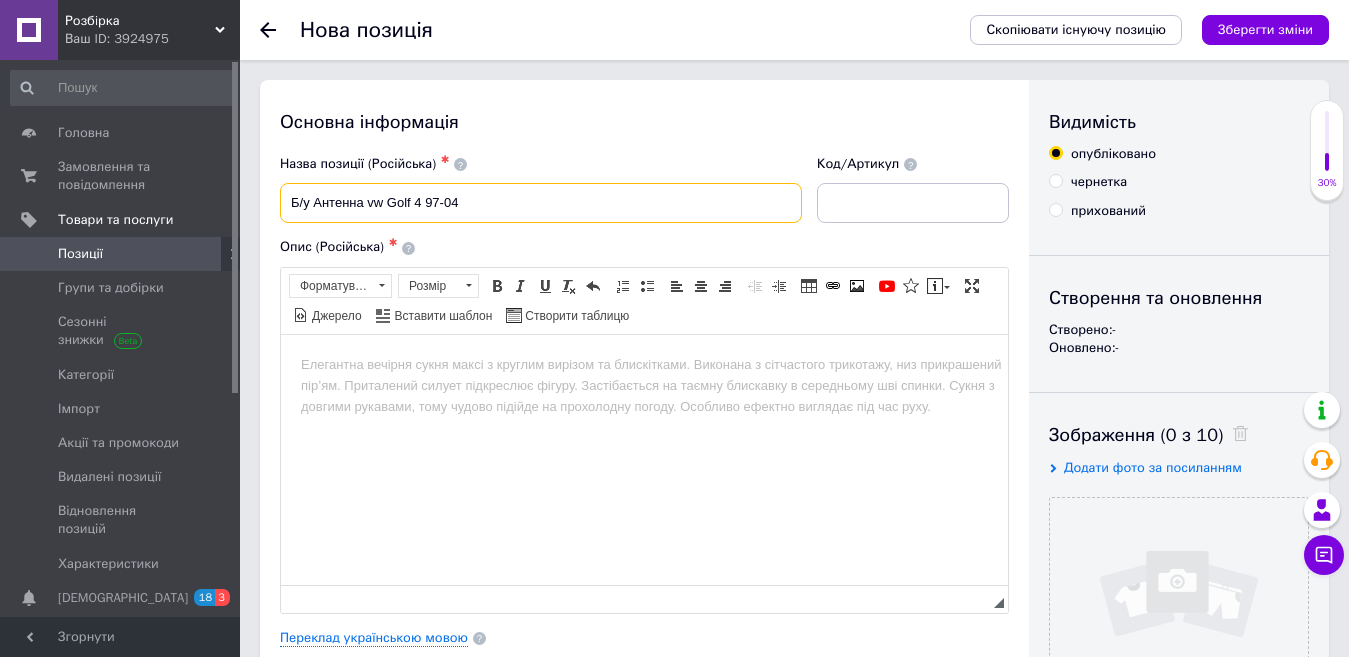 type on "Б/у Антенна vw Golf 4 97-04" 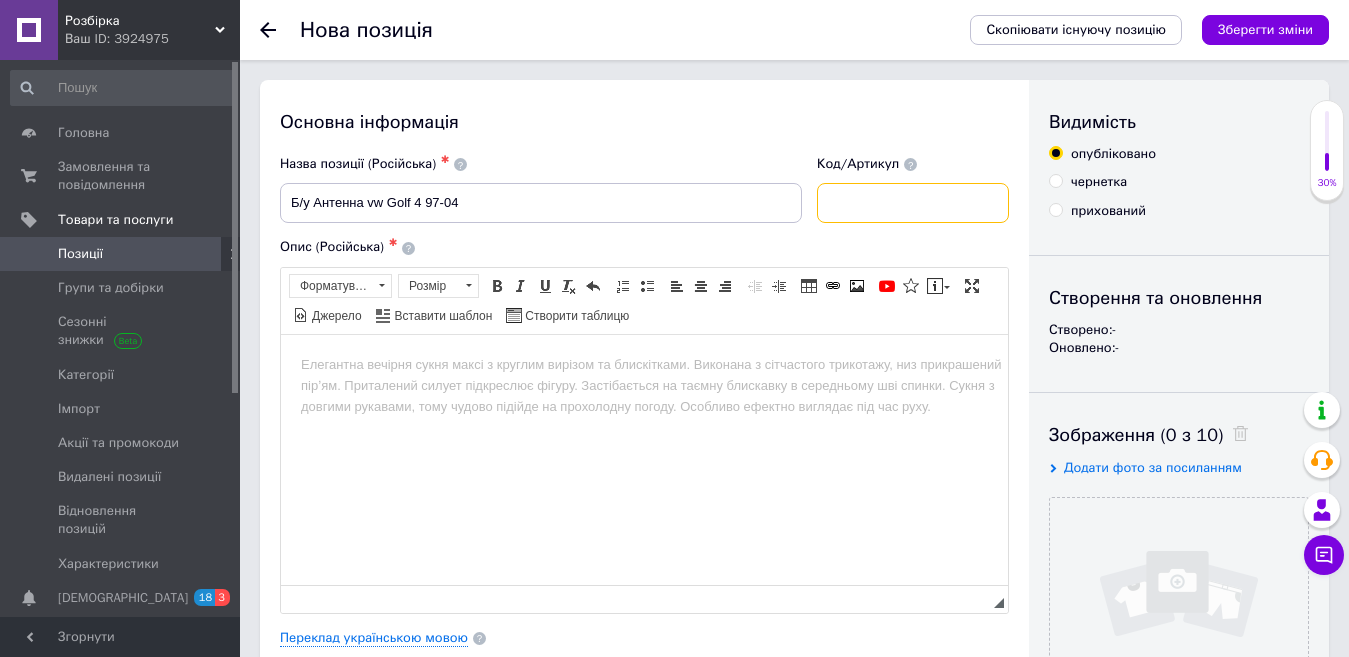 click at bounding box center [913, 203] 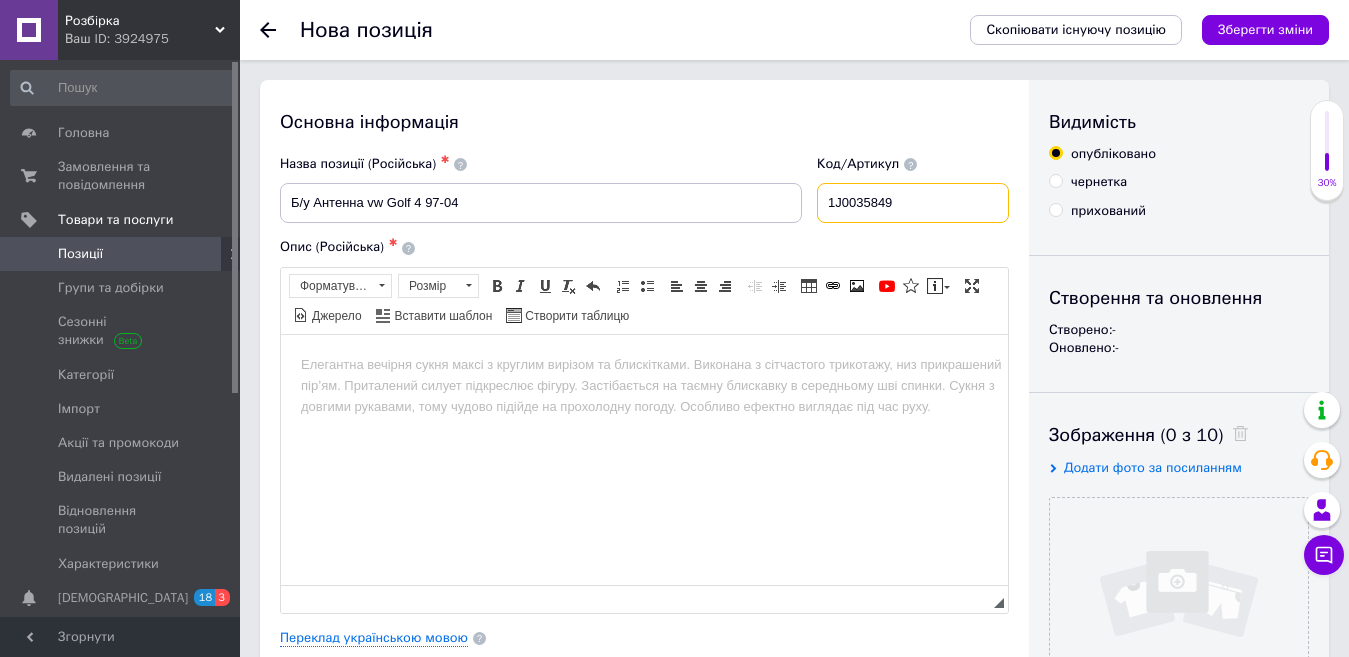 type on "1J0035849" 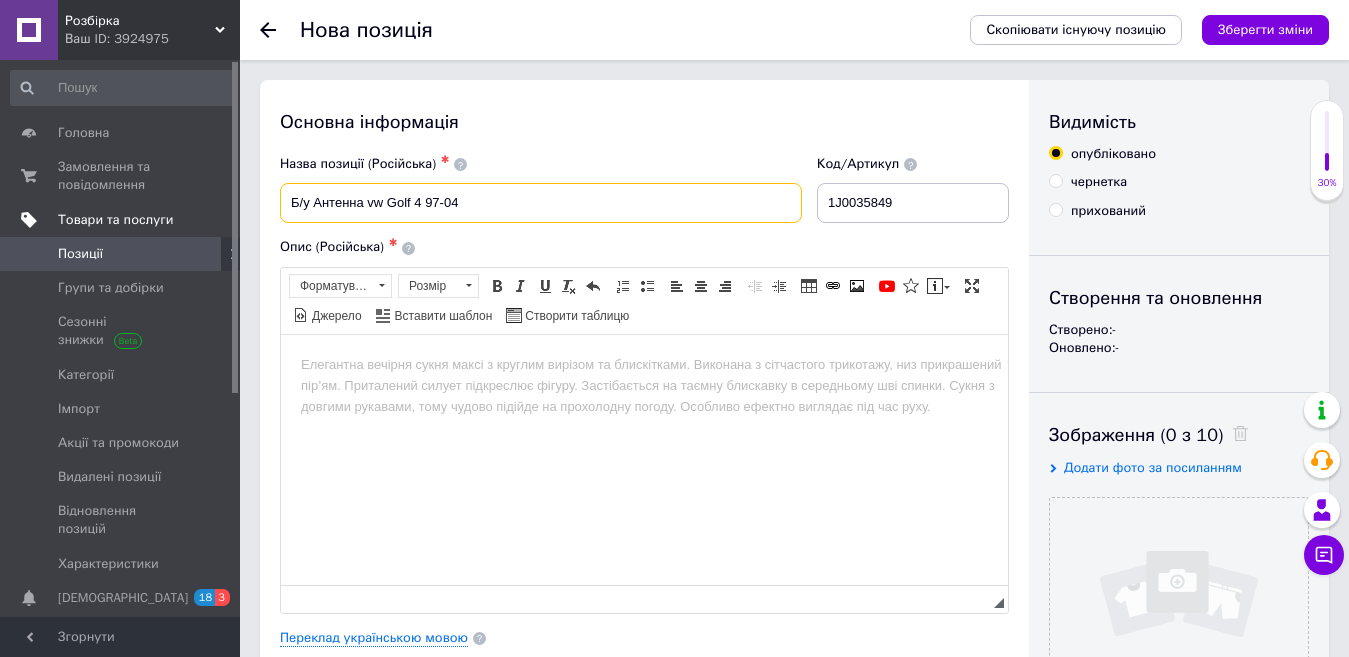 drag, startPoint x: 480, startPoint y: 204, endPoint x: 209, endPoint y: 235, distance: 272.7673 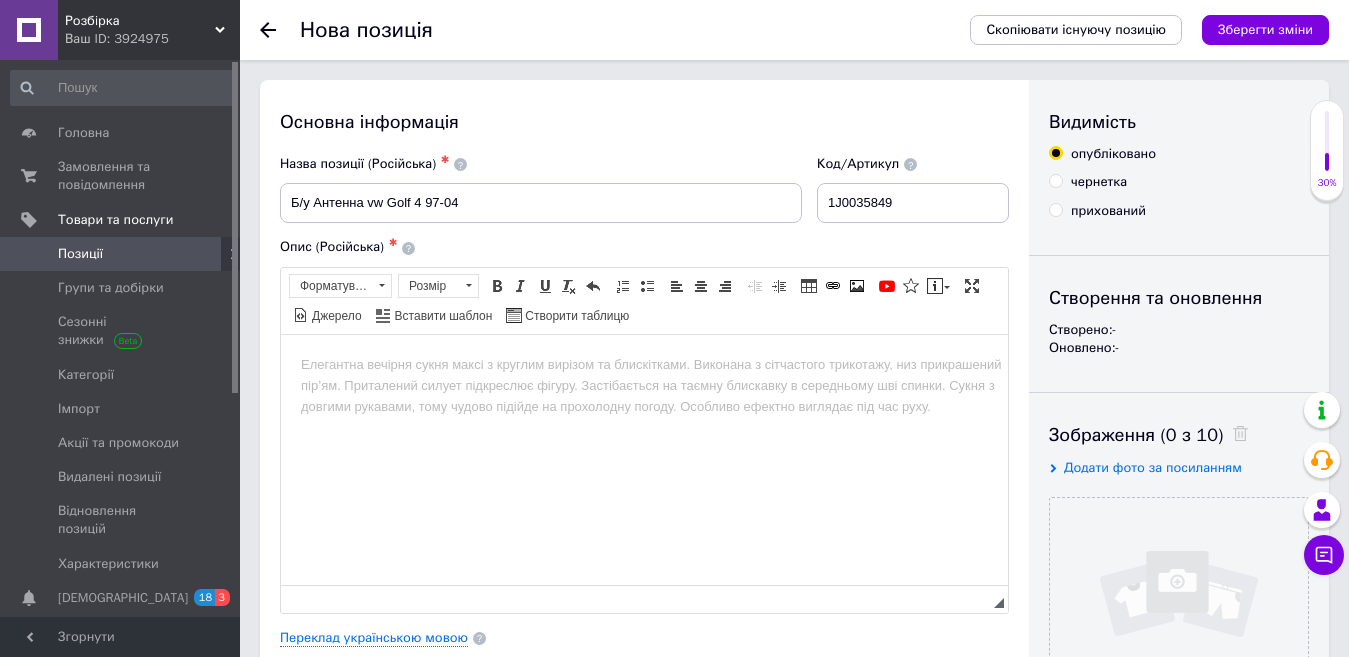 click at bounding box center [644, 364] 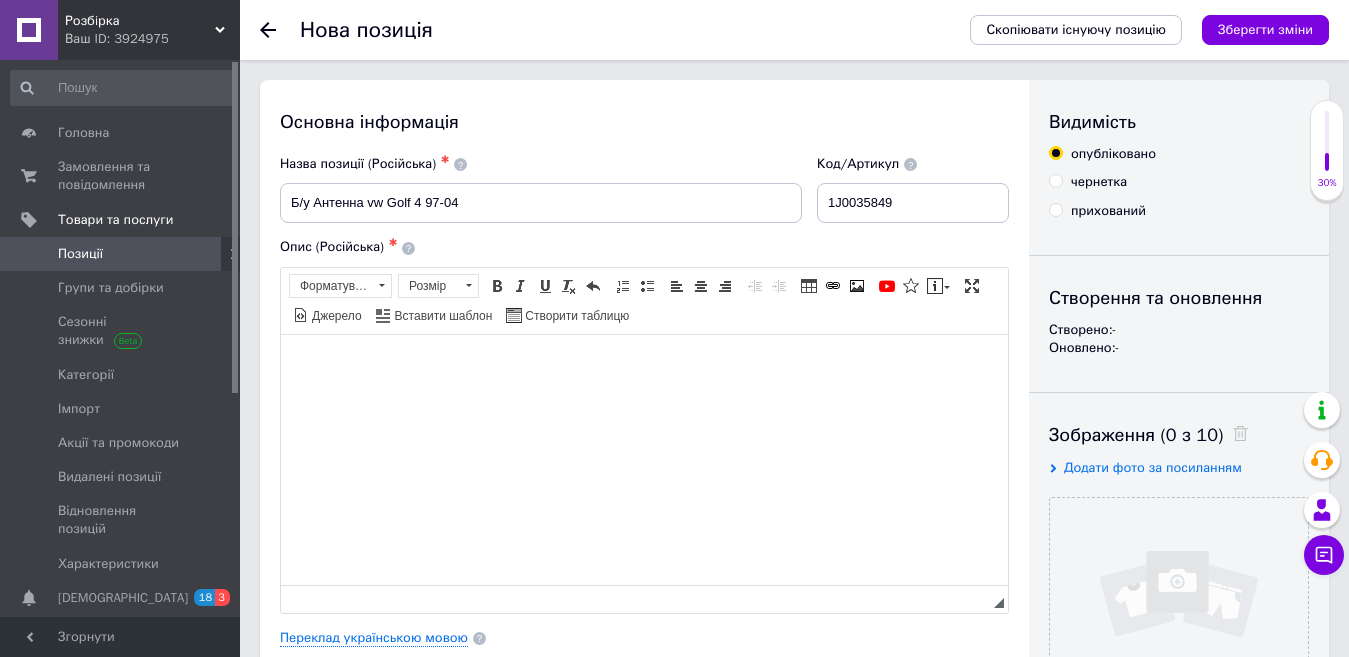 paste 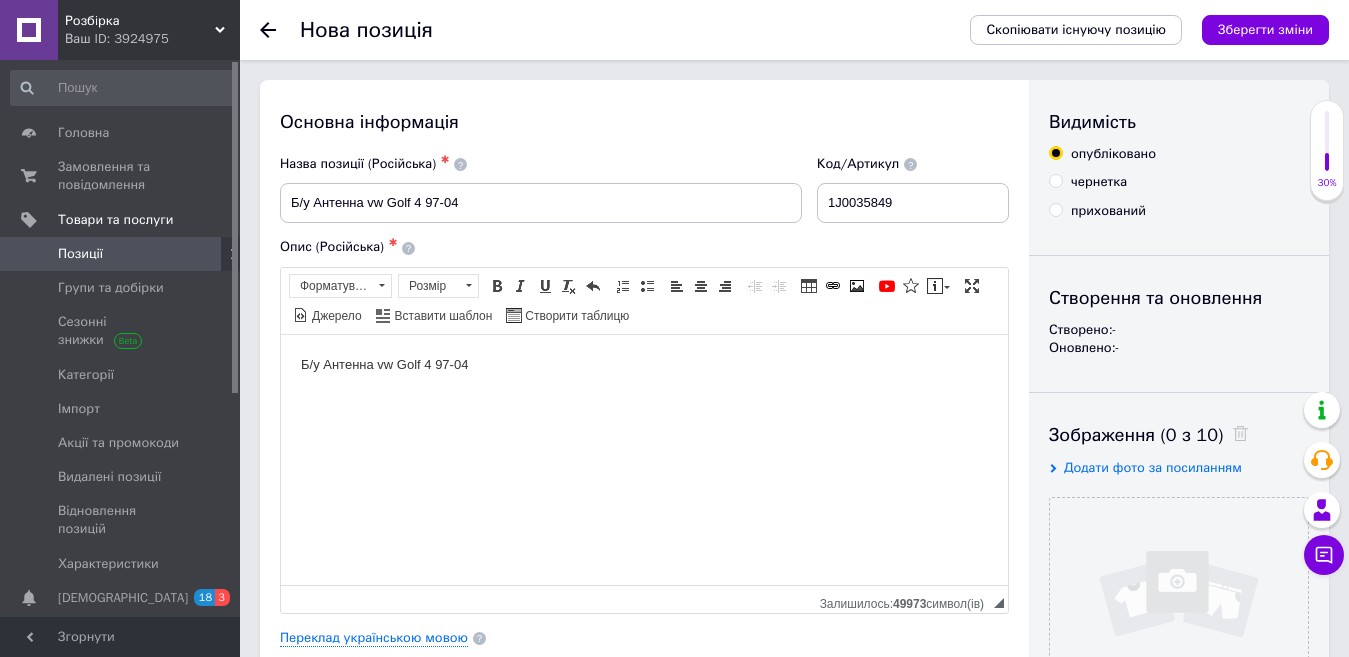 type 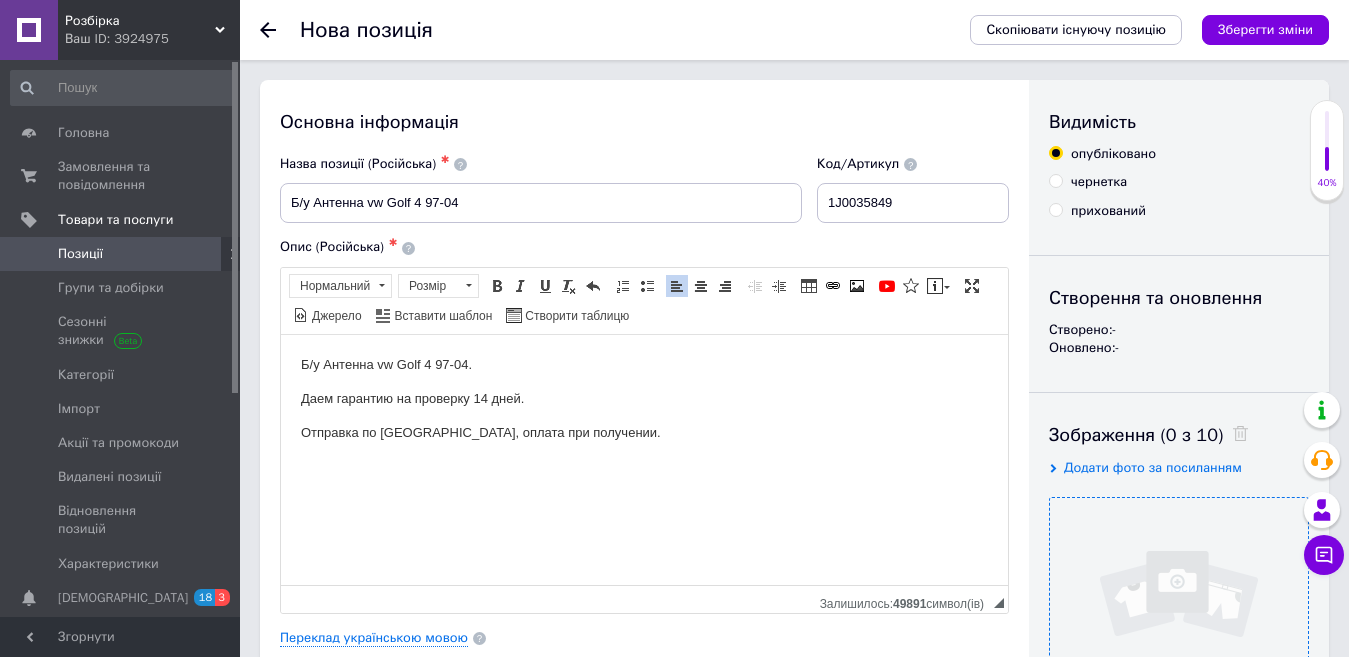 click at bounding box center (1179, 627) 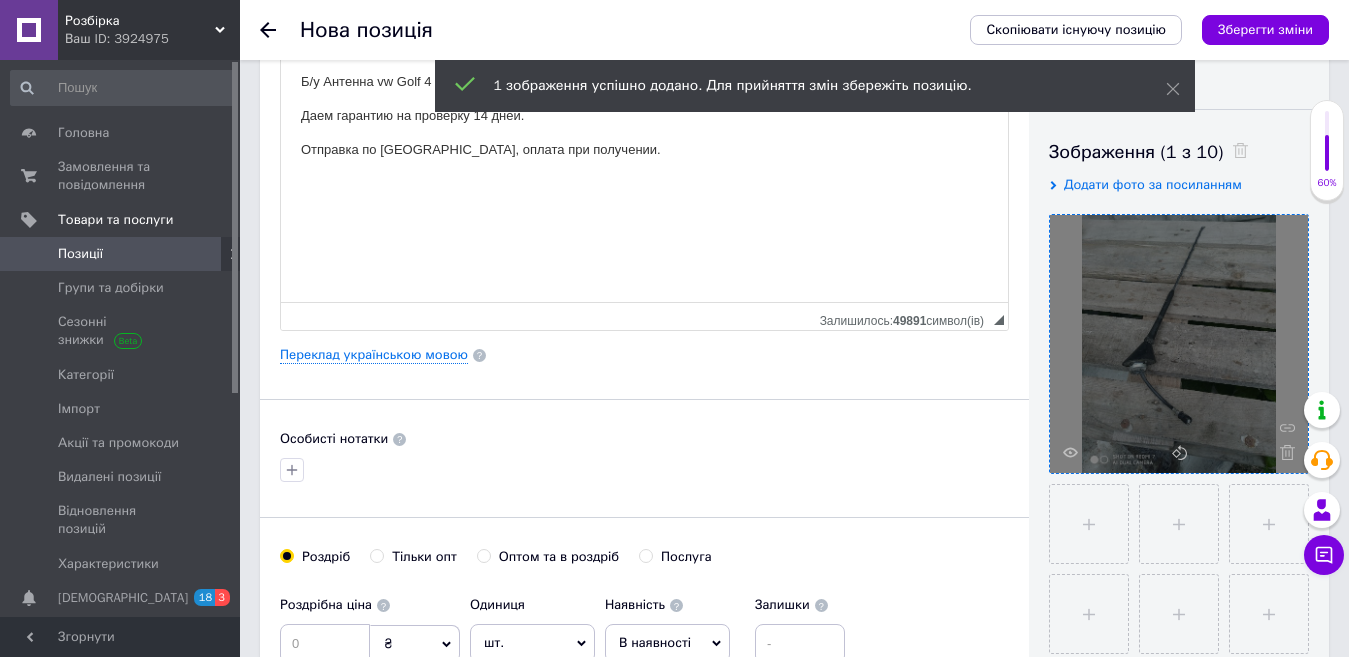 scroll, scrollTop: 400, scrollLeft: 0, axis: vertical 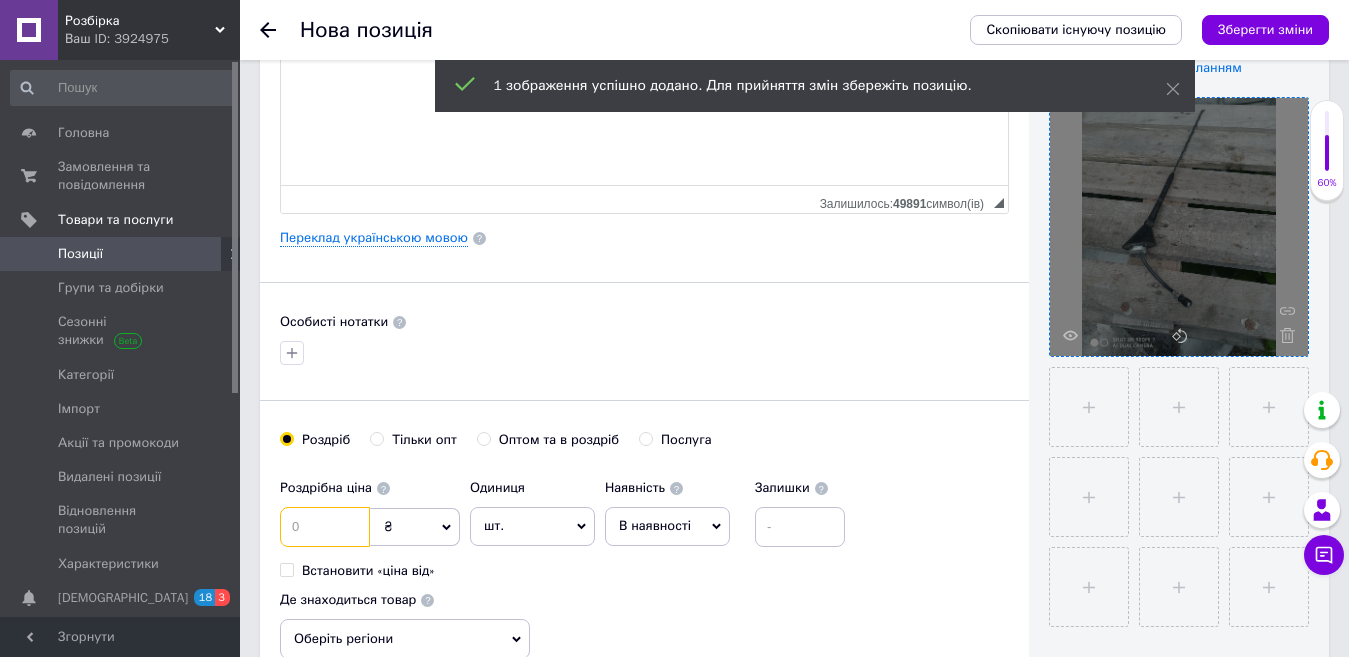 click at bounding box center [325, 527] 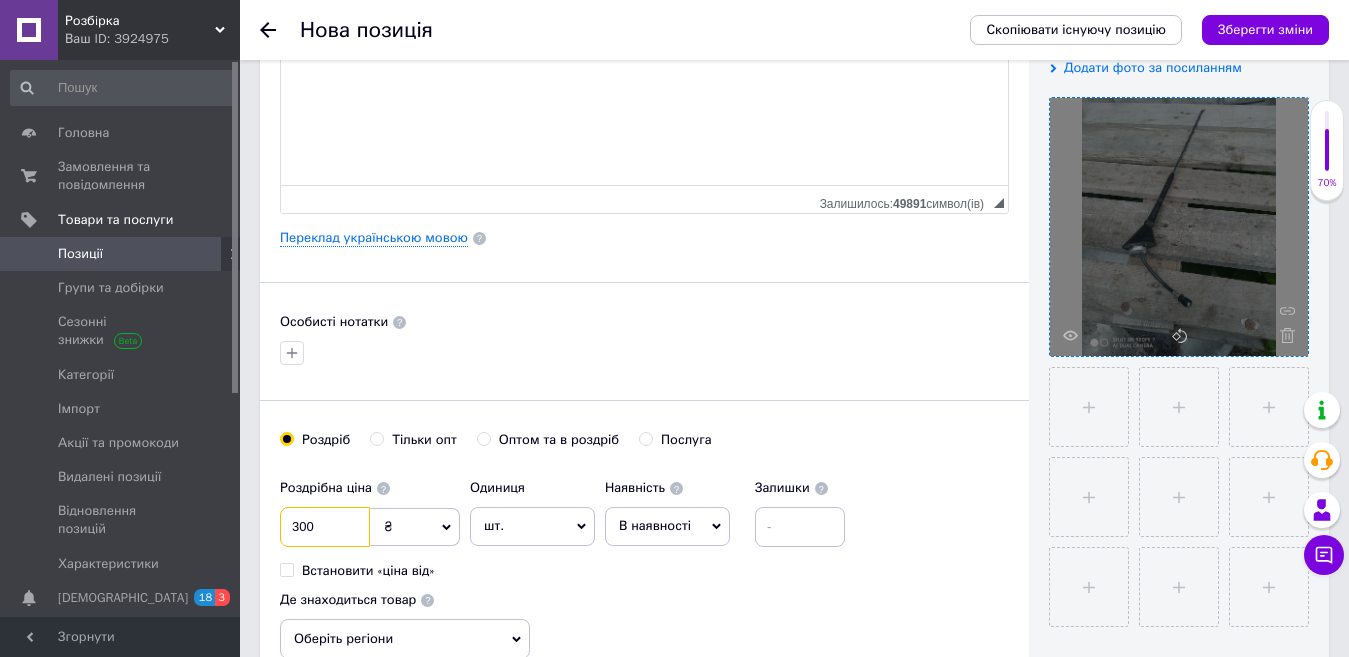 type on "300" 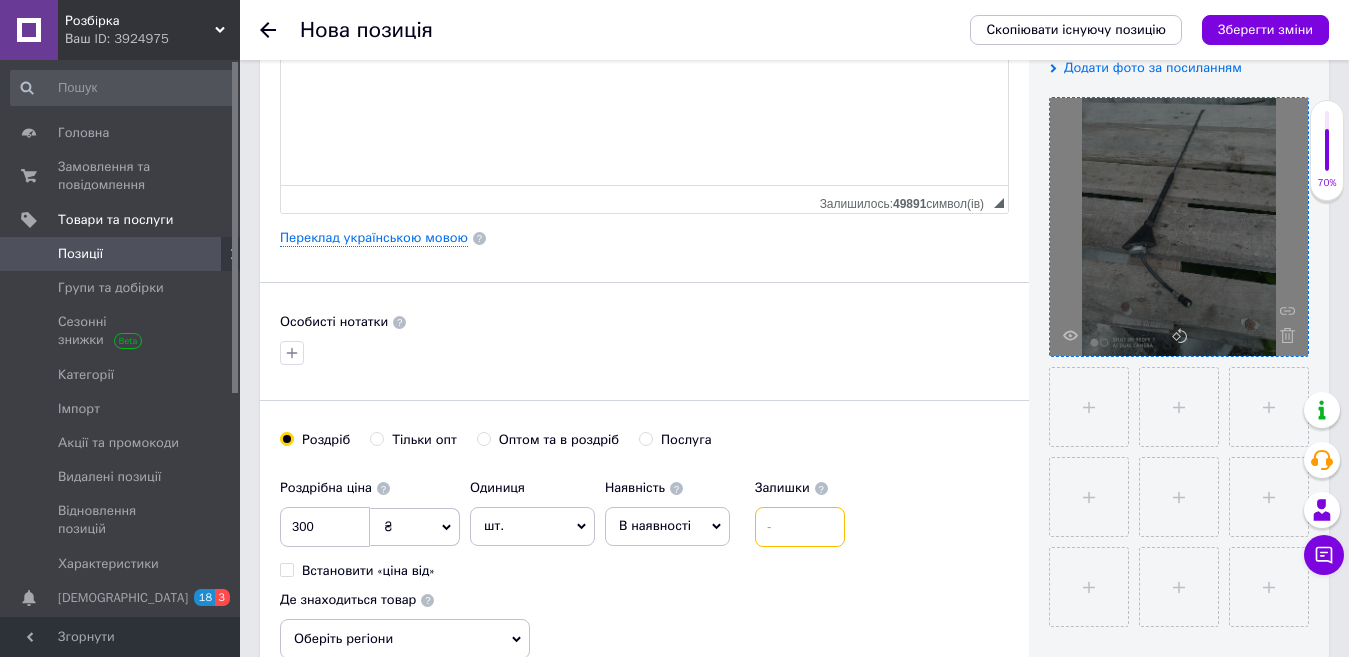 click at bounding box center (800, 527) 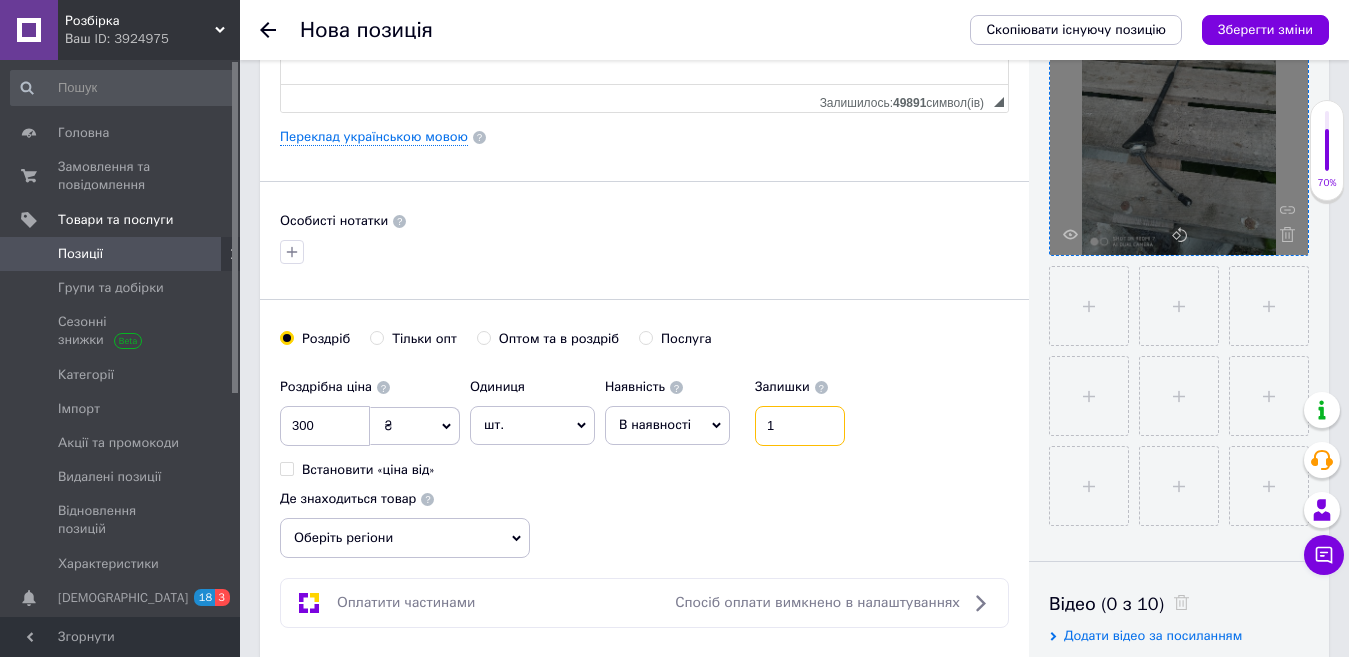 scroll, scrollTop: 600, scrollLeft: 0, axis: vertical 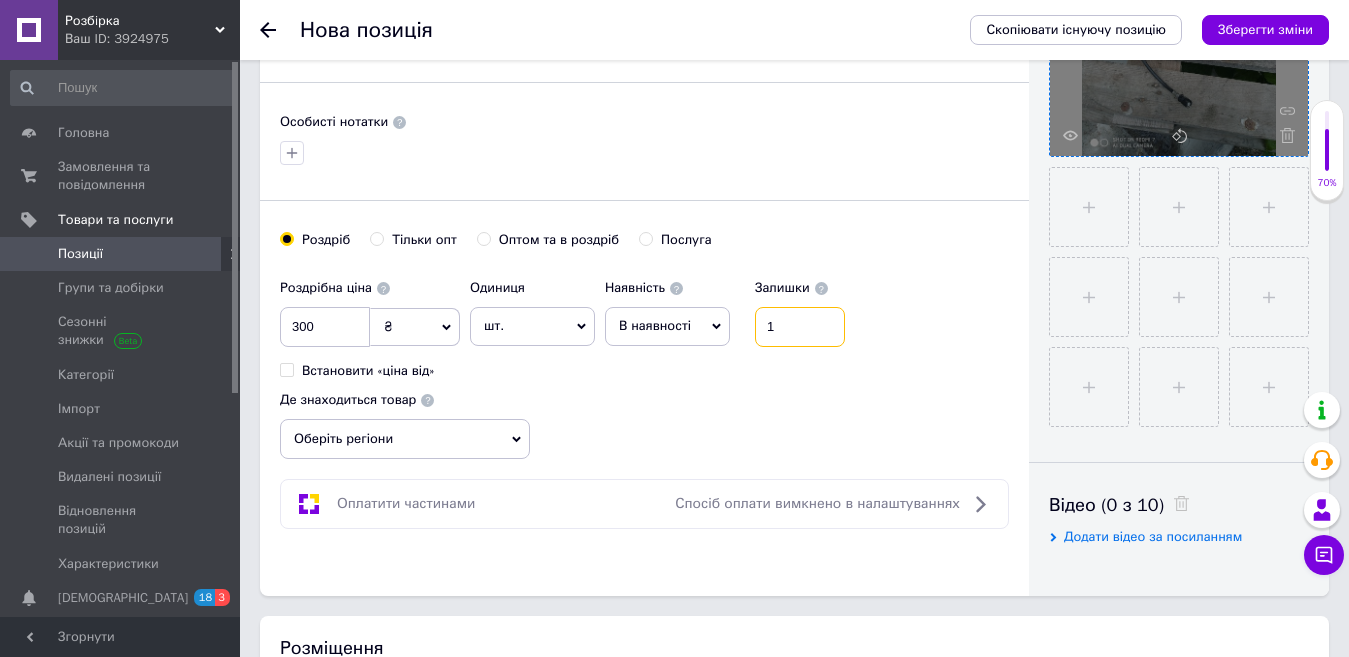 type on "1" 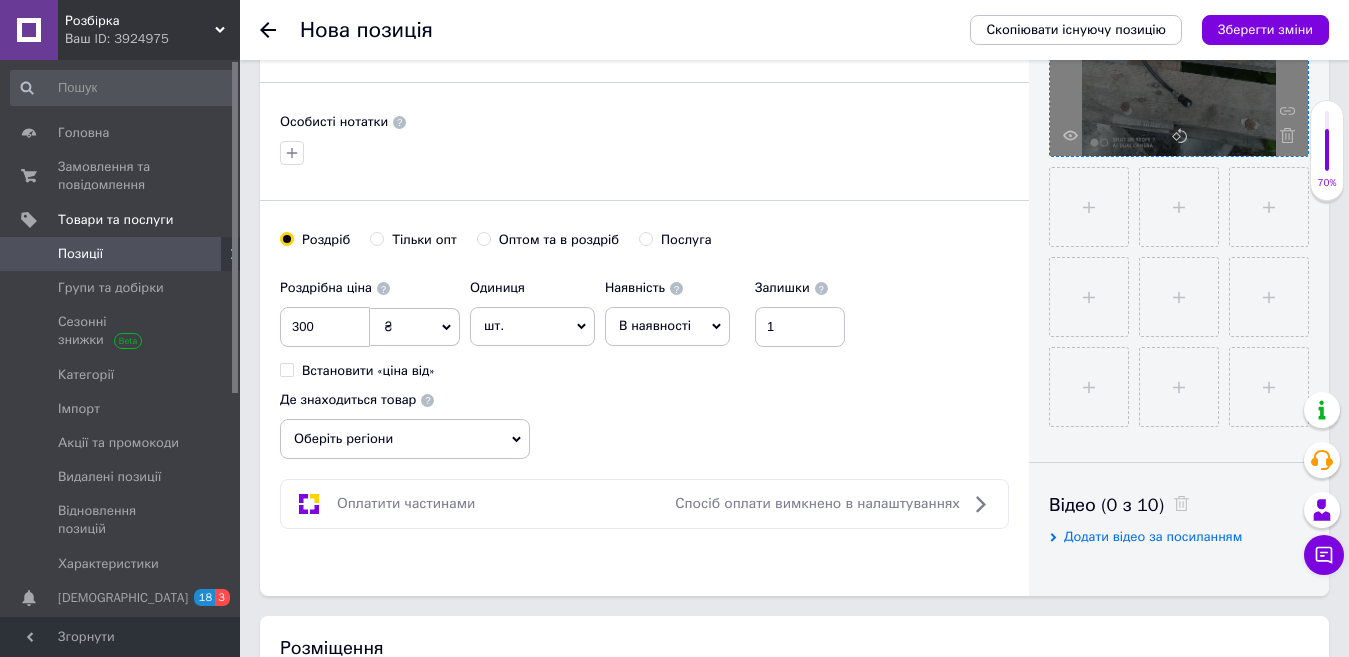 click on "Оберіть регіони" at bounding box center [405, 439] 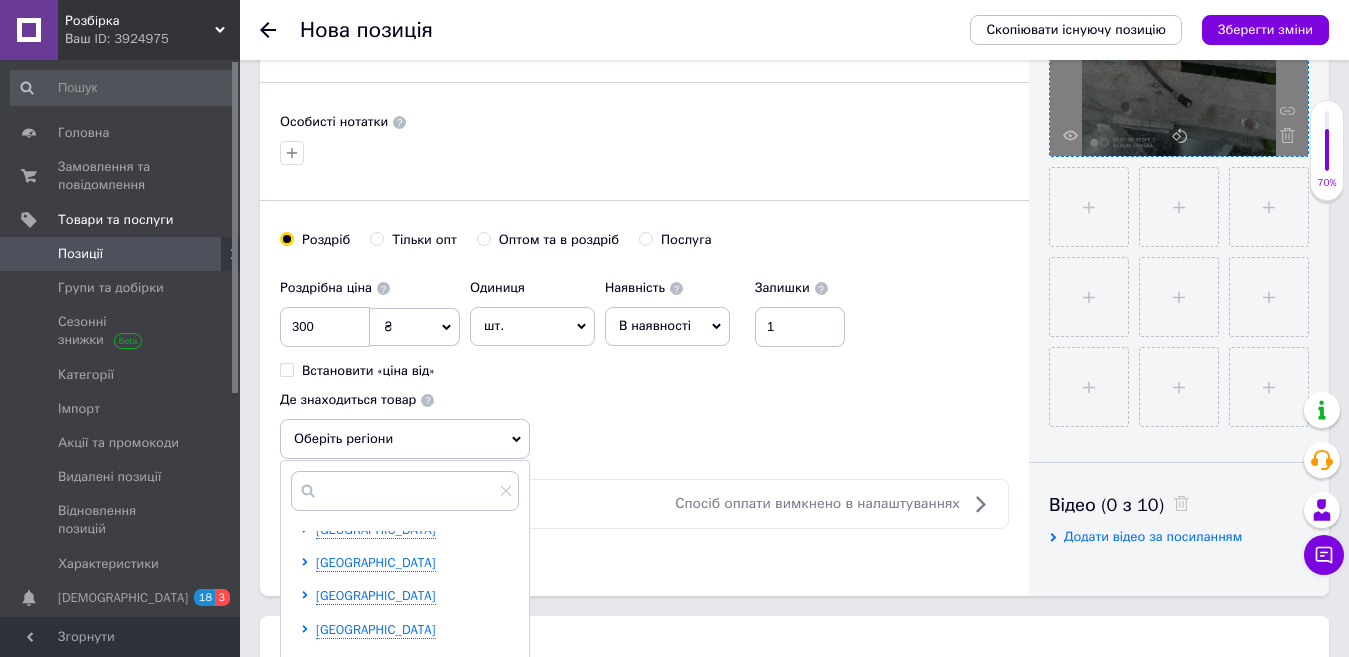 scroll, scrollTop: 200, scrollLeft: 0, axis: vertical 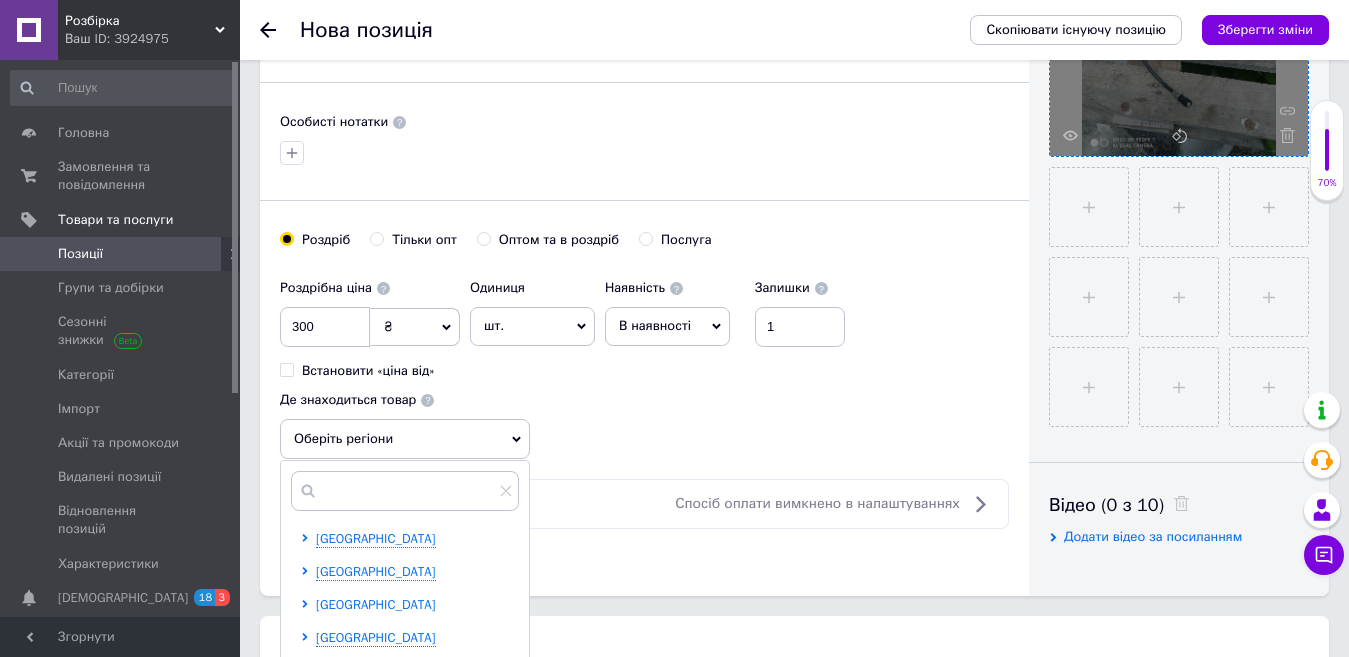 click on "[GEOGRAPHIC_DATA]" at bounding box center [376, 604] 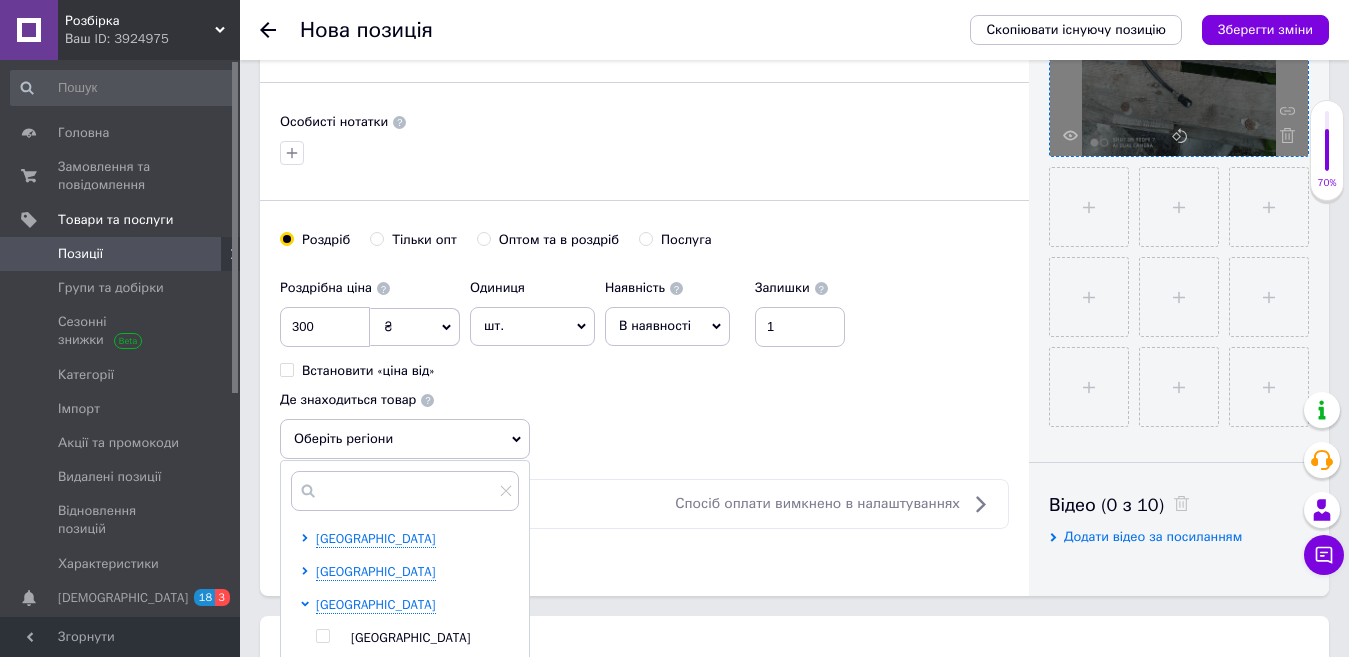 click at bounding box center [322, 636] 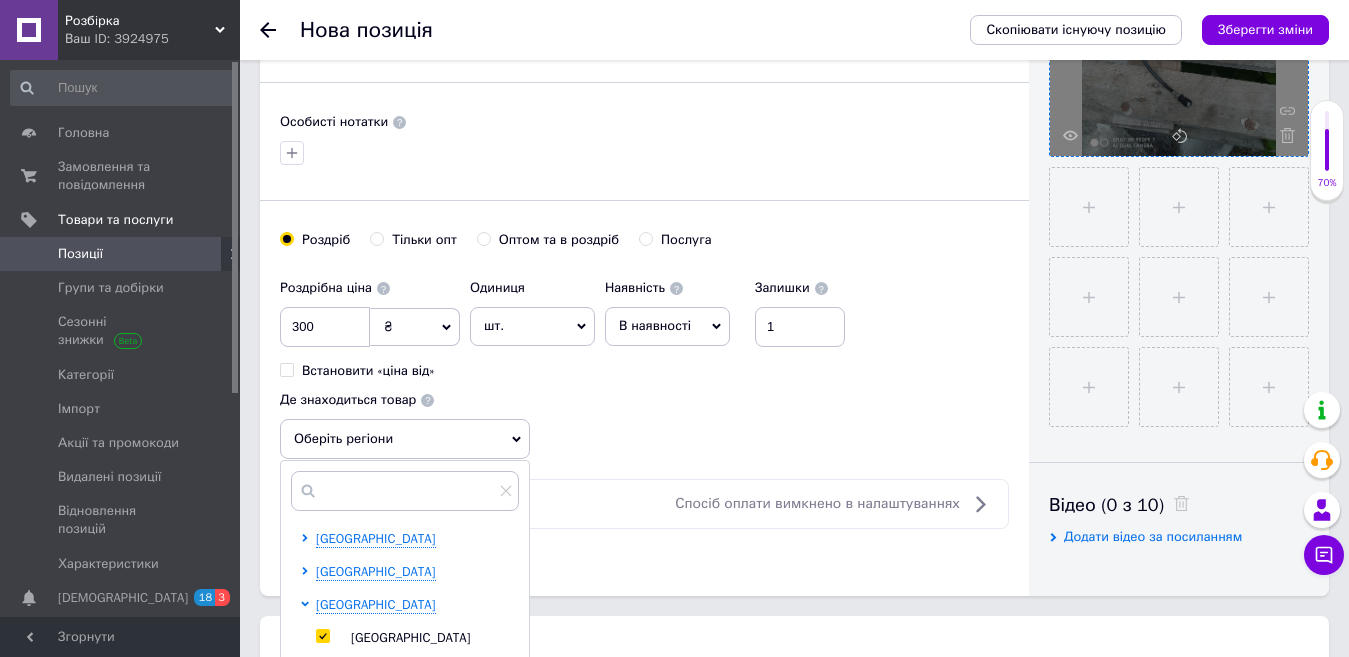 checkbox on "true" 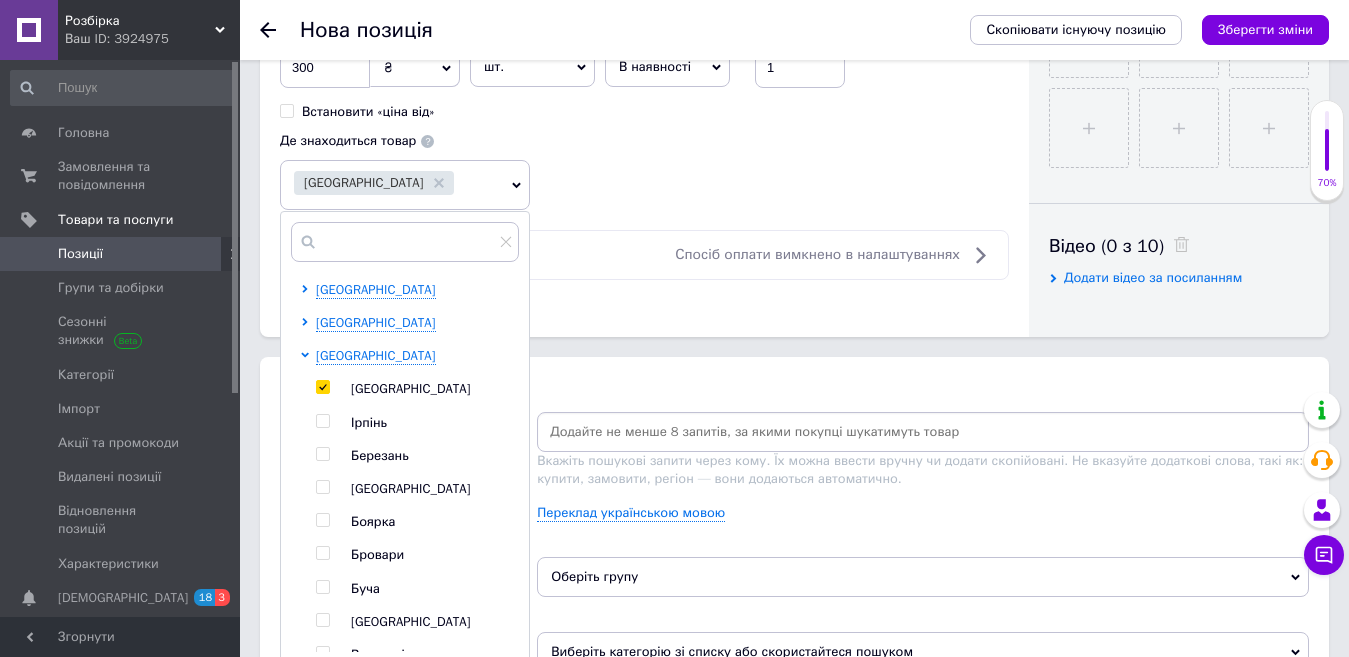scroll, scrollTop: 900, scrollLeft: 0, axis: vertical 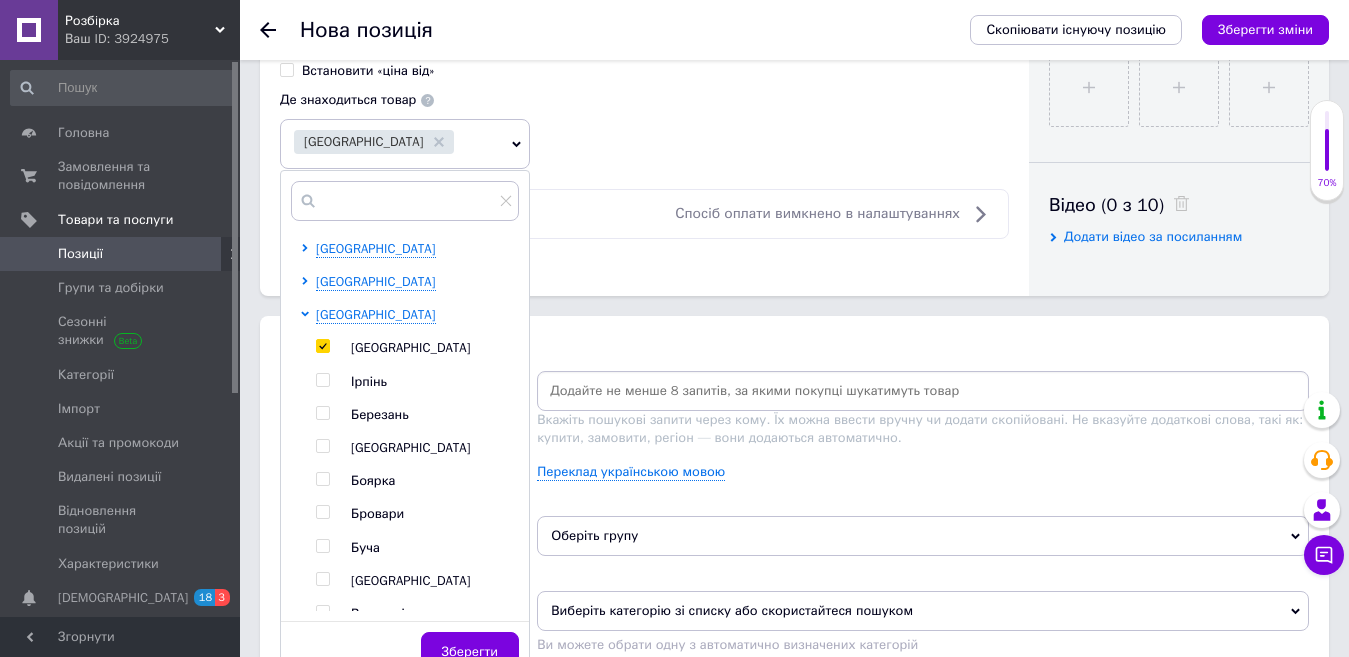 click at bounding box center [923, 391] 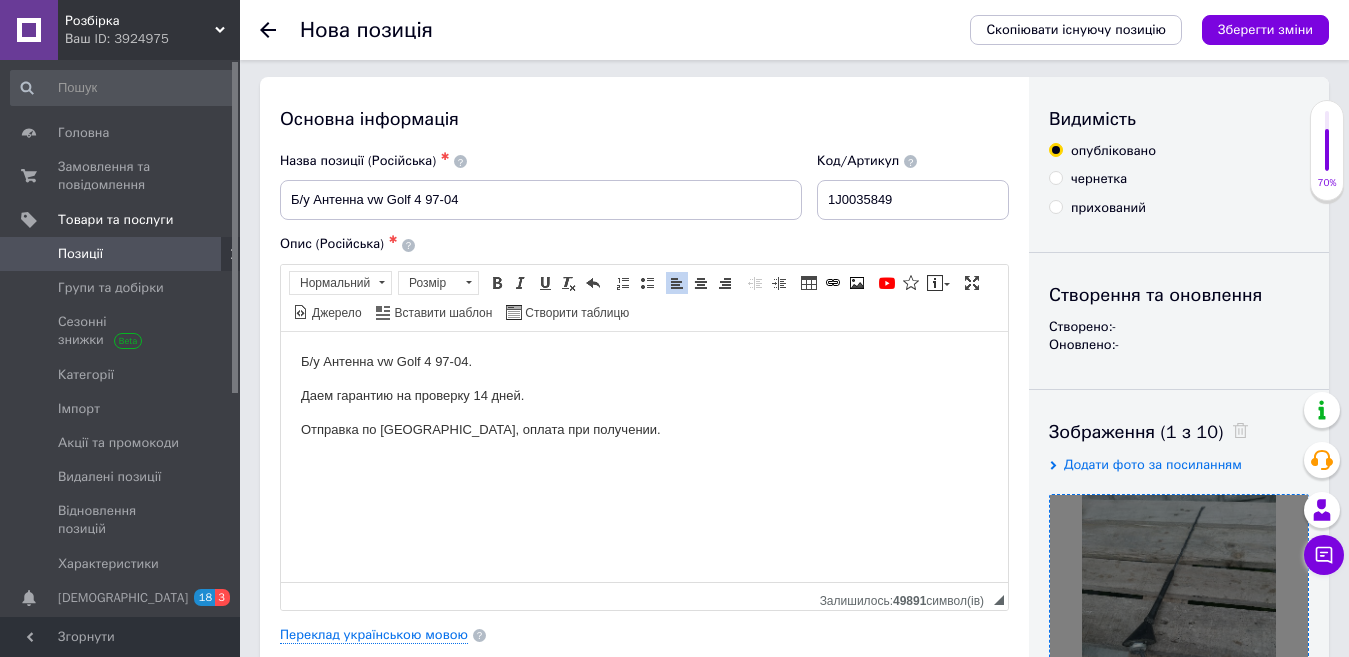 scroll, scrollTop: 0, scrollLeft: 0, axis: both 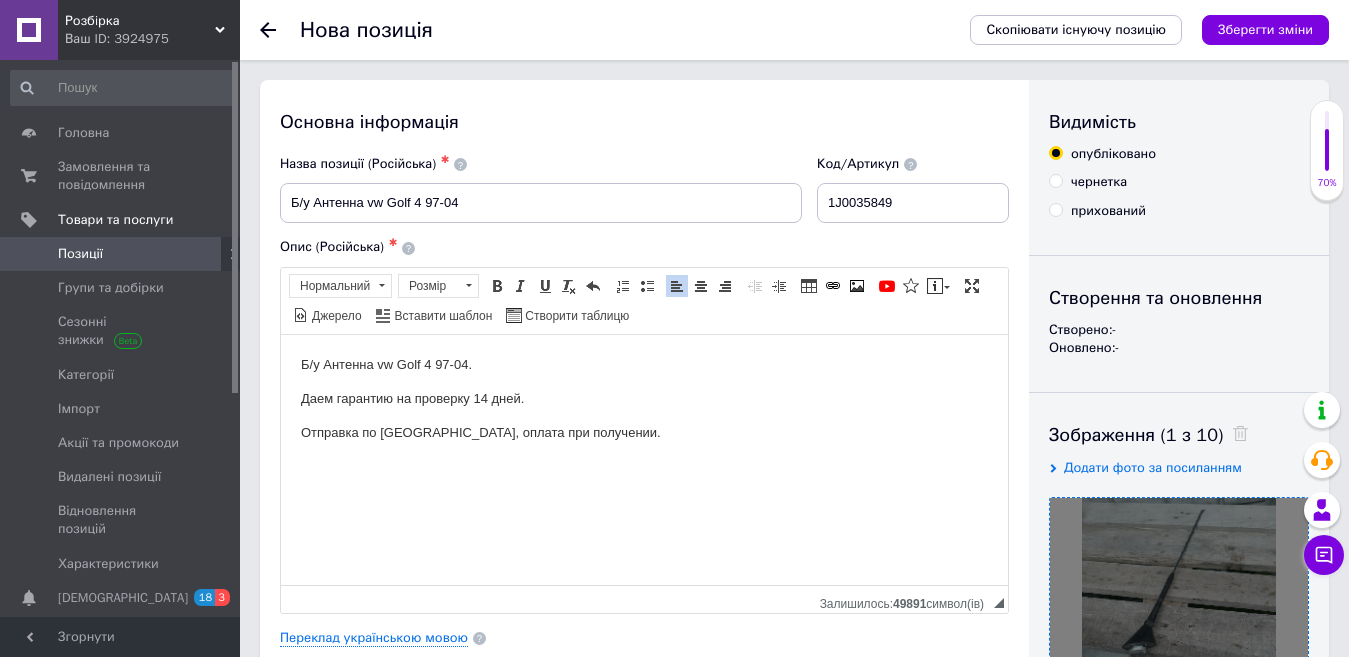 click on "Б/у Антенна vw Golf 4 97-04." at bounding box center [644, 364] 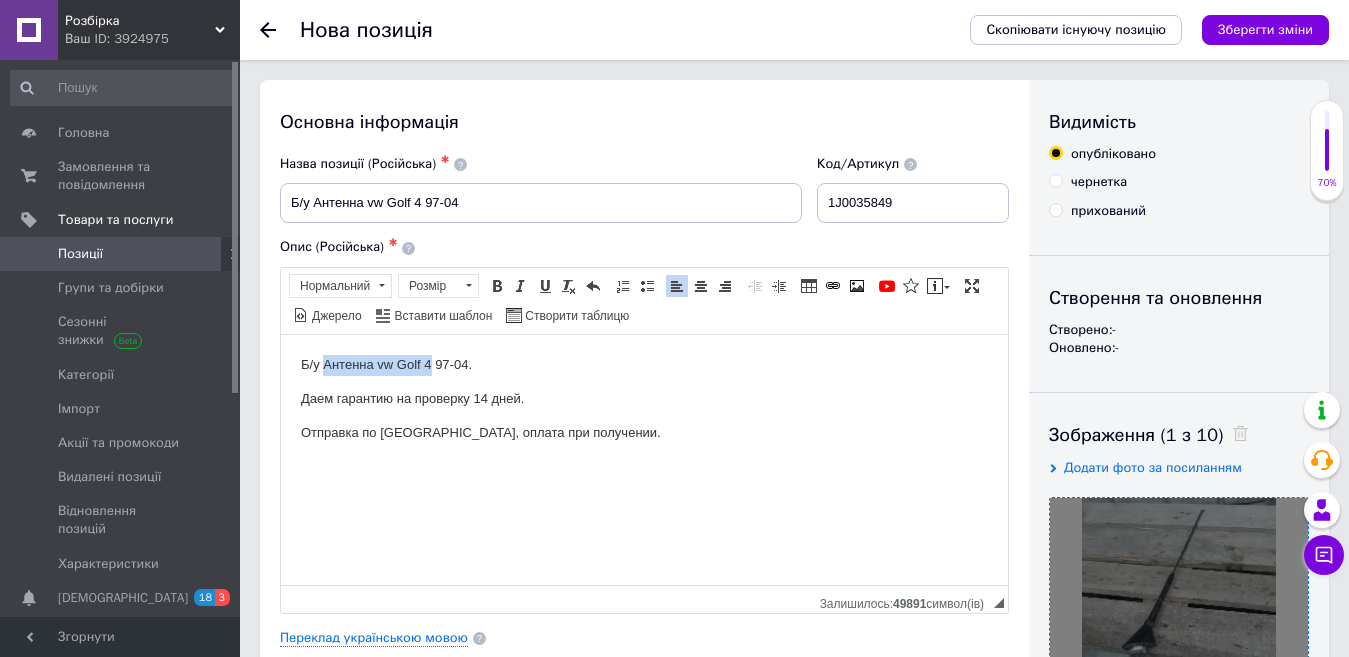 drag, startPoint x: 325, startPoint y: 361, endPoint x: 432, endPoint y: 362, distance: 107.00467 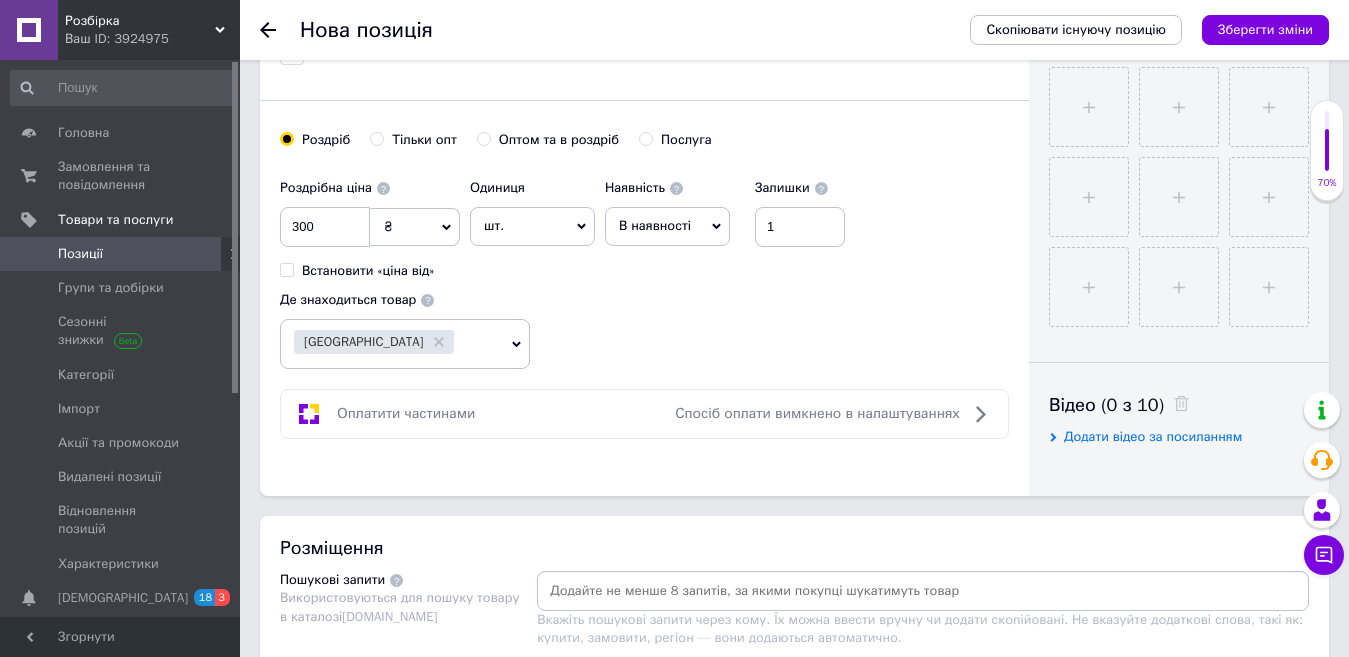 scroll, scrollTop: 900, scrollLeft: 0, axis: vertical 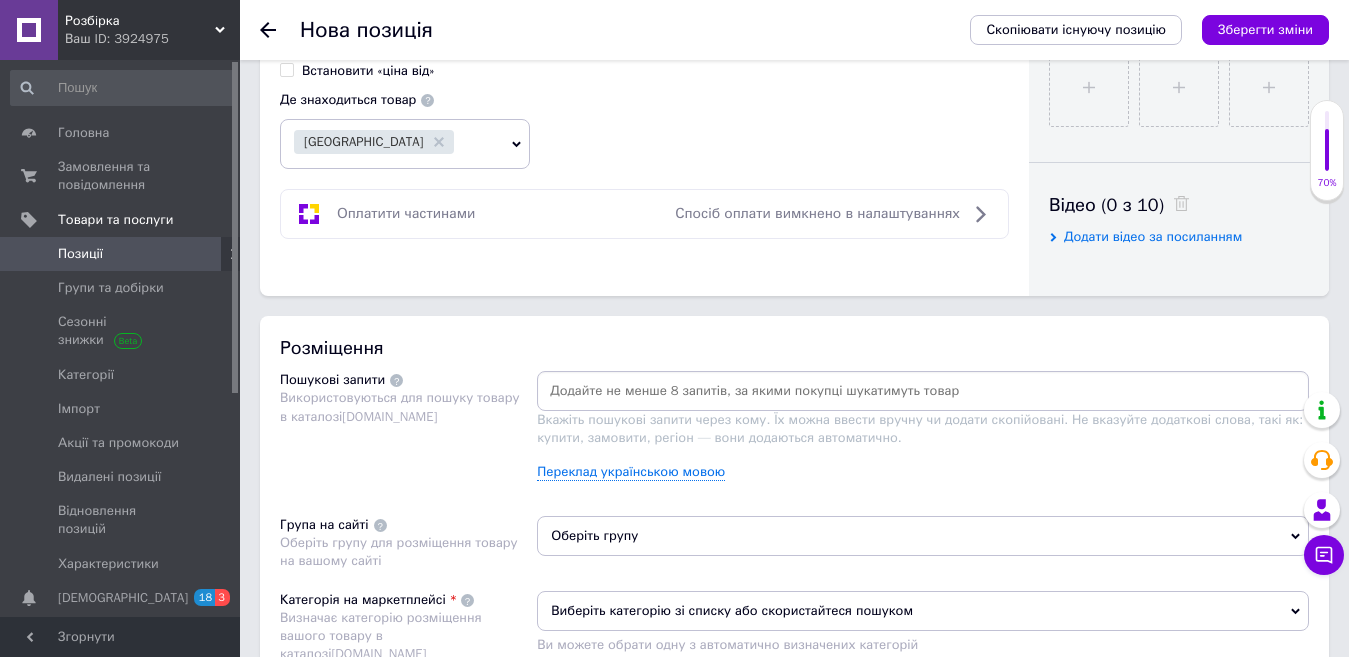 click at bounding box center (923, 391) 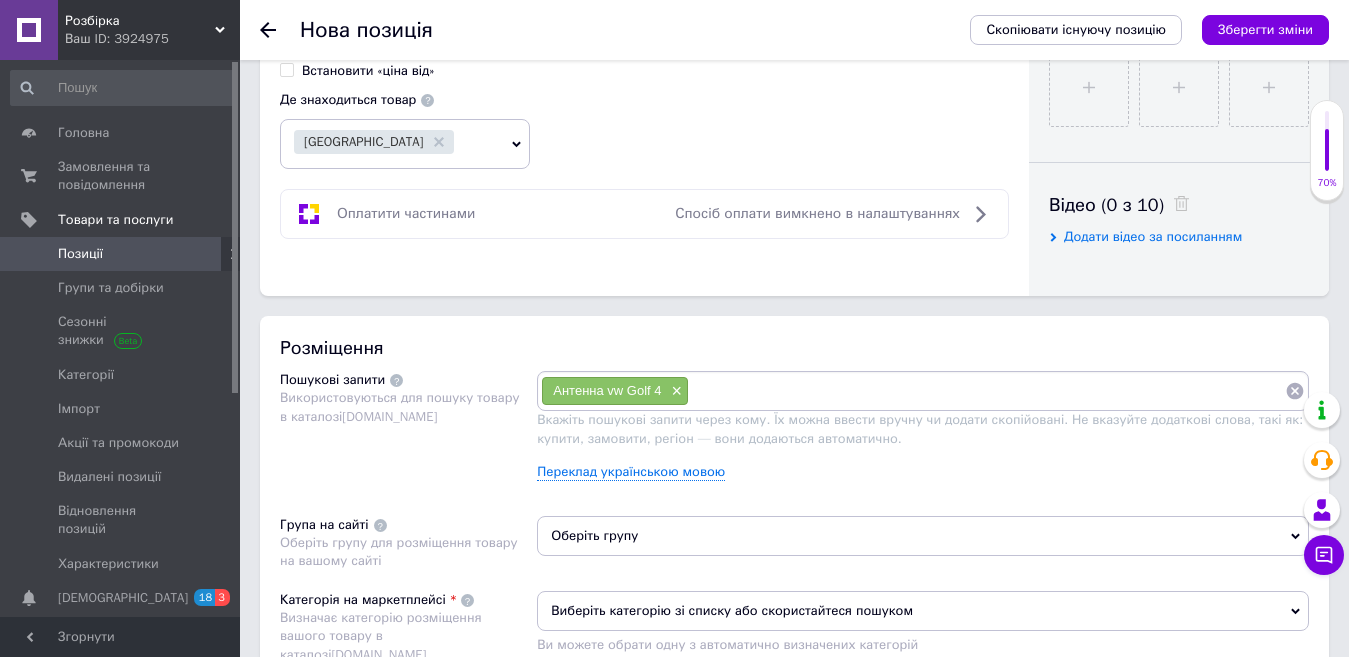 paste on "Антенна vw Golf 4" 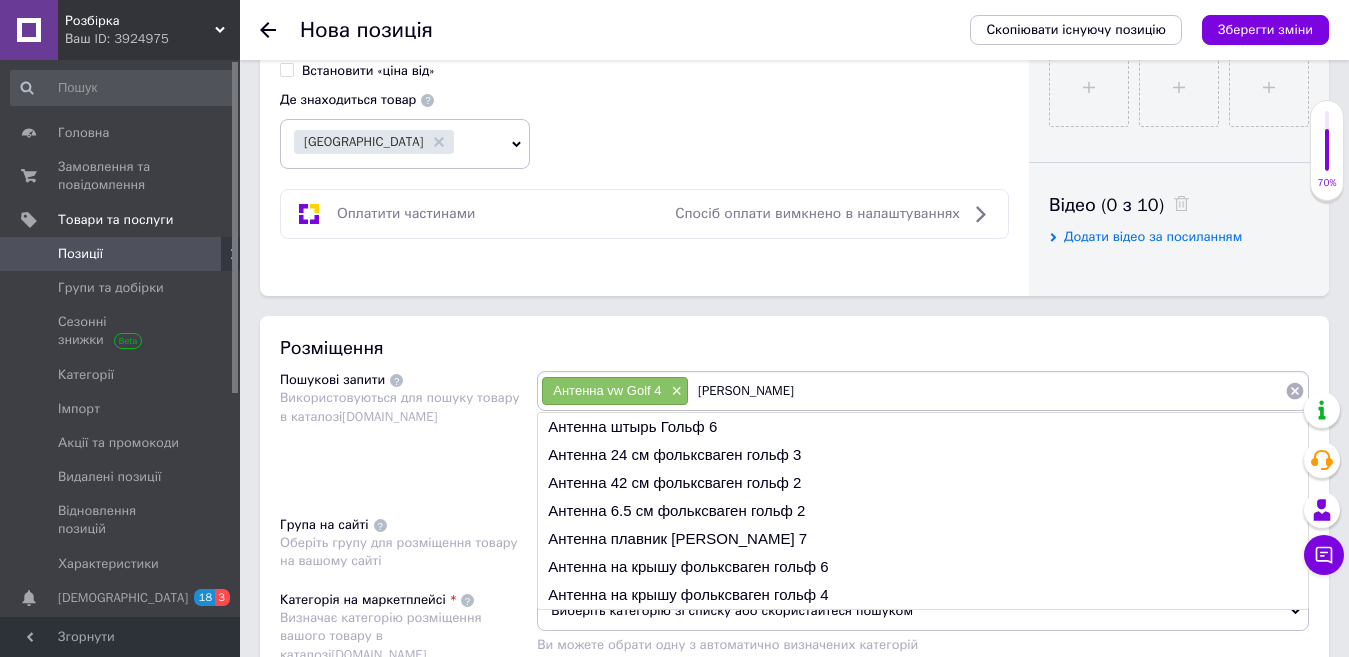 type on "Антенна гольф 4" 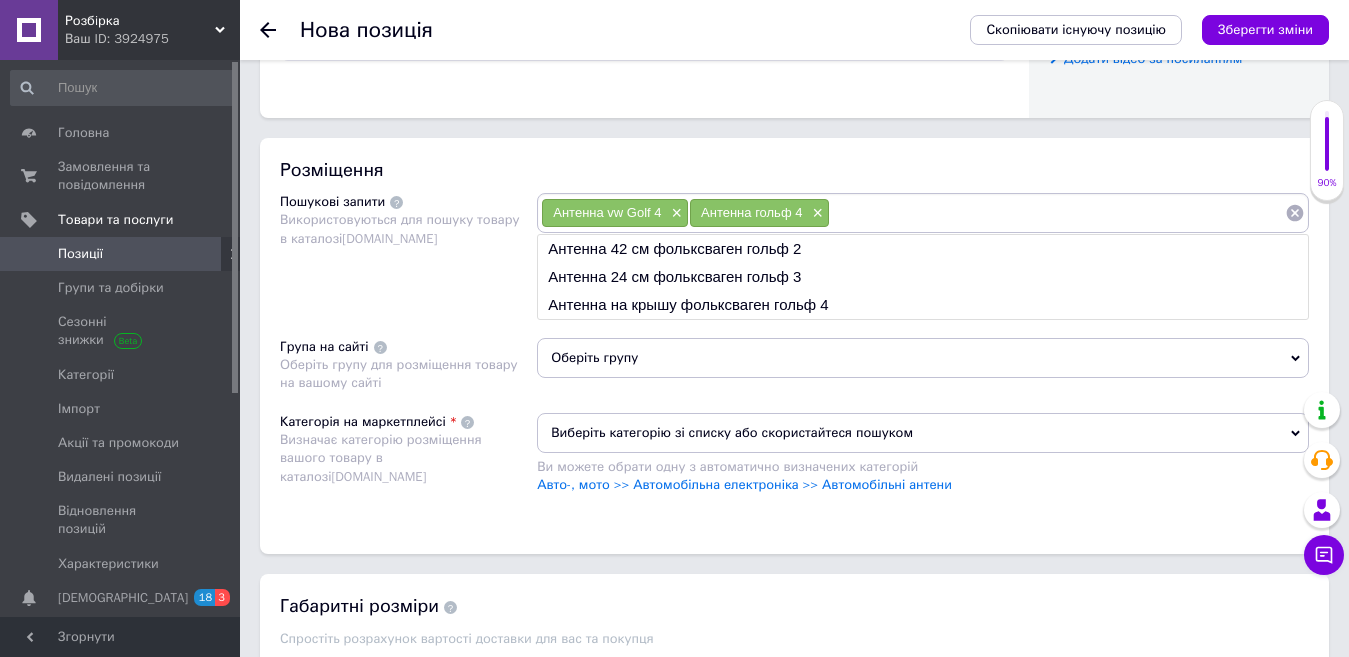 scroll, scrollTop: 1100, scrollLeft: 0, axis: vertical 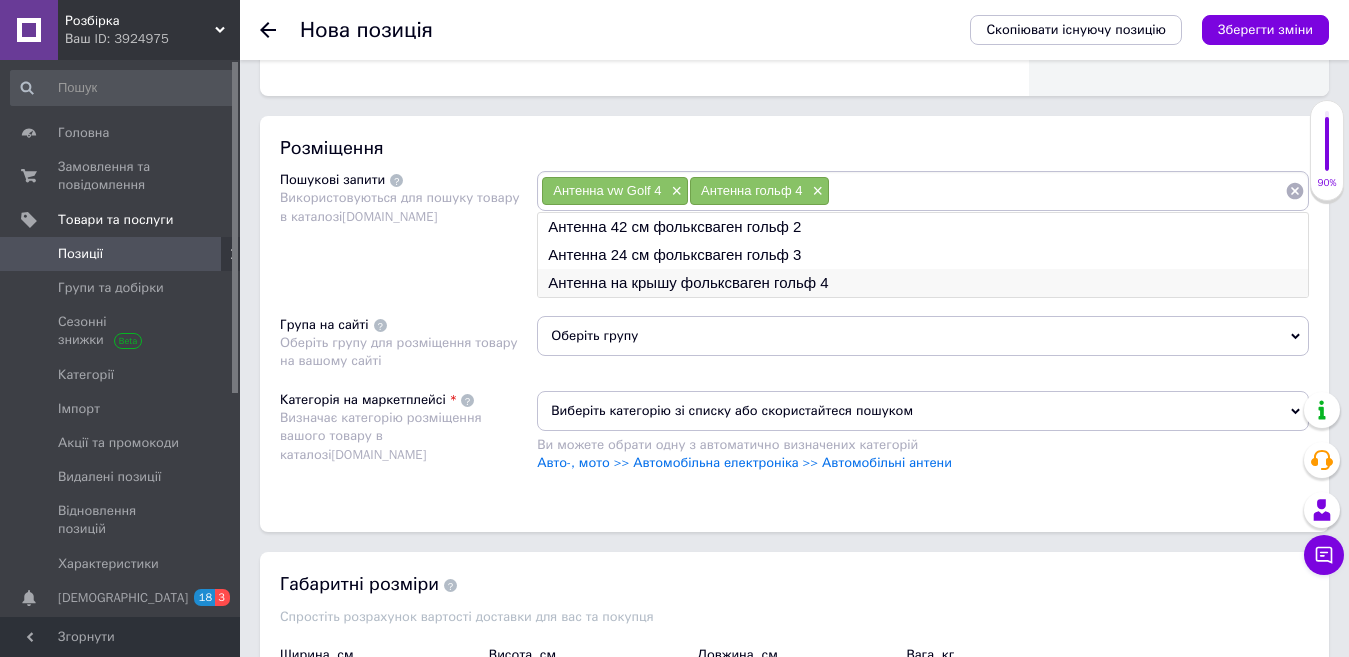 click on "Антенна на крышу фольксваген гольф 4" at bounding box center (923, 283) 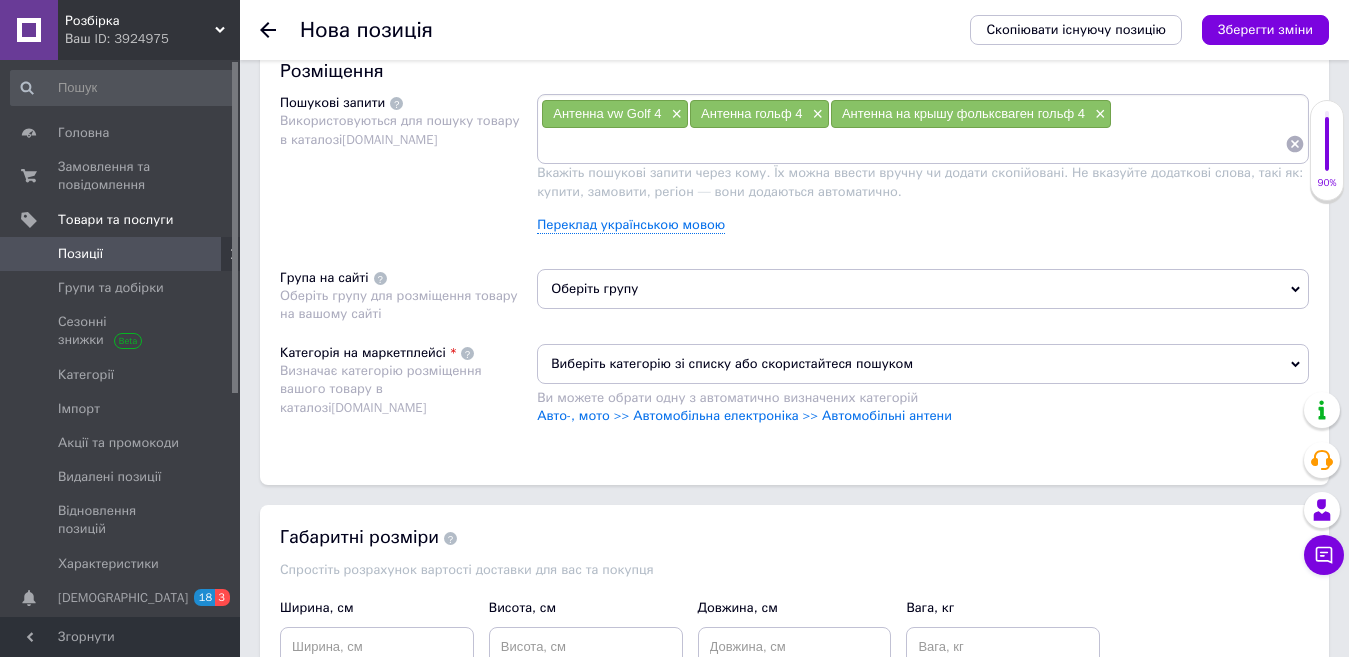 scroll, scrollTop: 1200, scrollLeft: 0, axis: vertical 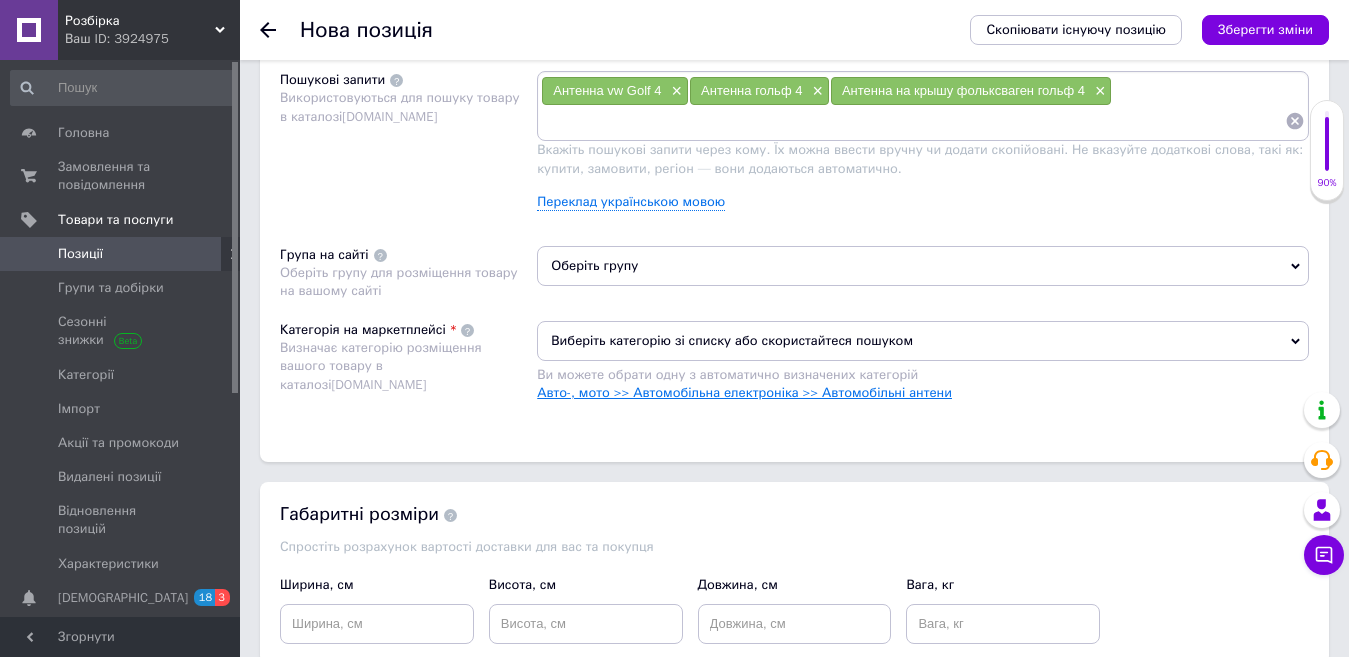 click on "Авто-, мото >> Автомобільна електроніка >> Автомобільні антени" at bounding box center (744, 392) 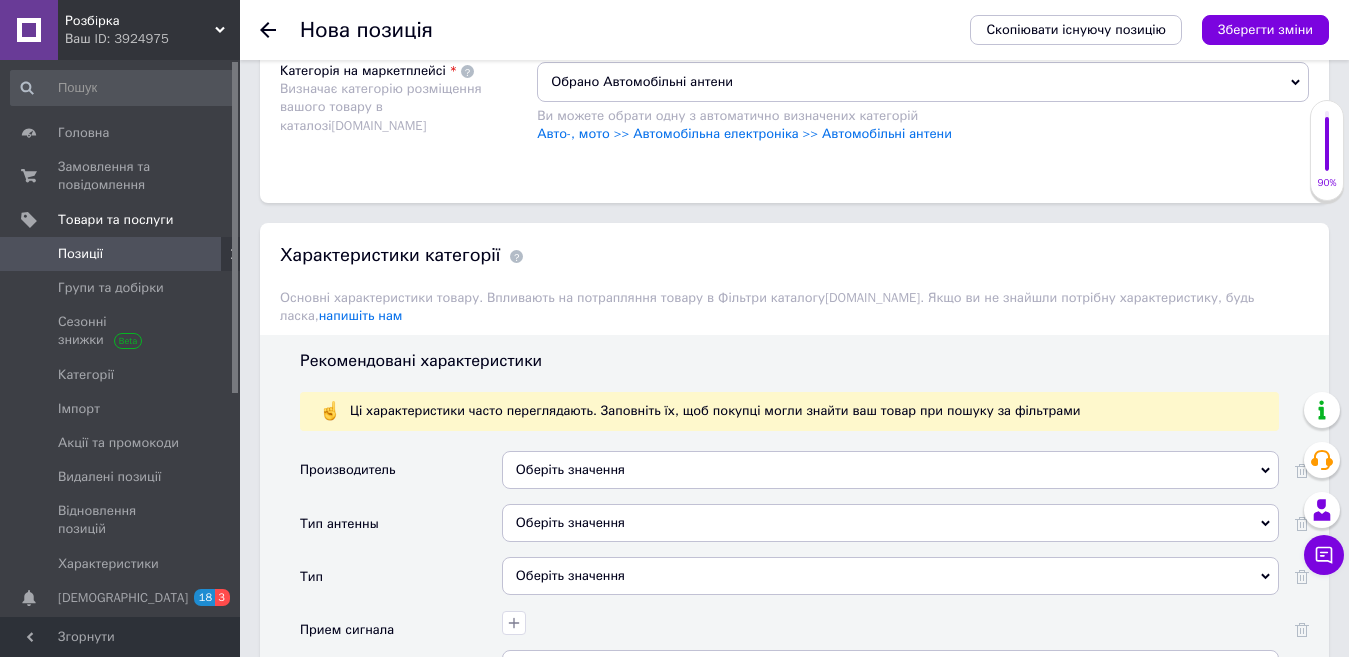scroll, scrollTop: 1500, scrollLeft: 0, axis: vertical 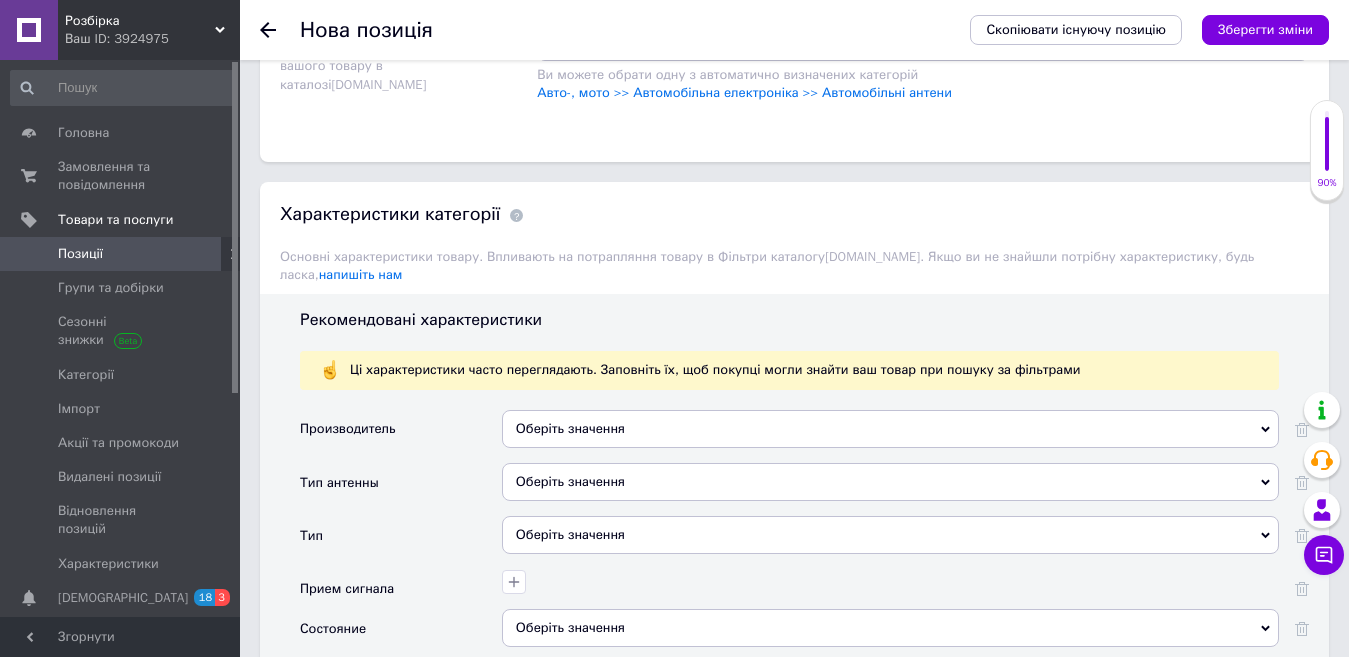 click on "Оберіть значення" at bounding box center [890, 429] 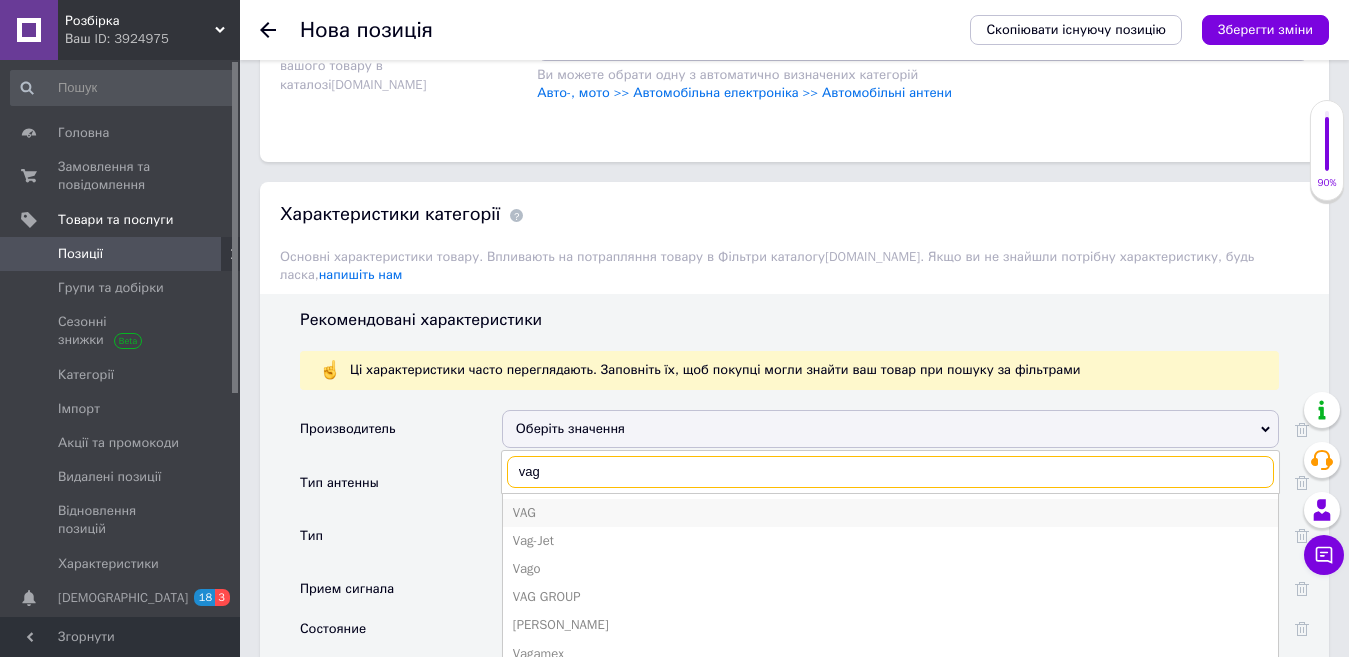 type on "vag" 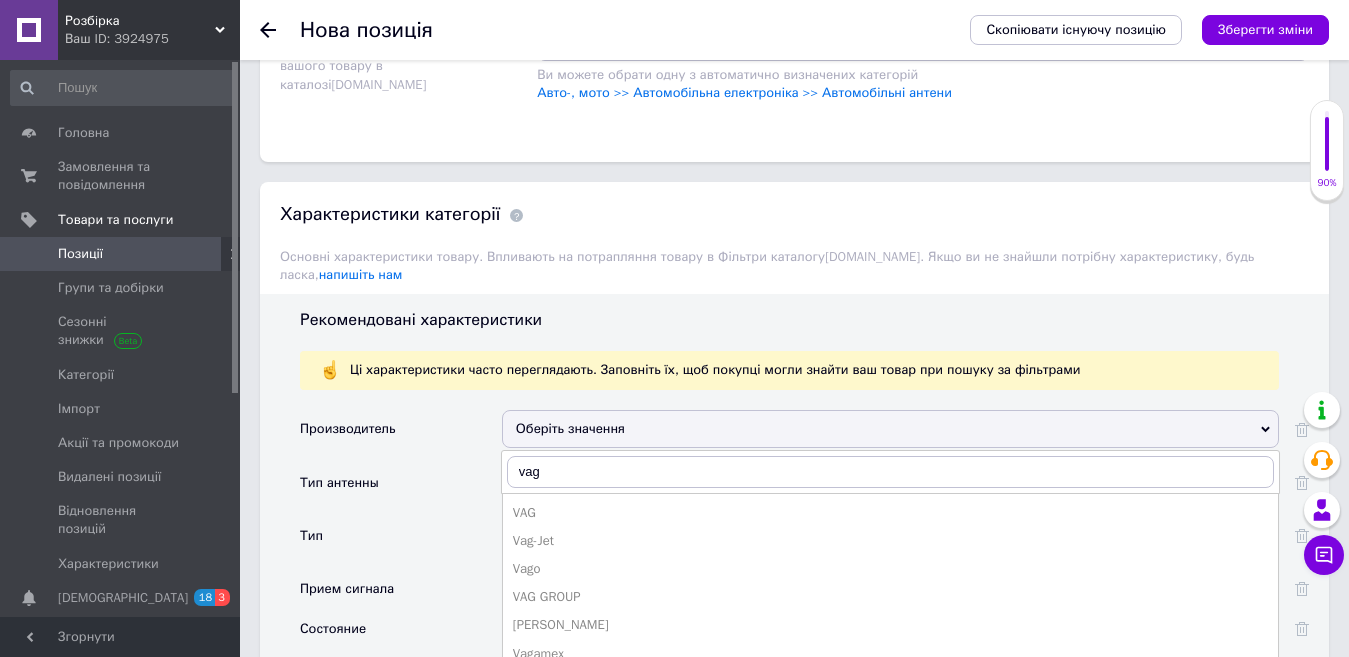 click on "VAG" at bounding box center [890, 513] 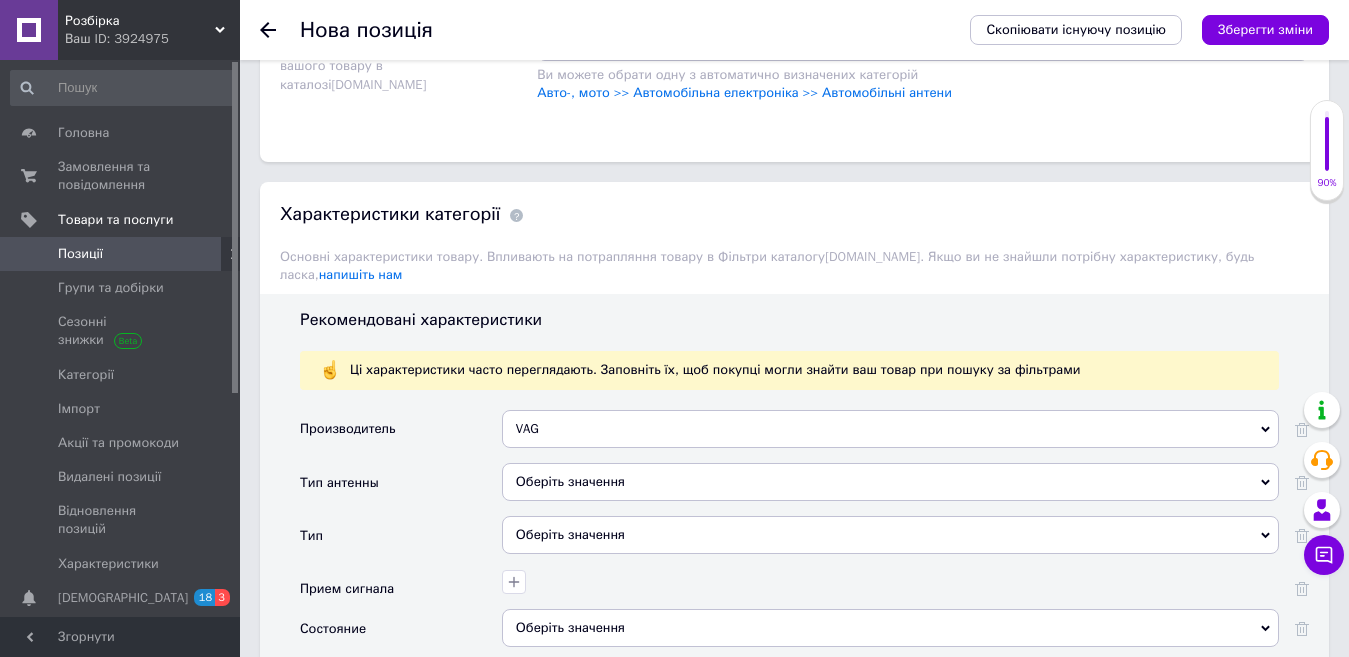 click on "Оберіть значення" at bounding box center (890, 535) 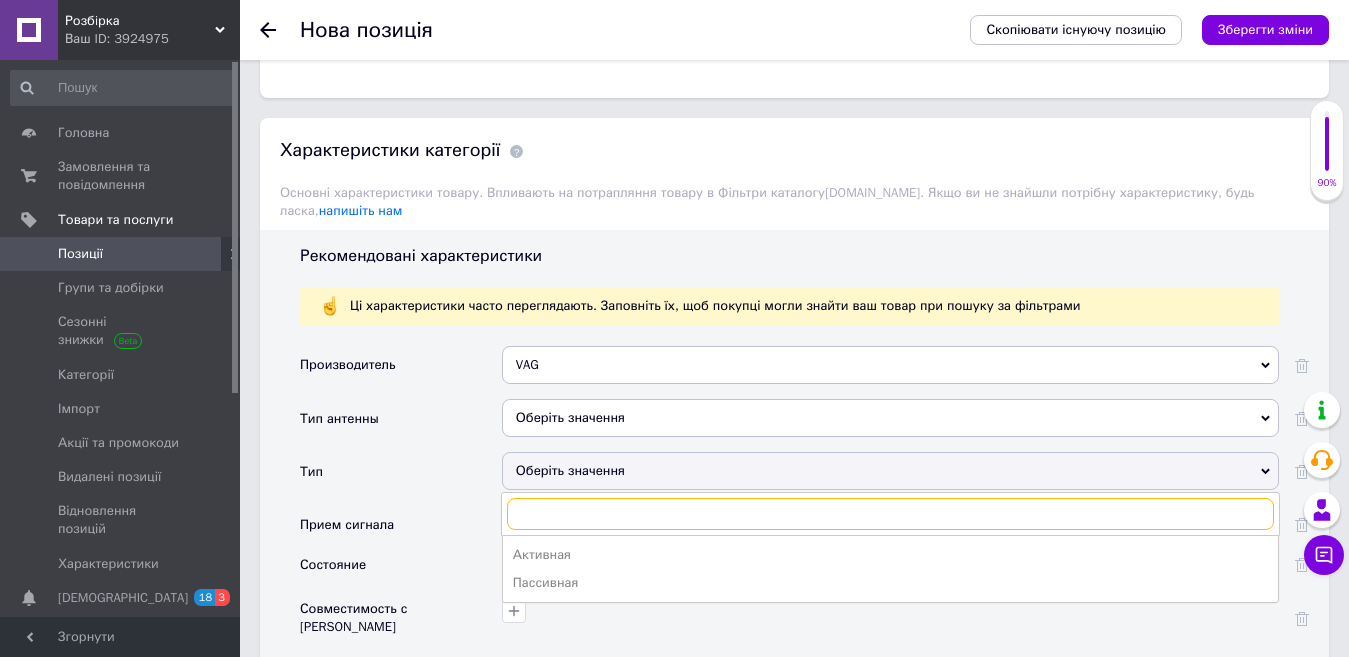 scroll, scrollTop: 1600, scrollLeft: 0, axis: vertical 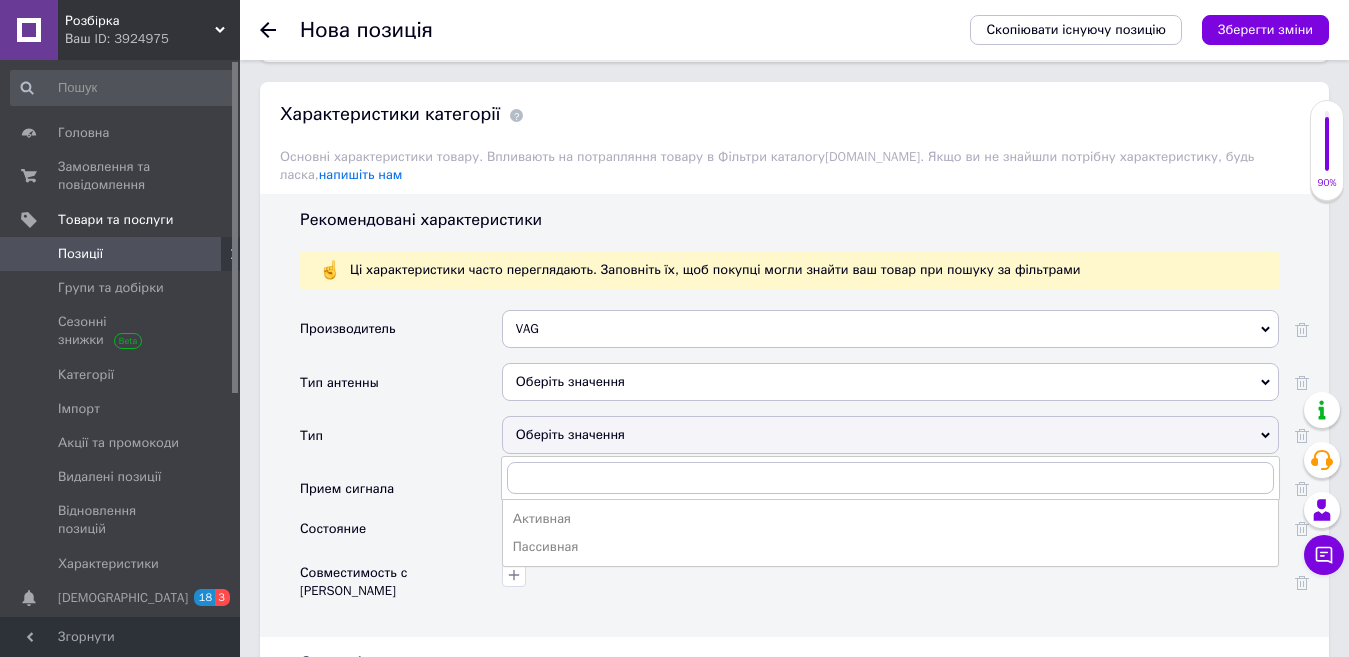 click on "Оберіть значення" at bounding box center (890, 435) 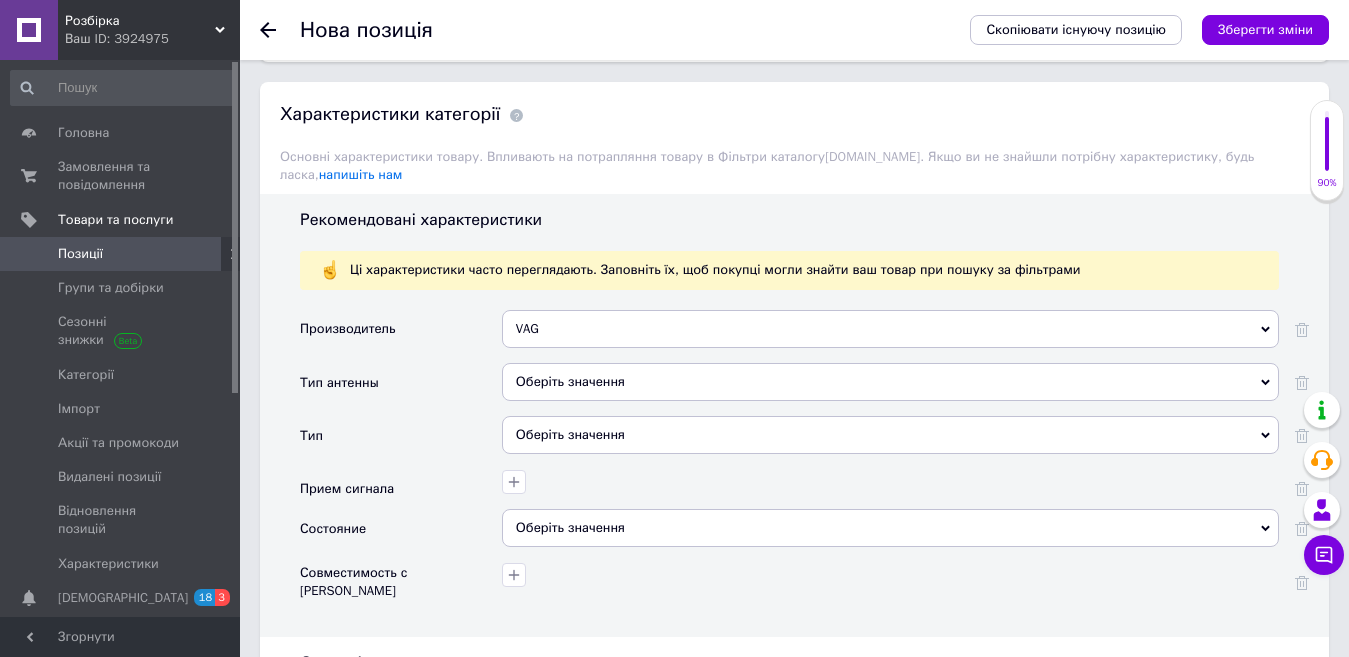 click on "Оберіть значення" at bounding box center (890, 382) 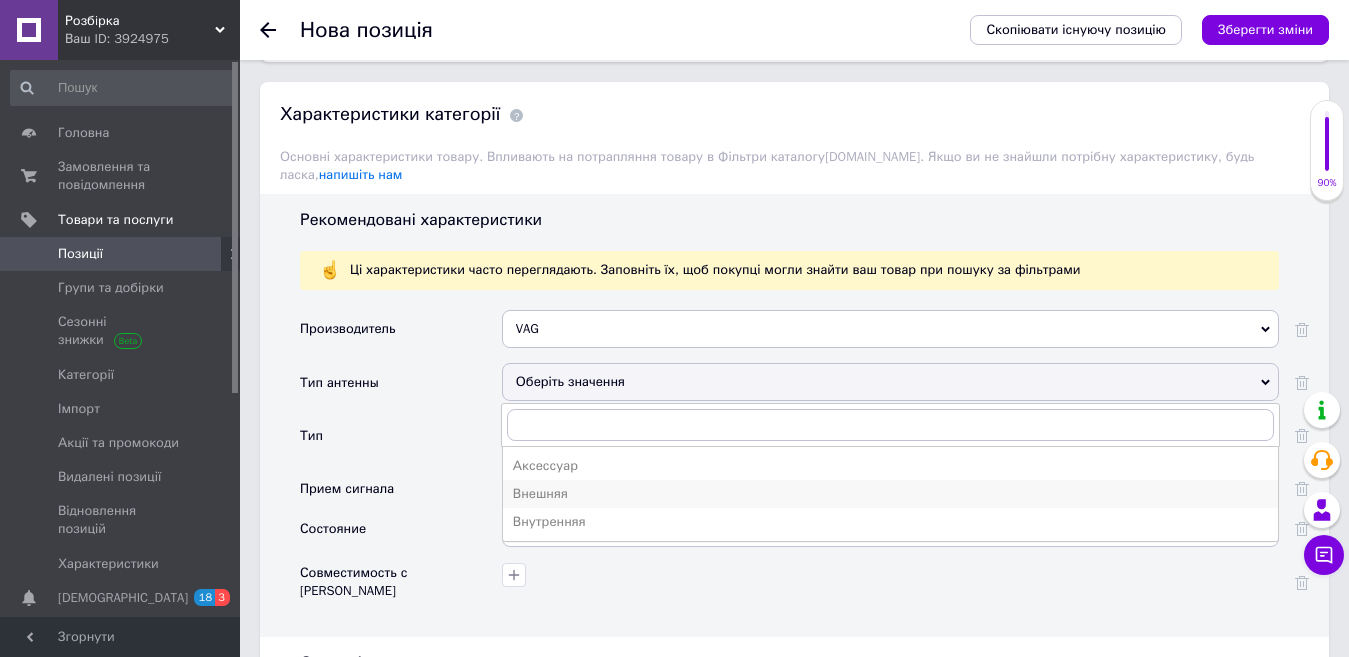 click on "Внешняя" at bounding box center (890, 494) 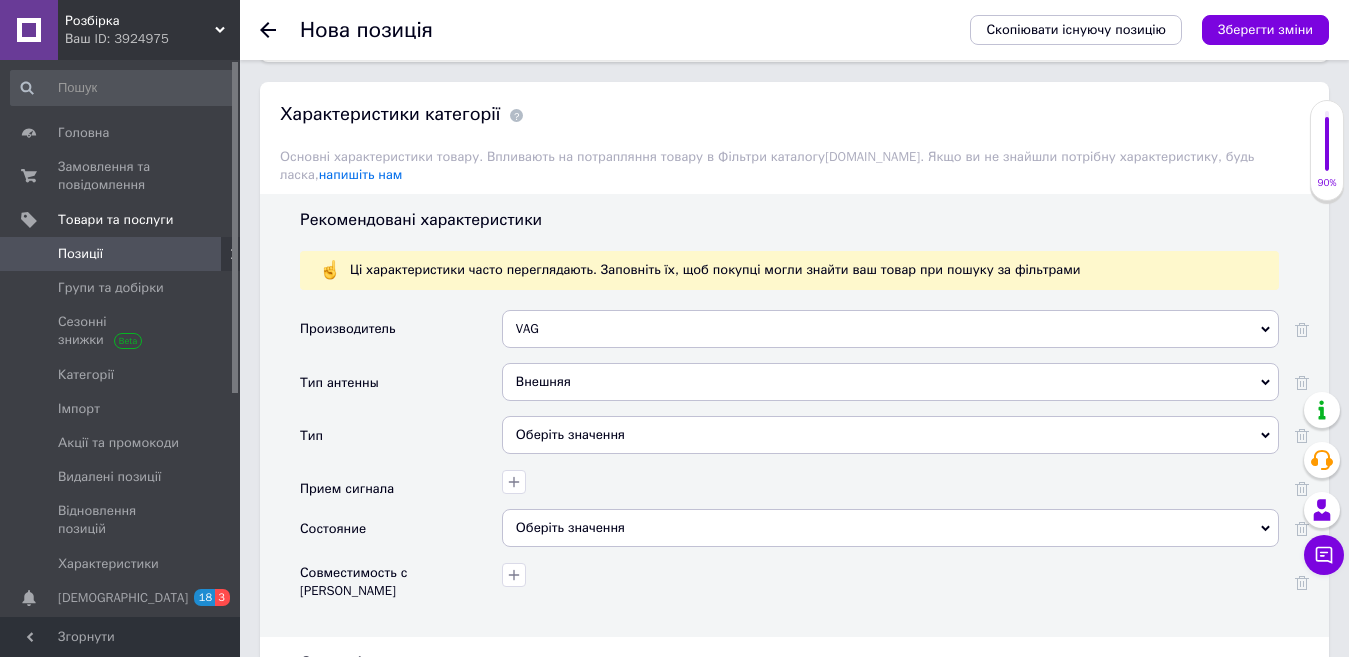click on "Оберіть значення" at bounding box center [890, 528] 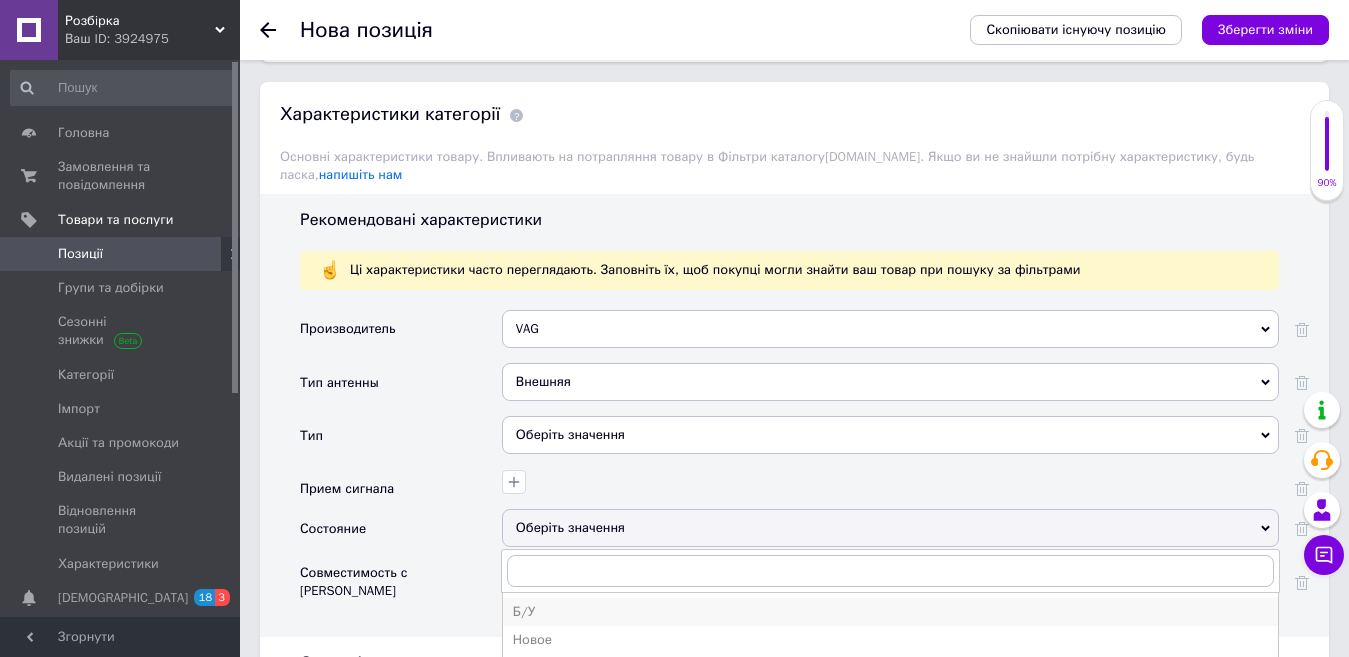 click on "Б/У" at bounding box center (890, 612) 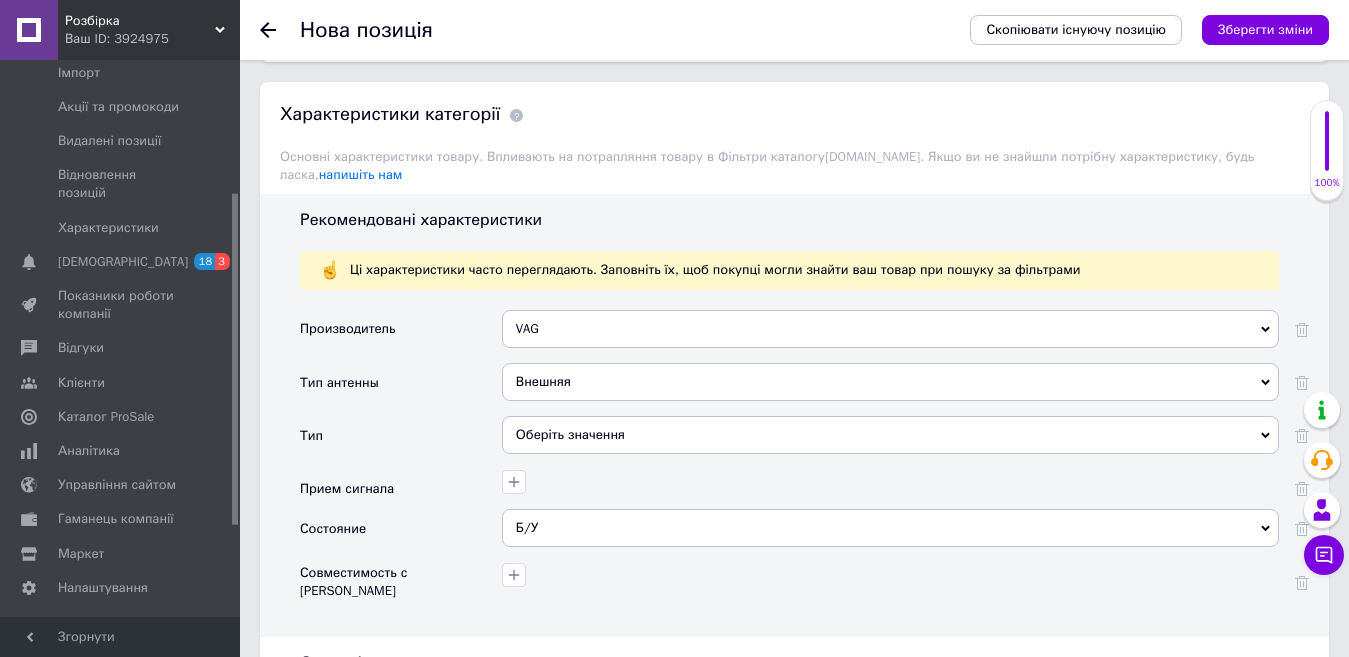 scroll, scrollTop: 376, scrollLeft: 0, axis: vertical 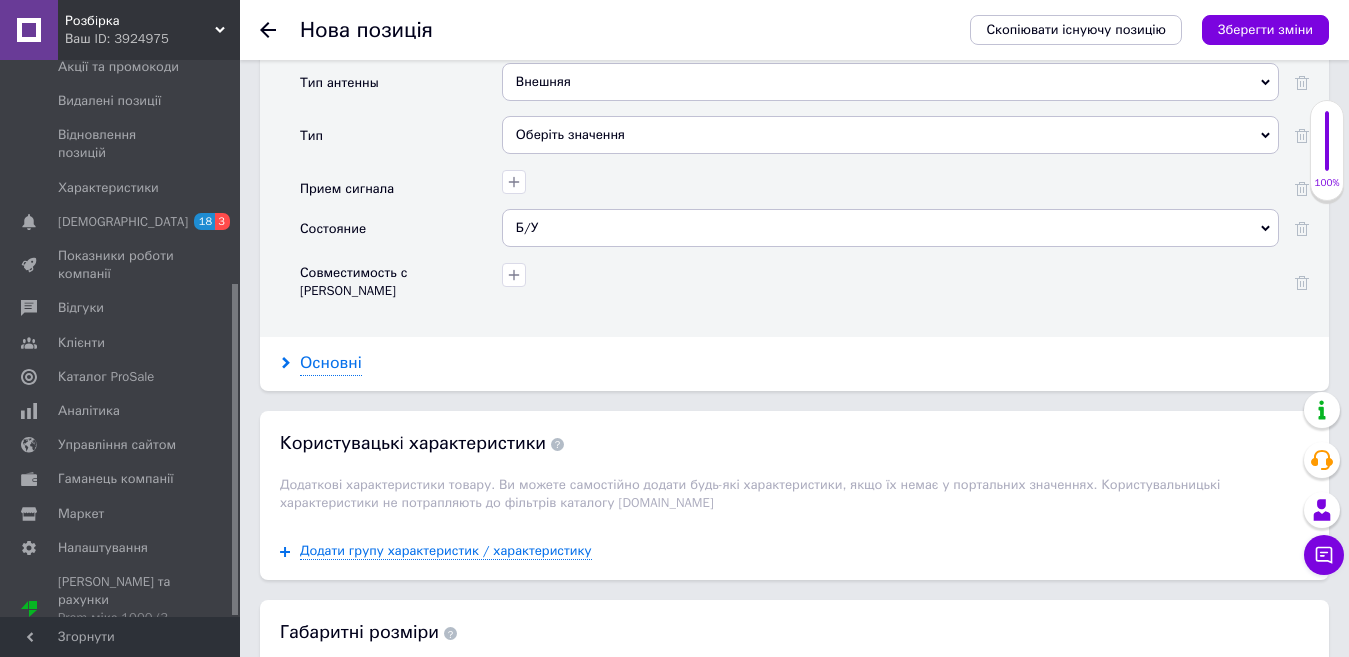 click on "Основні" at bounding box center (331, 363) 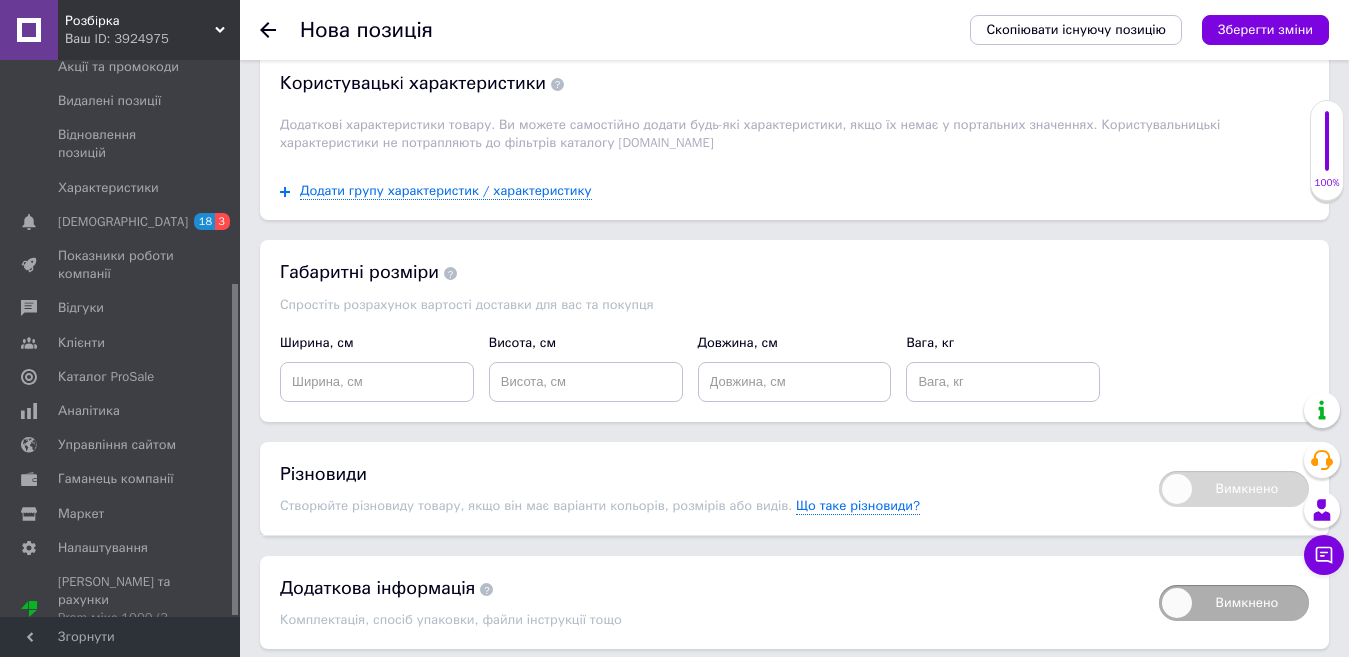 scroll, scrollTop: 2733, scrollLeft: 0, axis: vertical 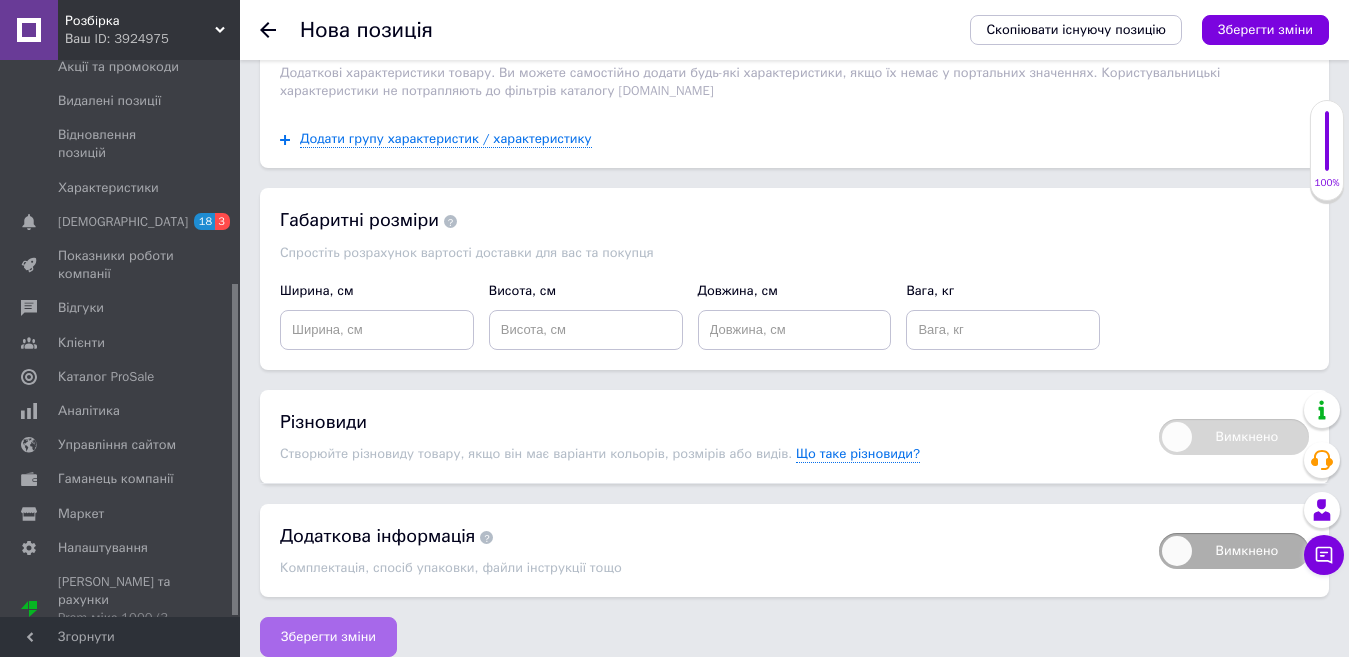 click on "Зберегти зміни" at bounding box center (328, 637) 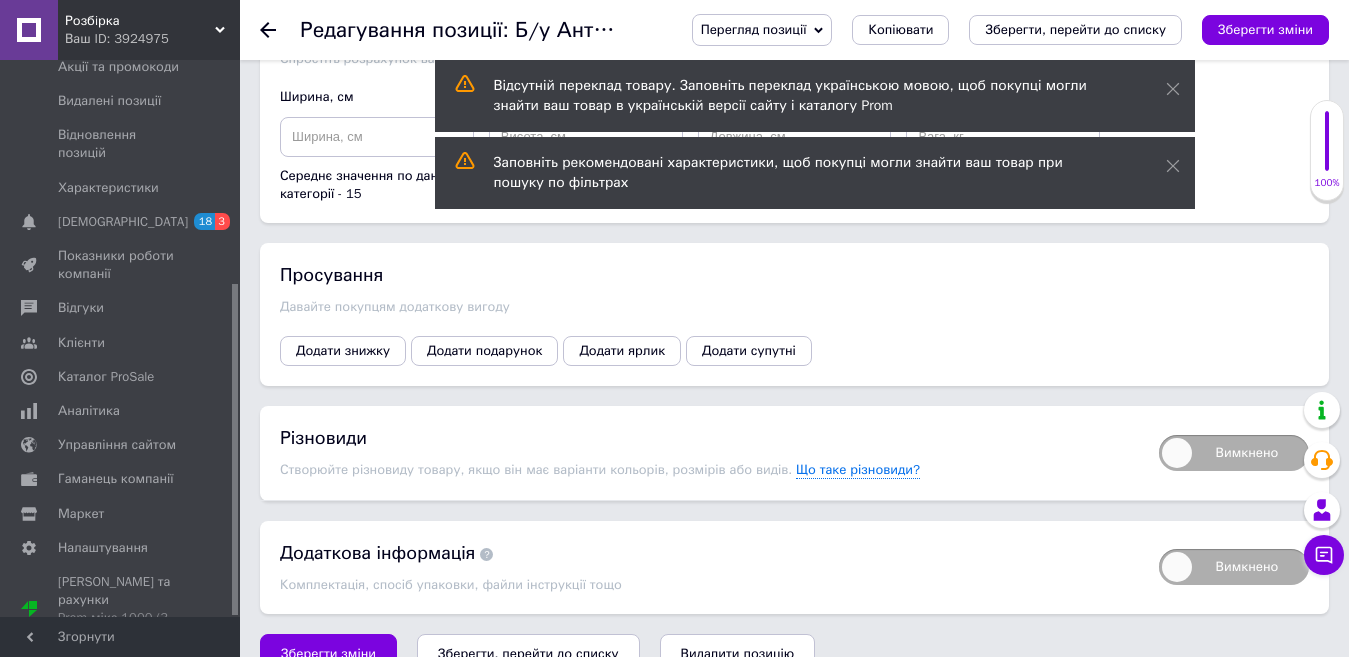 scroll, scrollTop: 2497, scrollLeft: 0, axis: vertical 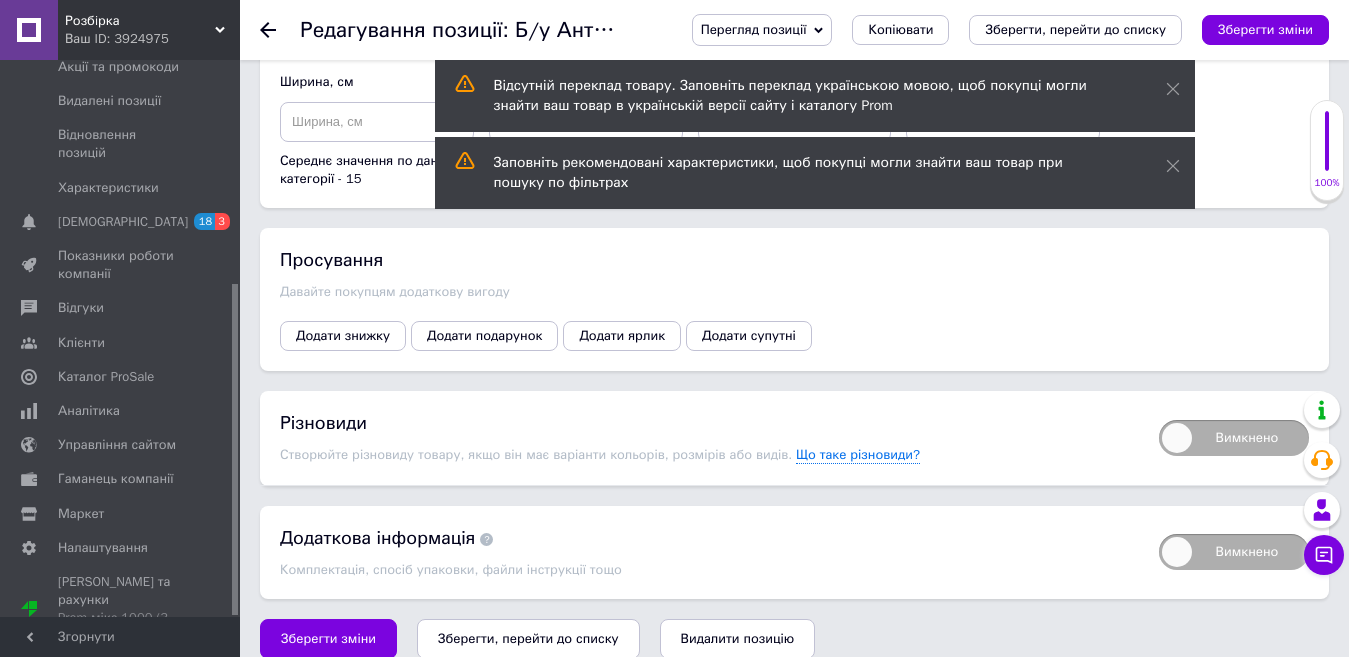 click on "Зберегти, перейти до списку" at bounding box center (528, 638) 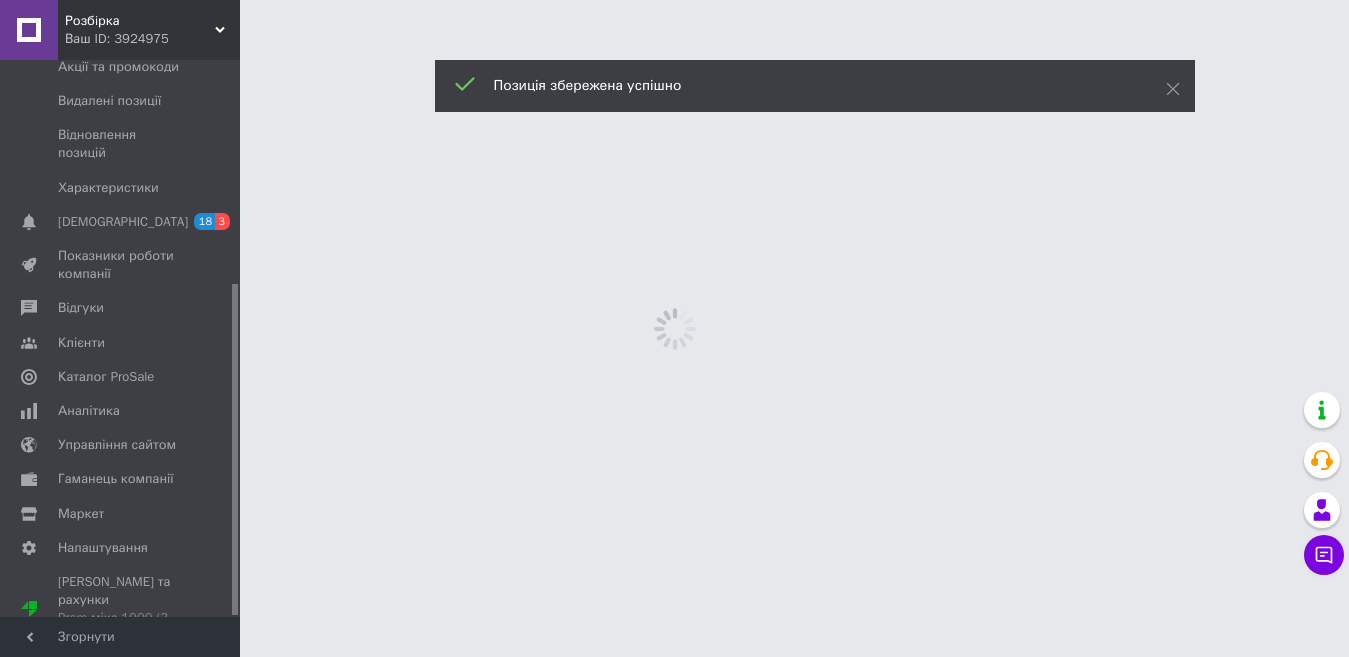 scroll, scrollTop: 0, scrollLeft: 0, axis: both 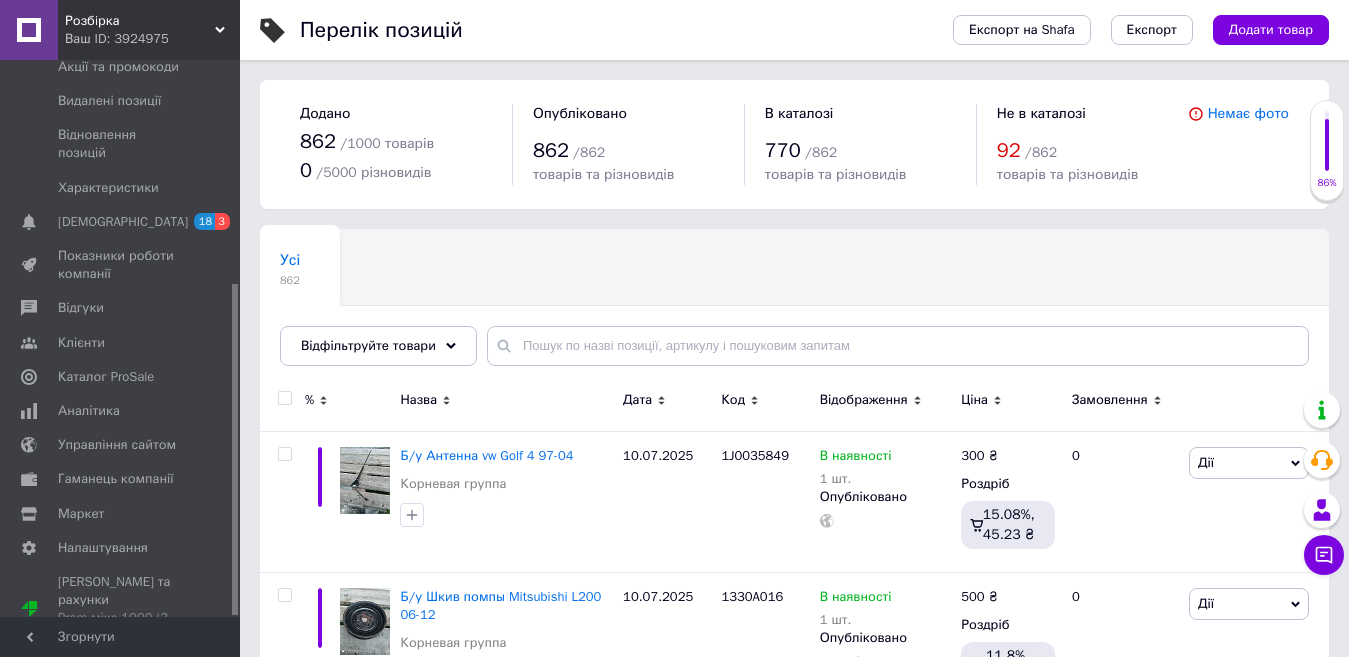 click on "Додати товар" at bounding box center (1271, 30) 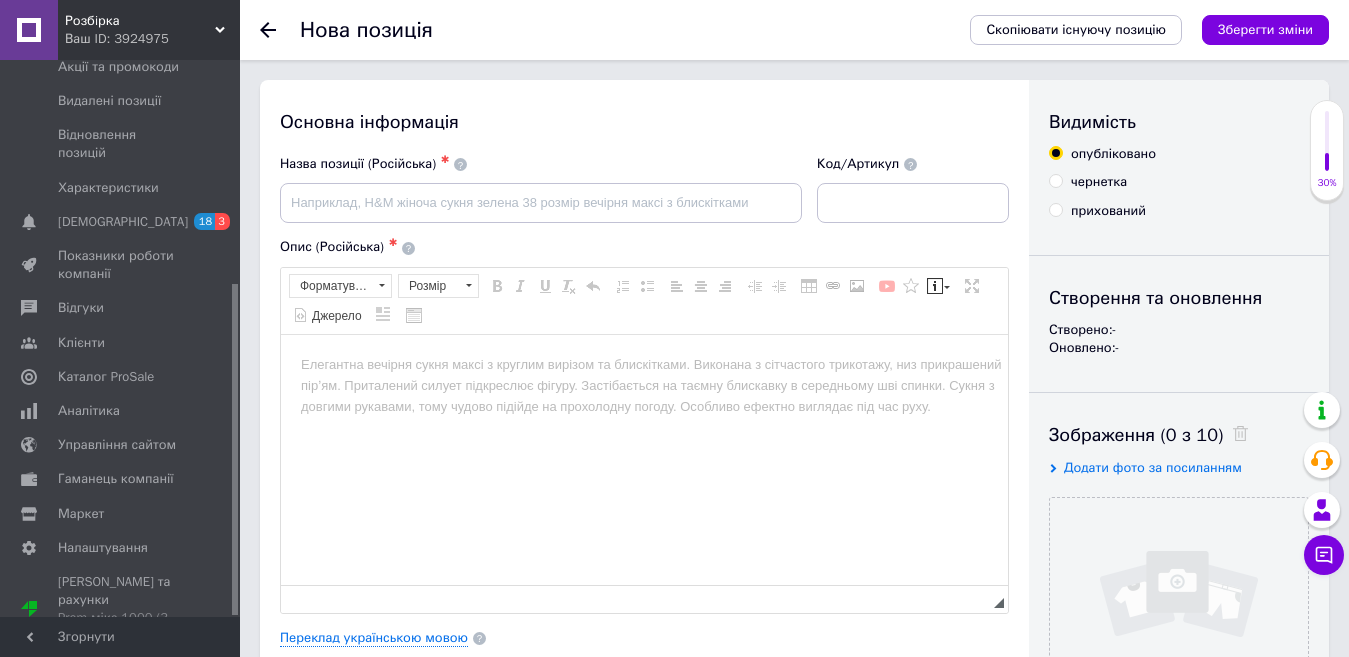 scroll, scrollTop: 0, scrollLeft: 0, axis: both 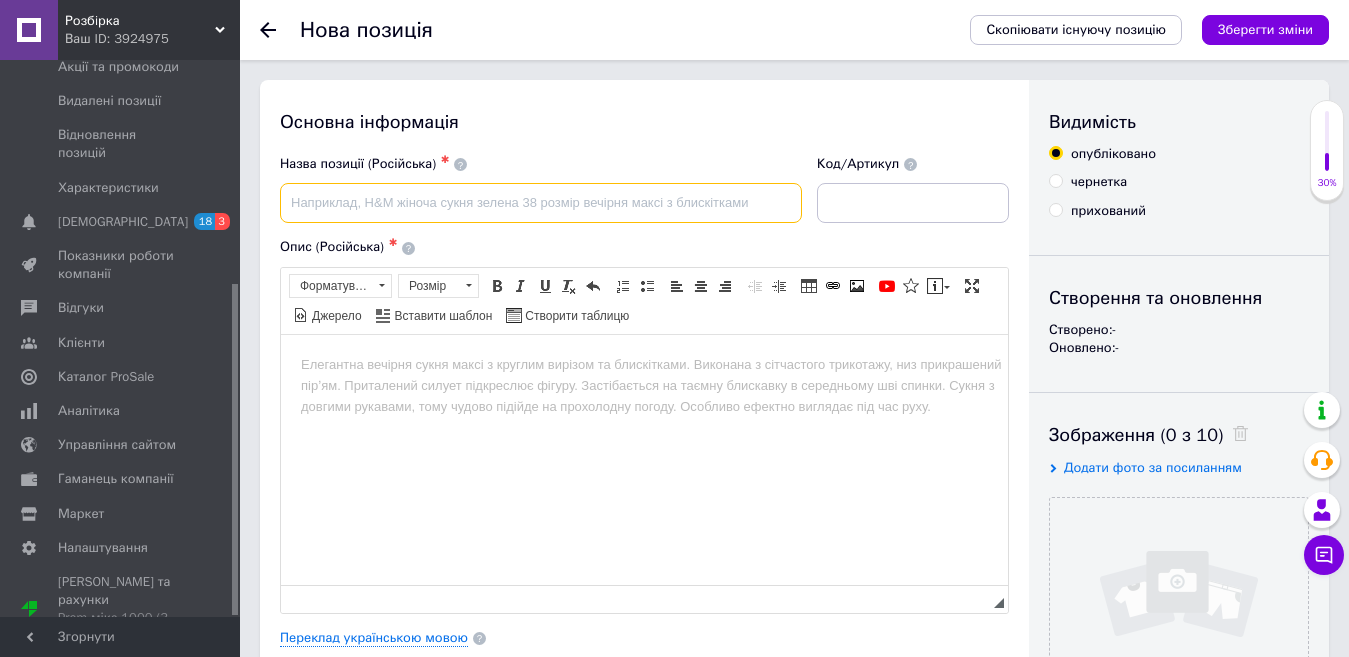 drag, startPoint x: 297, startPoint y: 218, endPoint x: 315, endPoint y: 219, distance: 18.027756 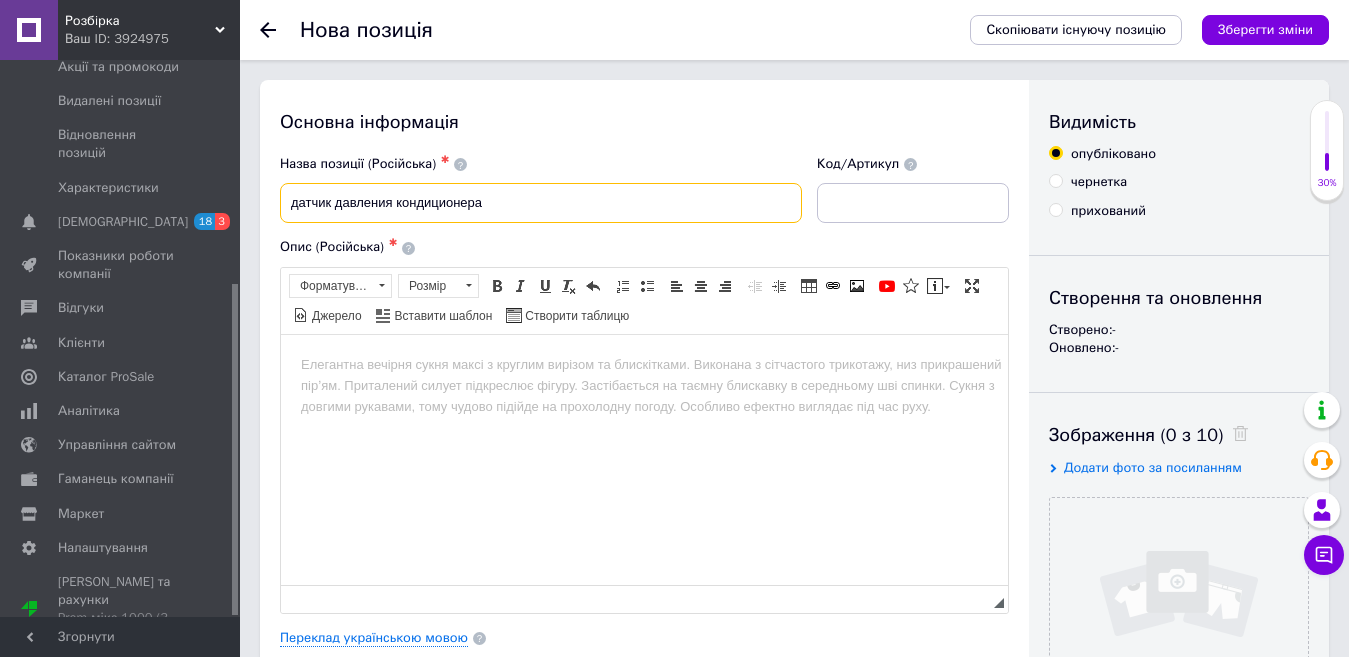 click on "датчик давления кондиционера" at bounding box center (541, 203) 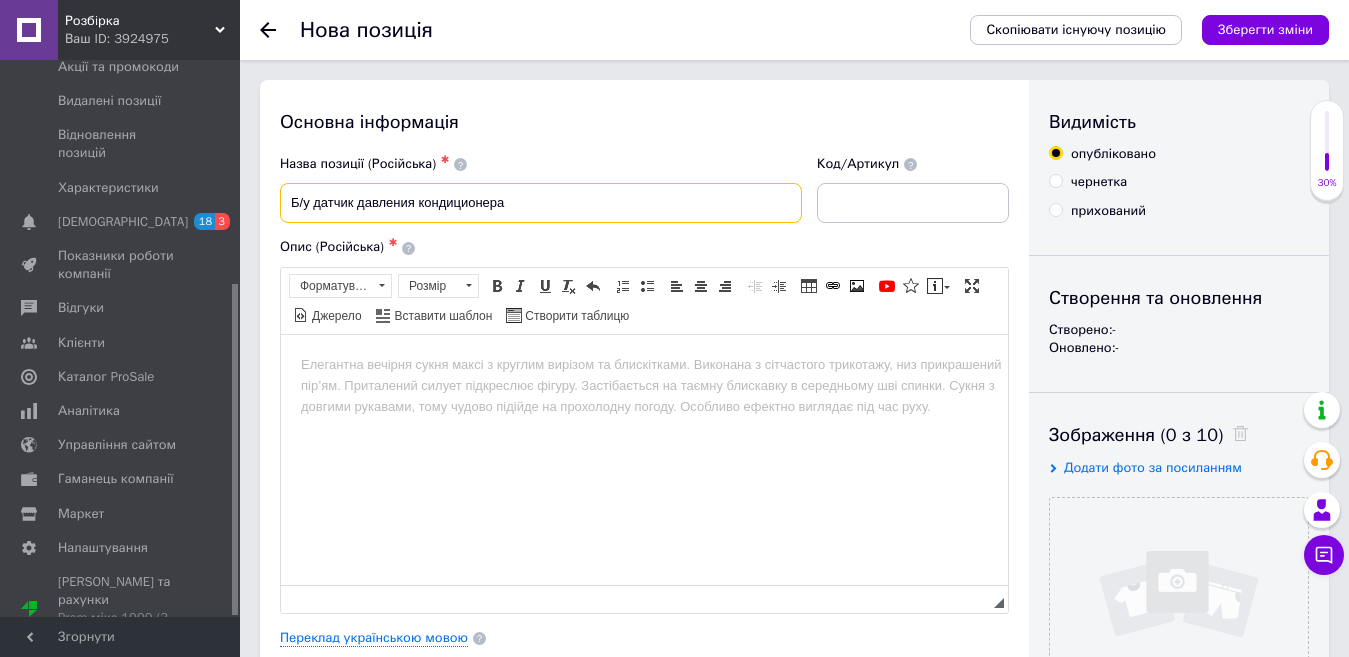 click on "Б/у датчик давления кондиционера" at bounding box center [541, 203] 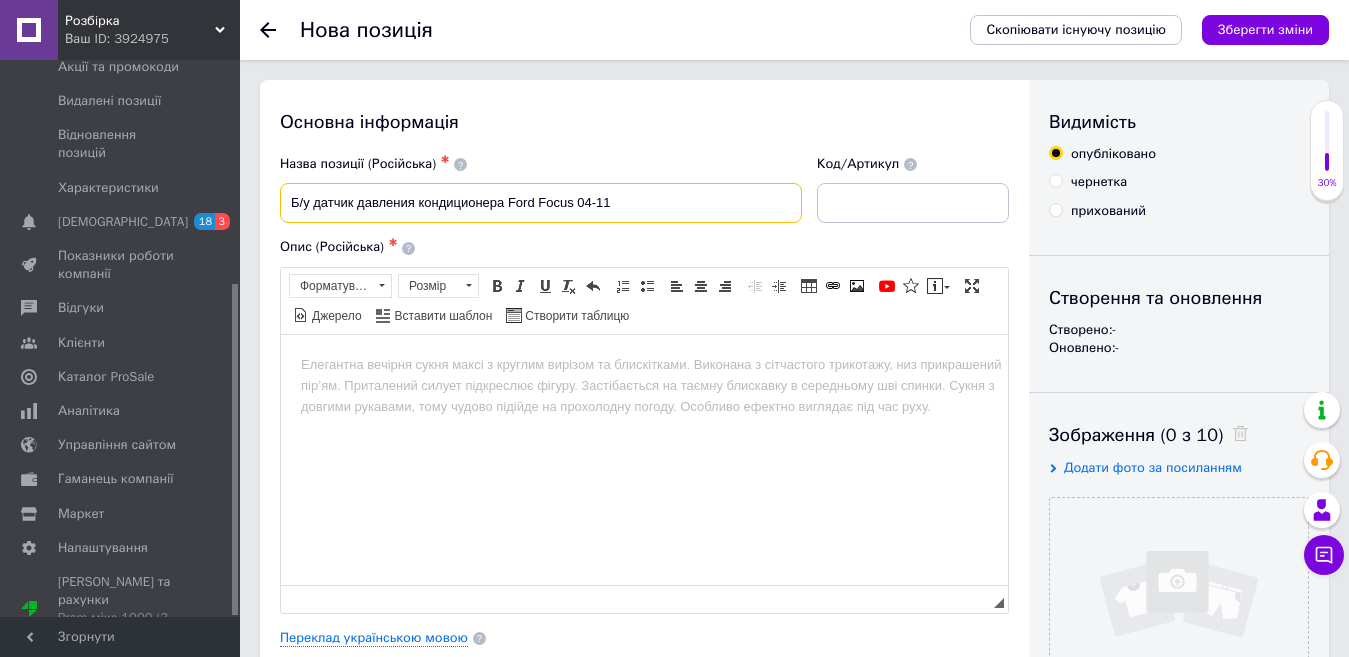 type on "Б/у датчик давления кондиционера Ford Focus 04-11" 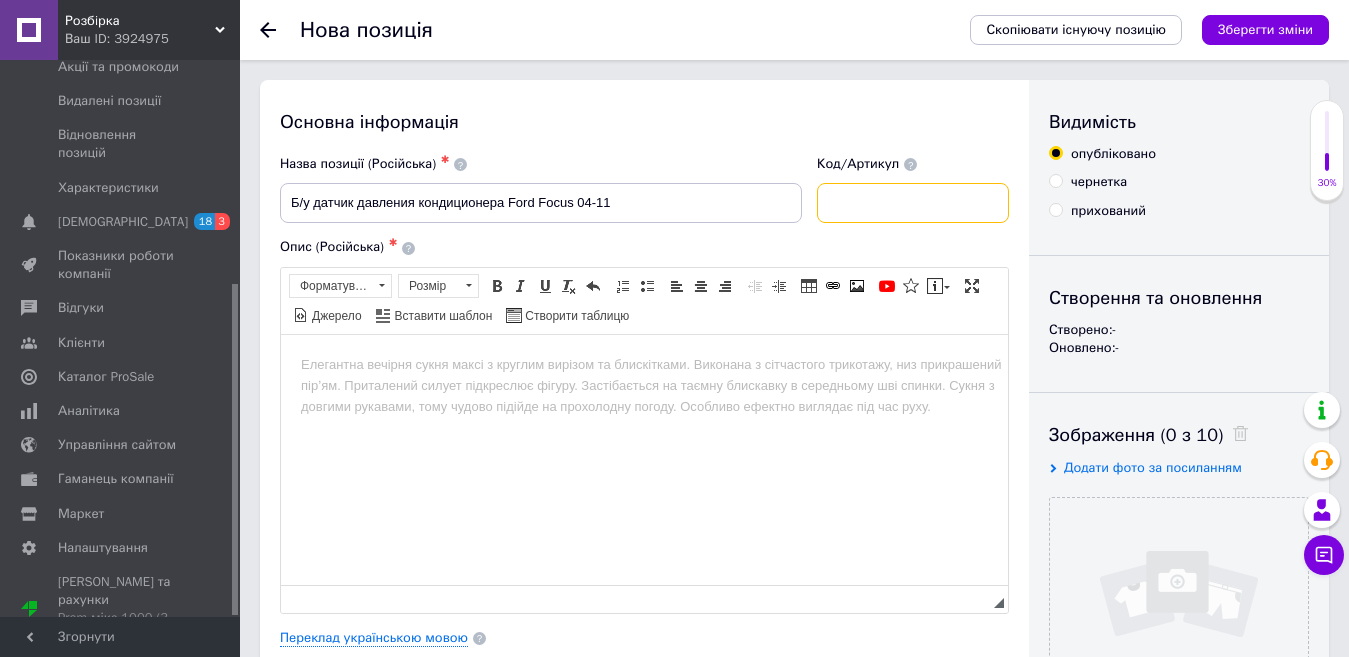 click at bounding box center (913, 203) 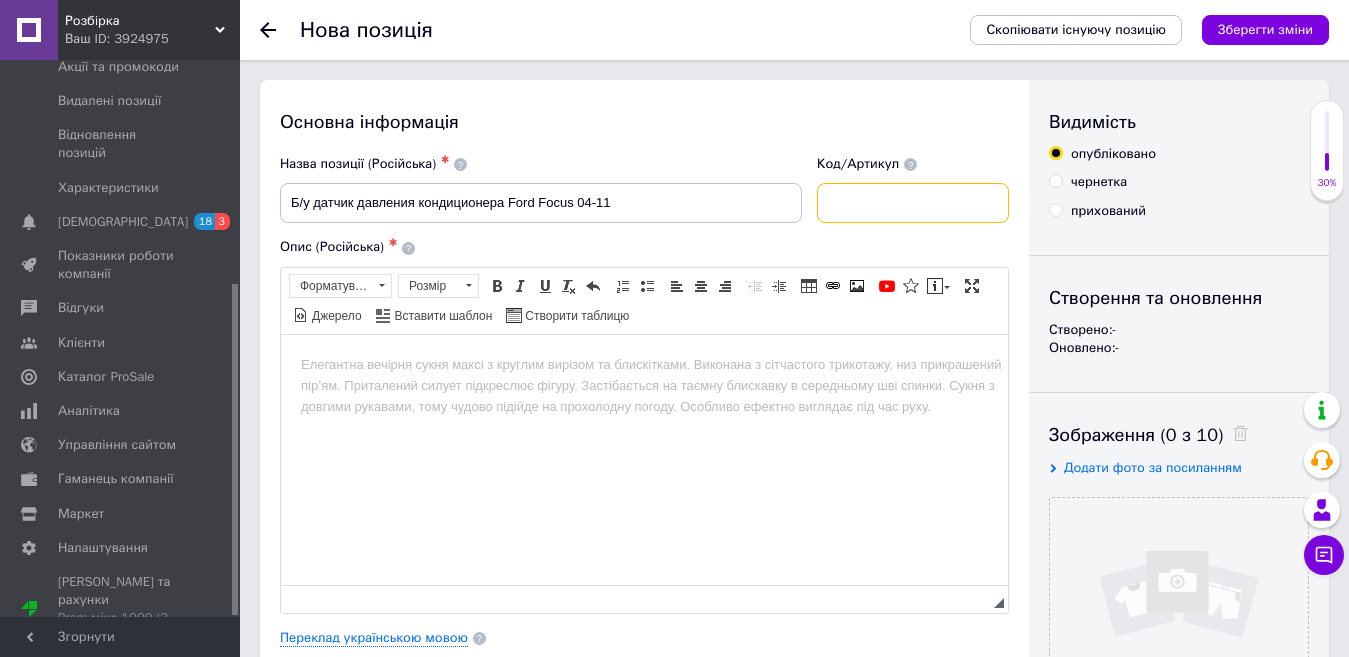 paste on "3S4H19D594AA" 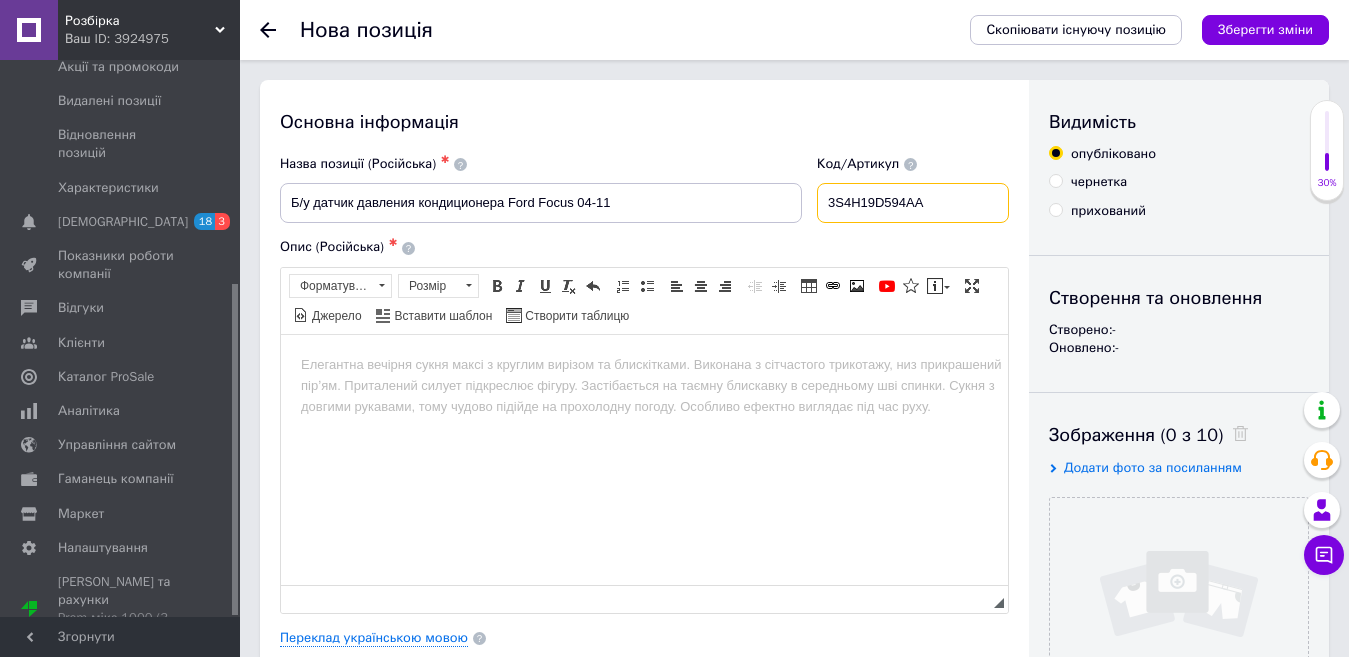 type on "3S4H19D594AA" 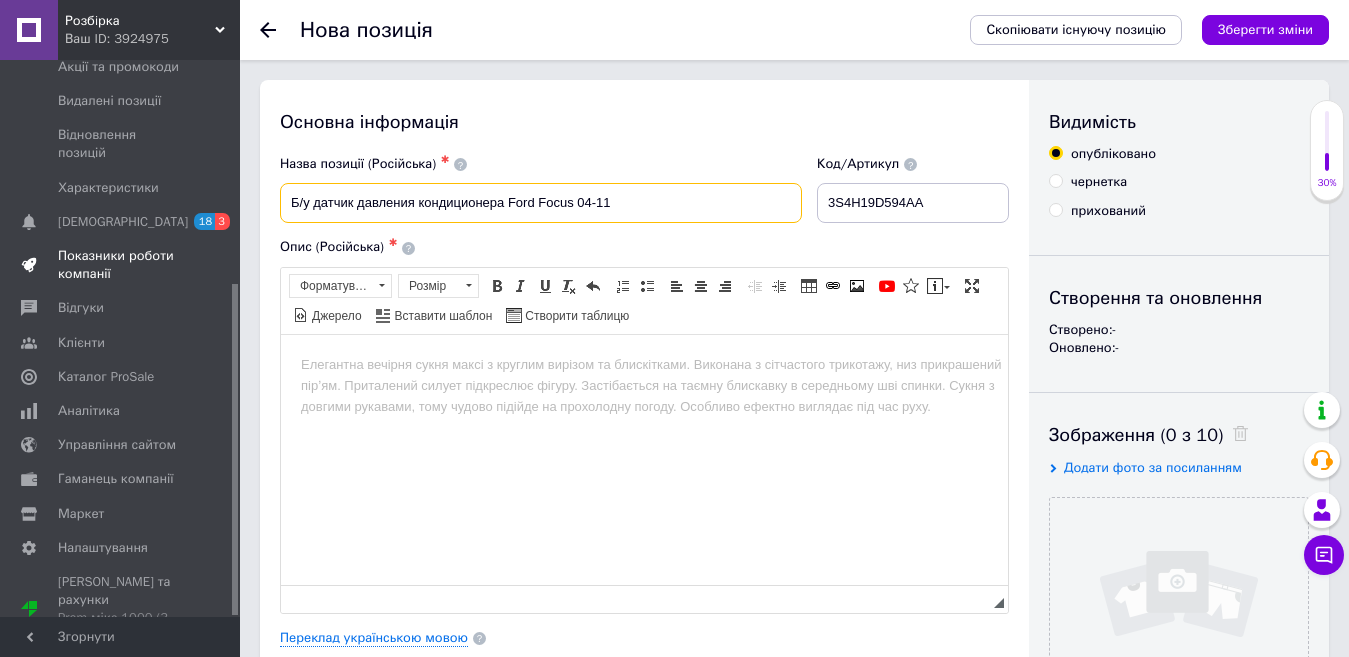 drag, startPoint x: 594, startPoint y: 210, endPoint x: 154, endPoint y: 237, distance: 440.82764 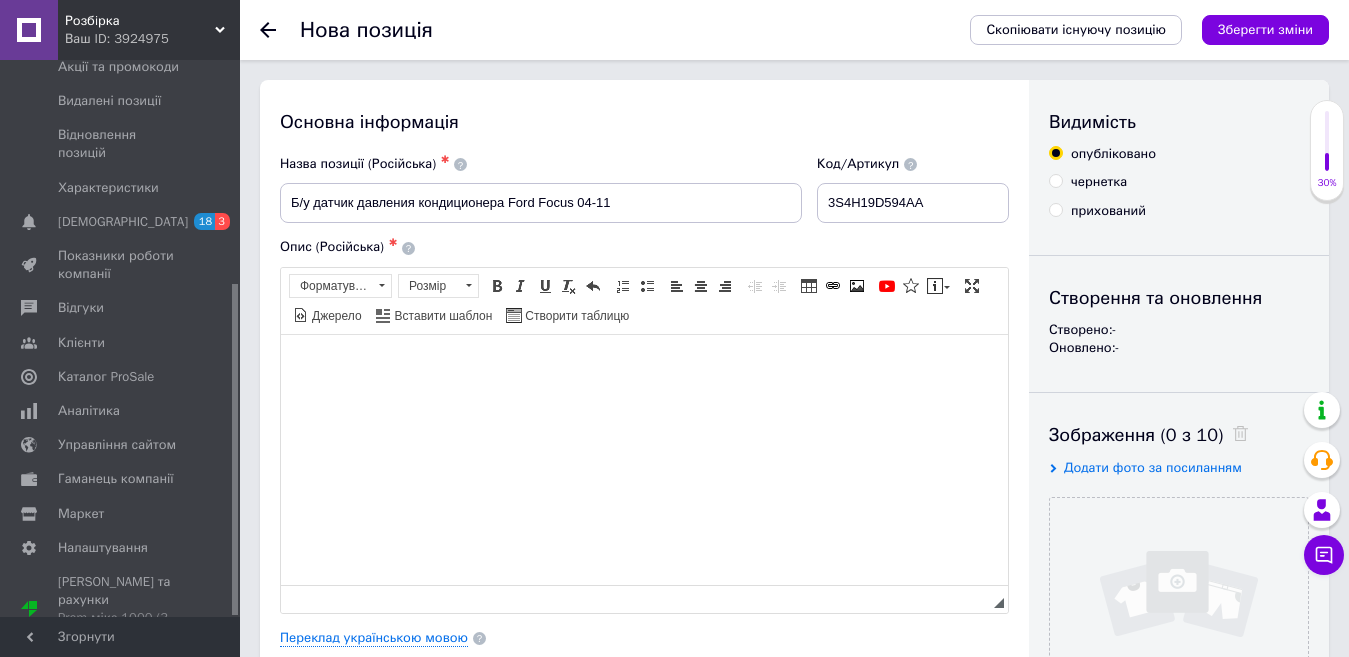 click at bounding box center [644, 364] 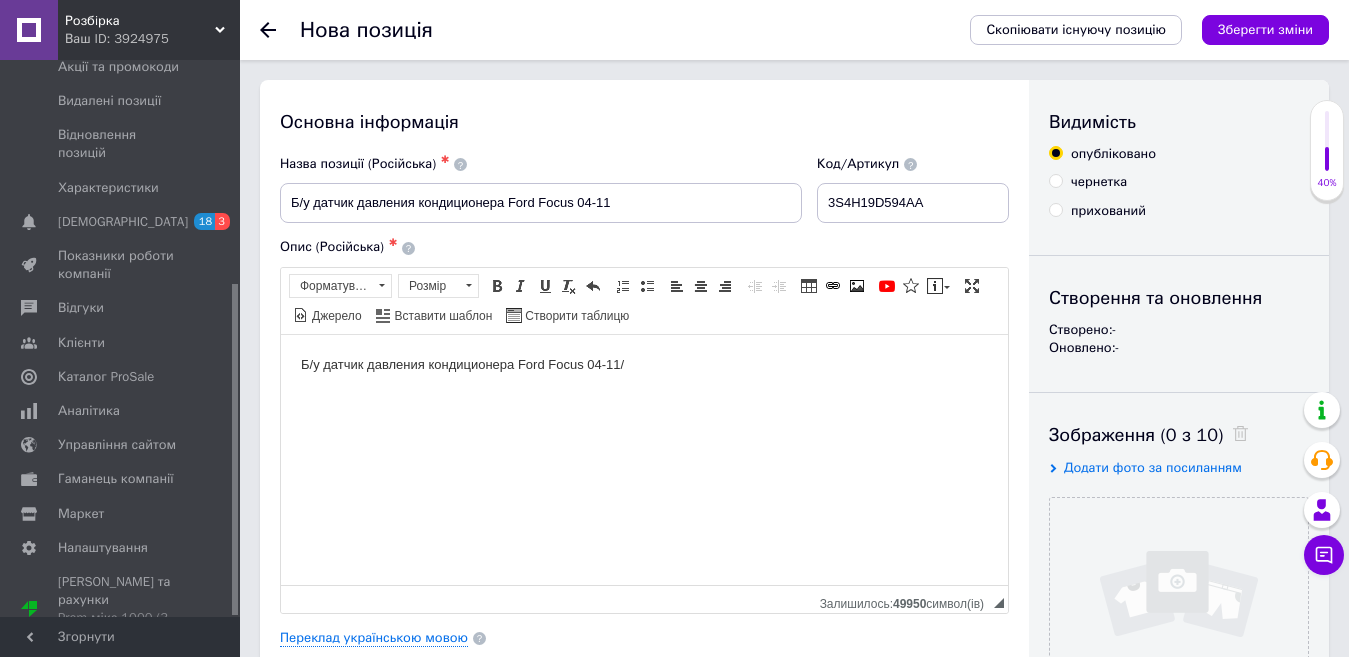 type 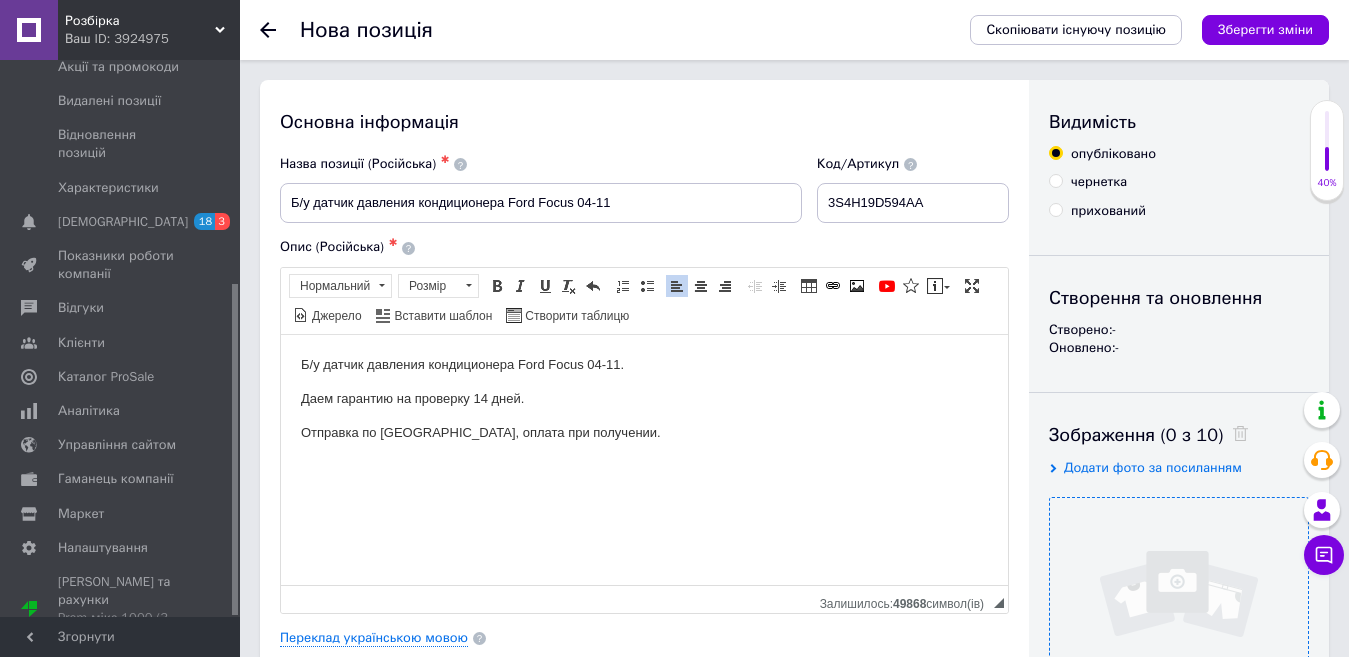 click at bounding box center (1179, 627) 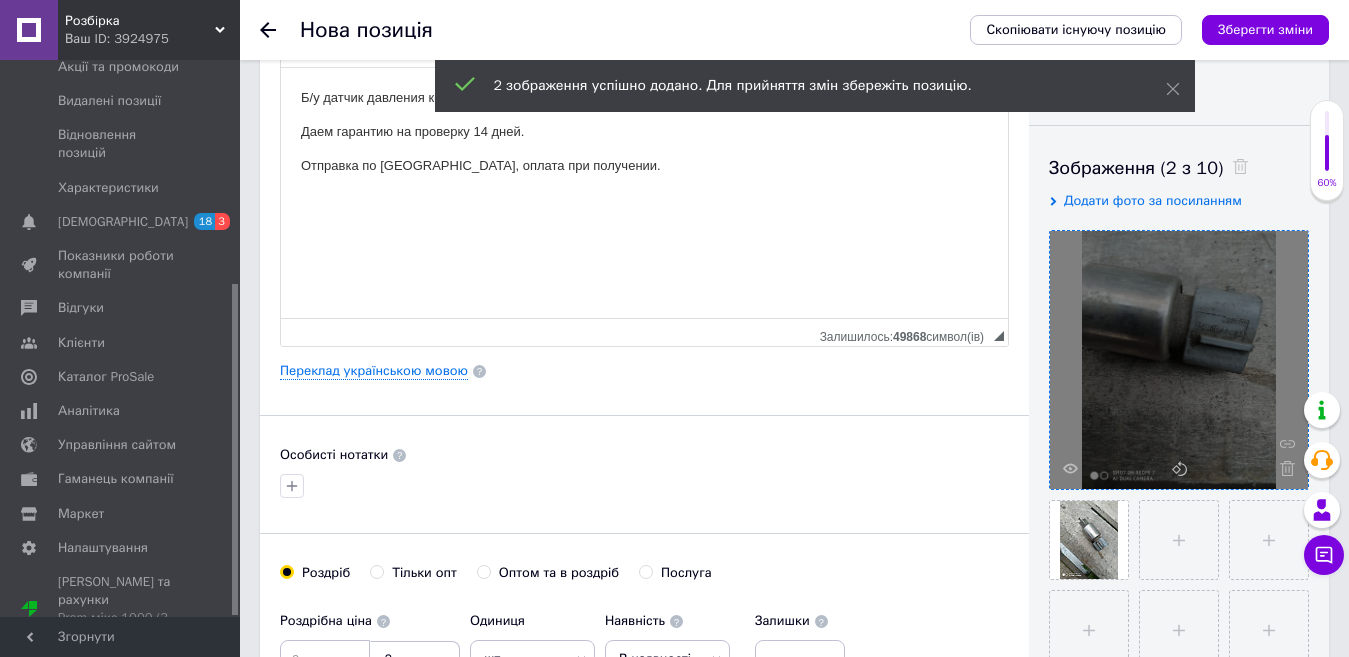 scroll, scrollTop: 300, scrollLeft: 0, axis: vertical 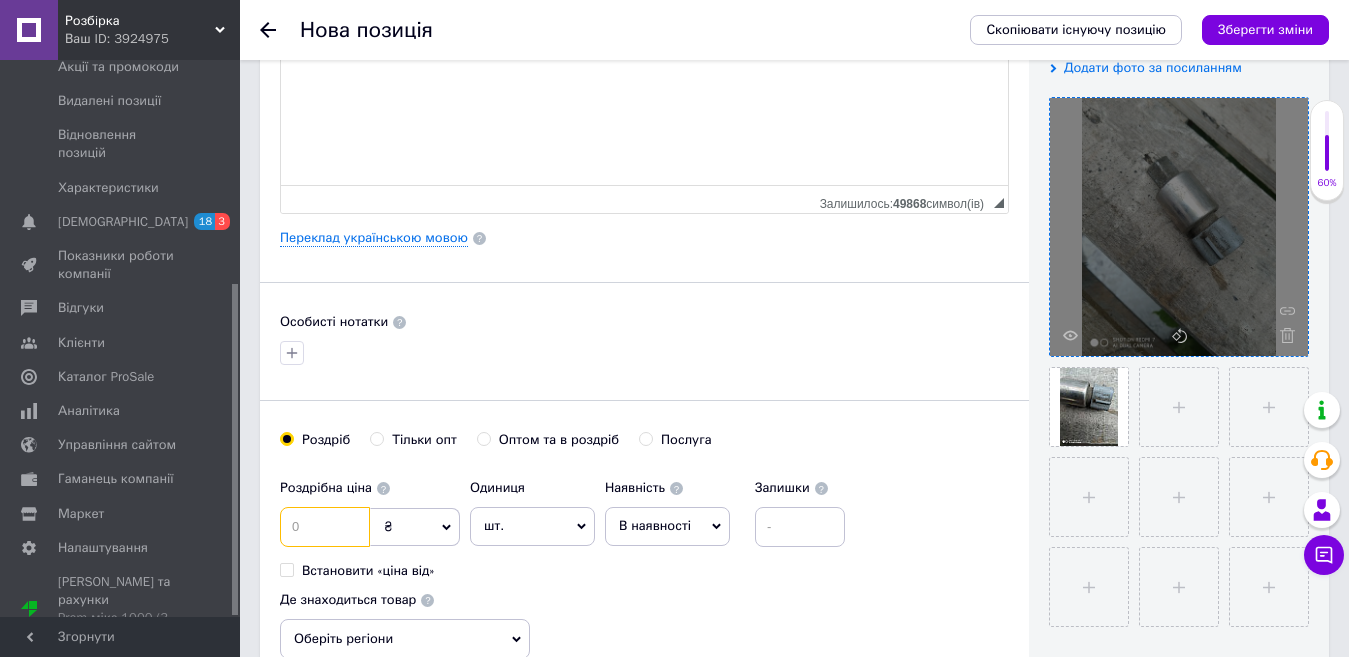 click at bounding box center [325, 527] 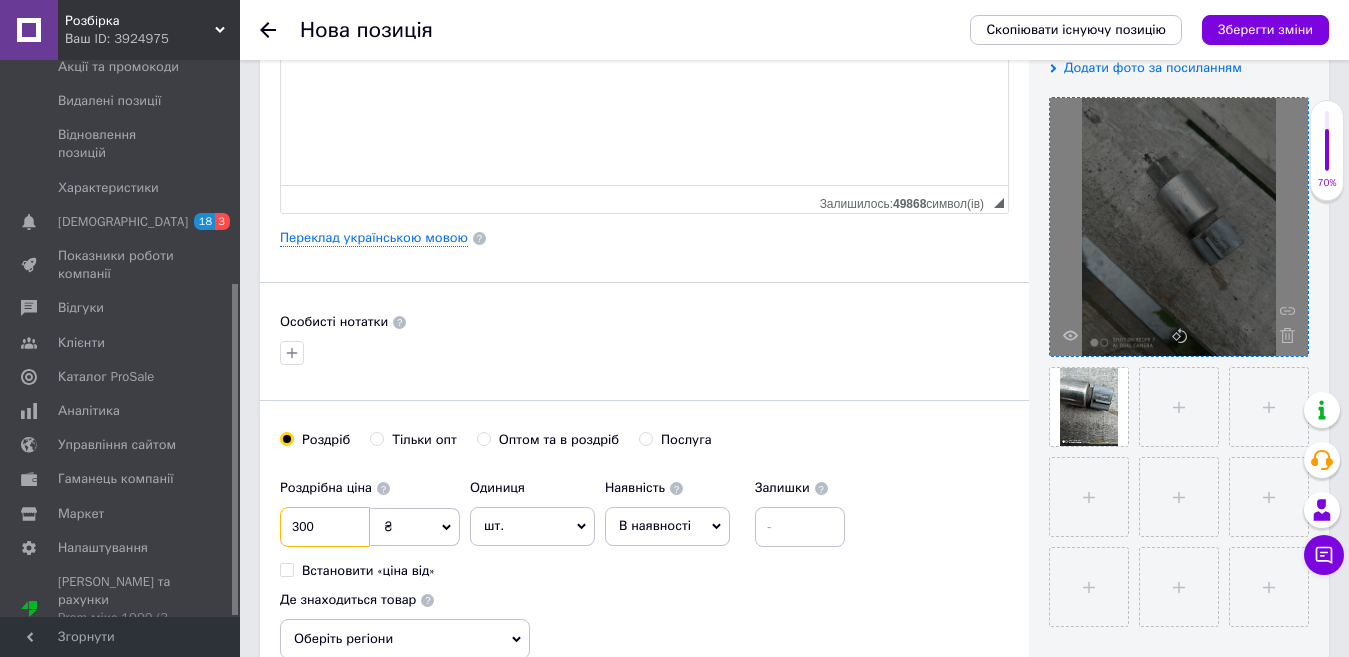 type on "300" 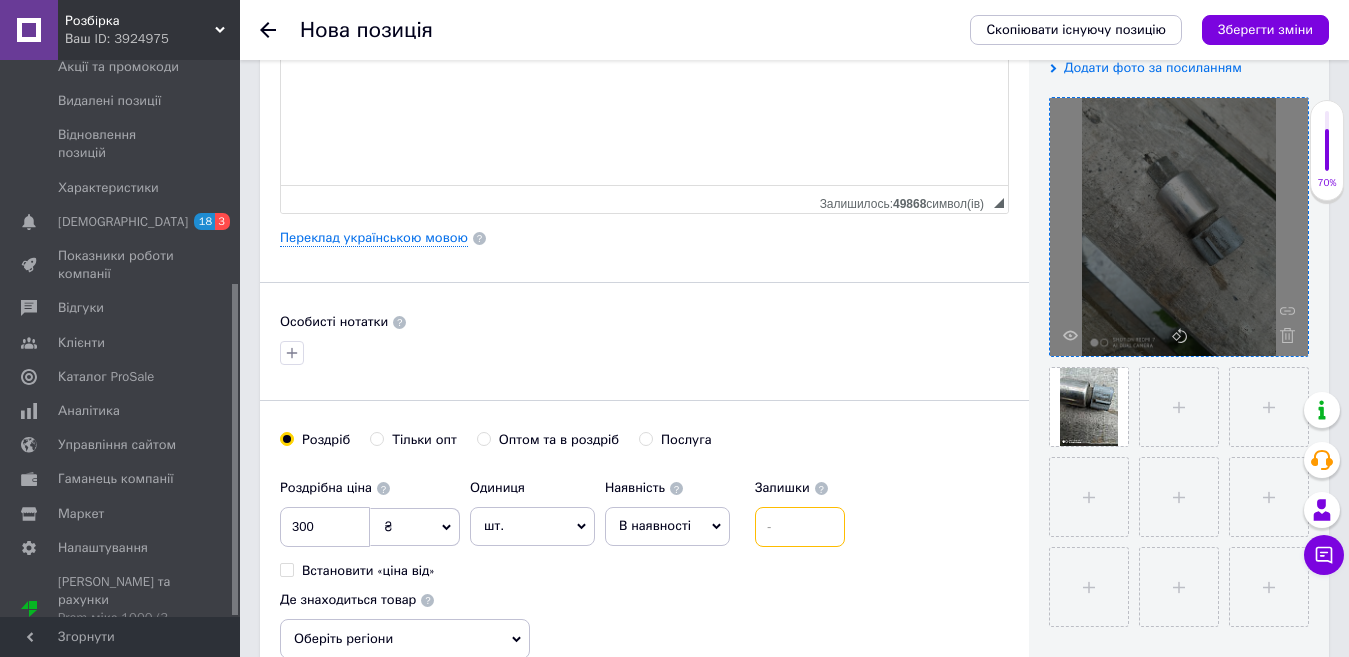 click at bounding box center [800, 527] 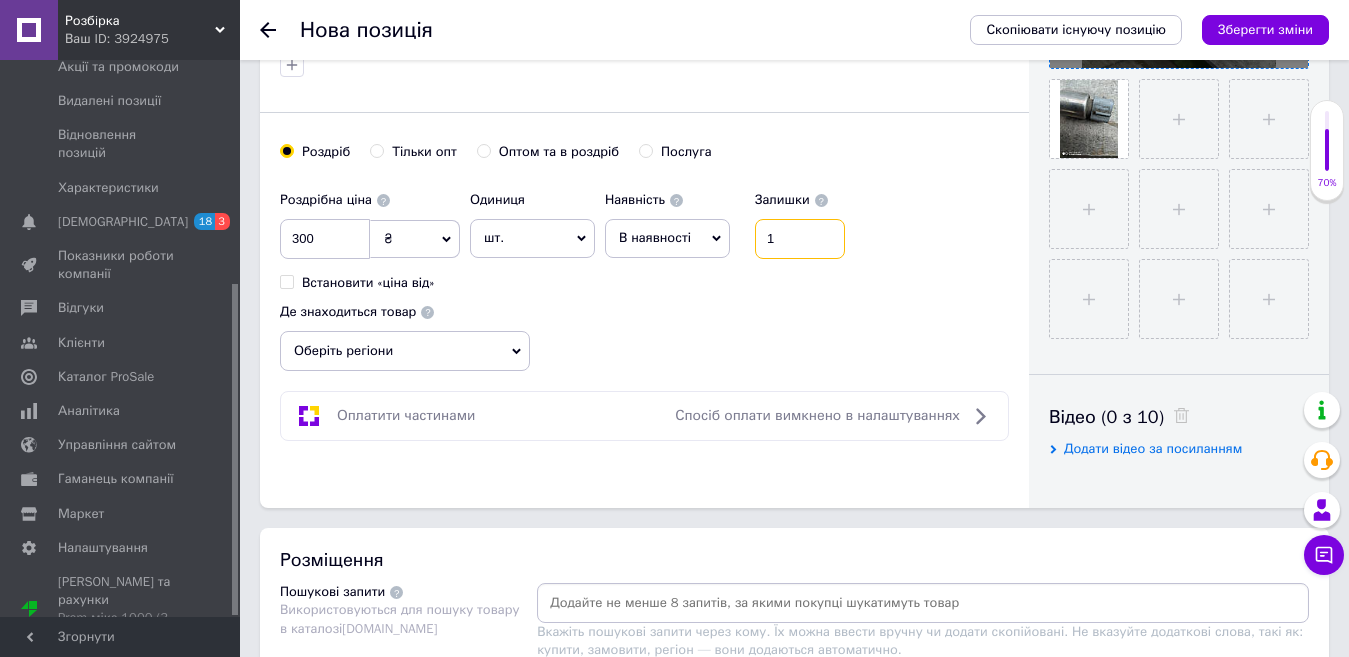 scroll, scrollTop: 700, scrollLeft: 0, axis: vertical 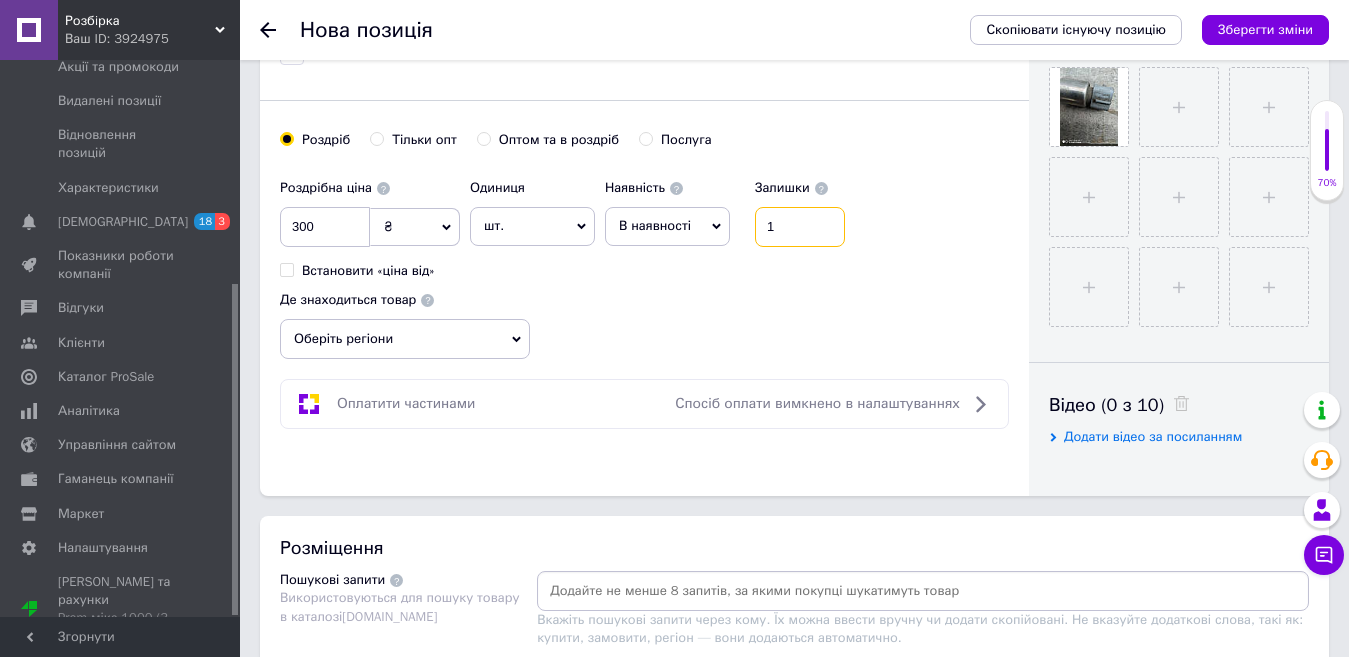 type on "1" 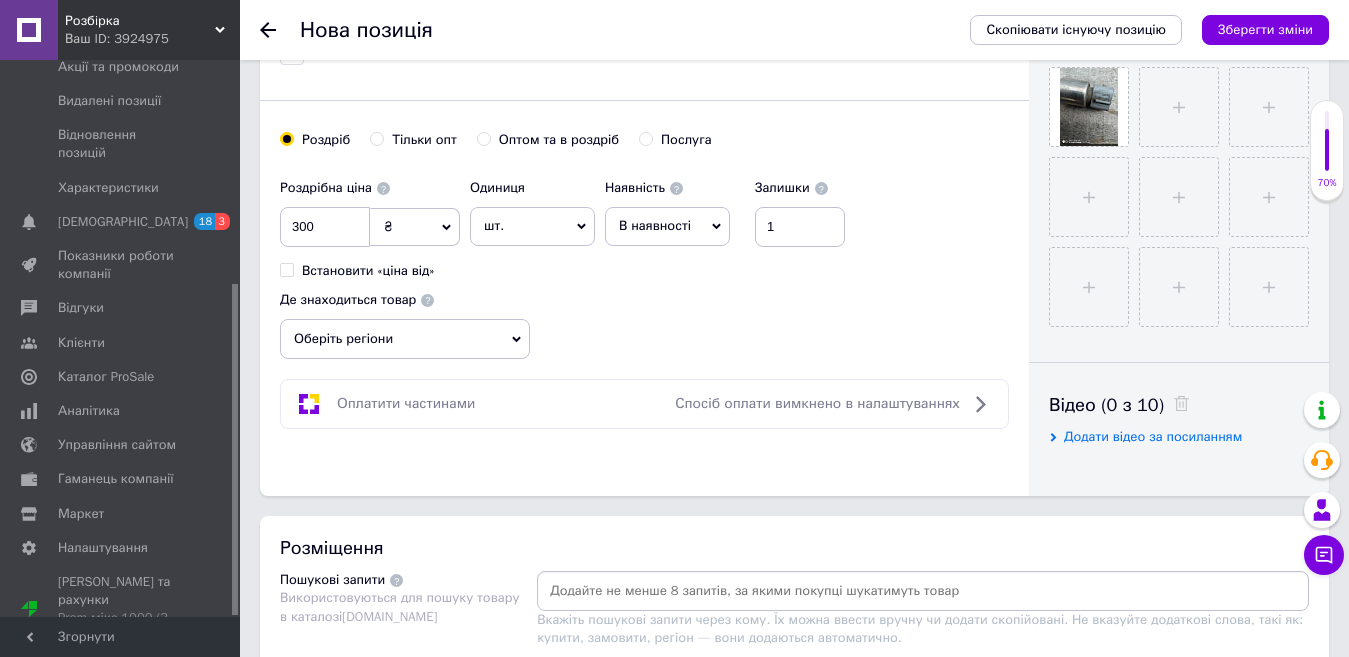click on "Оберіть регіони" at bounding box center [405, 339] 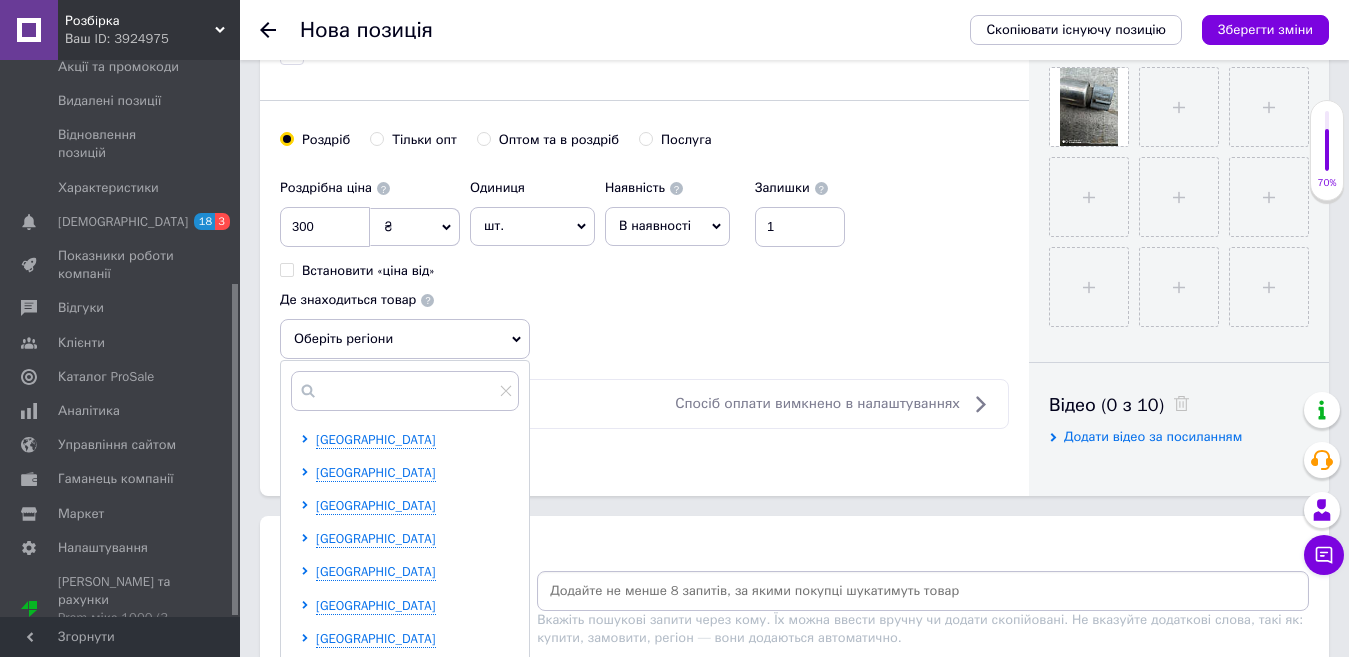 scroll, scrollTop: 200, scrollLeft: 0, axis: vertical 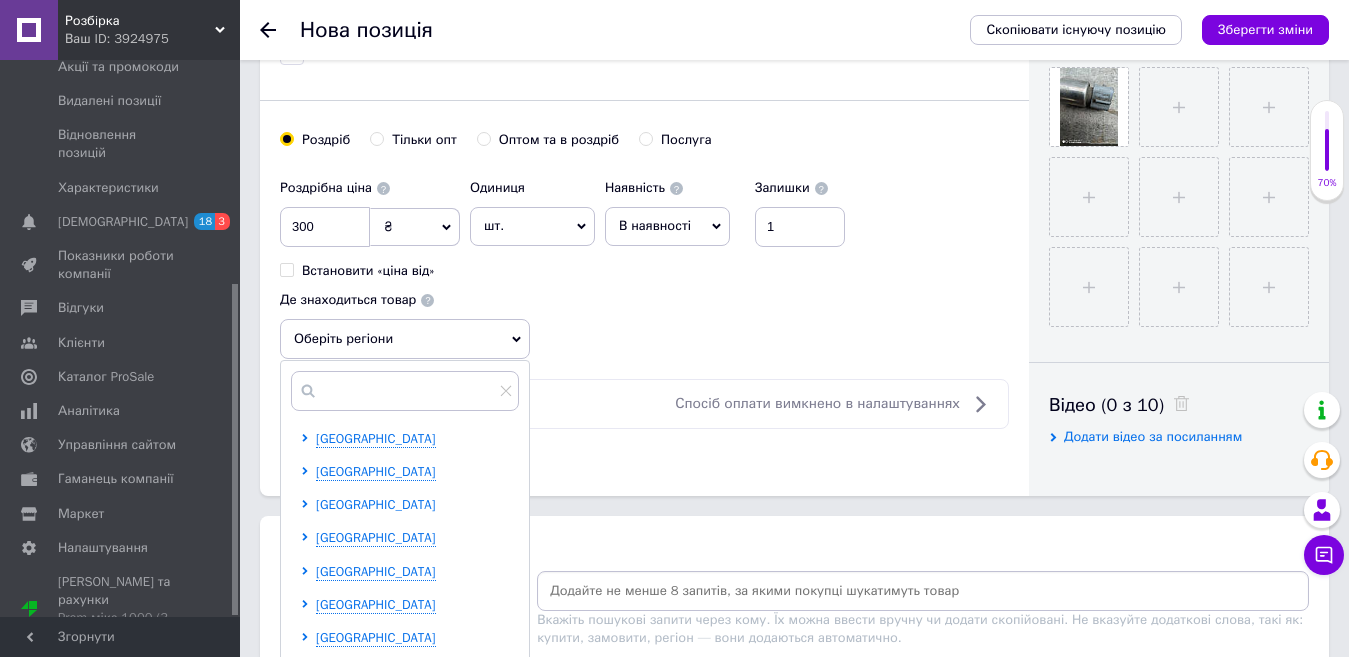 click on "[GEOGRAPHIC_DATA]" at bounding box center [376, 504] 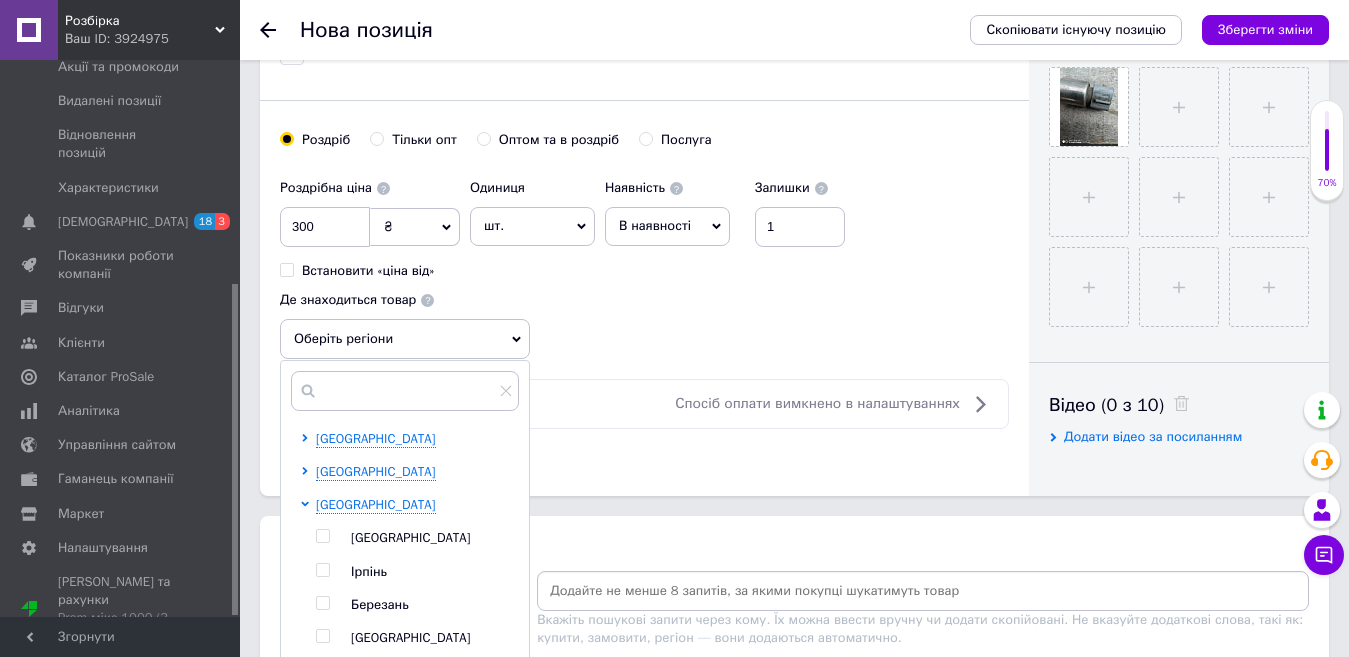 drag, startPoint x: 322, startPoint y: 539, endPoint x: 415, endPoint y: 565, distance: 96.56604 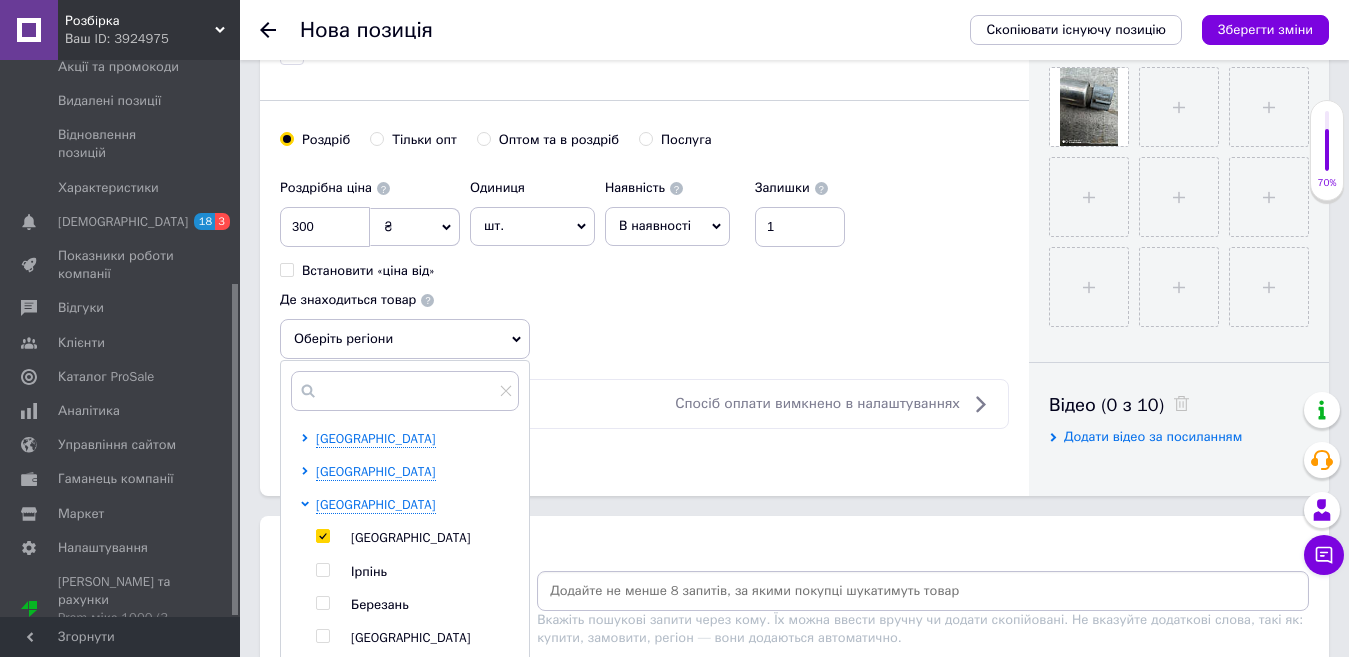 checkbox on "true" 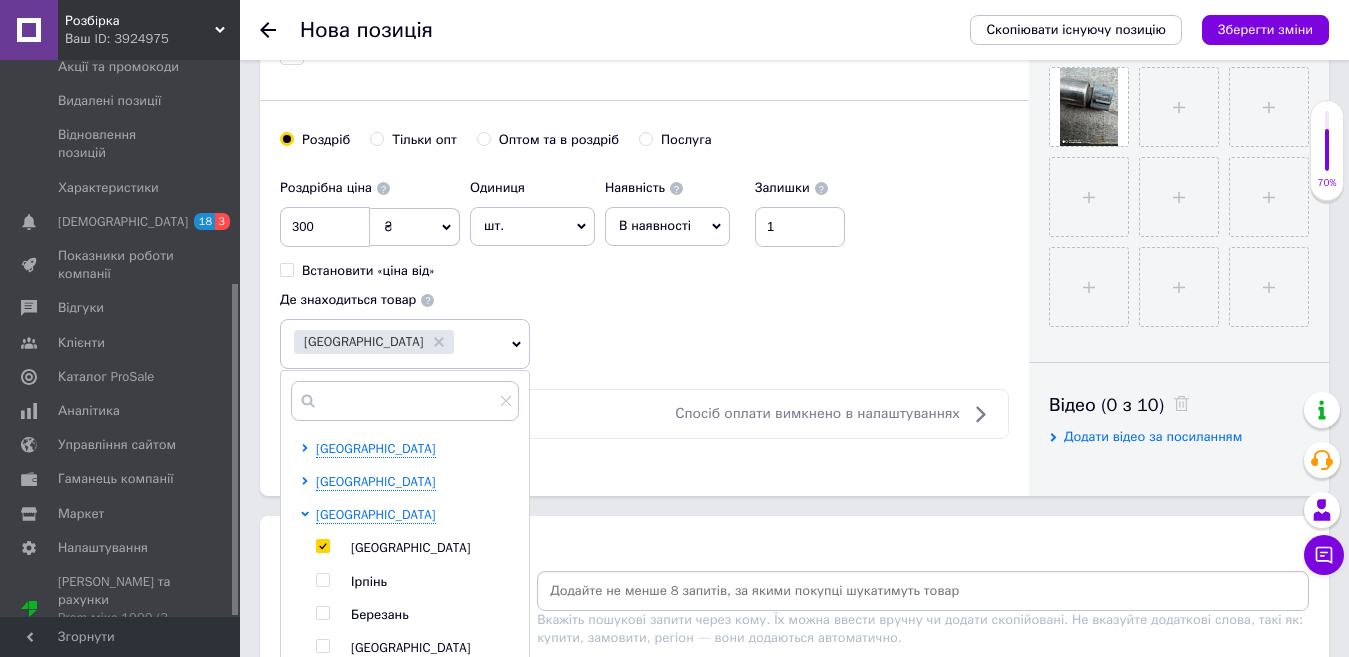 click at bounding box center (923, 591) 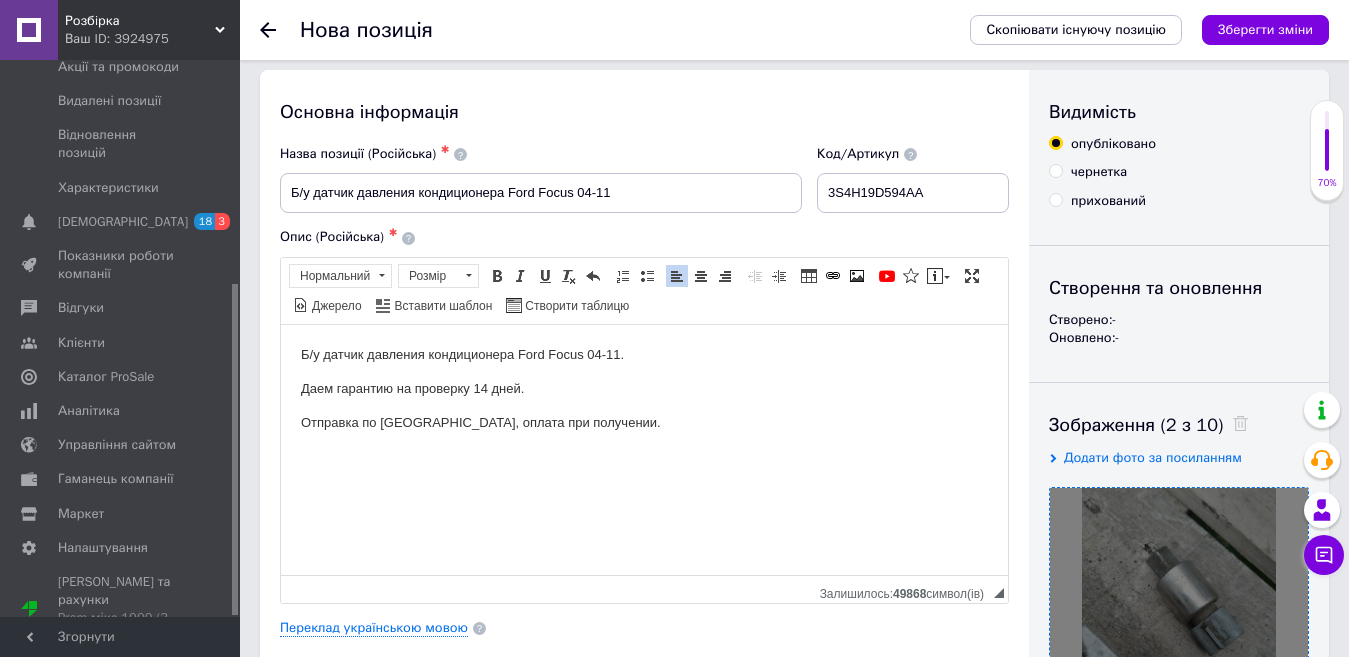 scroll, scrollTop: 0, scrollLeft: 0, axis: both 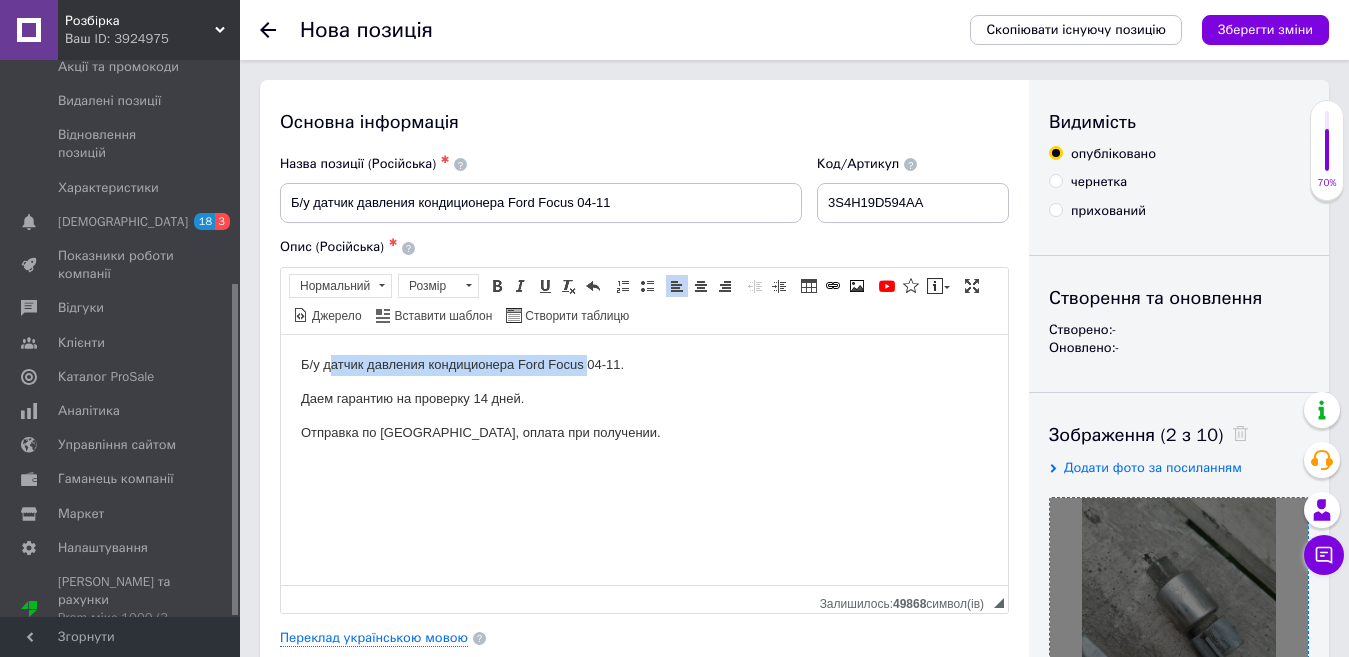 drag, startPoint x: 327, startPoint y: 363, endPoint x: 586, endPoint y: 362, distance: 259.00192 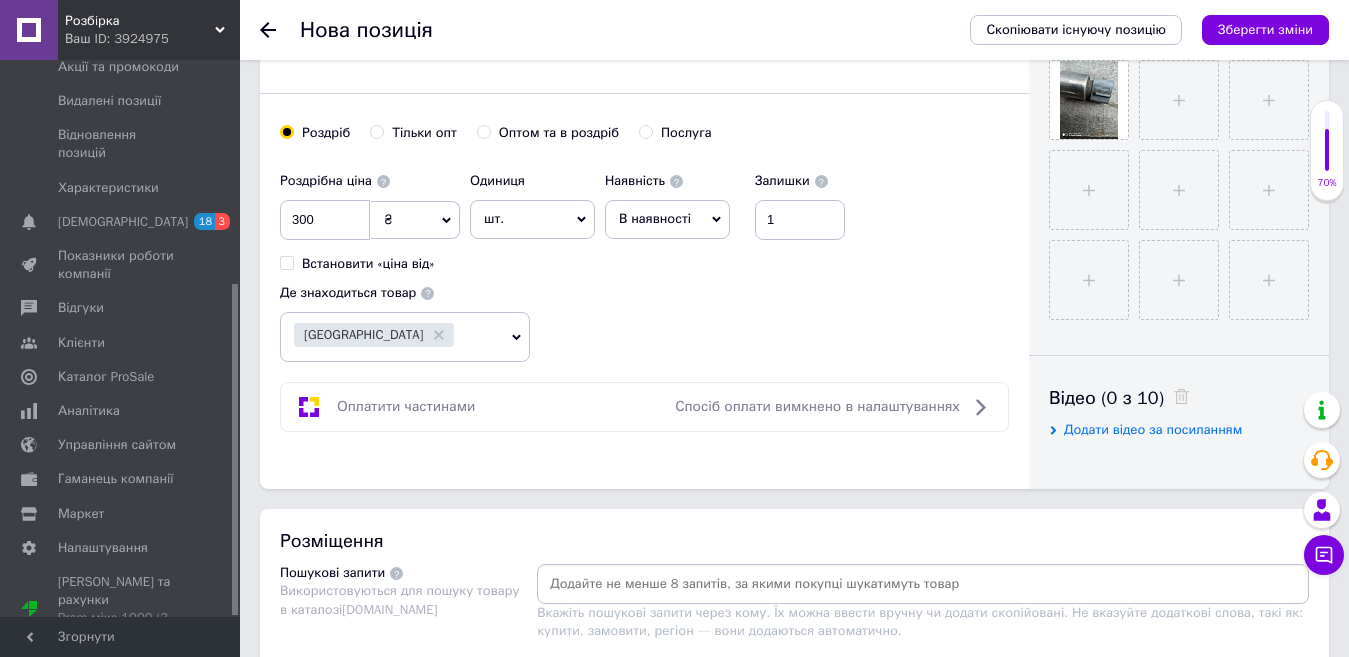 scroll, scrollTop: 900, scrollLeft: 0, axis: vertical 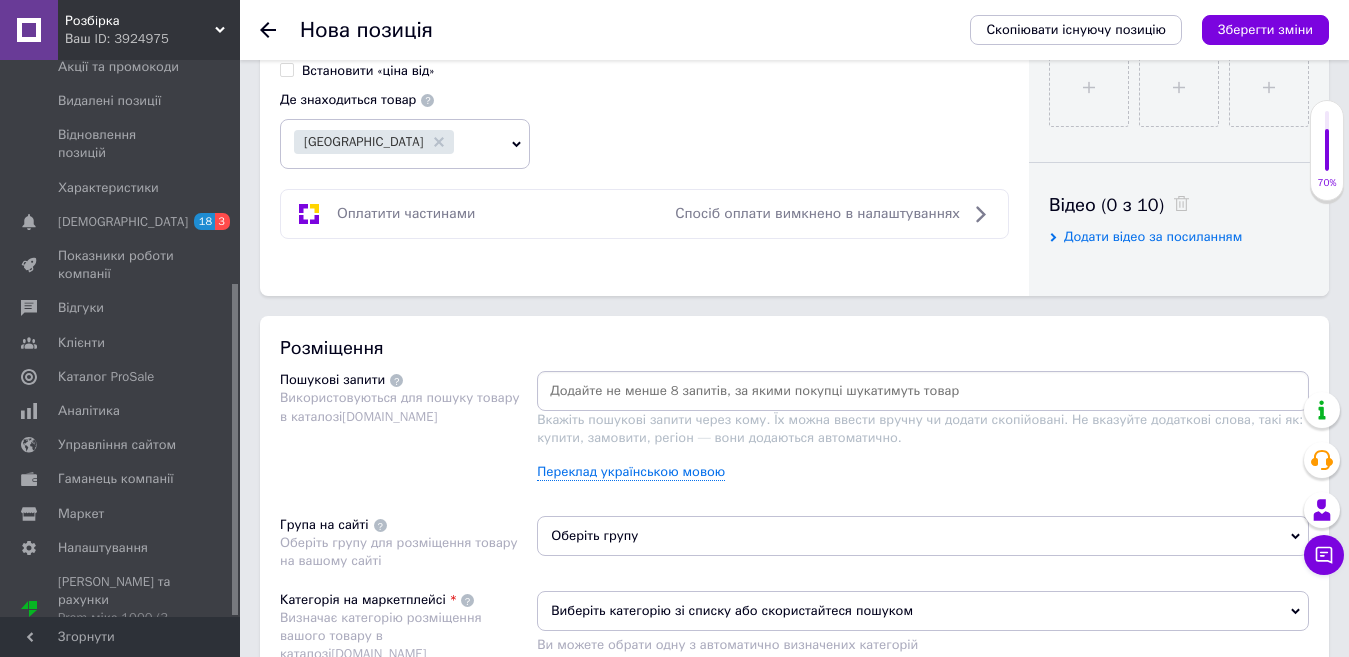 click at bounding box center (923, 391) 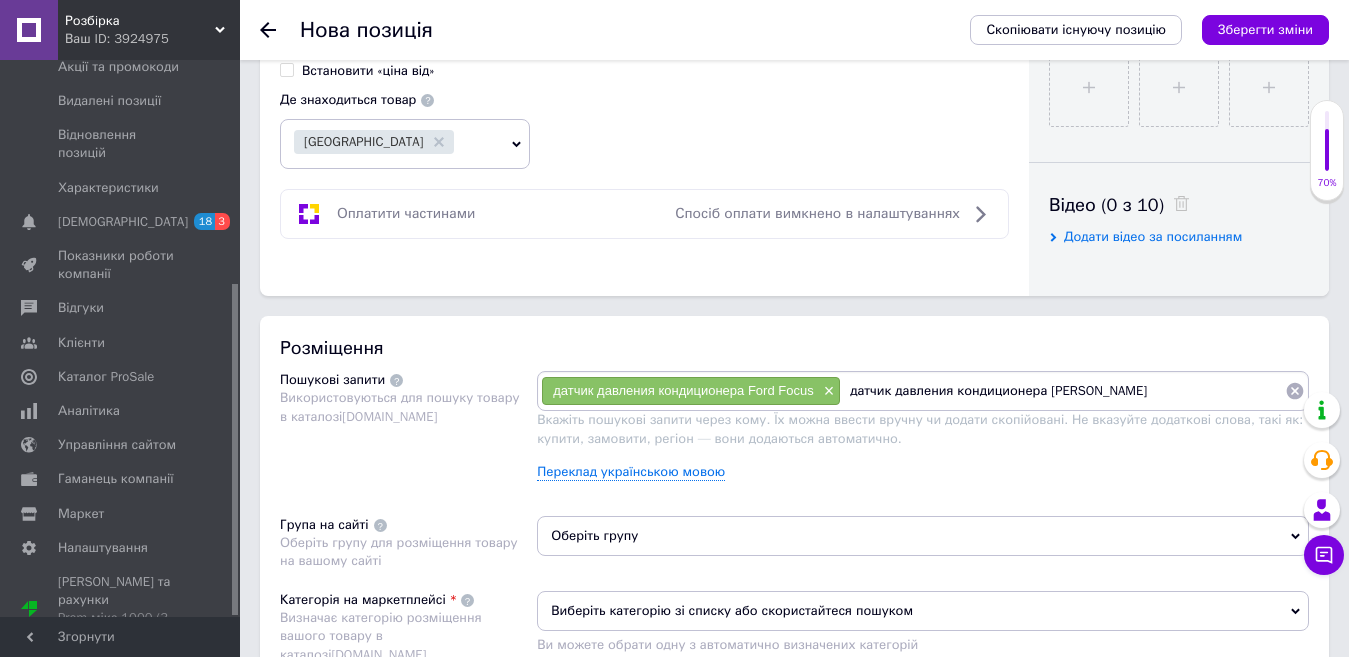 type on "датчик давления кондиционера [PERSON_NAME]" 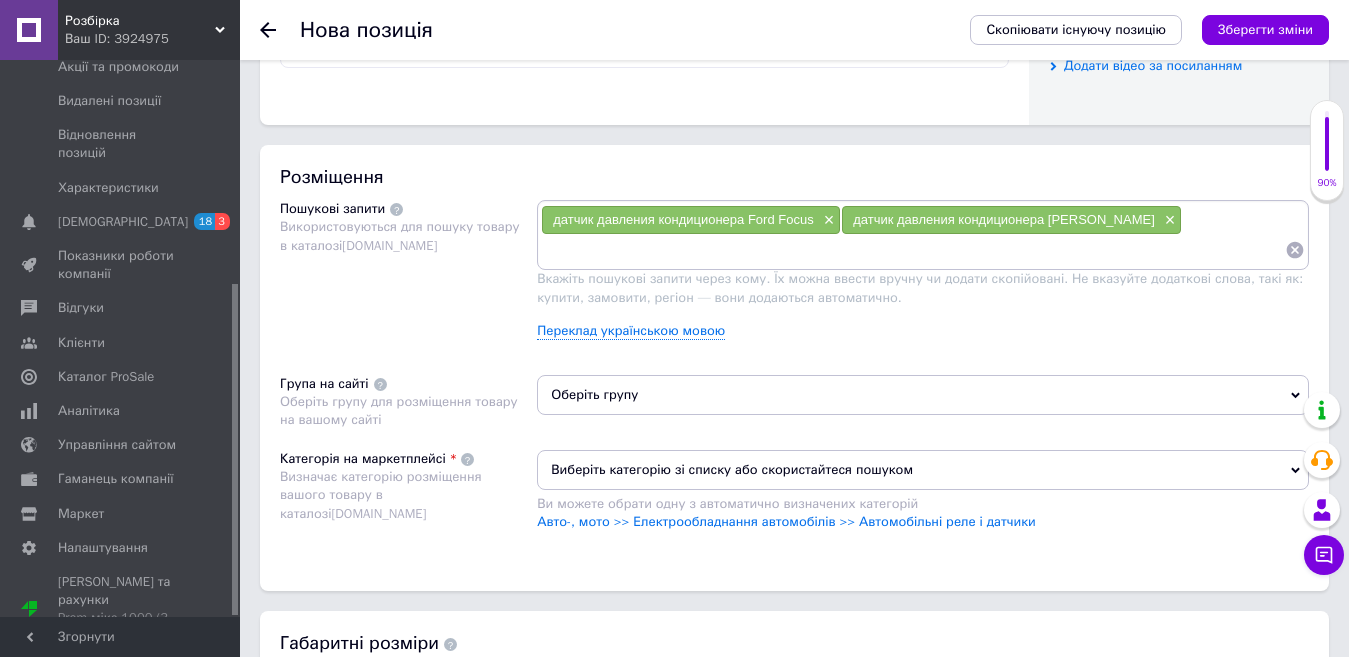 scroll, scrollTop: 1100, scrollLeft: 0, axis: vertical 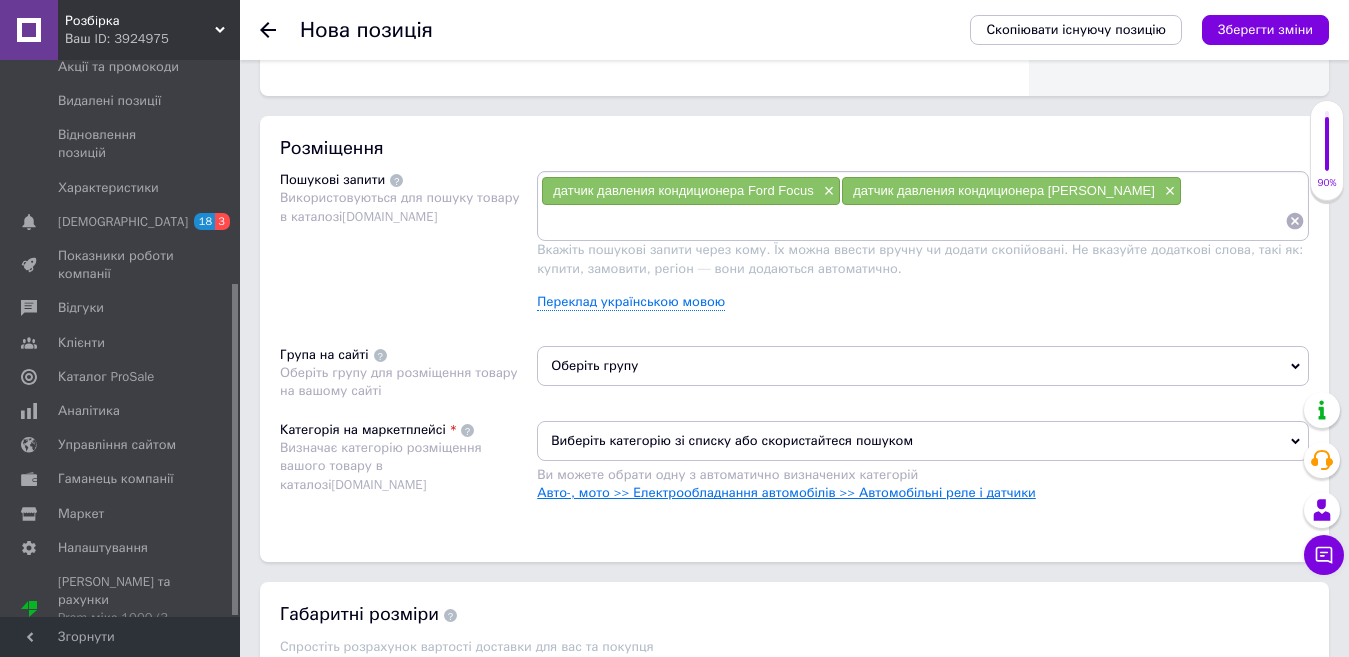 click on "Авто-, мото >> Електрообладнання автомобілів >> Автомобільні реле і датчики" at bounding box center [786, 492] 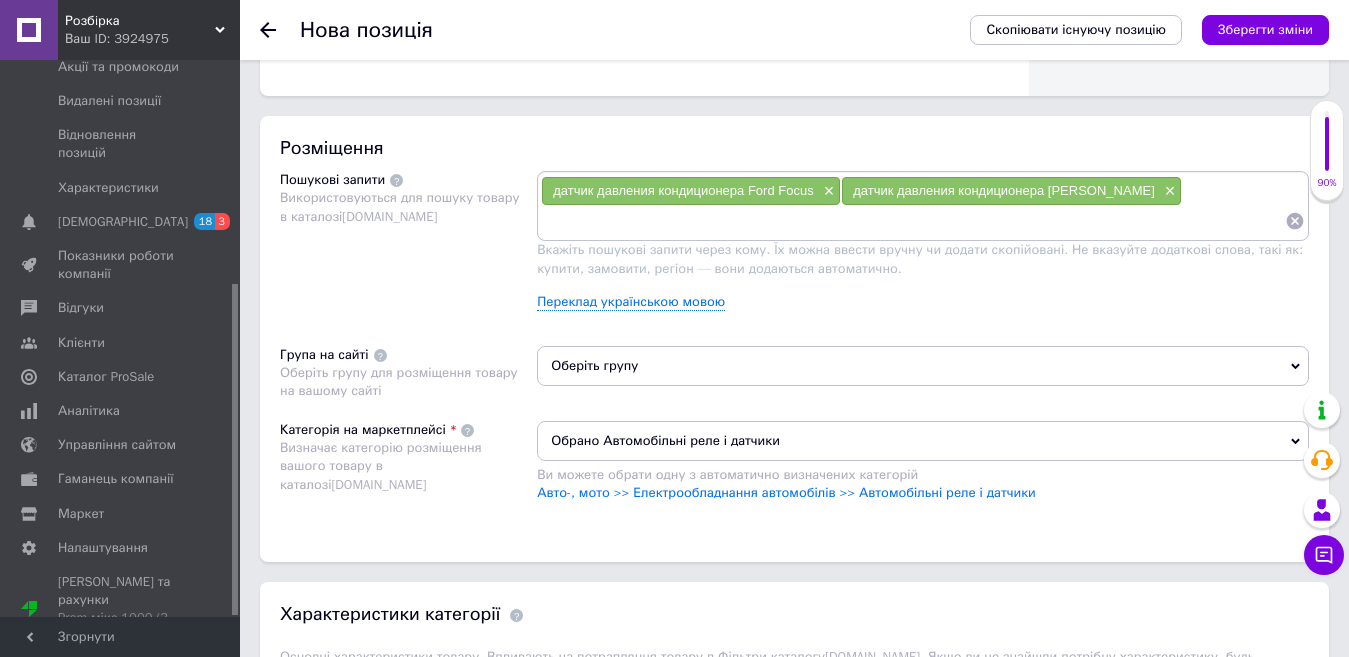 scroll, scrollTop: 1400, scrollLeft: 0, axis: vertical 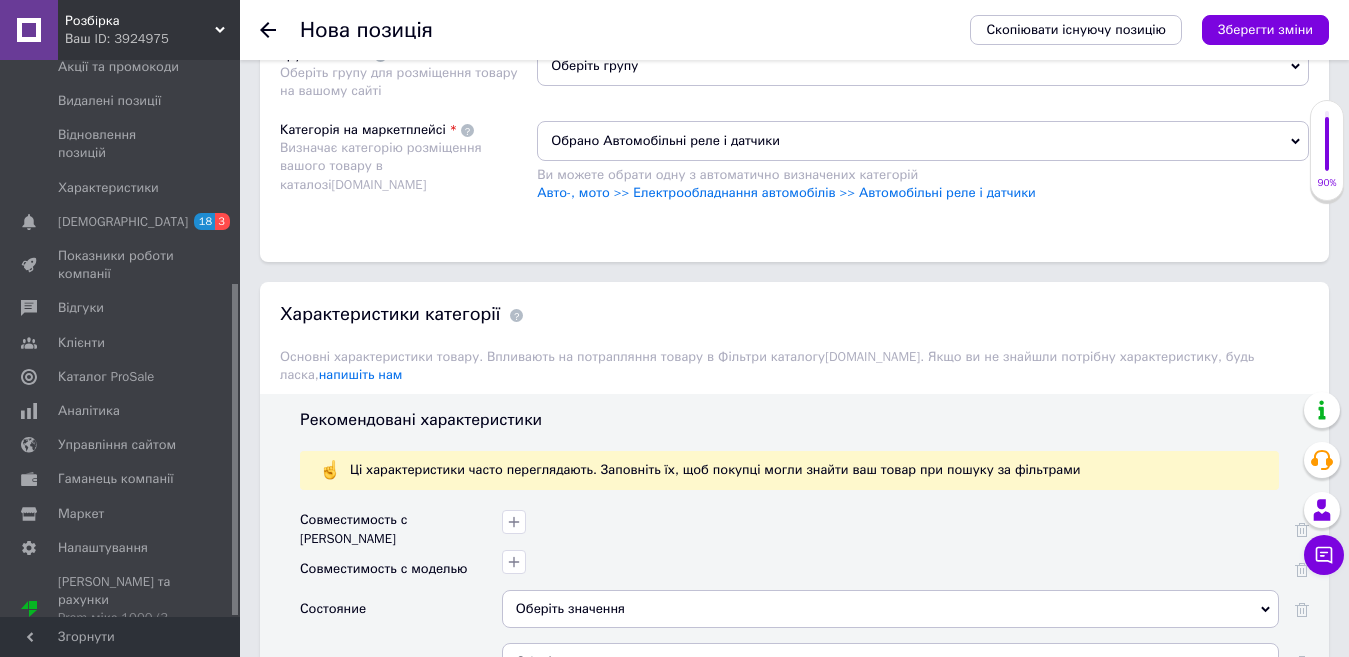 click on "Оберіть значення" at bounding box center [890, 609] 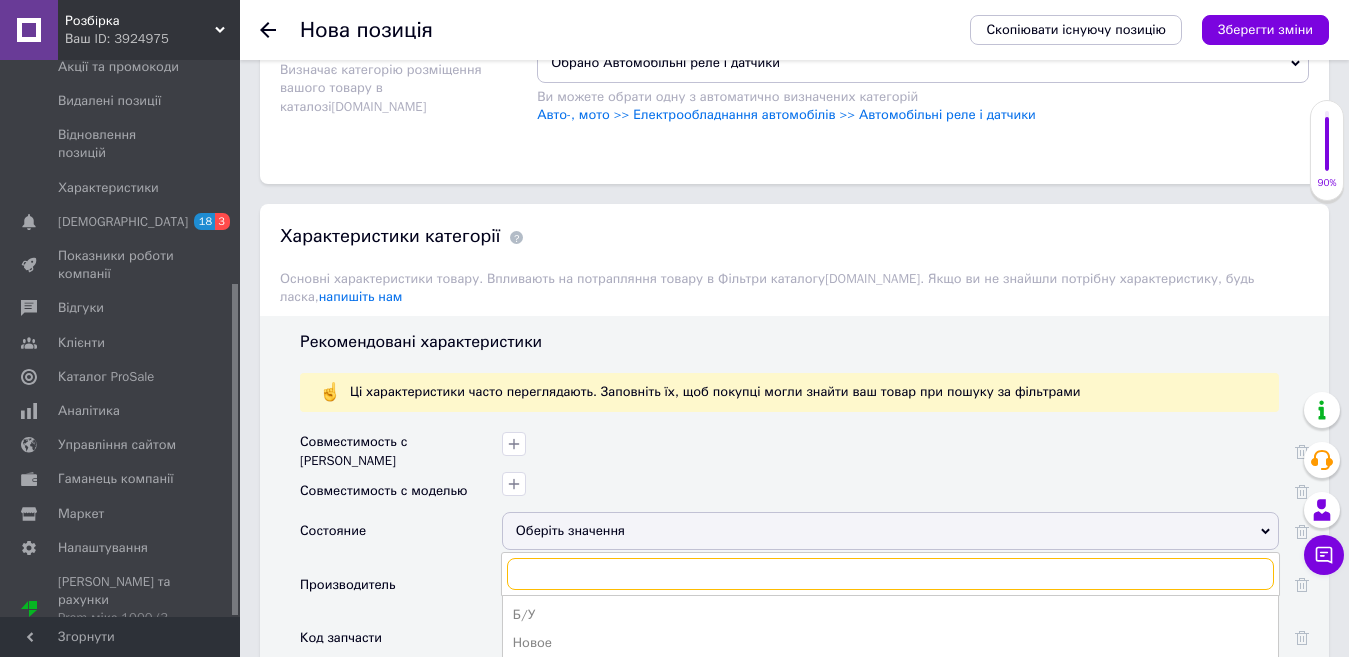 scroll, scrollTop: 1600, scrollLeft: 0, axis: vertical 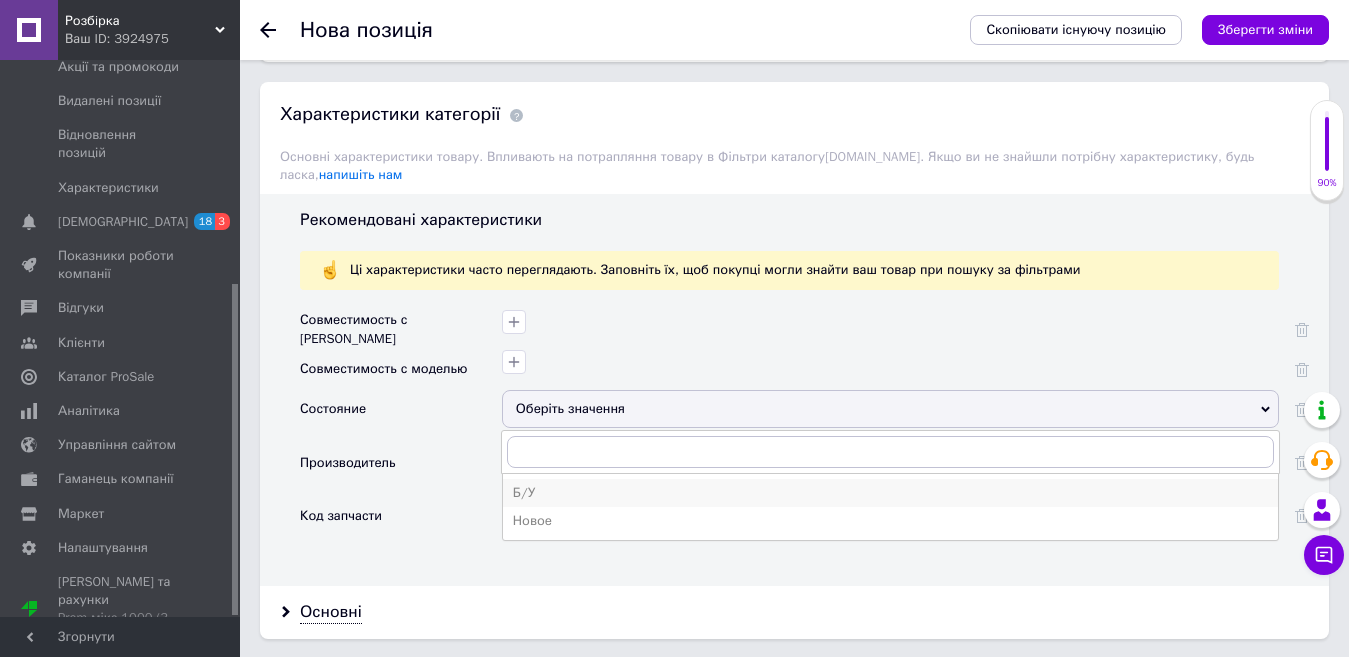 click on "Б/У" at bounding box center [890, 493] 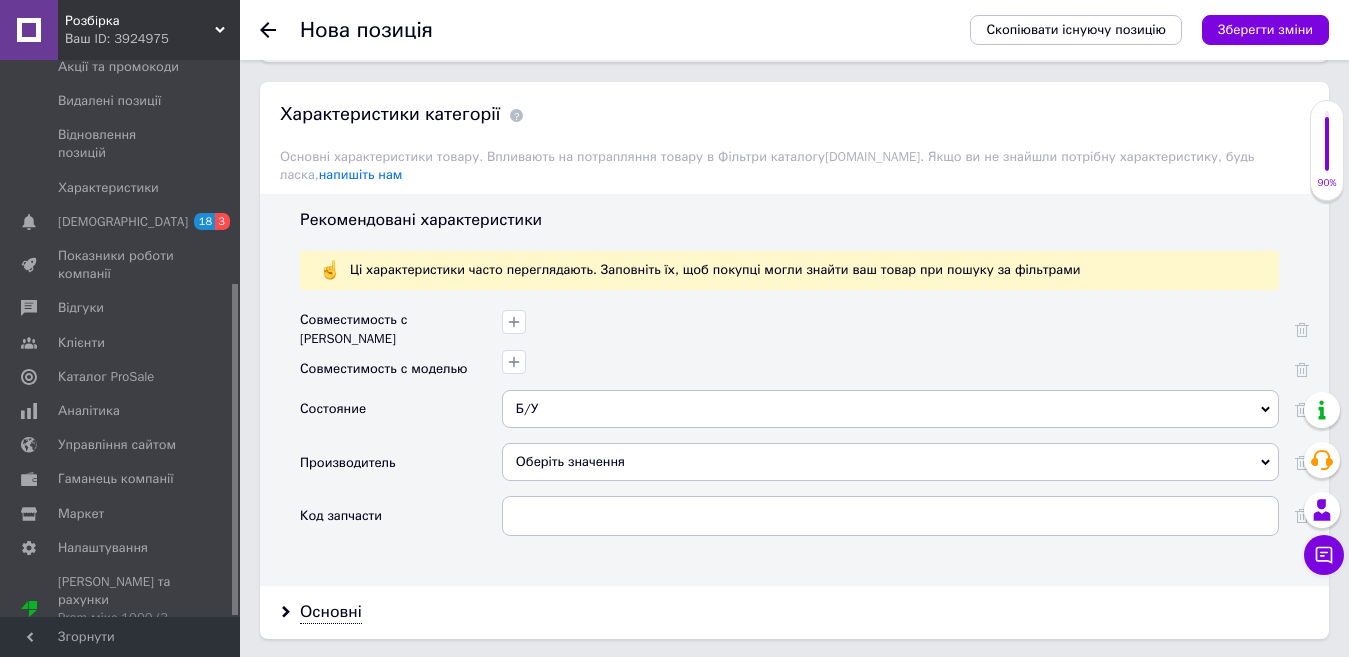 click on "Оберіть значення" at bounding box center (890, 462) 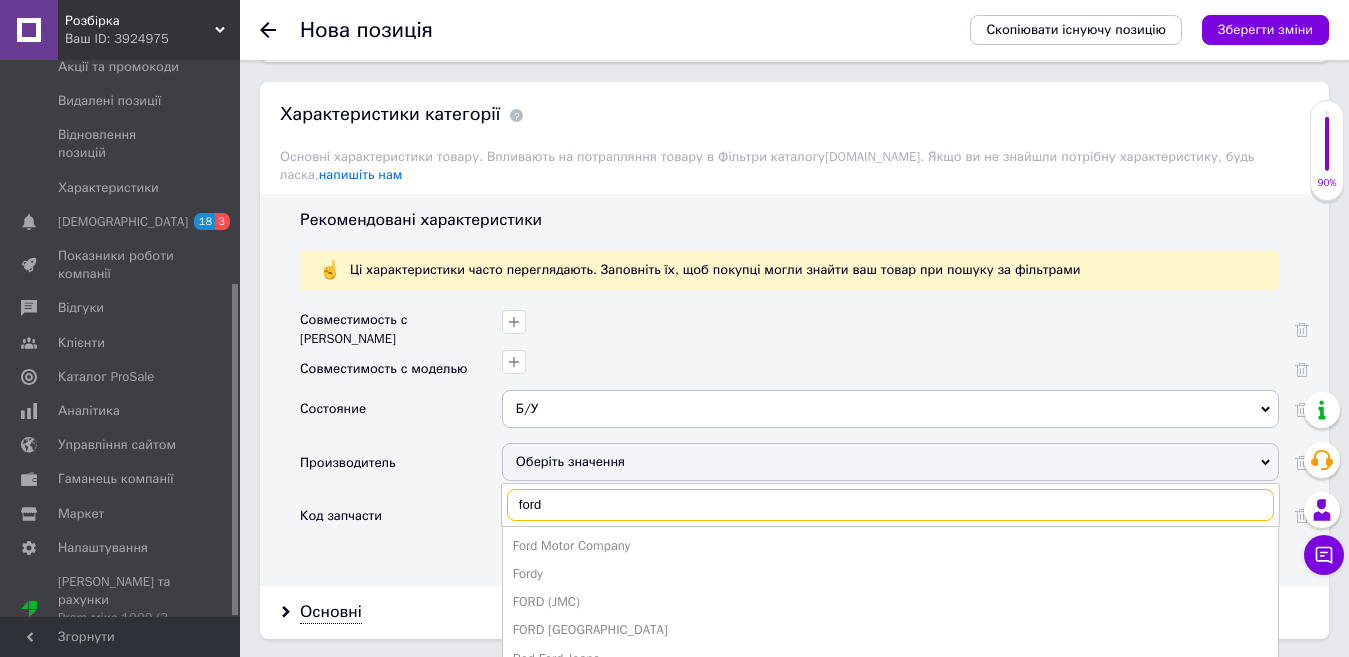 type on "ford" 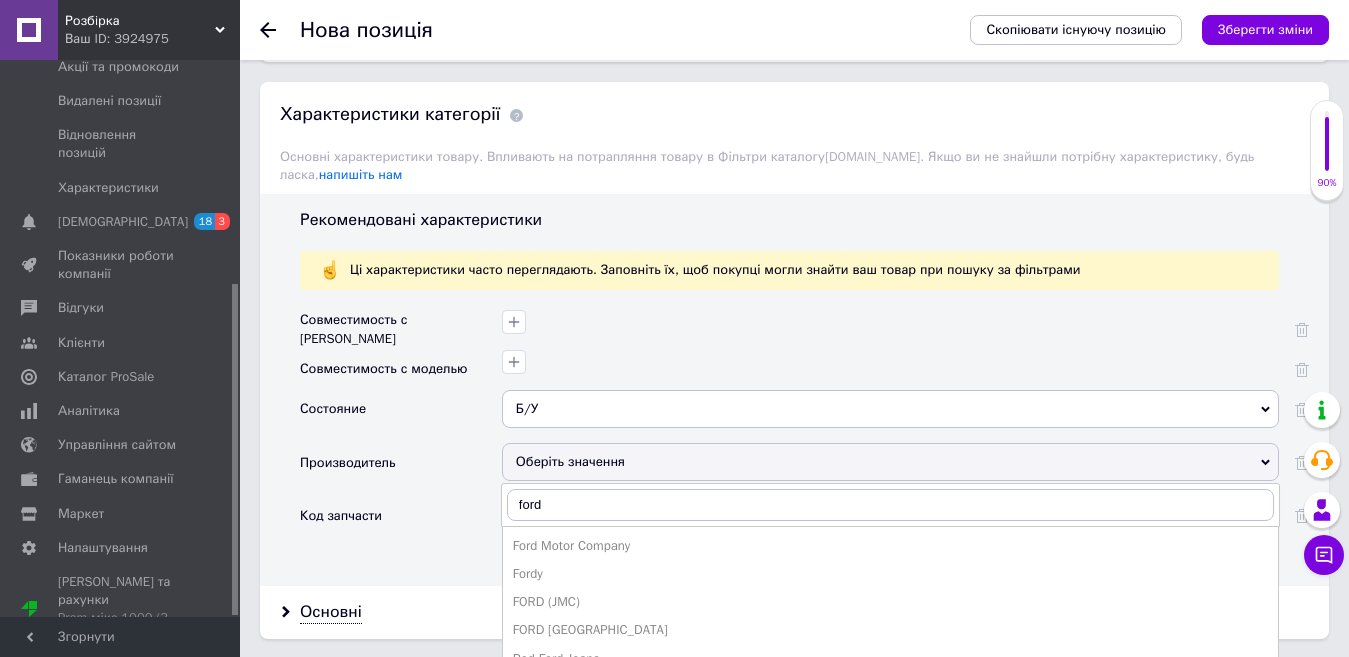 click on "Ford Motor Company" at bounding box center (890, 546) 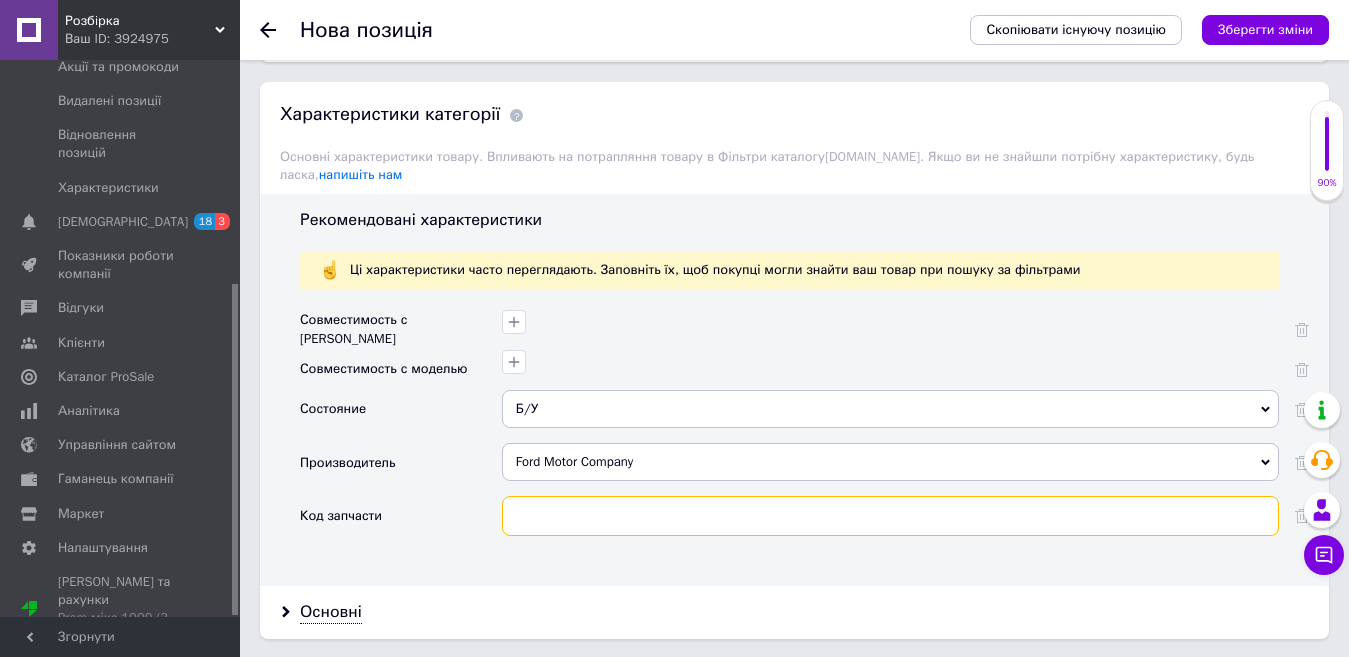 click at bounding box center (890, 516) 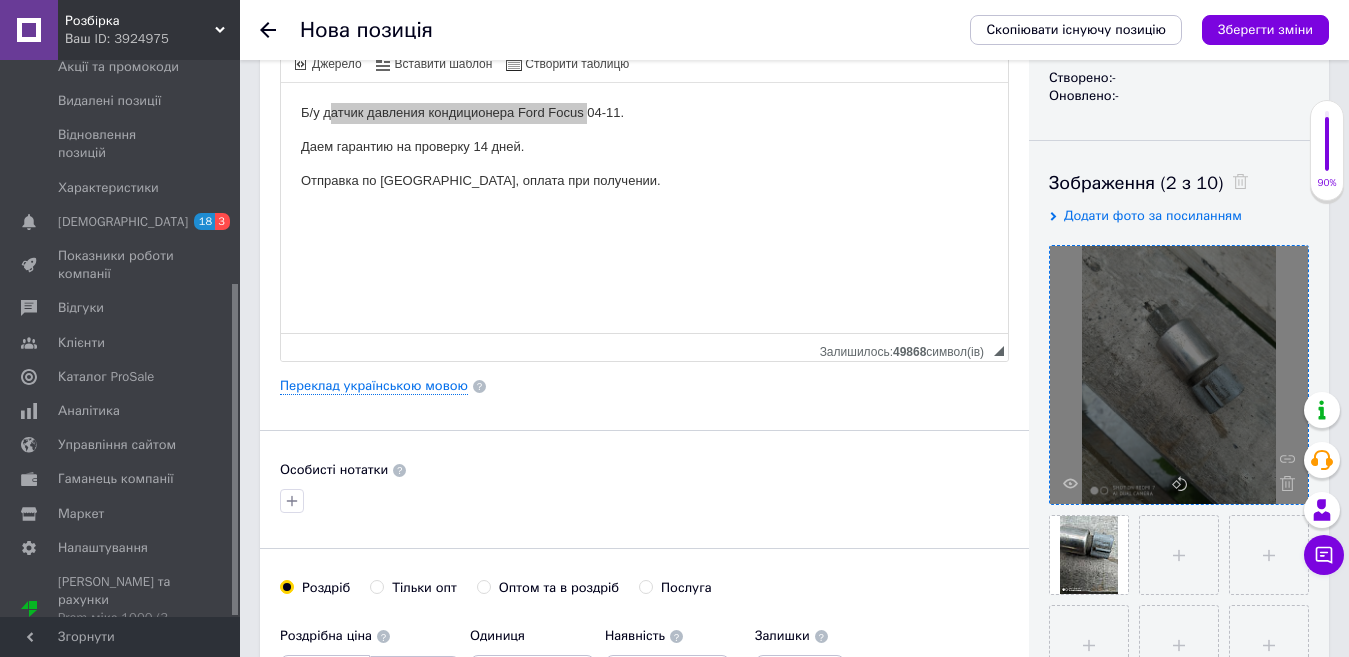 scroll, scrollTop: 0, scrollLeft: 0, axis: both 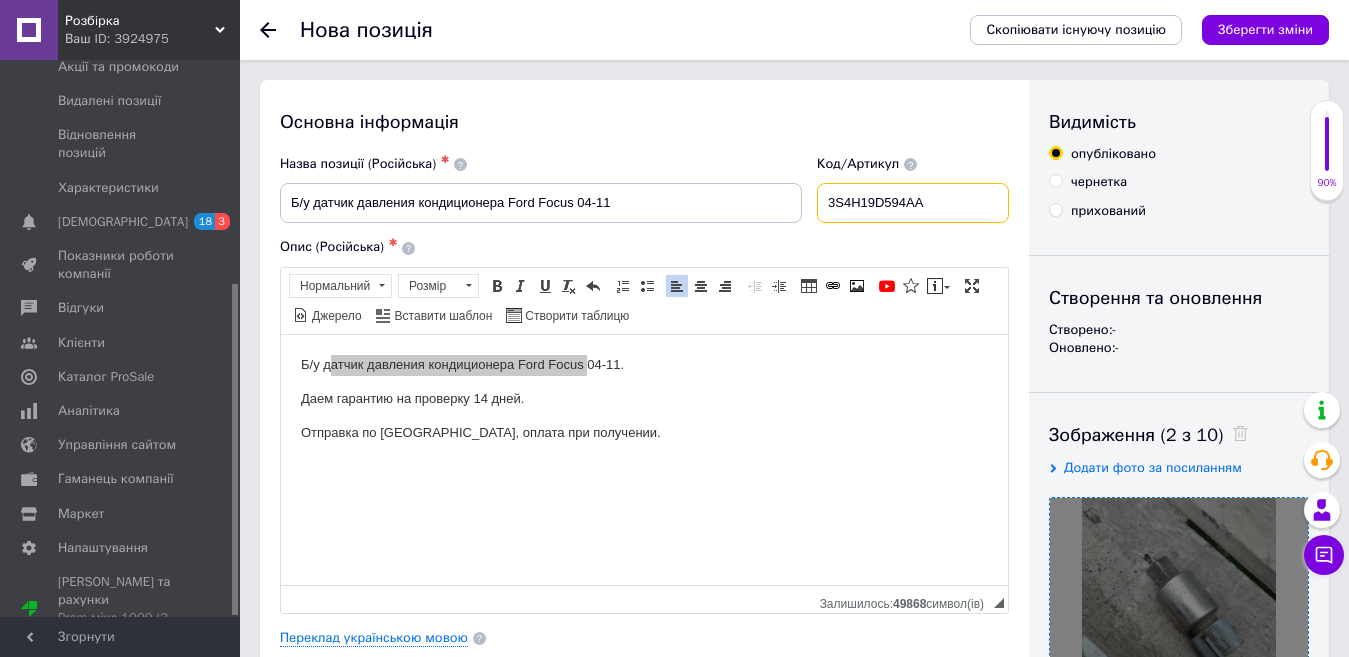 drag, startPoint x: 952, startPoint y: 198, endPoint x: 823, endPoint y: 214, distance: 129.98846 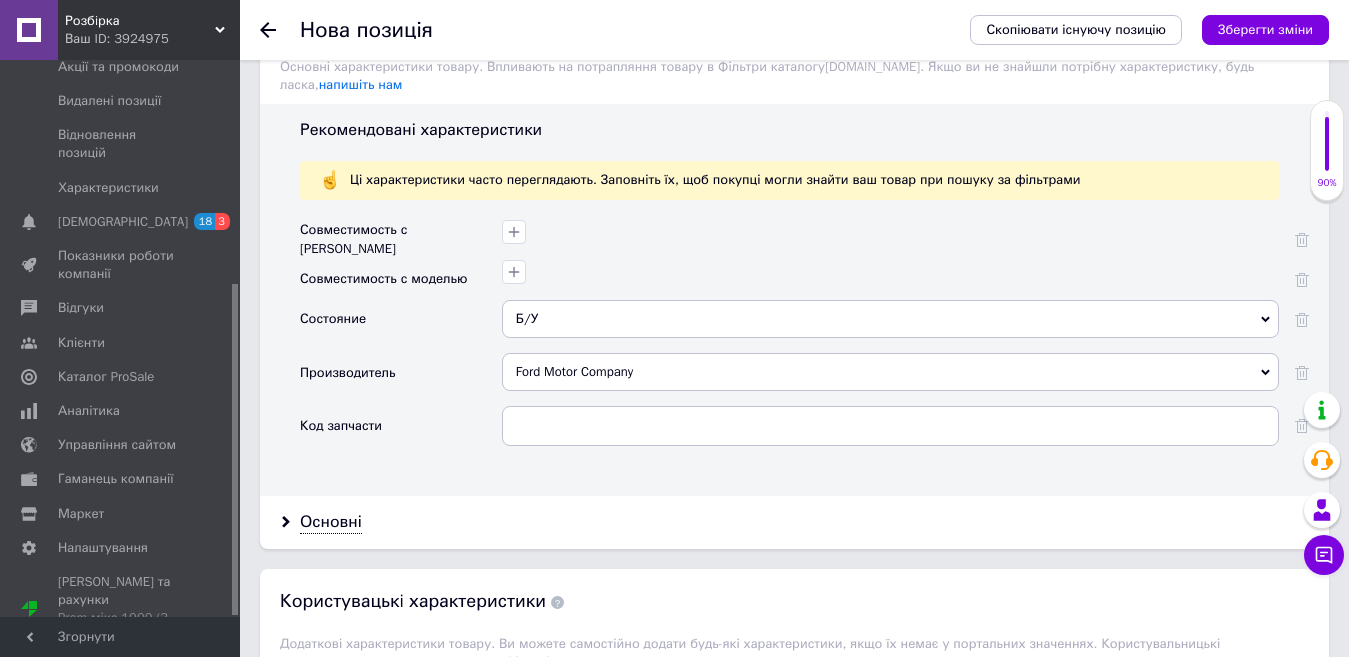 scroll, scrollTop: 1900, scrollLeft: 0, axis: vertical 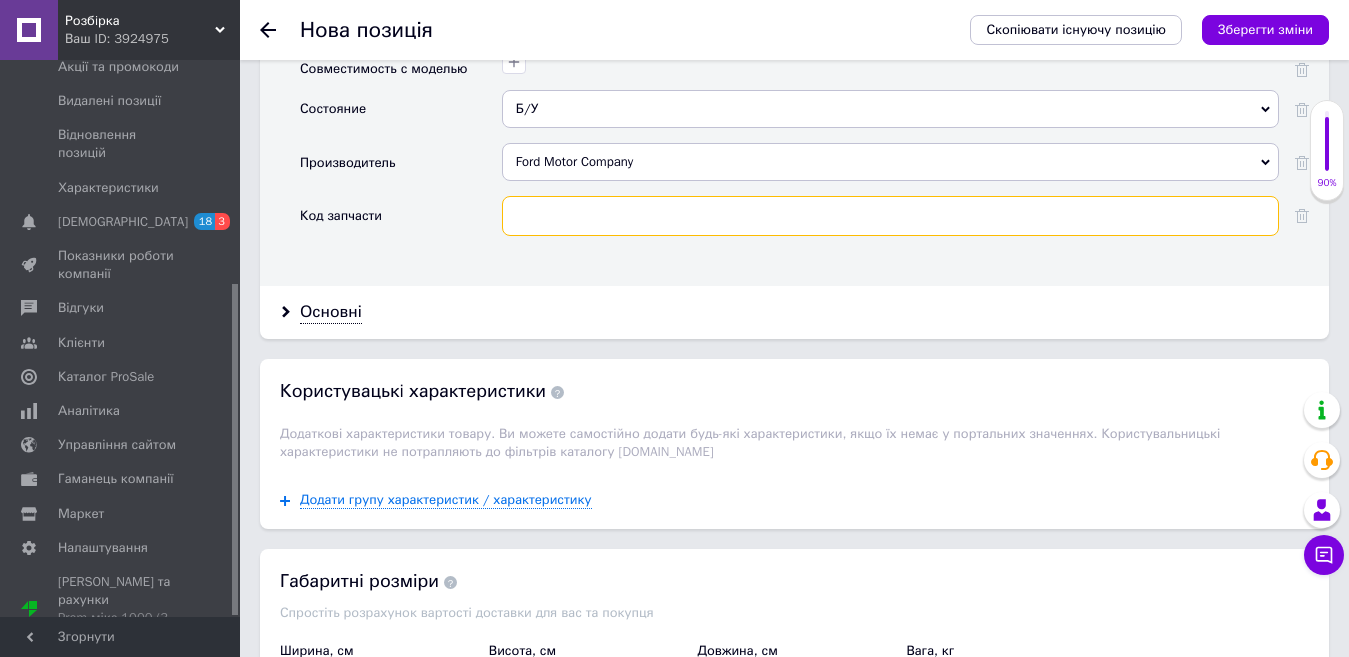 click at bounding box center (890, 216) 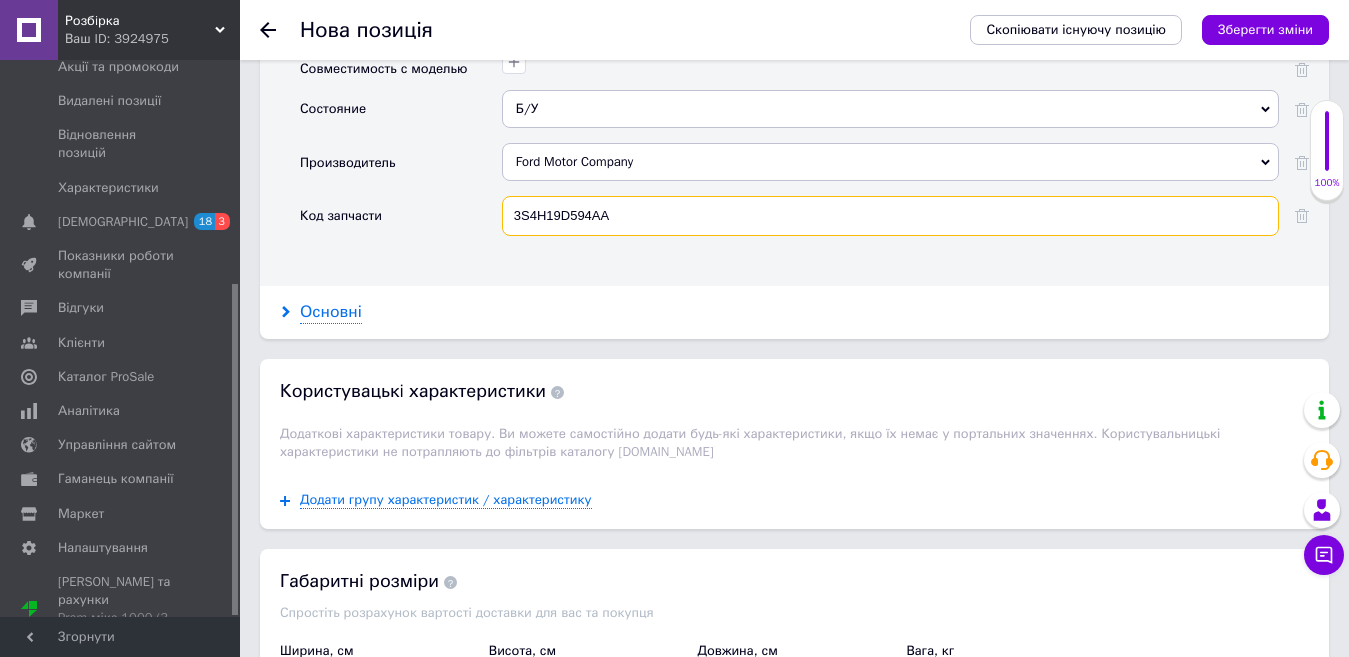 type on "3S4H19D594AA" 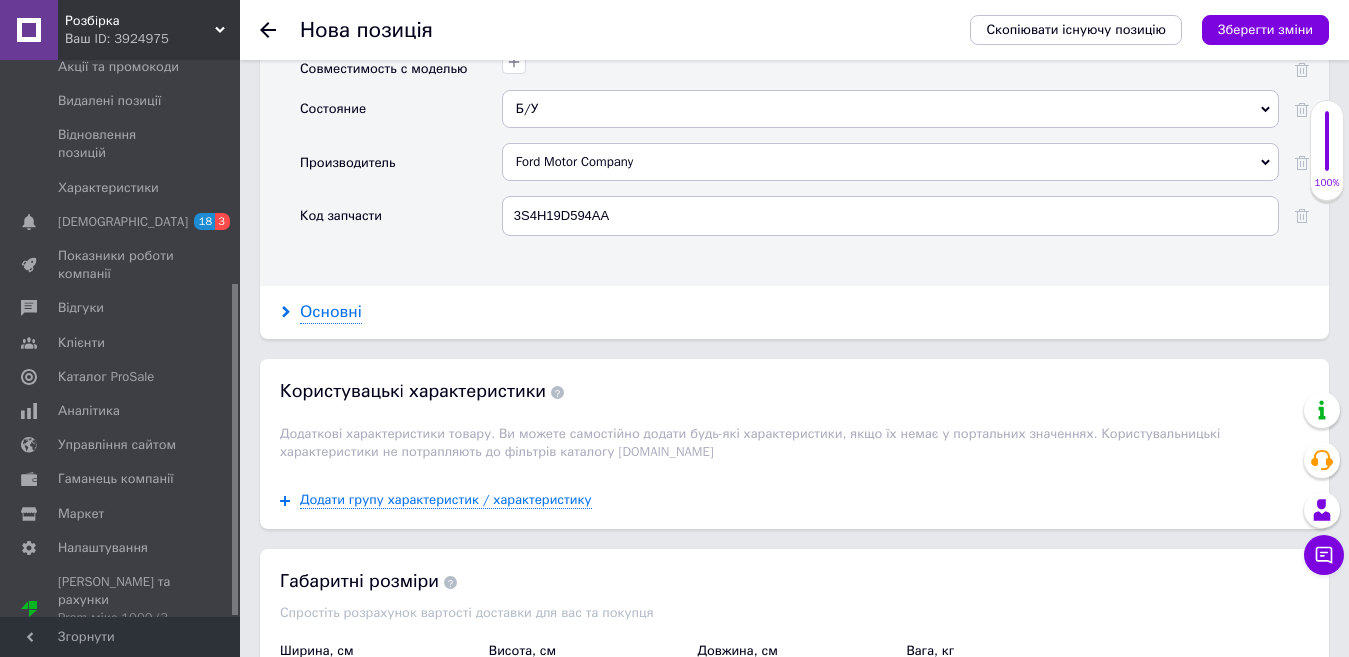 click on "Основні" at bounding box center (331, 312) 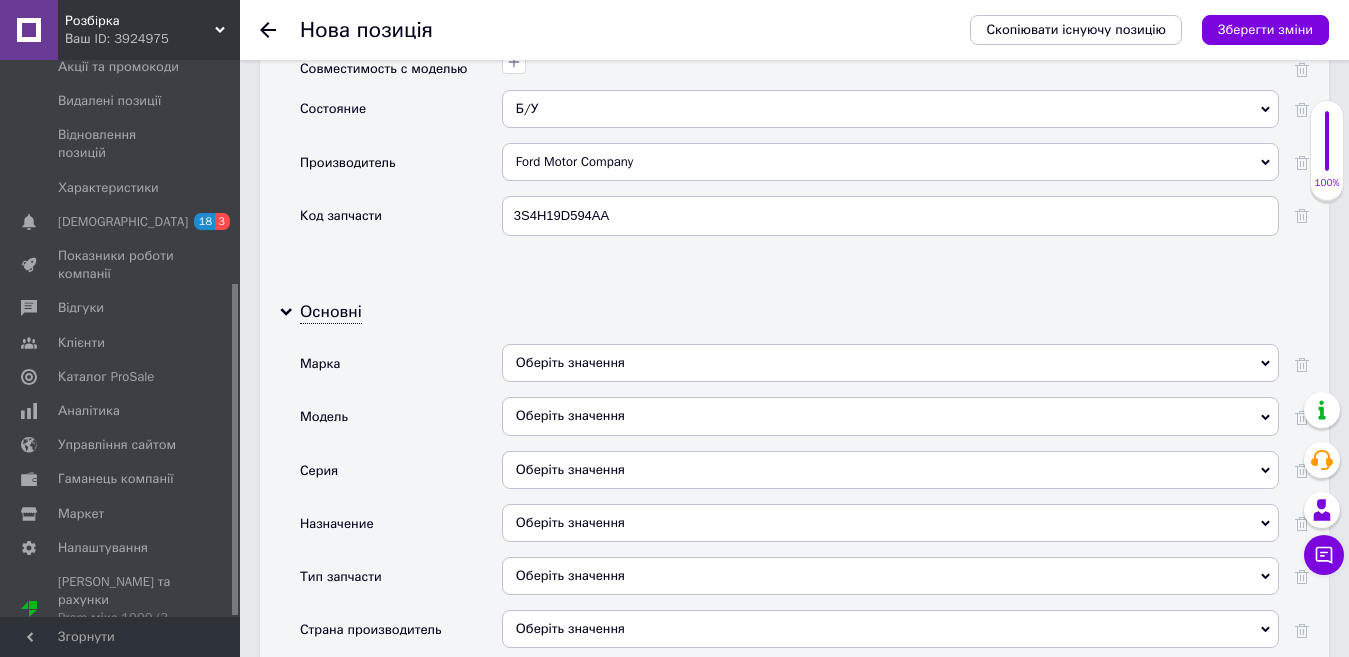click on "Оберіть значення" at bounding box center (890, 363) 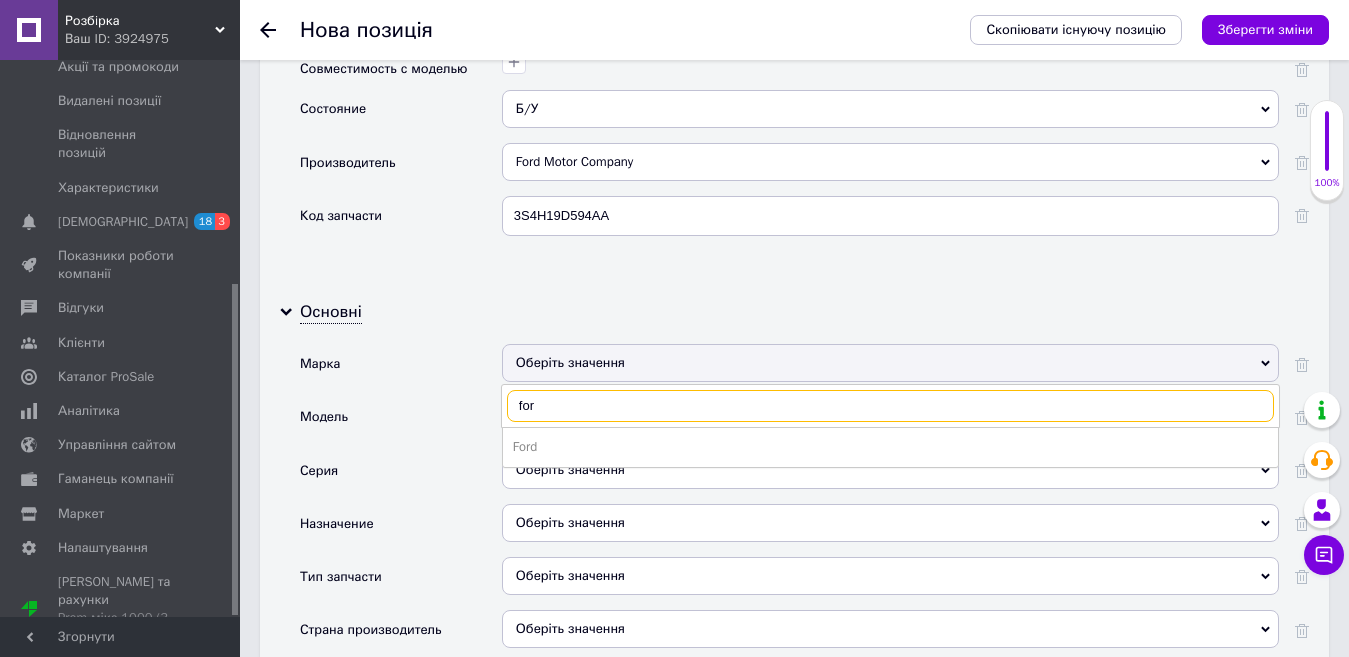 type on "for" 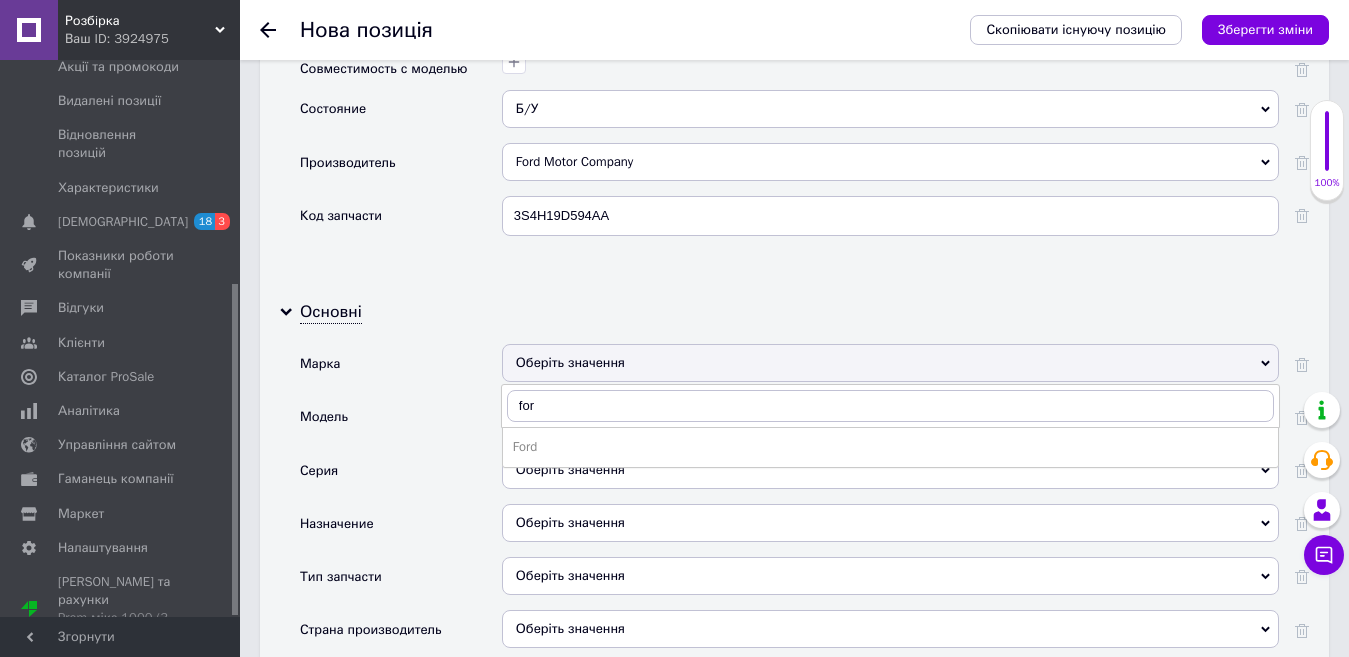 click on "Ford" at bounding box center (890, 447) 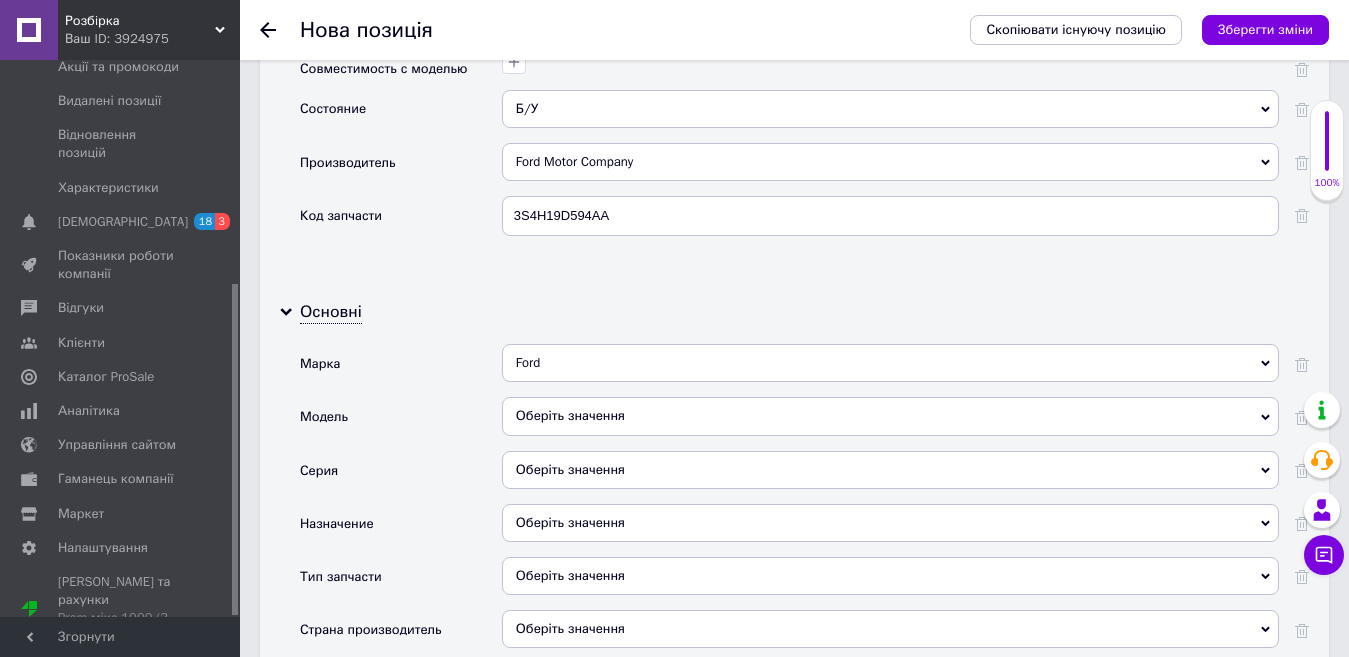 click on "Оберіть значення" at bounding box center (890, 416) 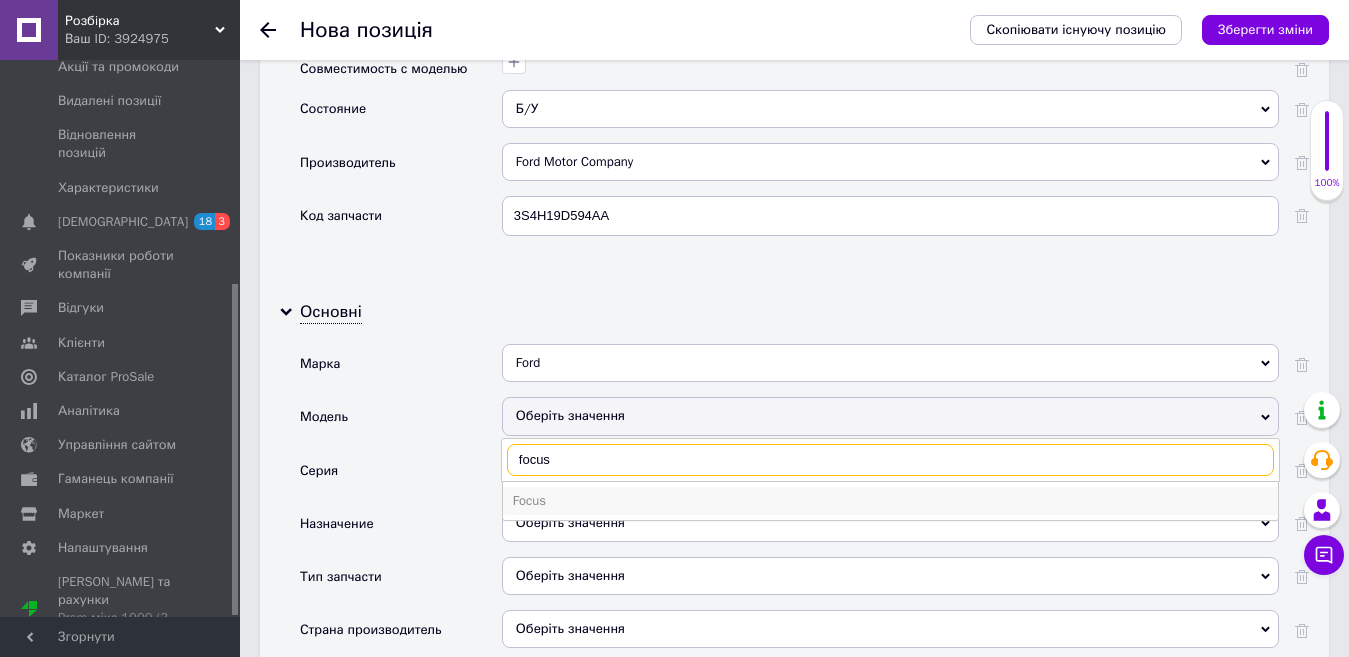 type on "focus" 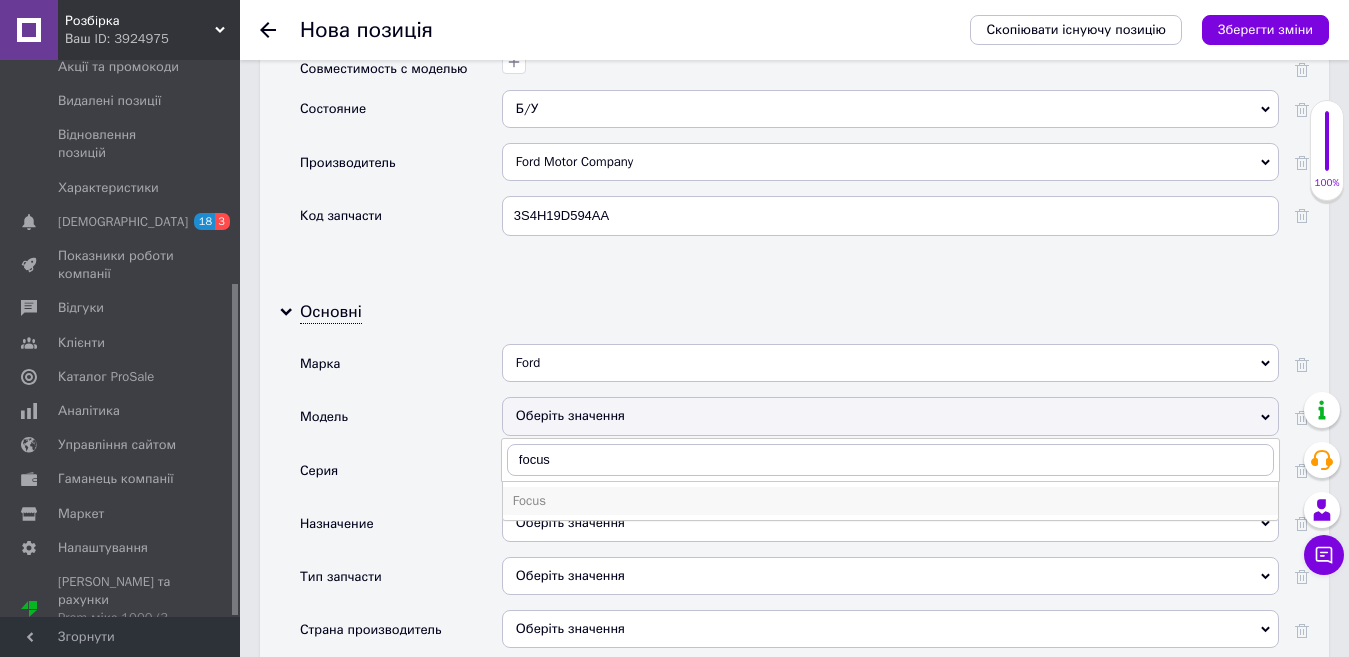click on "Focus" at bounding box center (890, 501) 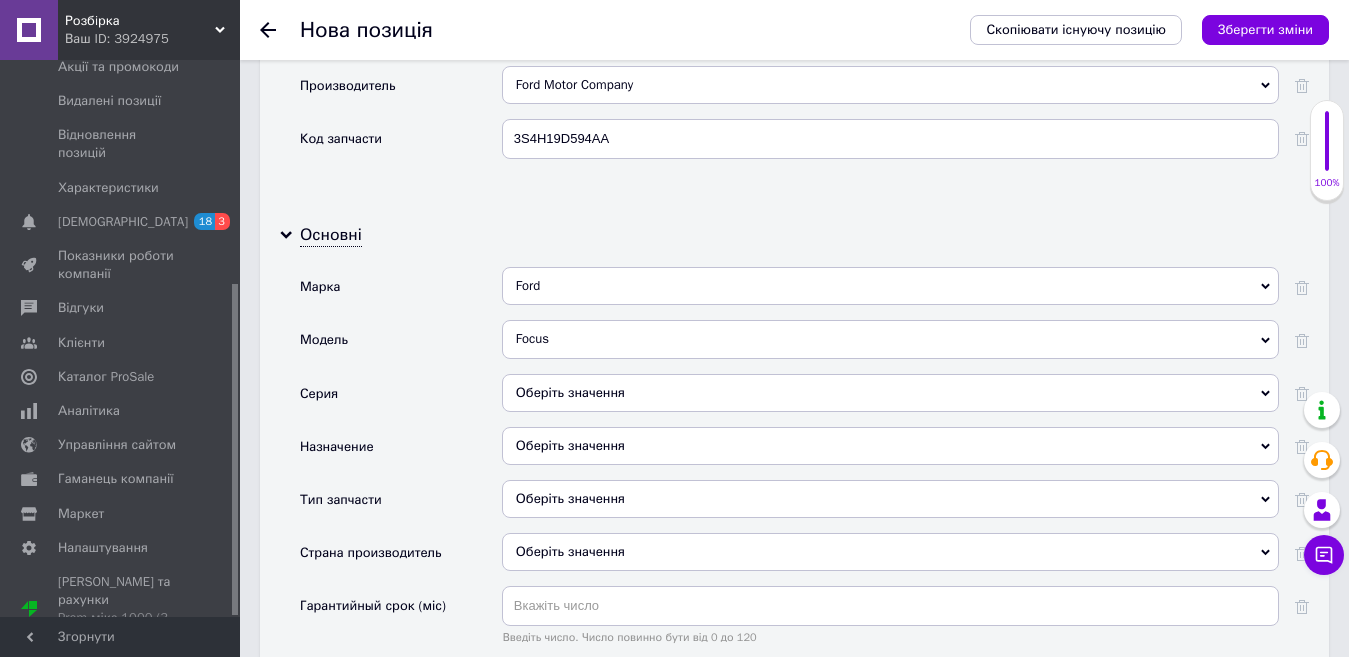 scroll, scrollTop: 2000, scrollLeft: 0, axis: vertical 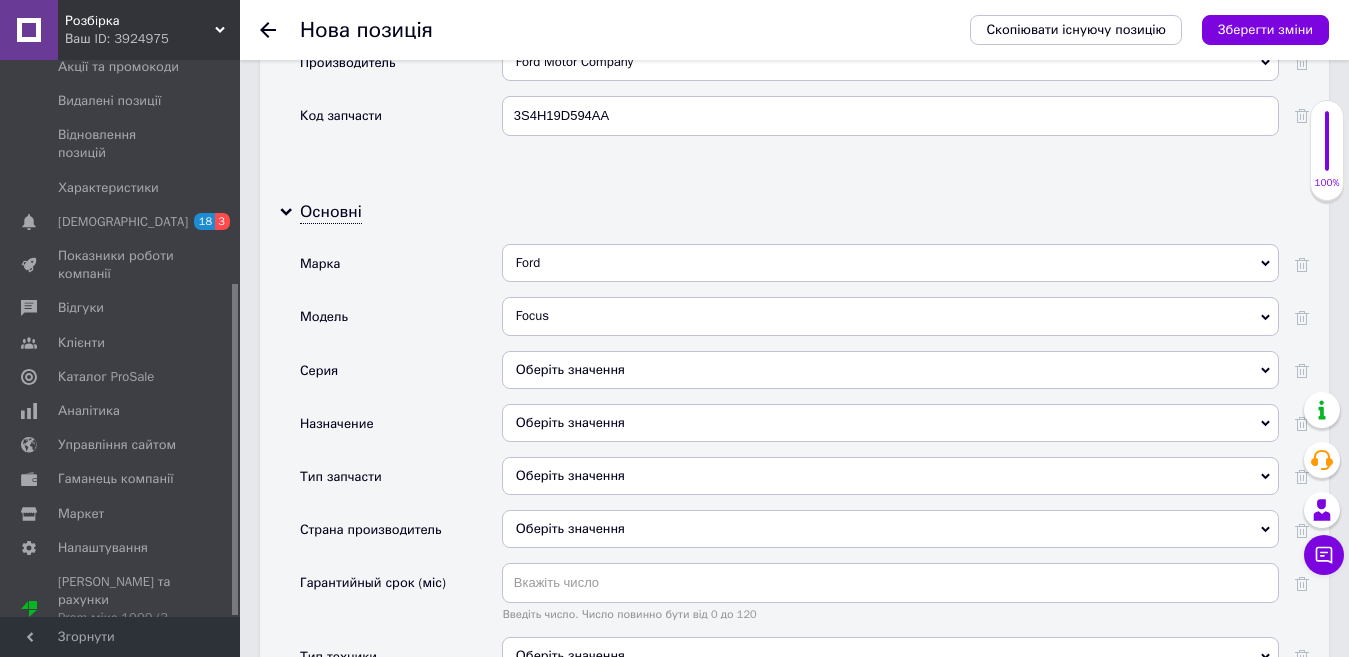 click on "Оберіть значення" at bounding box center (890, 423) 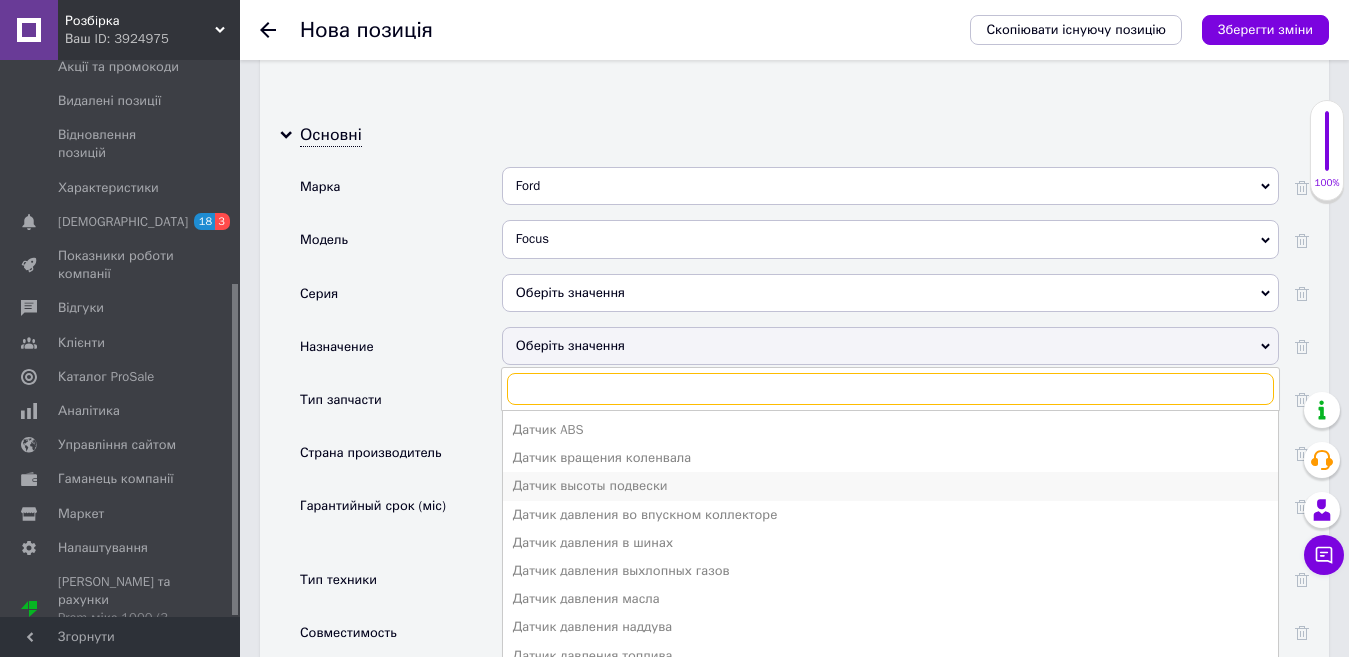 scroll, scrollTop: 2100, scrollLeft: 0, axis: vertical 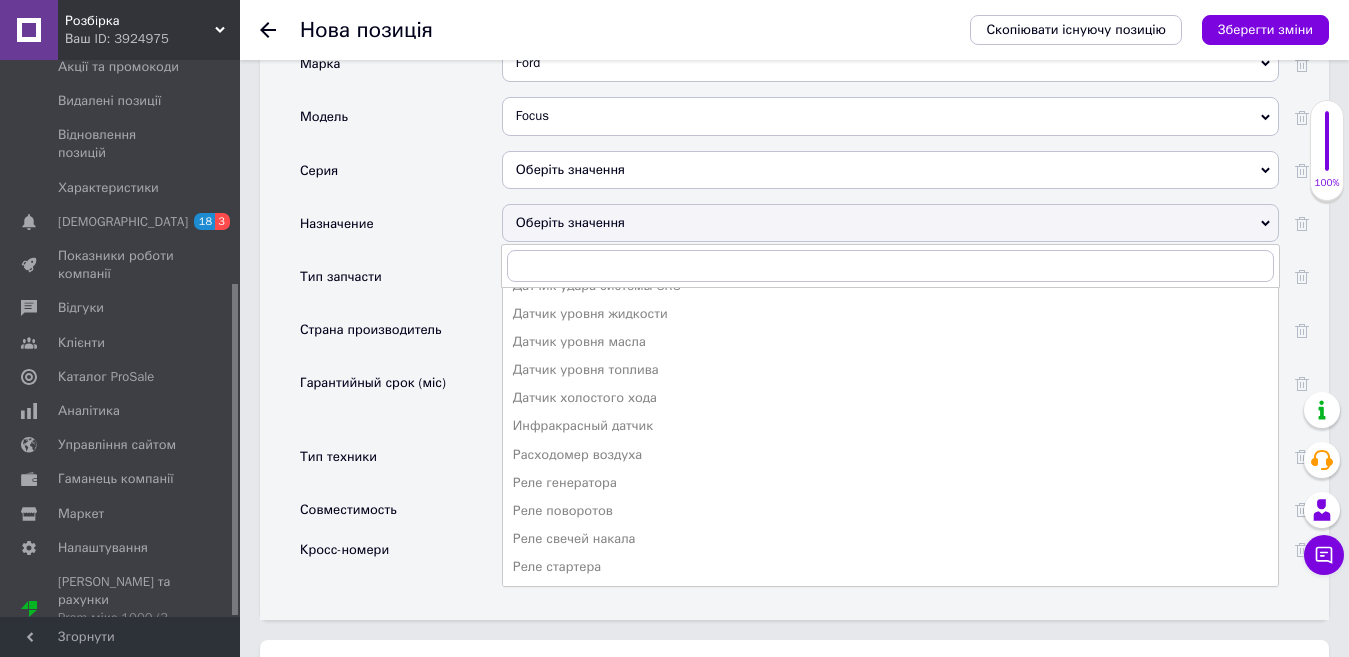 click on "Основні Марка Ford 200 (RF) Acura Alfa Romeo Asia Aston [PERSON_NAME] Atlas Audi Avia Balkancar BAW Bentley BMW BOBCAT Bomag BOVA Brilliance BRP Bugatti Buick BYD Cadillac Carmix CASE IH CAT CATERPILLAR [PERSON_NAME] Changhe ChengGong [PERSON_NAME] Chevrolet Chrysler Citroen CLAAS Crown Cupra Dacia Dadi Daewoo Daf Daihatsu Demag Deutz-Fahr Dodge Dongfeng Doosan Doosan Infracore EC7 ERF EuroTrakker FAUN Ford Модель Focus [PHONE_NUMBER] 10 100 1000MB 1000-Series 1007 100 / Metro 100NX 100 NX 101 10.150 1017 1020K 1020KR 1022 103 104 1045K 105 105,120 106 107 108 11 1.1 [PHONE_NUMBER][DATE][DATE] 1100MB 110/127 1102 1103 1105 1111 Fox Focus Forsa Forsa Forza Foison Fortwo Forenza Forenza Forfour [PERSON_NAME] Fortuner Formentor Forland M3 Brute Force Foton [GEOGRAPHIC_DATA] [US_STATE] [US_STATE] Chiffon Chiffon Chiffon Custom Chiffon Custom Grand [US_STATE] Jetforce Jetforce Tickford Capri Tickford TE 50 Tickford TL 50 Tickford TS 50 Xforce Серия Оберіть значення Назначение Оберіть значення" at bounding box center [794, 303] 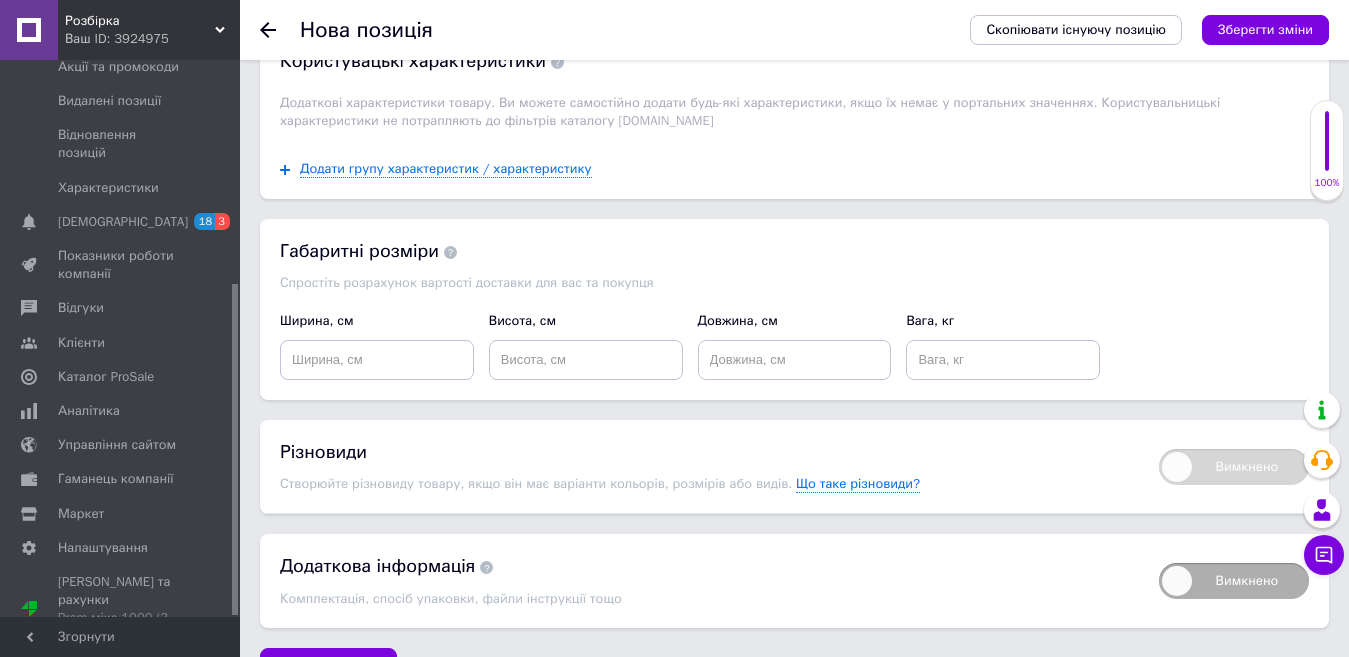 scroll, scrollTop: 2841, scrollLeft: 0, axis: vertical 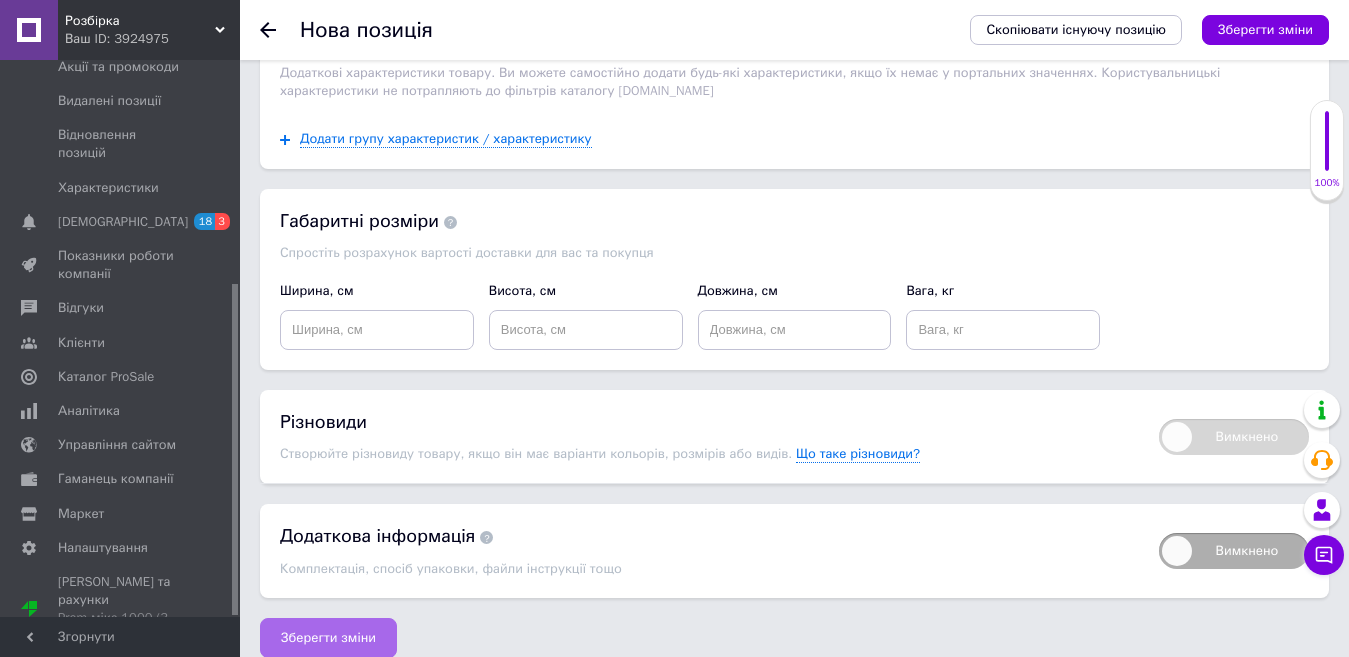 click on "Зберегти зміни" at bounding box center [328, 638] 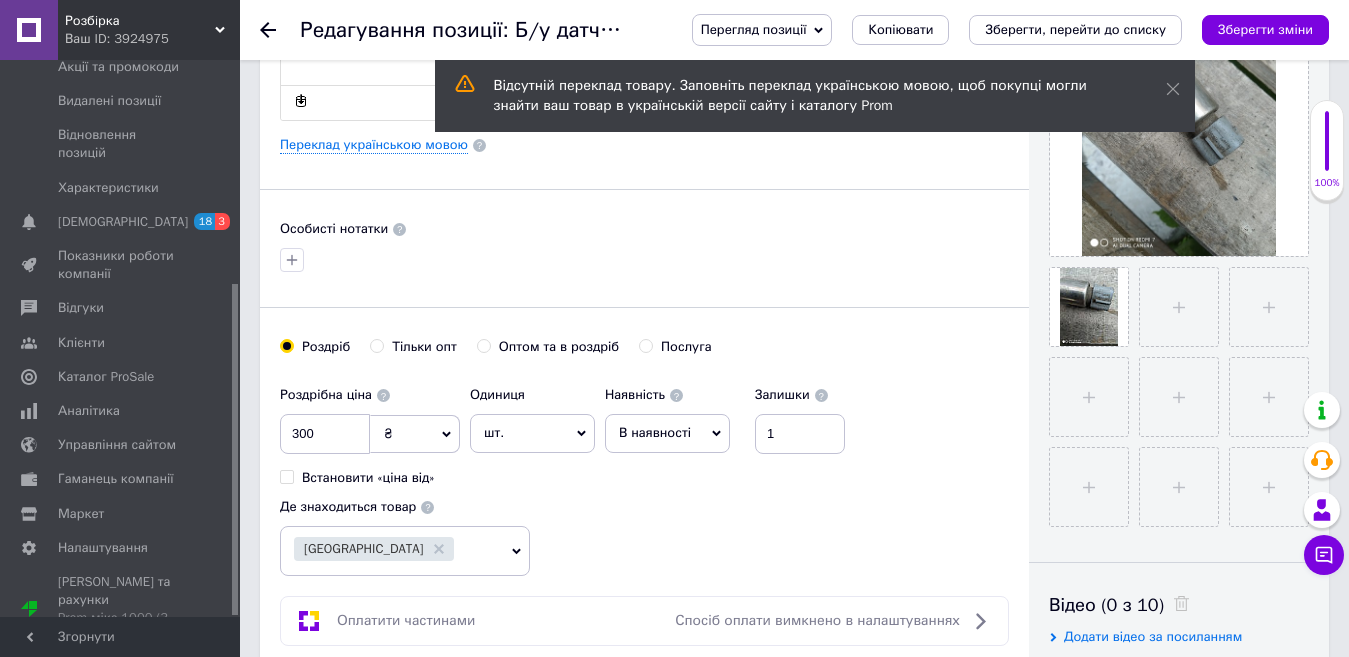 scroll, scrollTop: 2446, scrollLeft: 0, axis: vertical 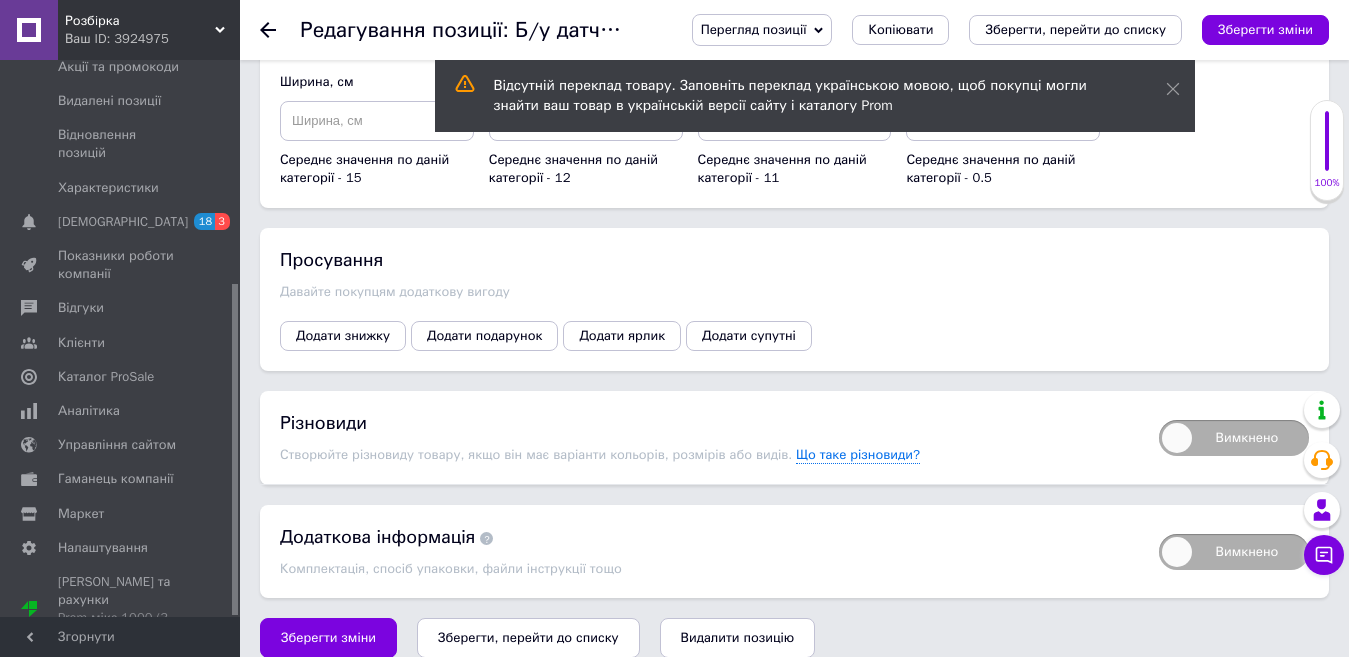 click on "Зберегти, перейти до списку" at bounding box center [528, 637] 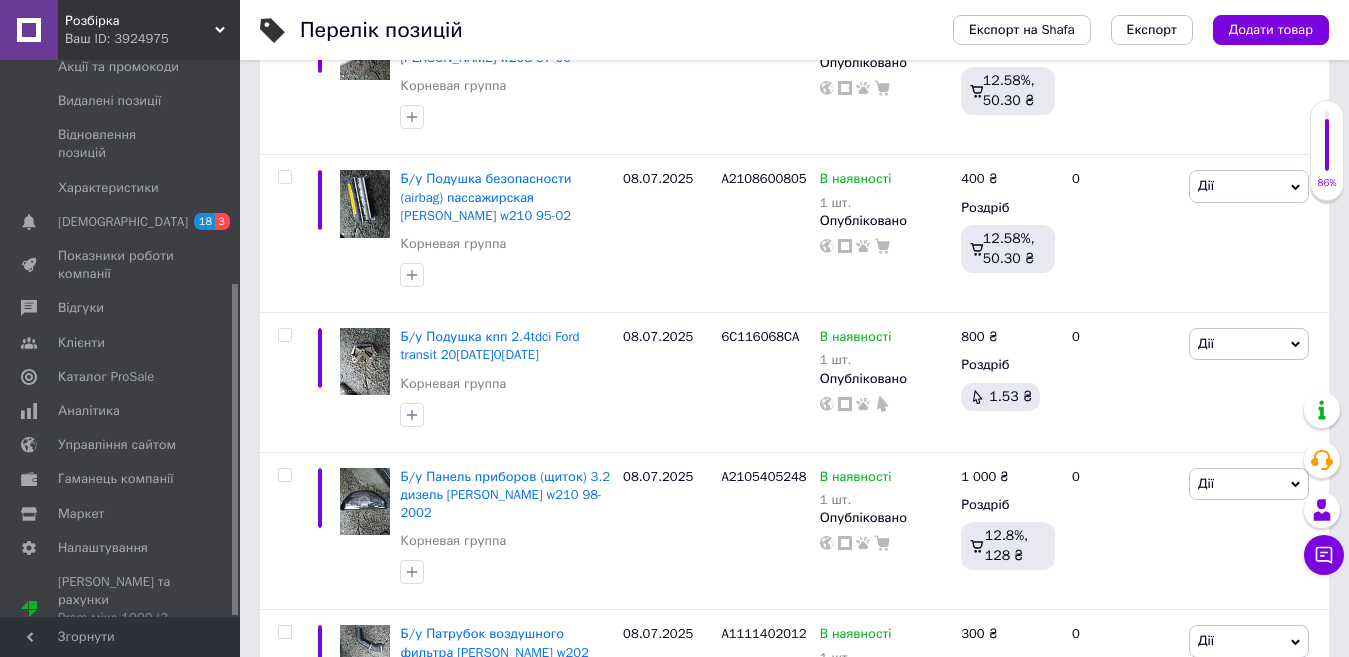 scroll, scrollTop: 0, scrollLeft: 0, axis: both 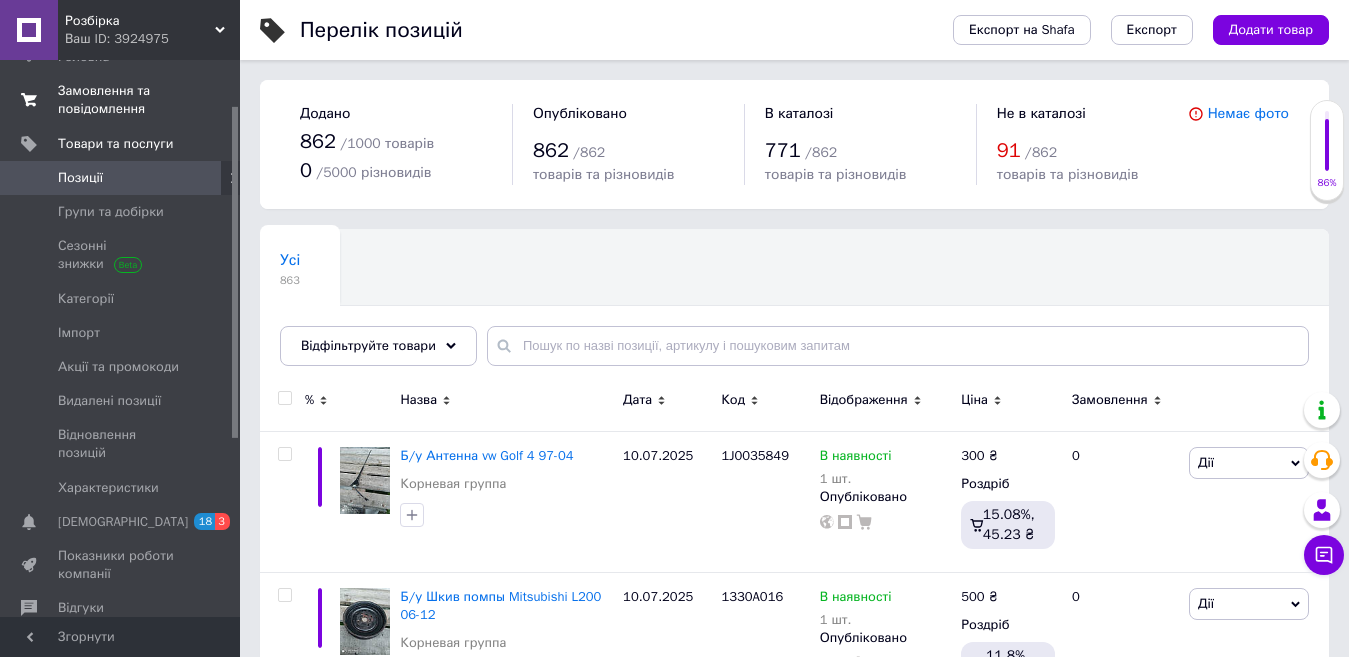 click on "Замовлення та повідомлення" at bounding box center [121, 100] 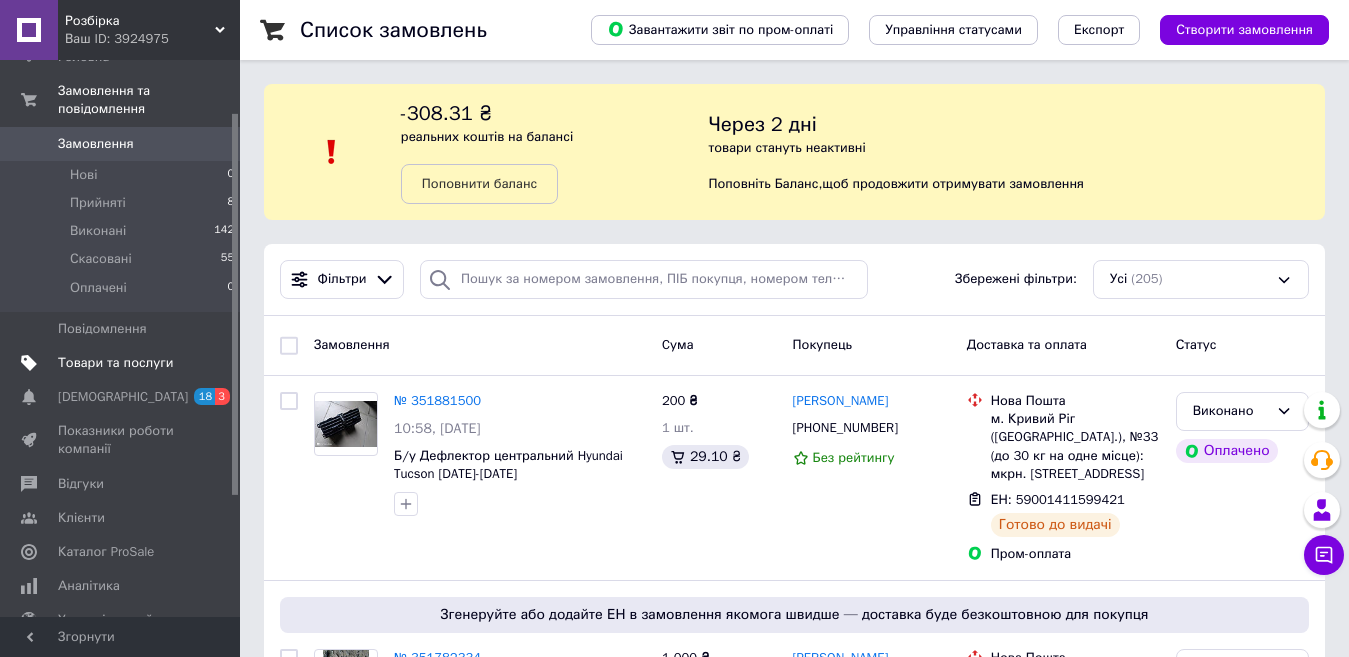 click on "Товари та послуги" at bounding box center (115, 363) 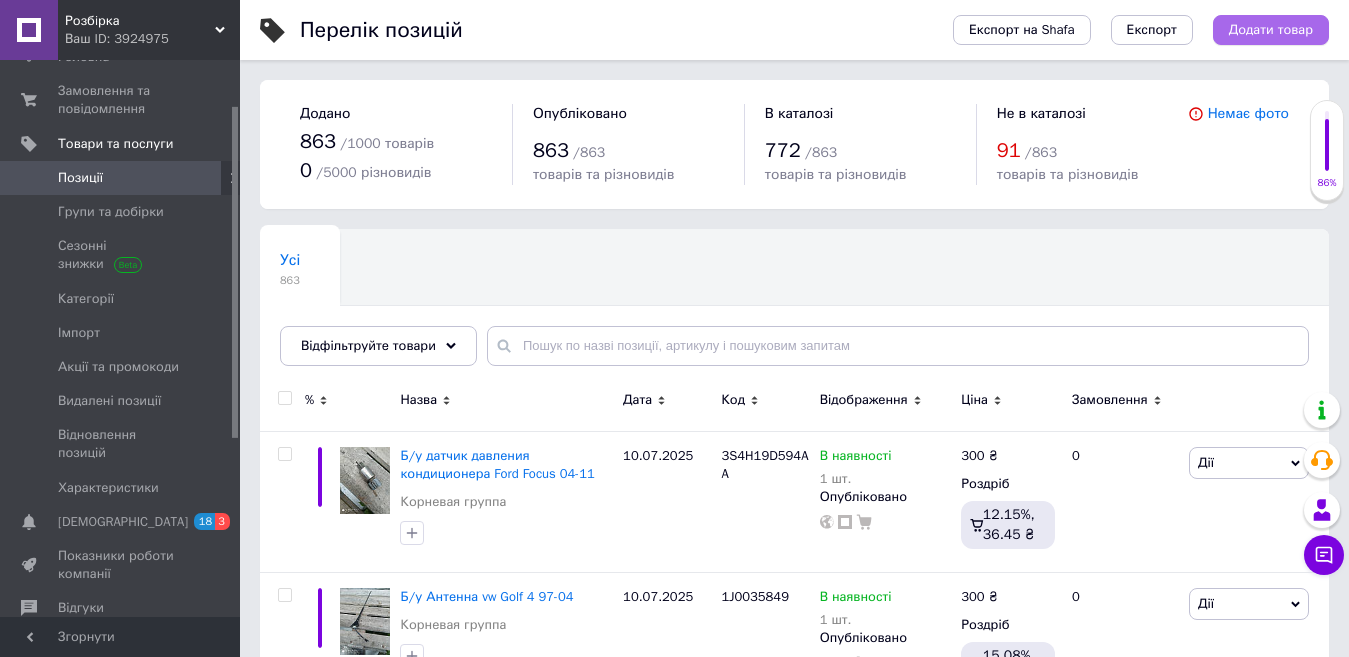 click on "Додати товар" at bounding box center (1271, 30) 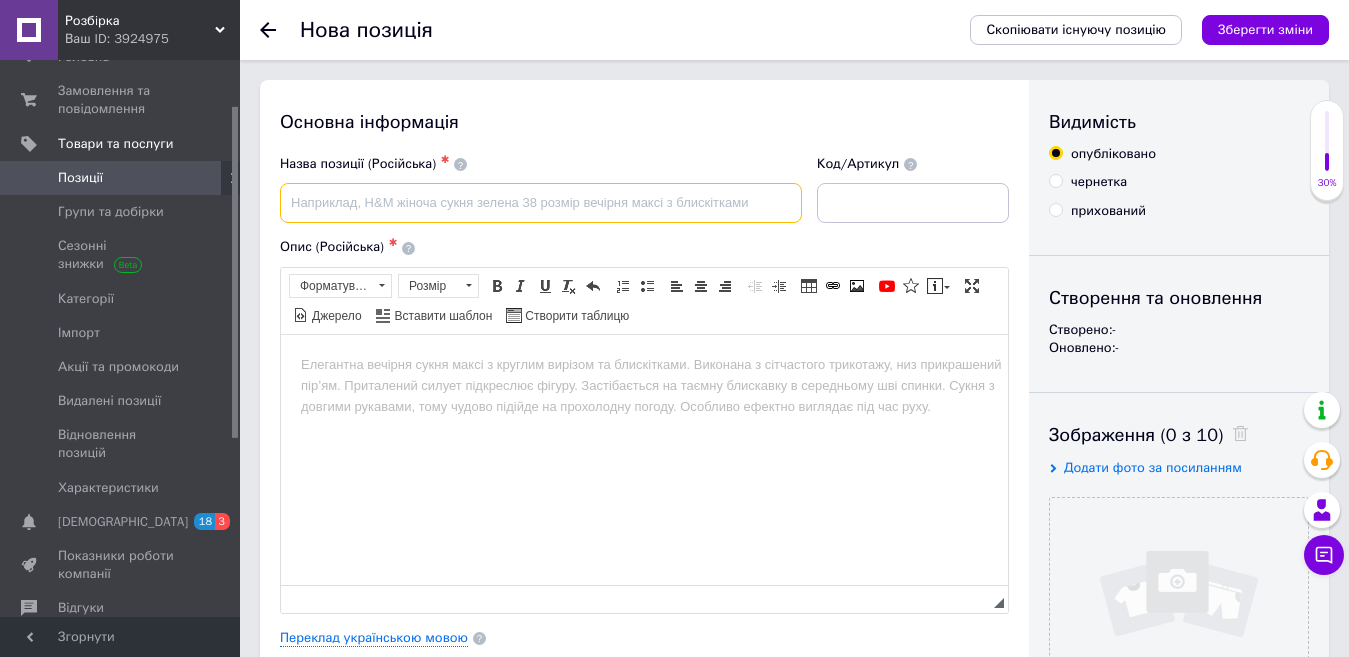 scroll, scrollTop: 0, scrollLeft: 0, axis: both 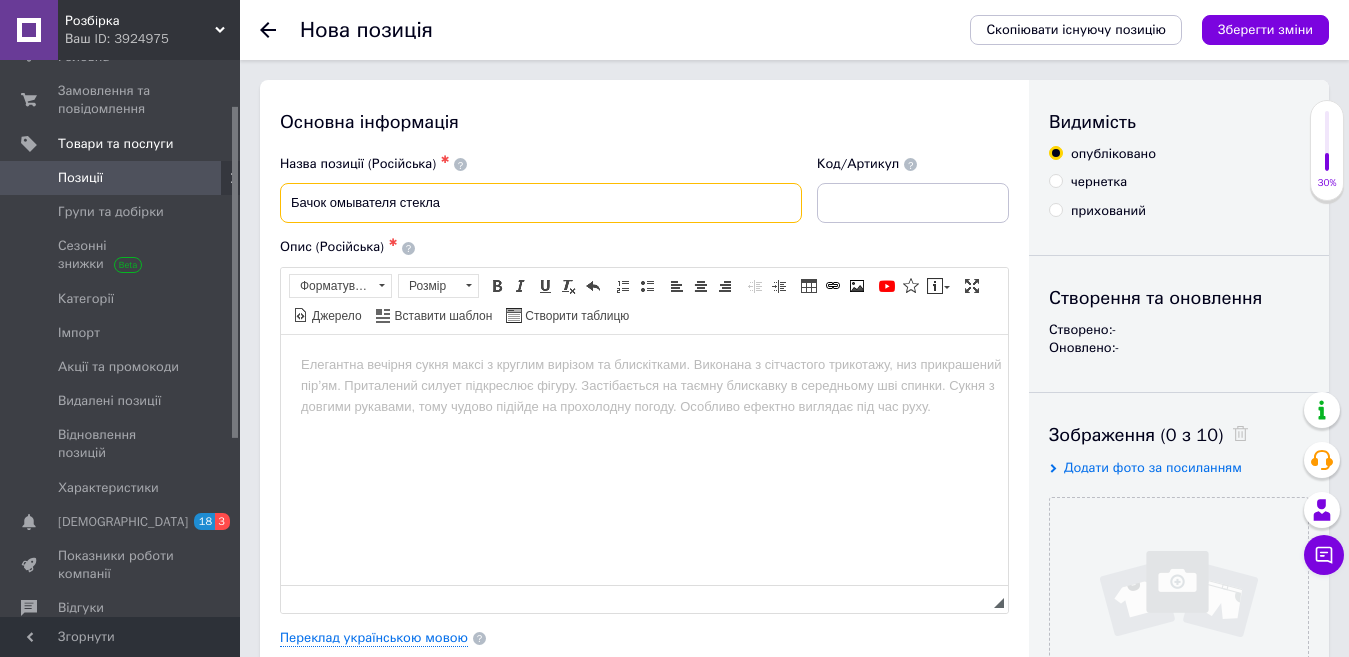 click on "Бачок омывателя стекла" at bounding box center (541, 203) 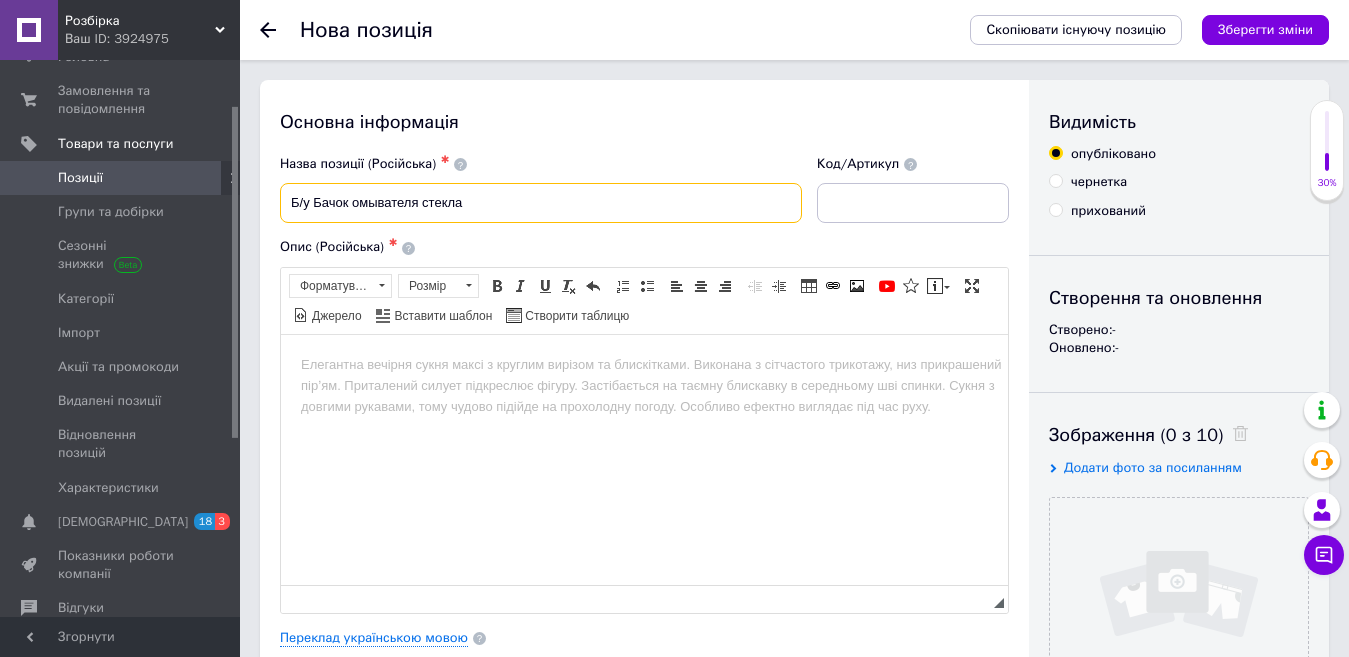 click on "Б/у Бачок омывателя стекла" at bounding box center (541, 203) 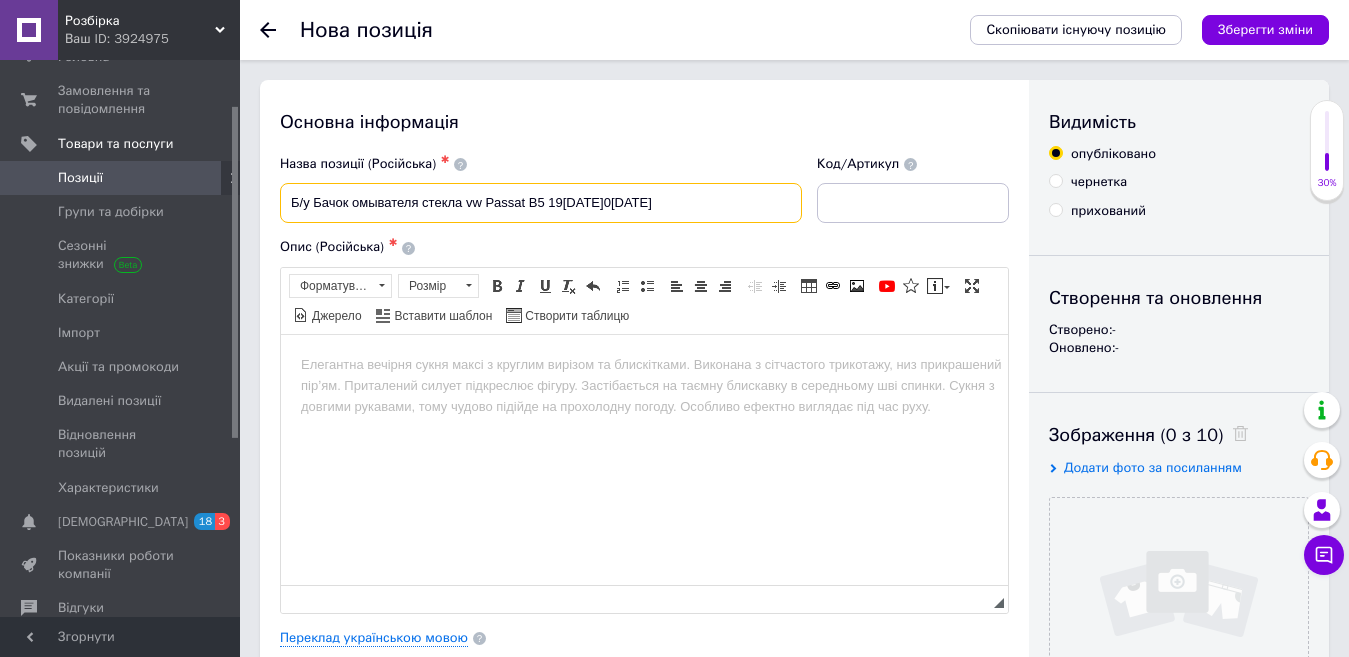 type on "Б/у Бачок омывателя стекла vw Passat B5 19[DATE]0[DATE]" 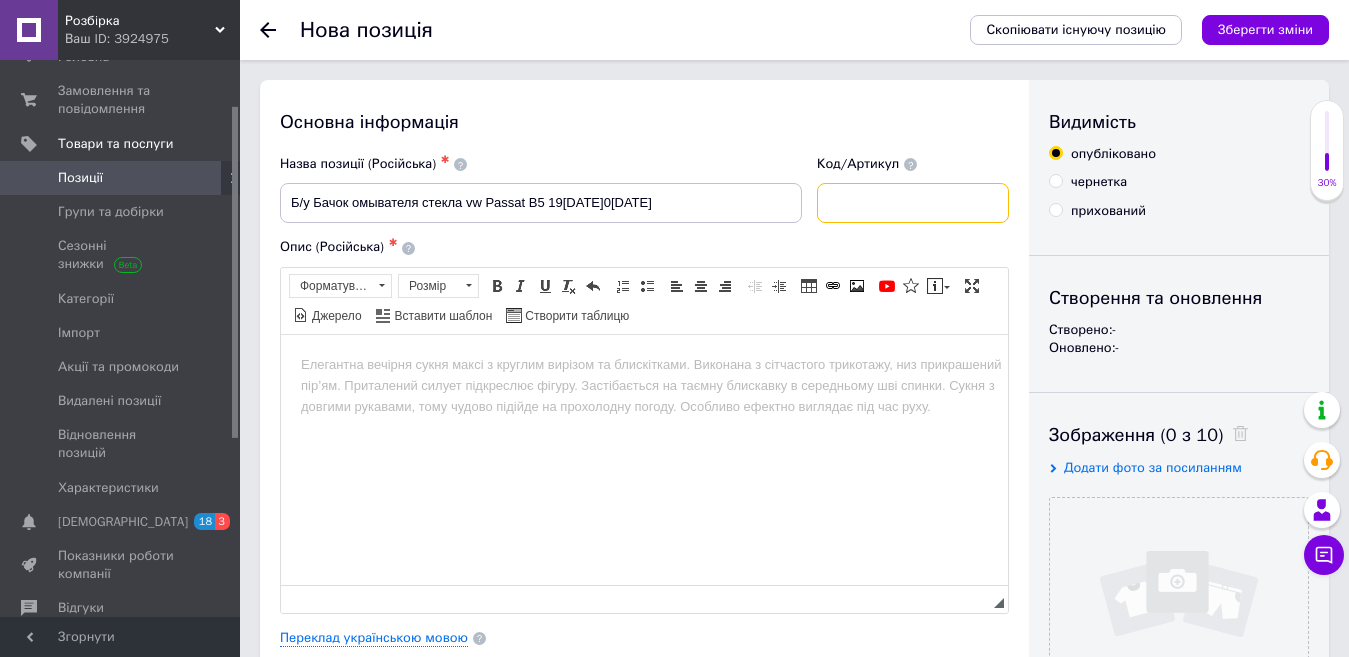 click at bounding box center [913, 203] 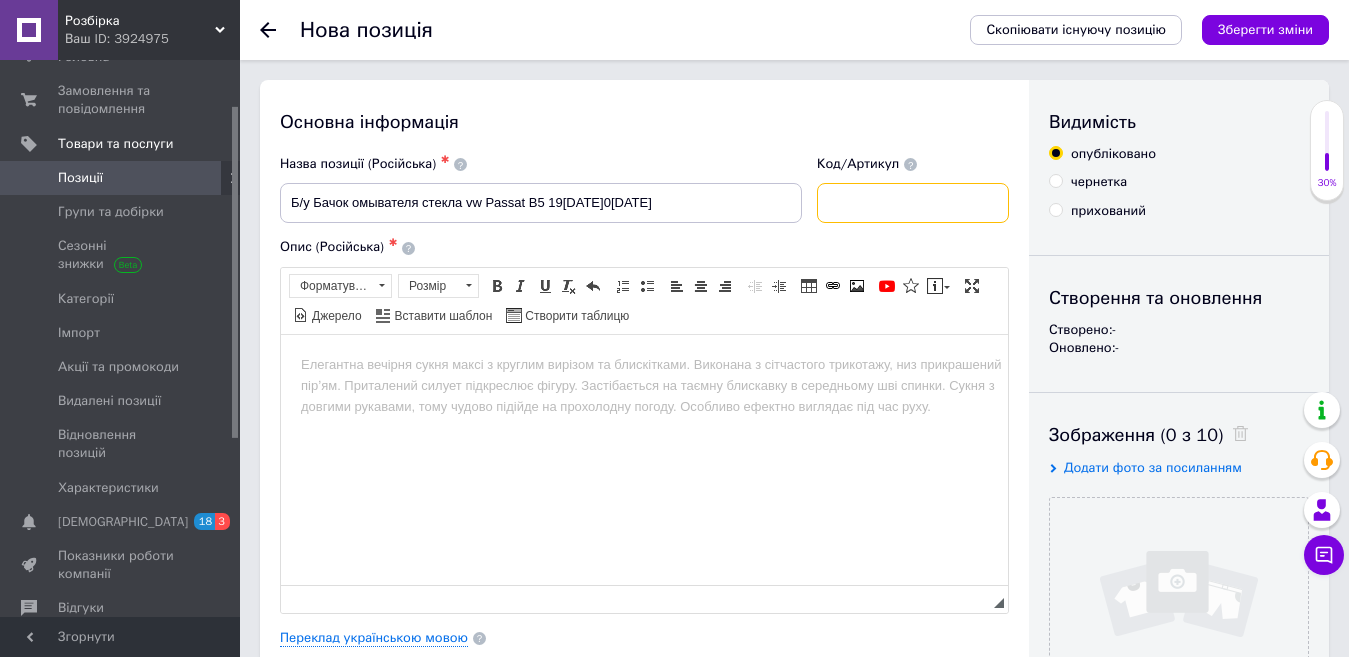 paste on "3B0955453M" 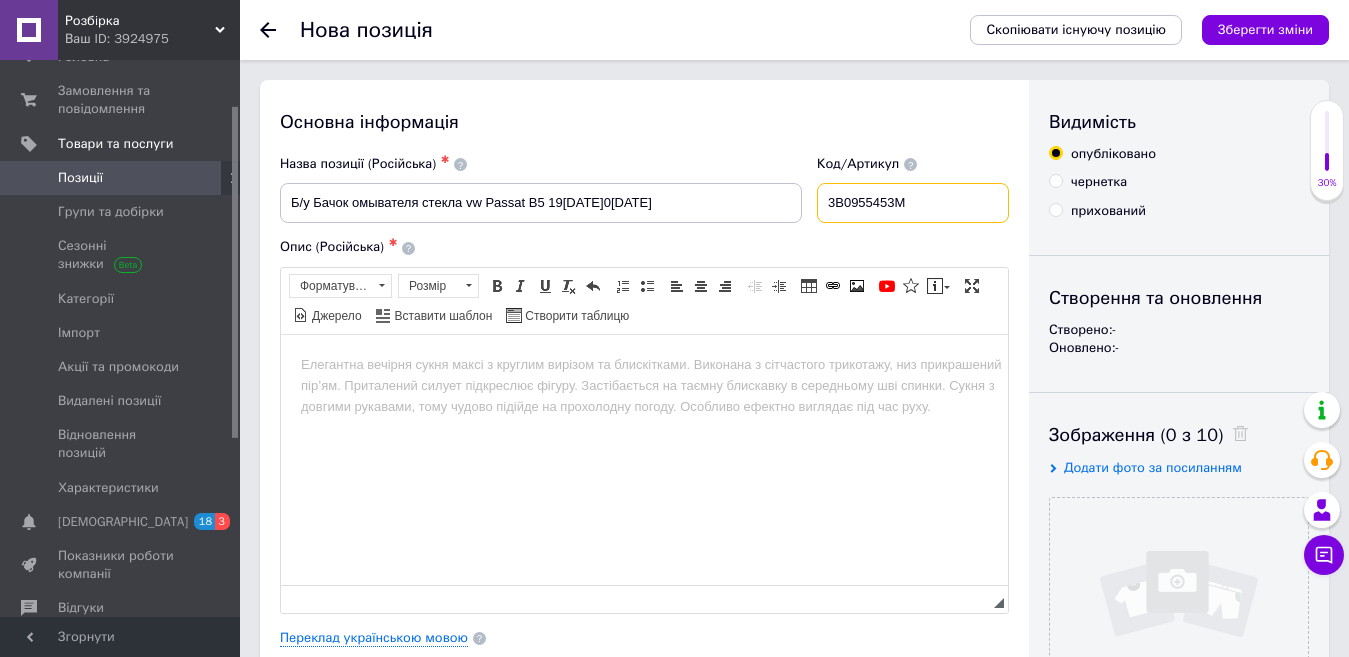 type on "3B0955453M" 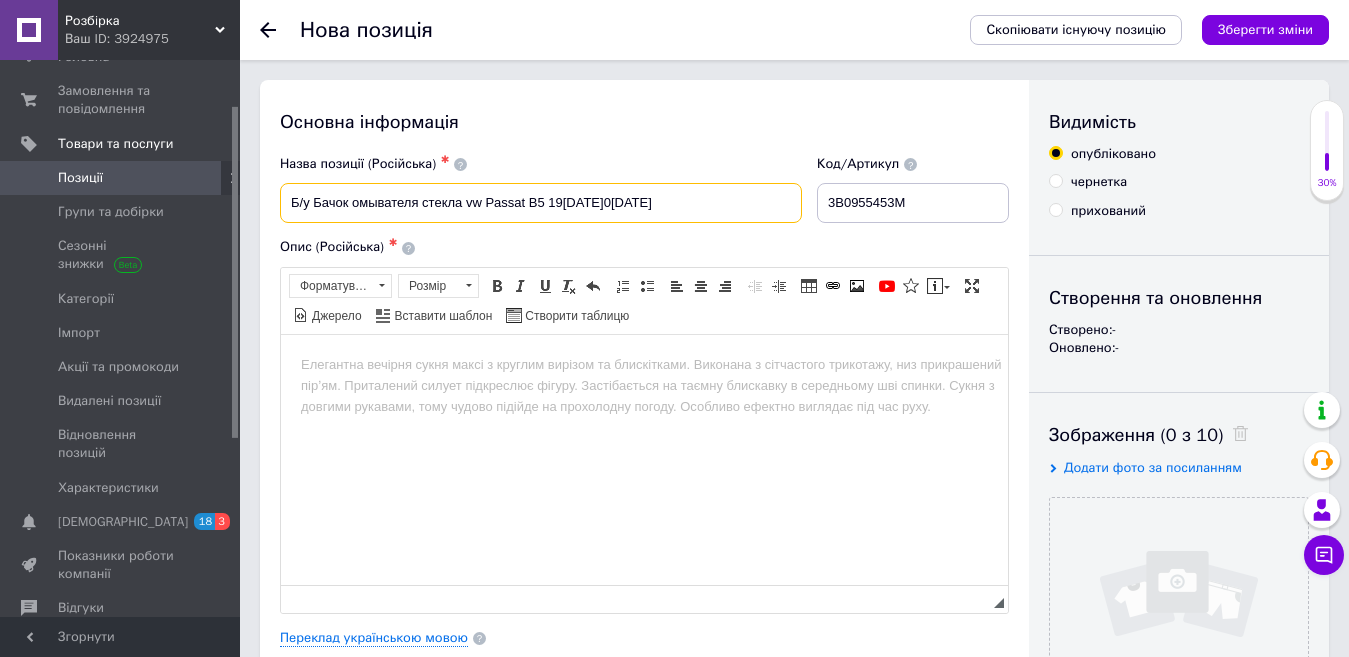 drag, startPoint x: 620, startPoint y: 197, endPoint x: 267, endPoint y: 215, distance: 353.45862 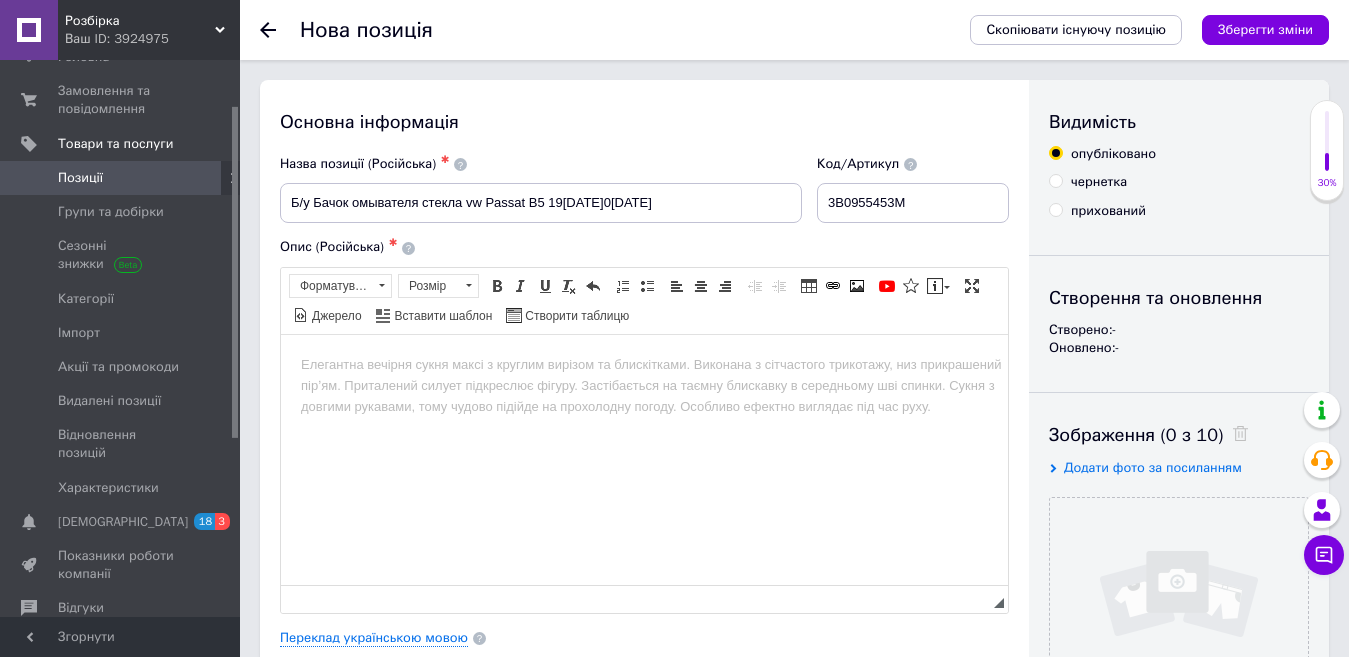 click at bounding box center (644, 364) 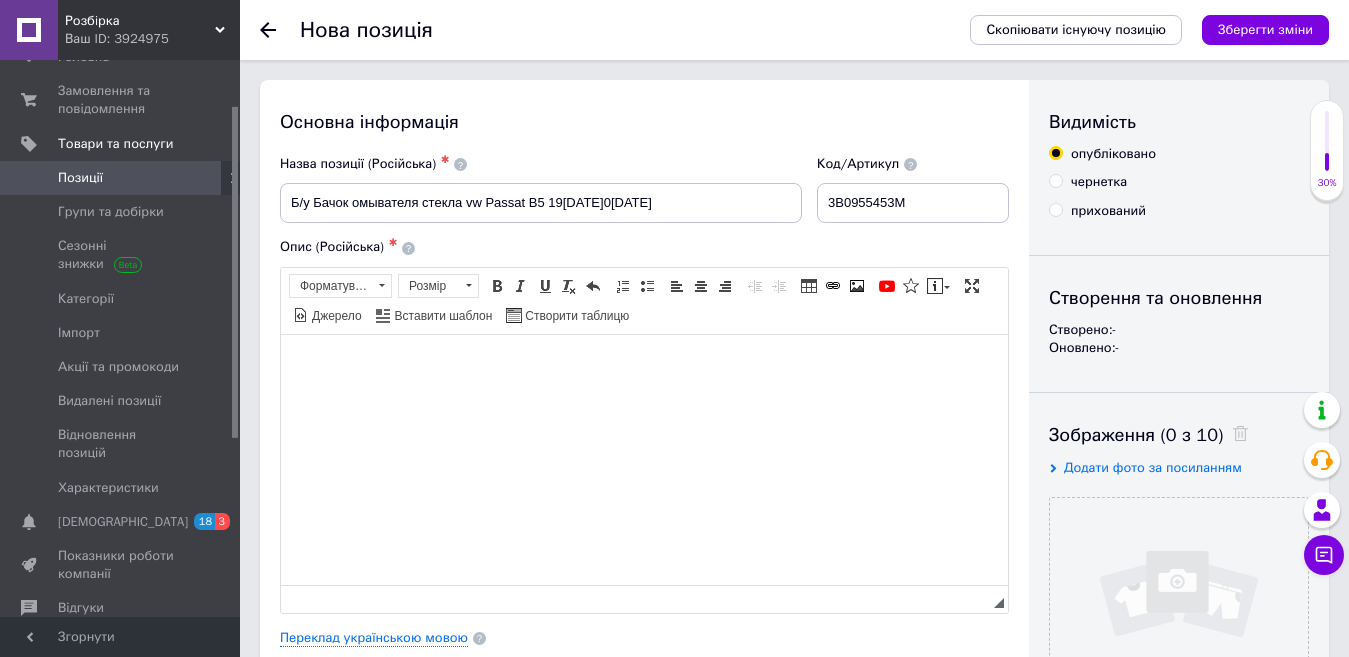 paste 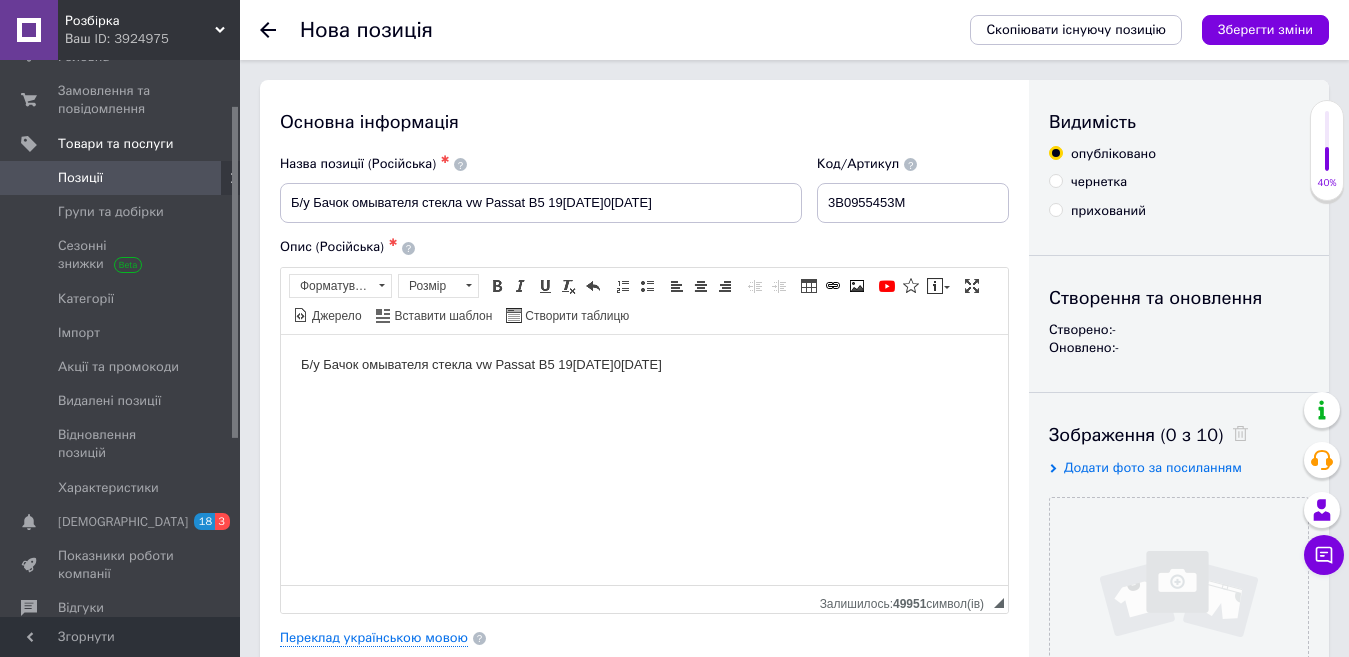 type 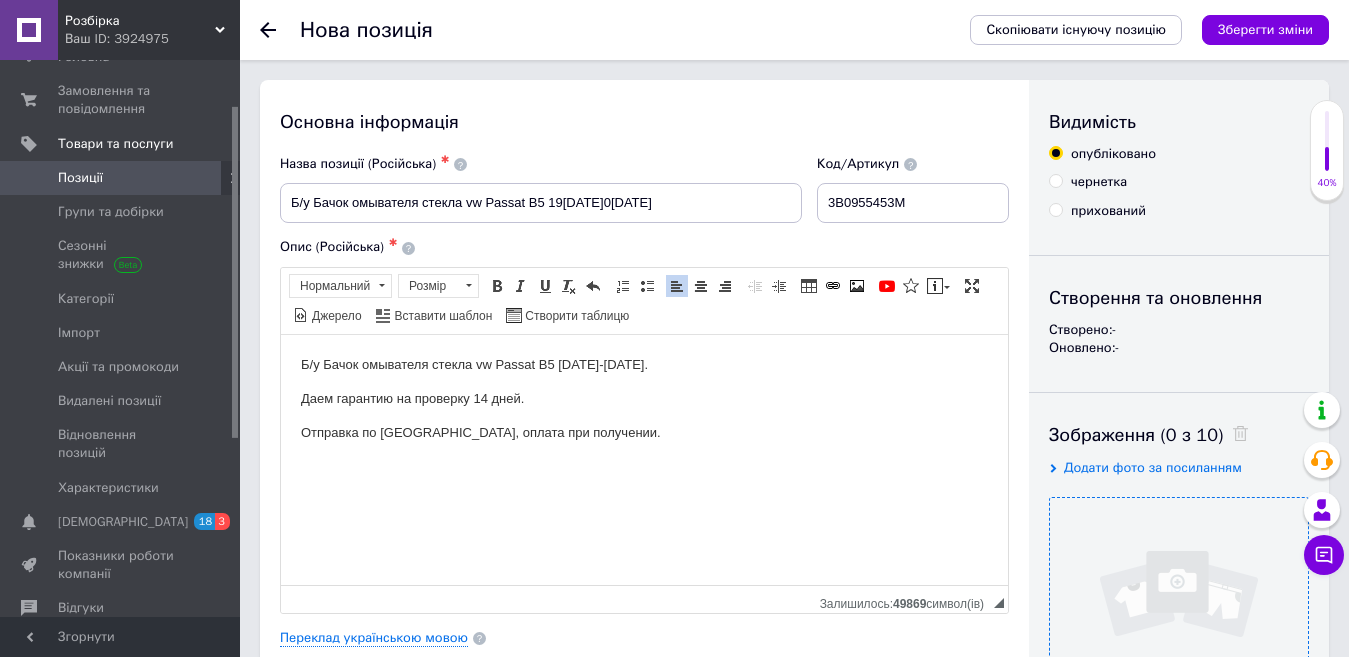 click at bounding box center (1179, 627) 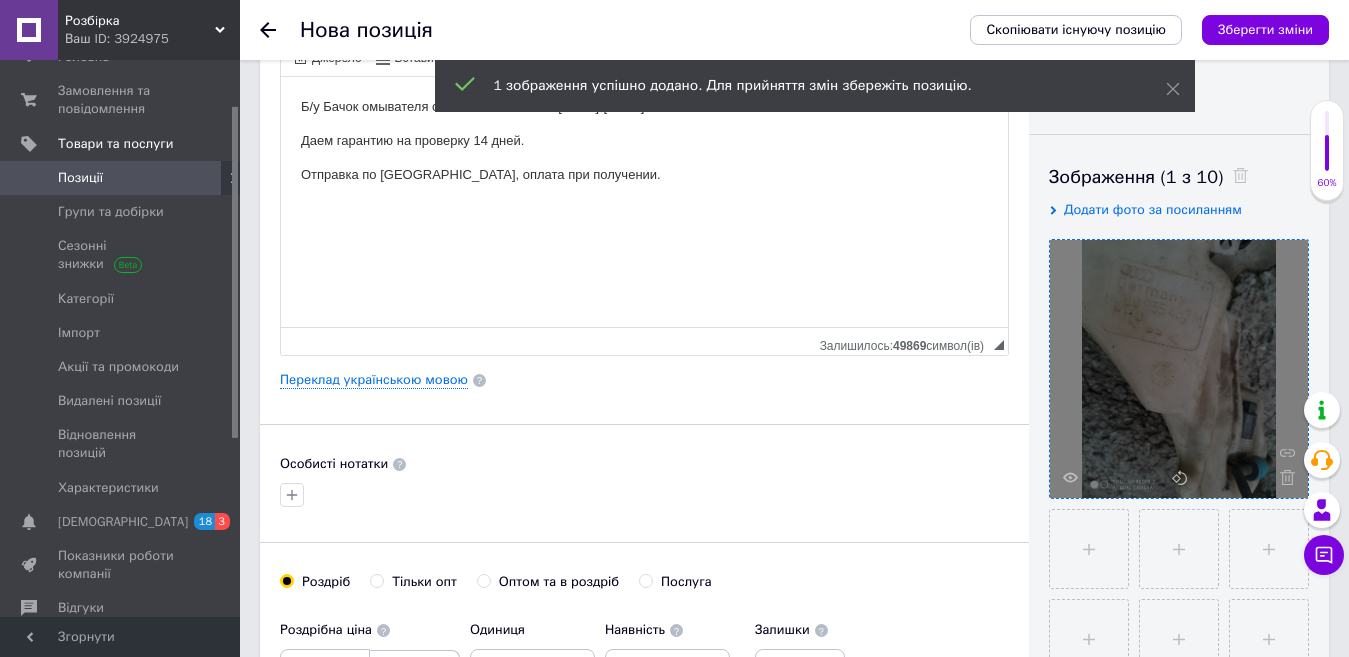 scroll, scrollTop: 400, scrollLeft: 0, axis: vertical 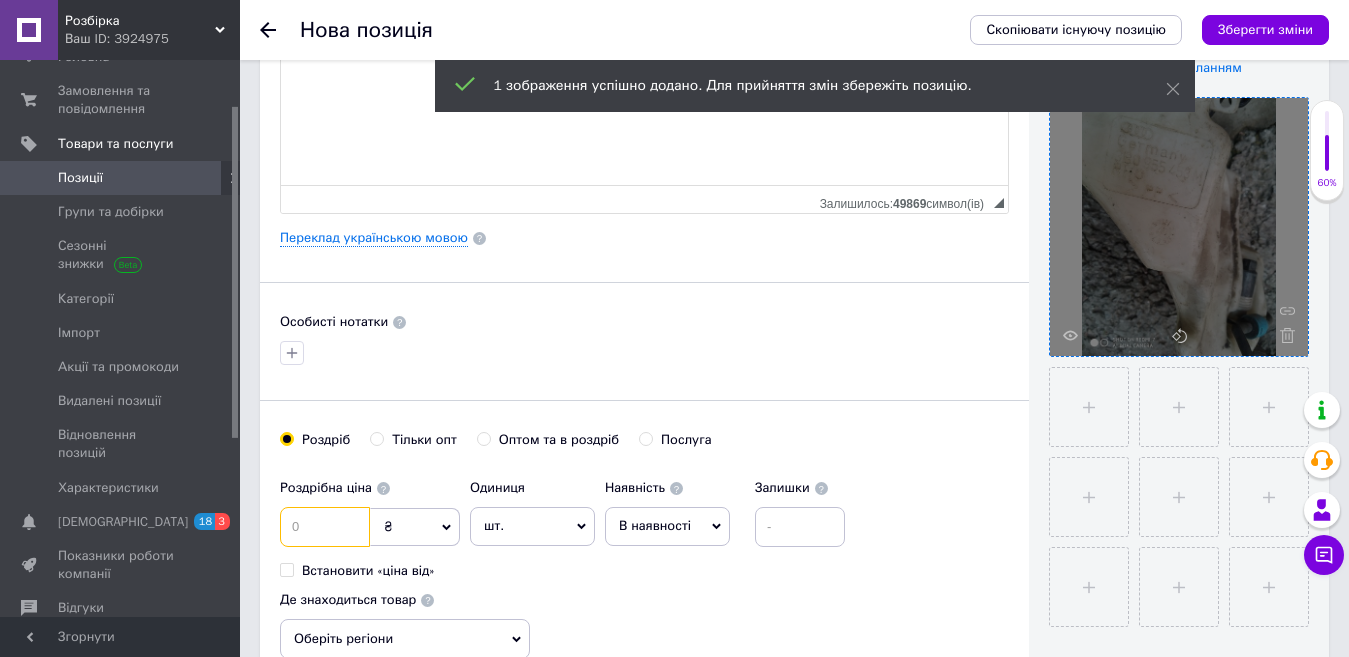 click at bounding box center (325, 527) 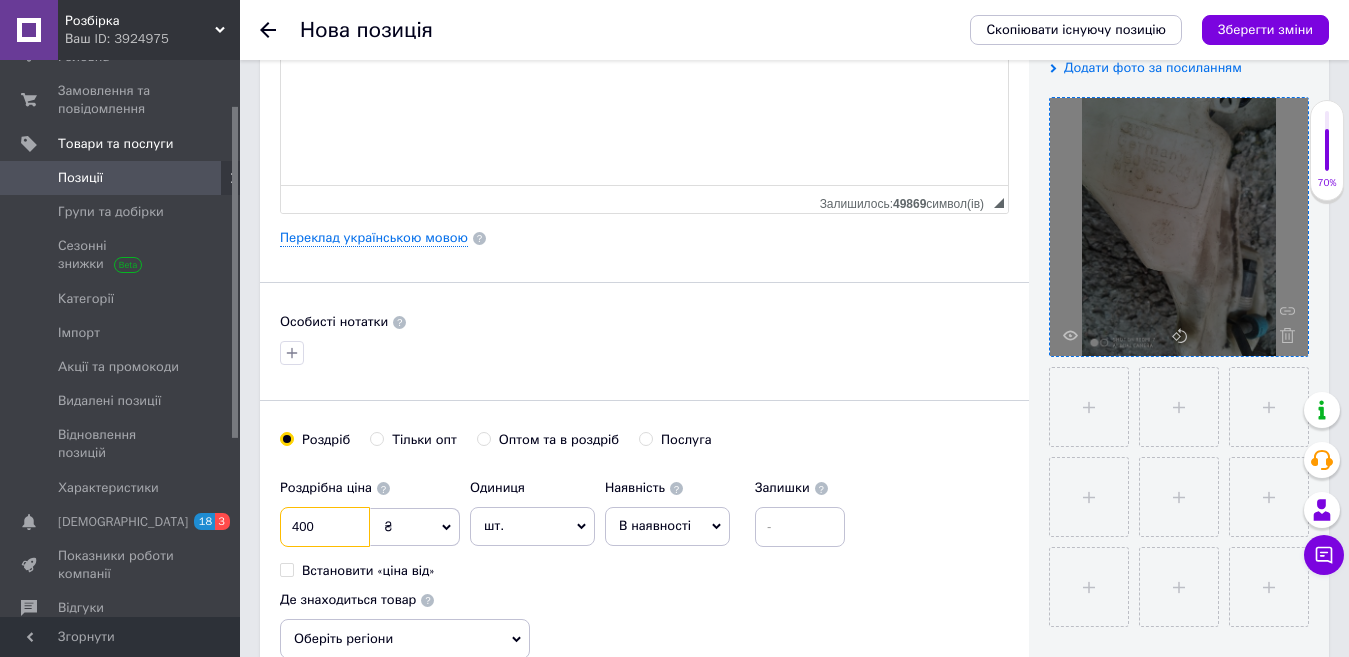 type on "400" 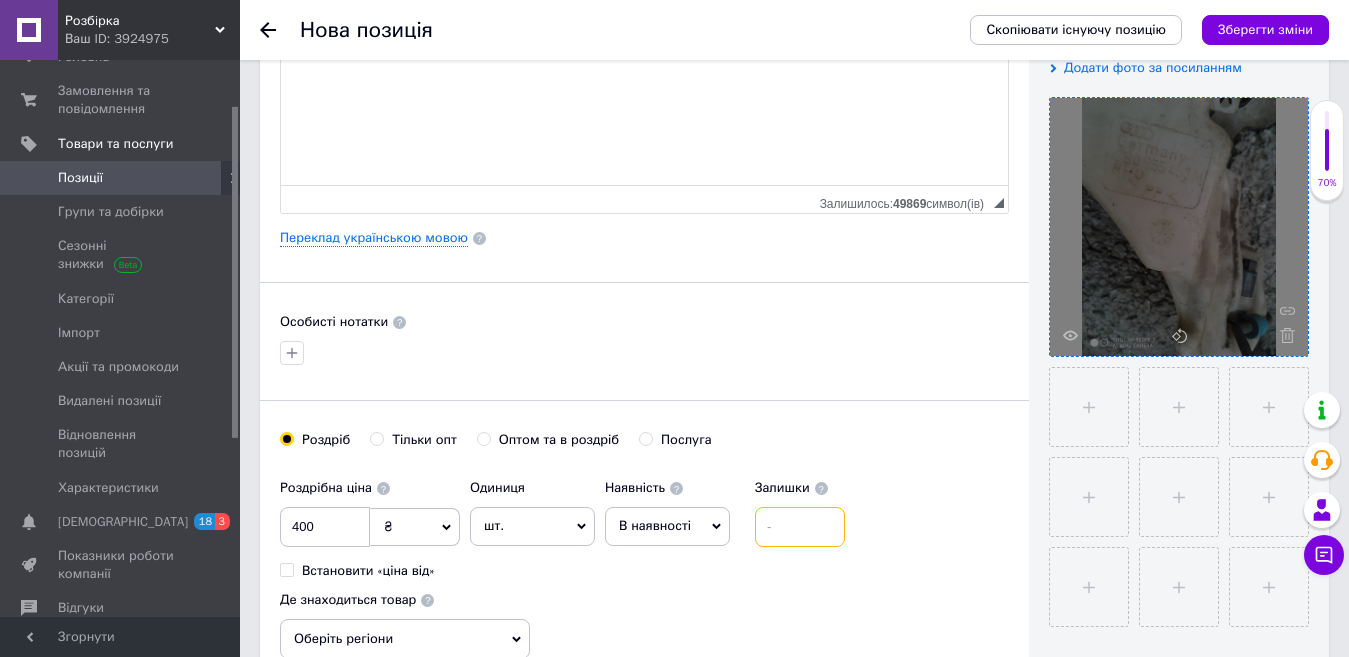 click at bounding box center (800, 527) 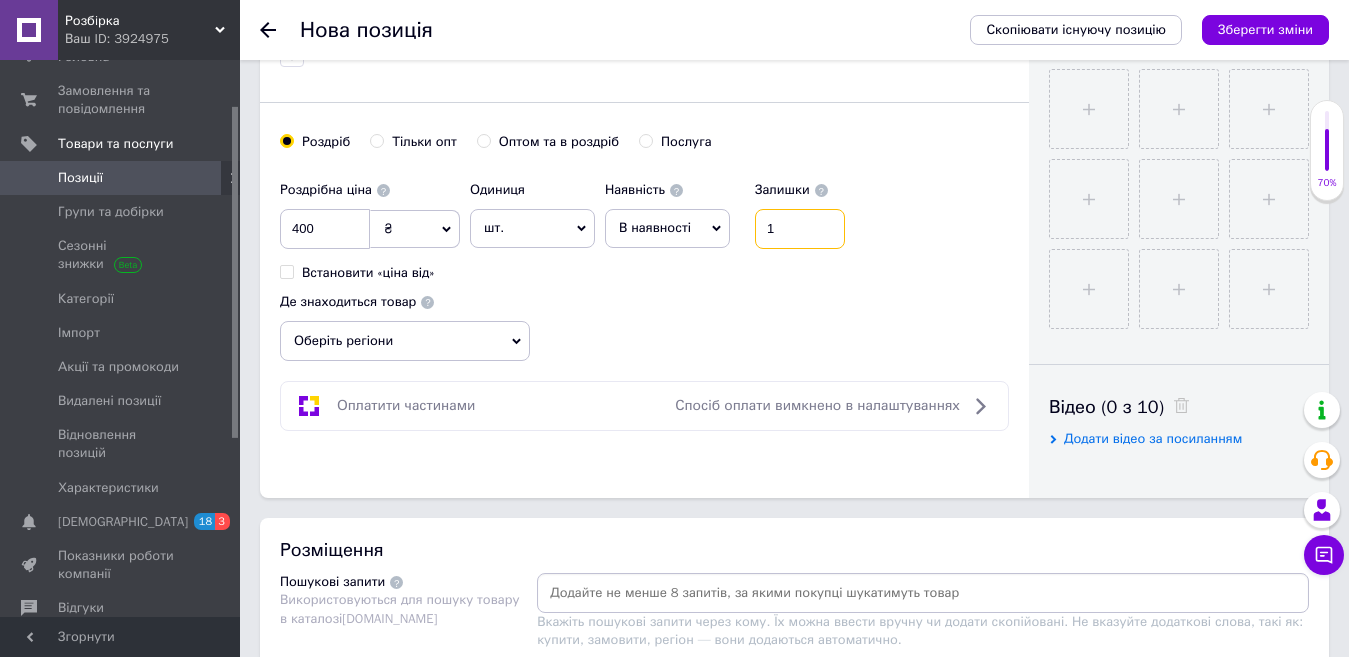 scroll, scrollTop: 700, scrollLeft: 0, axis: vertical 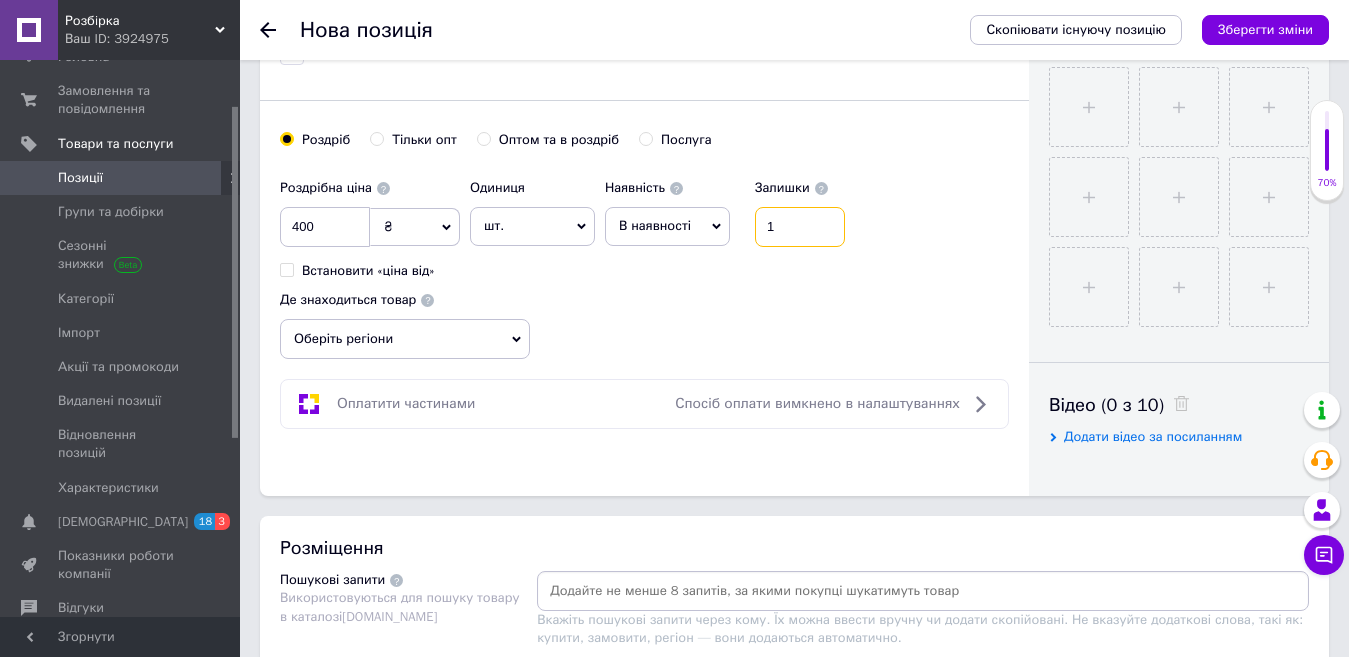 type on "1" 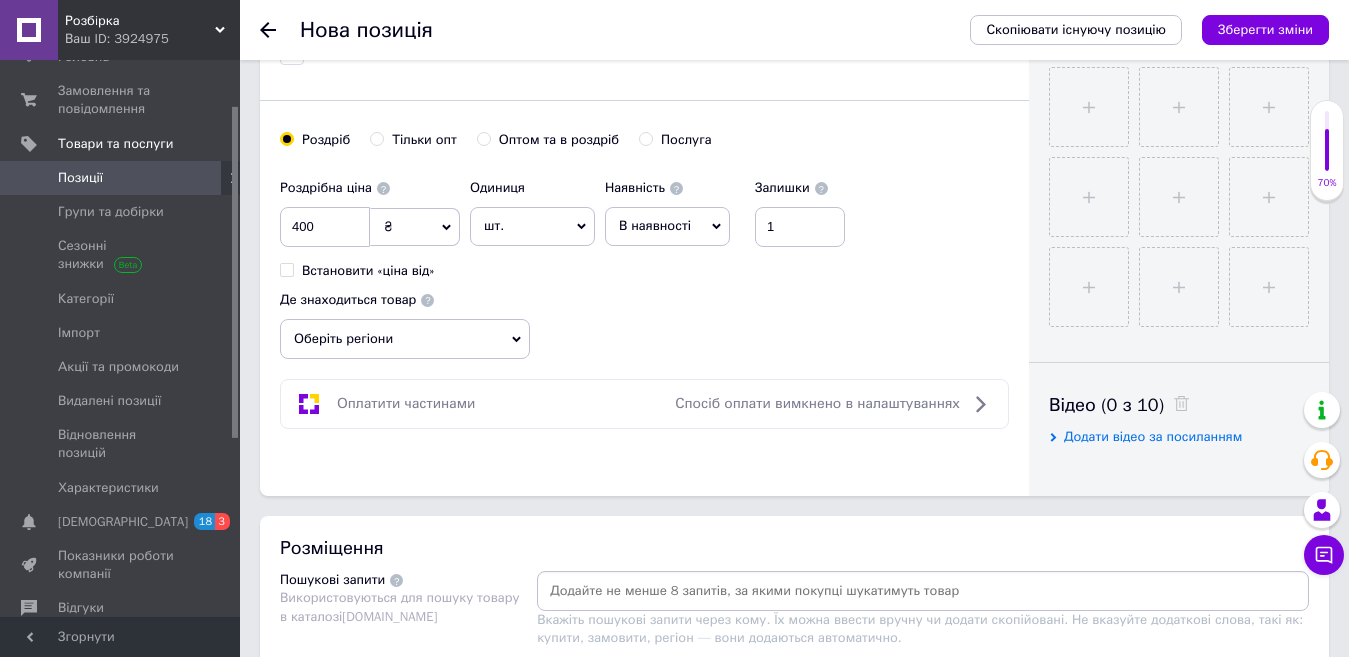 click on "Оберіть регіони" at bounding box center [405, 339] 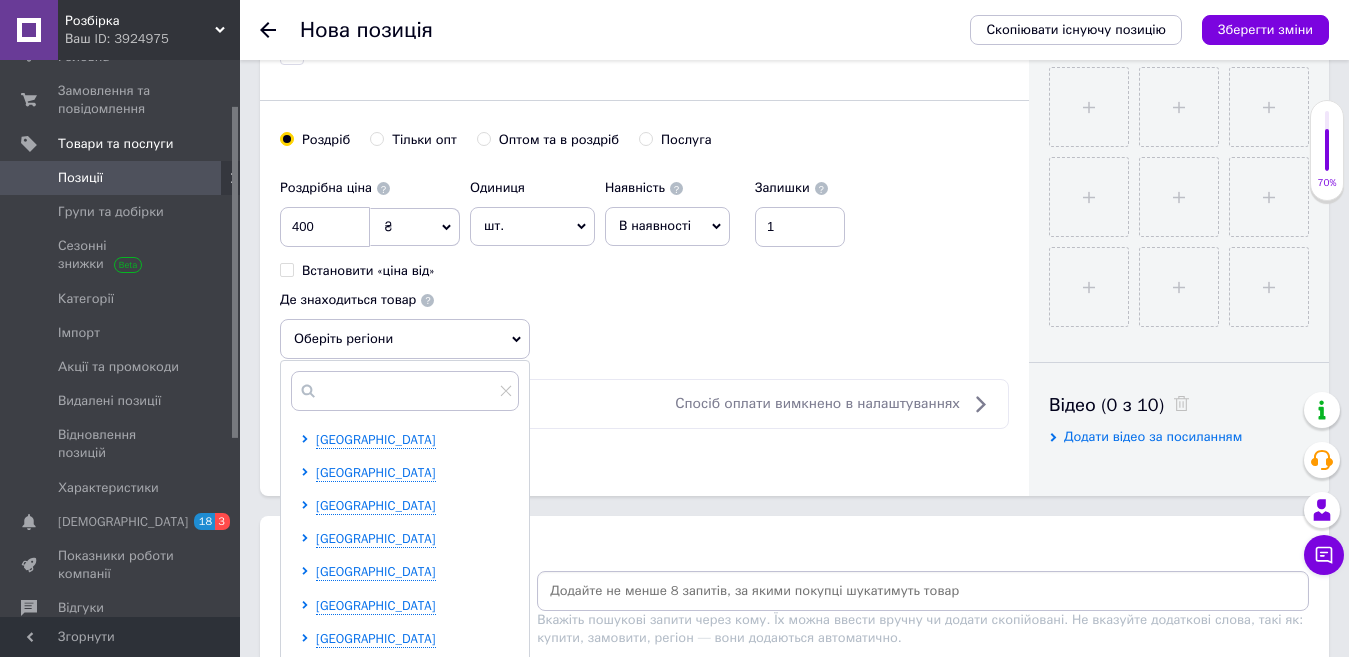 scroll, scrollTop: 100, scrollLeft: 0, axis: vertical 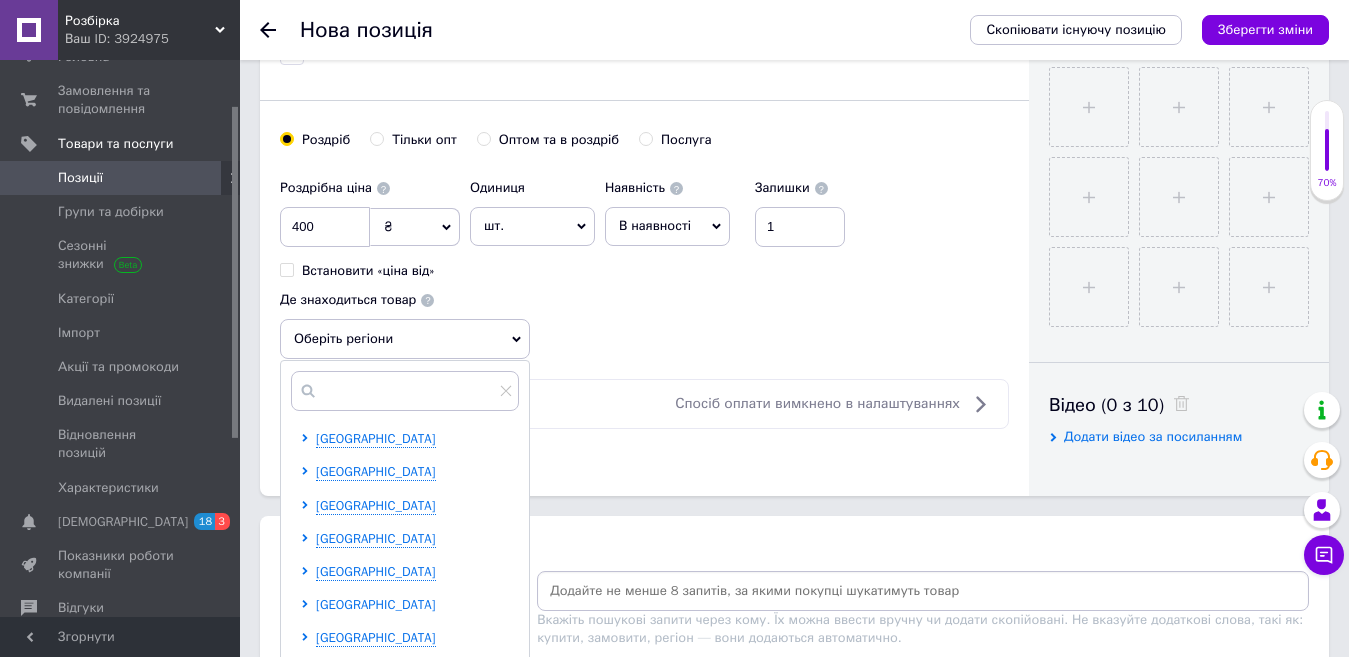 click on "[GEOGRAPHIC_DATA]" at bounding box center [376, 604] 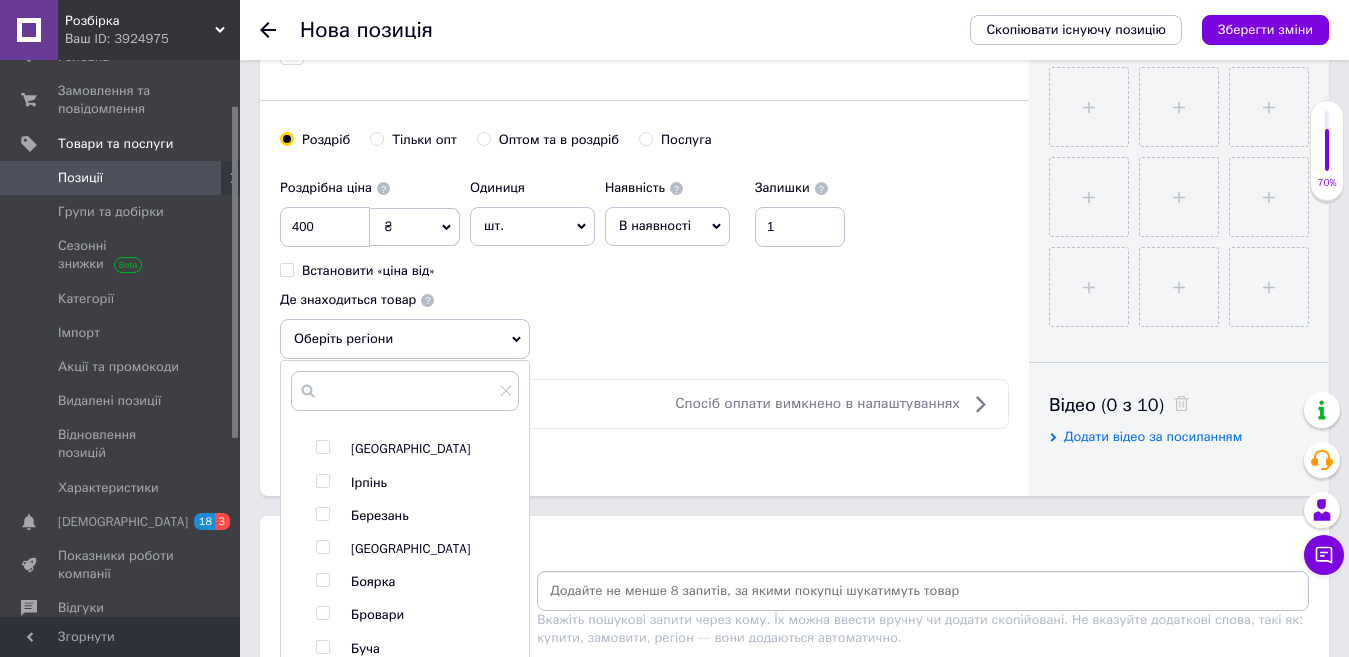 scroll, scrollTop: 300, scrollLeft: 0, axis: vertical 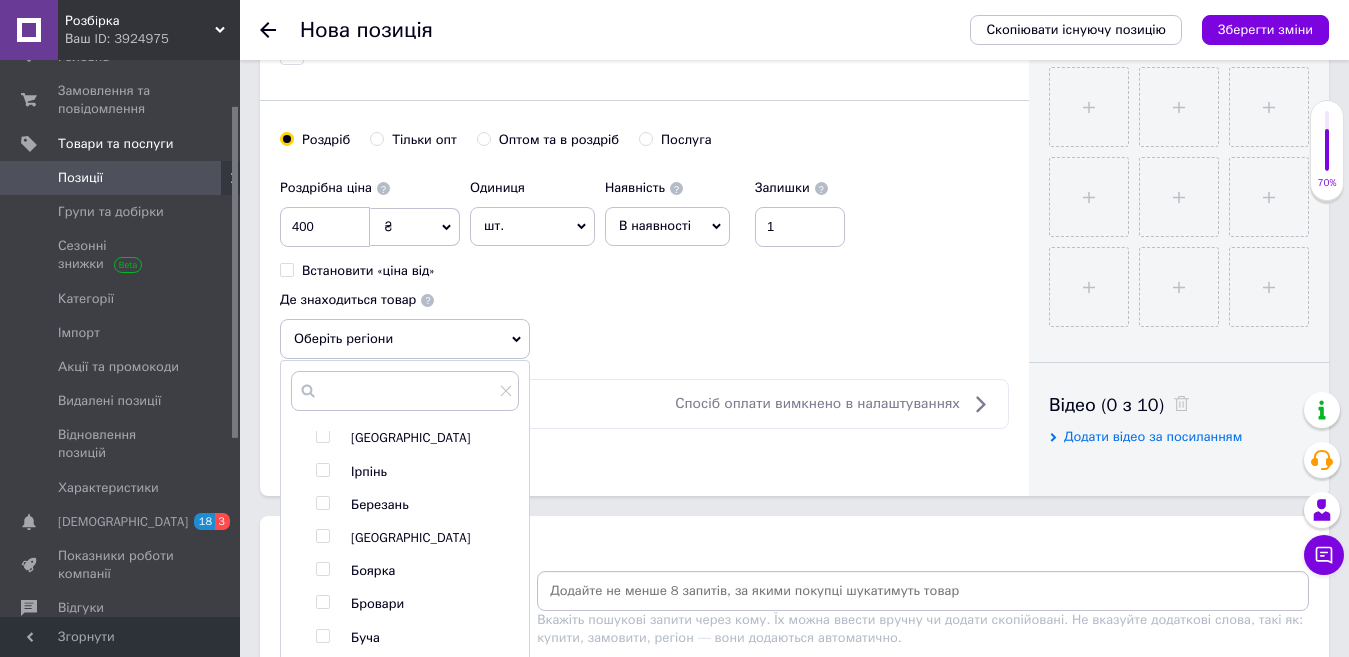 click at bounding box center [322, 436] 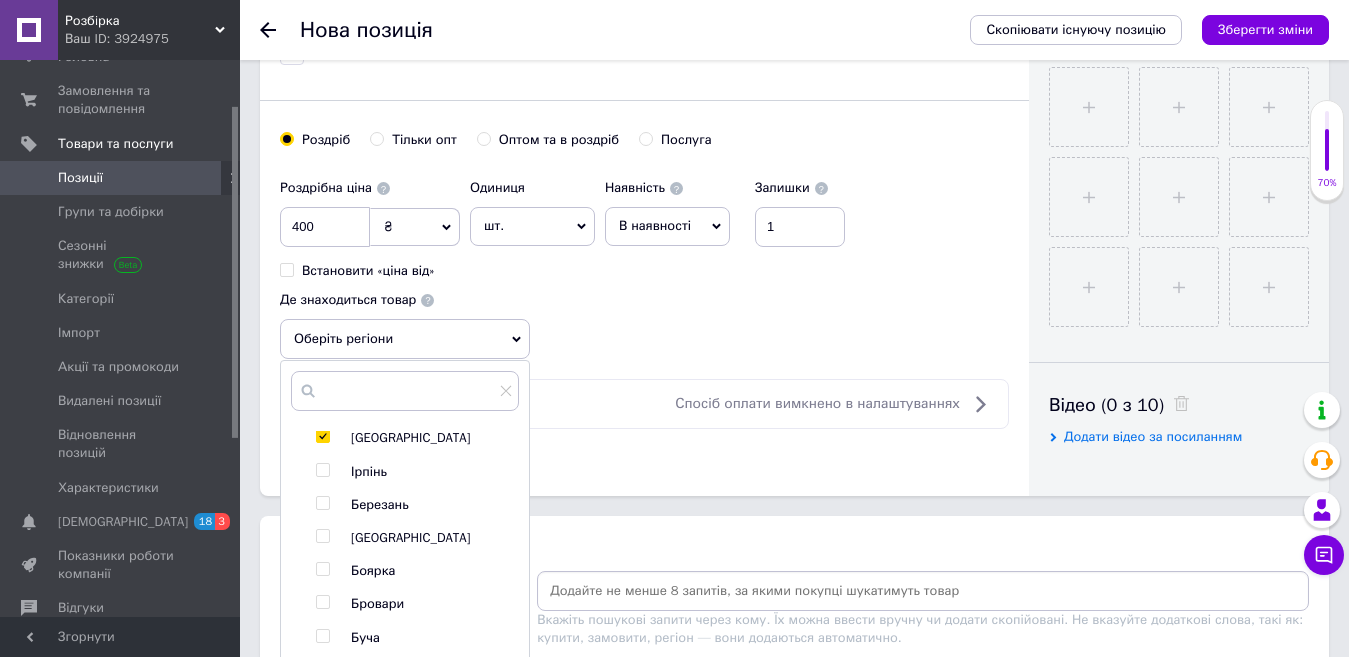 checkbox on "true" 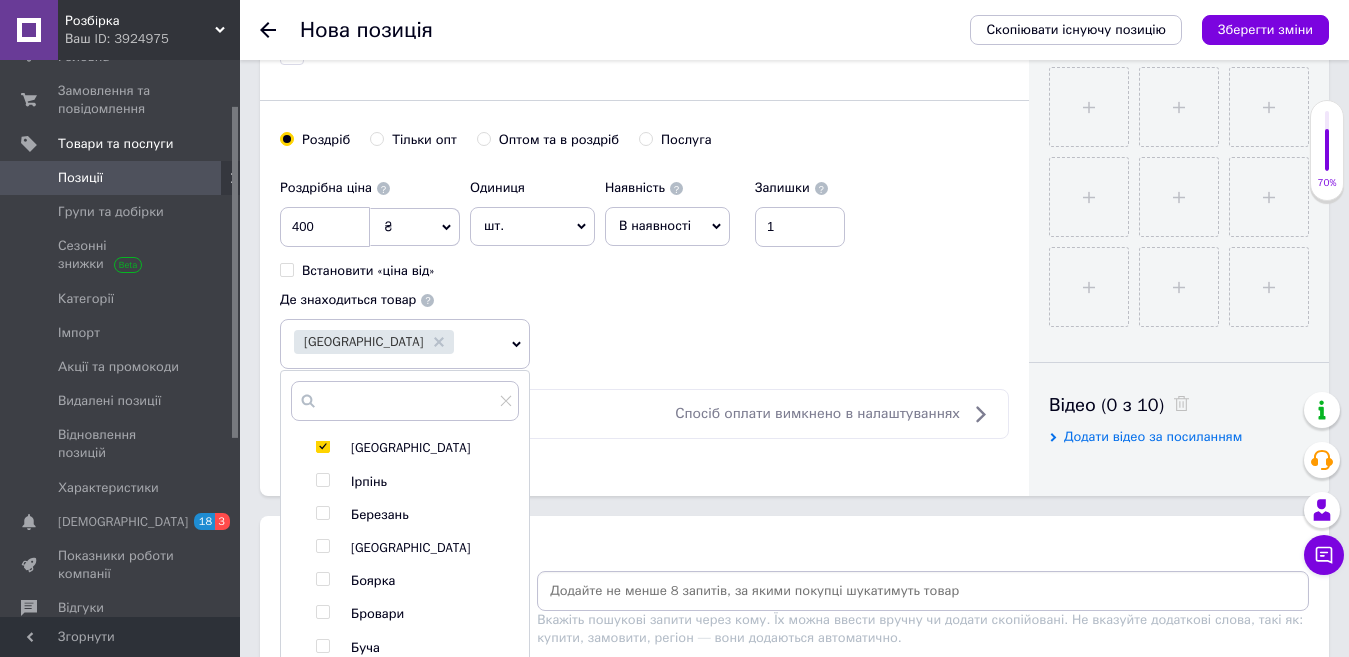 drag, startPoint x: 581, startPoint y: 545, endPoint x: 590, endPoint y: 565, distance: 21.931713 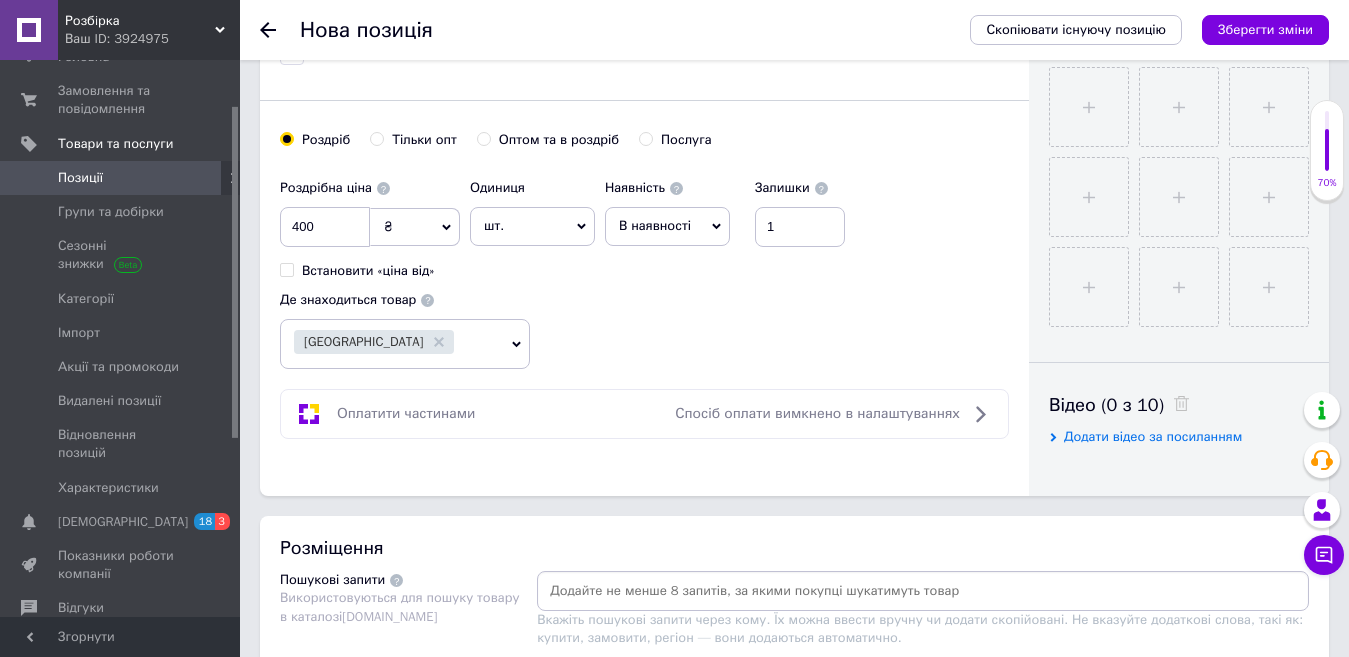 click at bounding box center [923, 591] 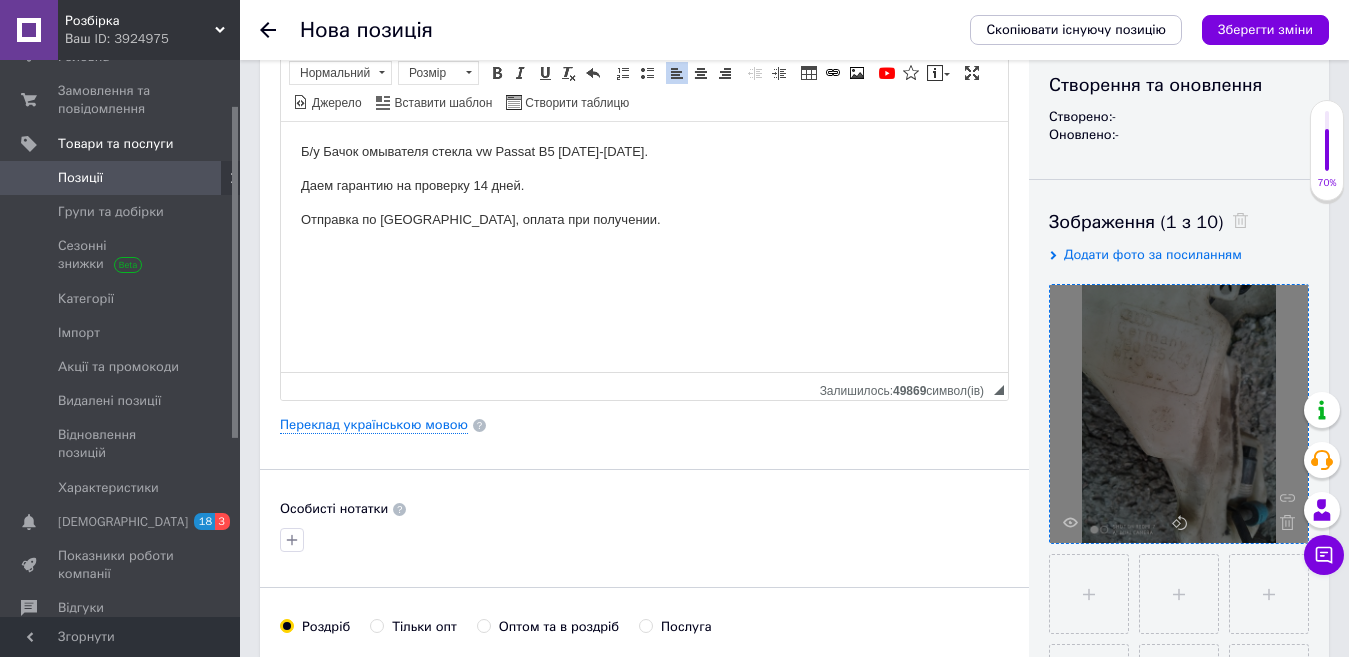 scroll, scrollTop: 0, scrollLeft: 0, axis: both 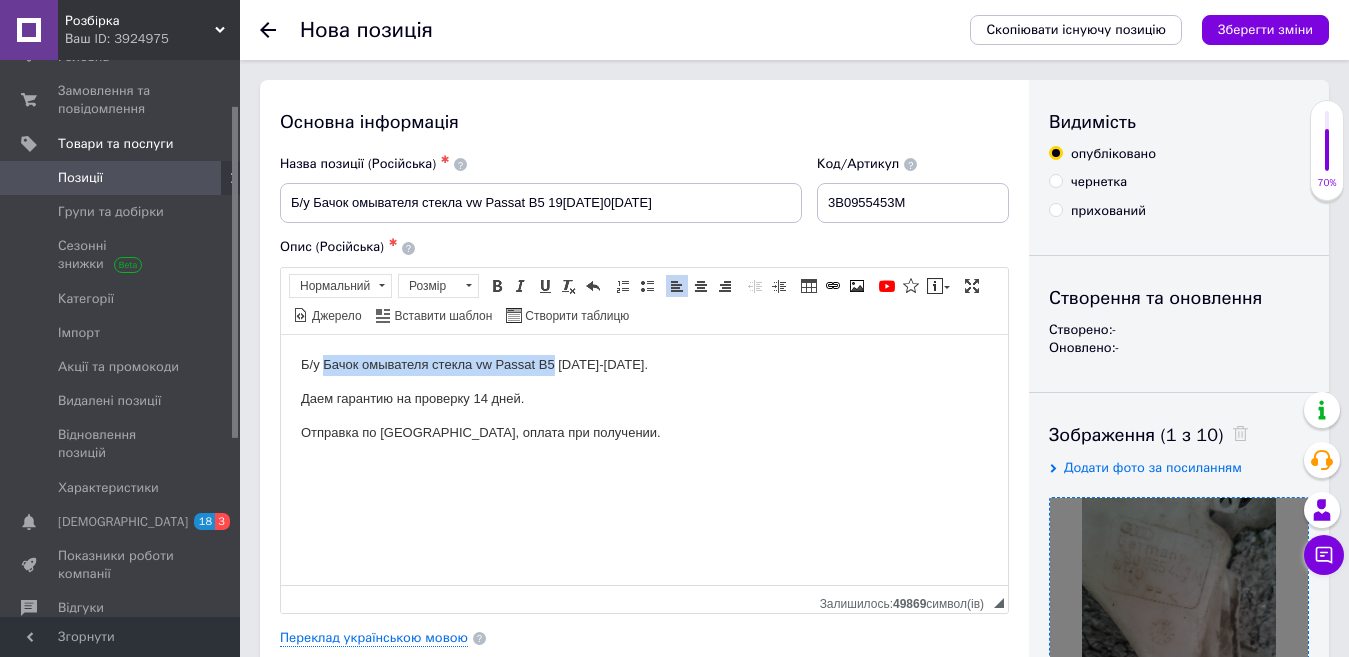 drag, startPoint x: 327, startPoint y: 354, endPoint x: 552, endPoint y: 368, distance: 225.43513 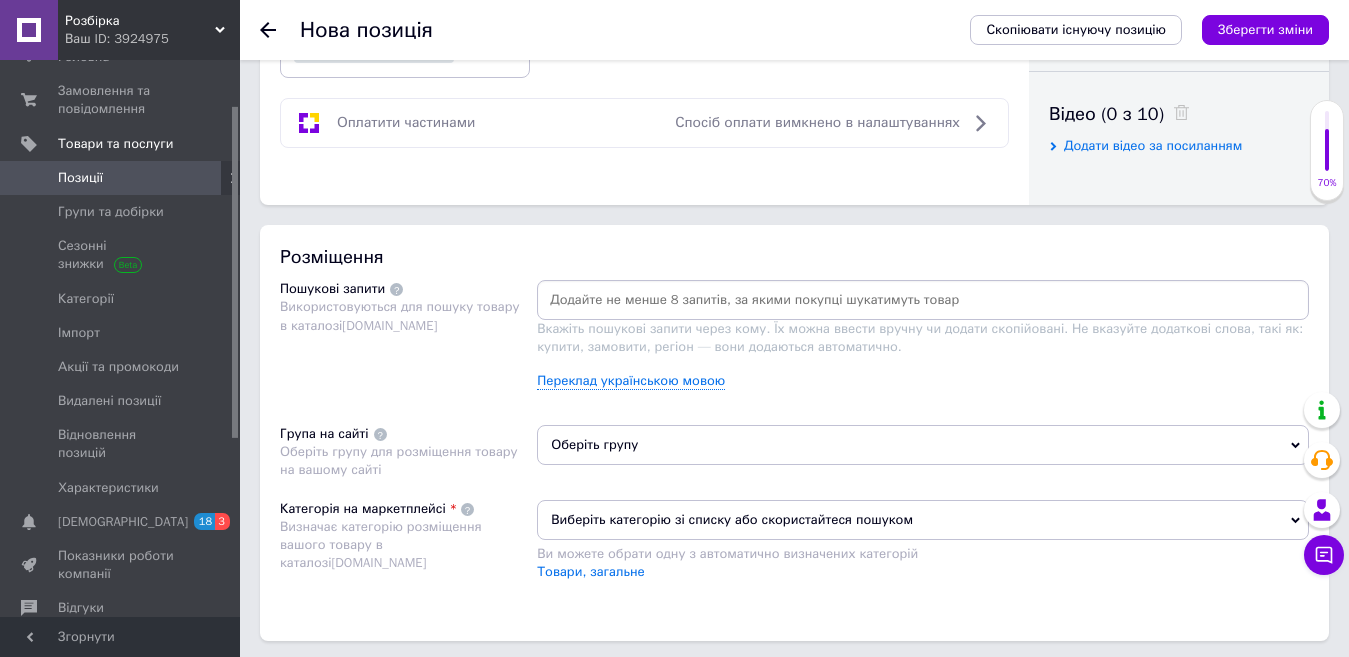 scroll, scrollTop: 1000, scrollLeft: 0, axis: vertical 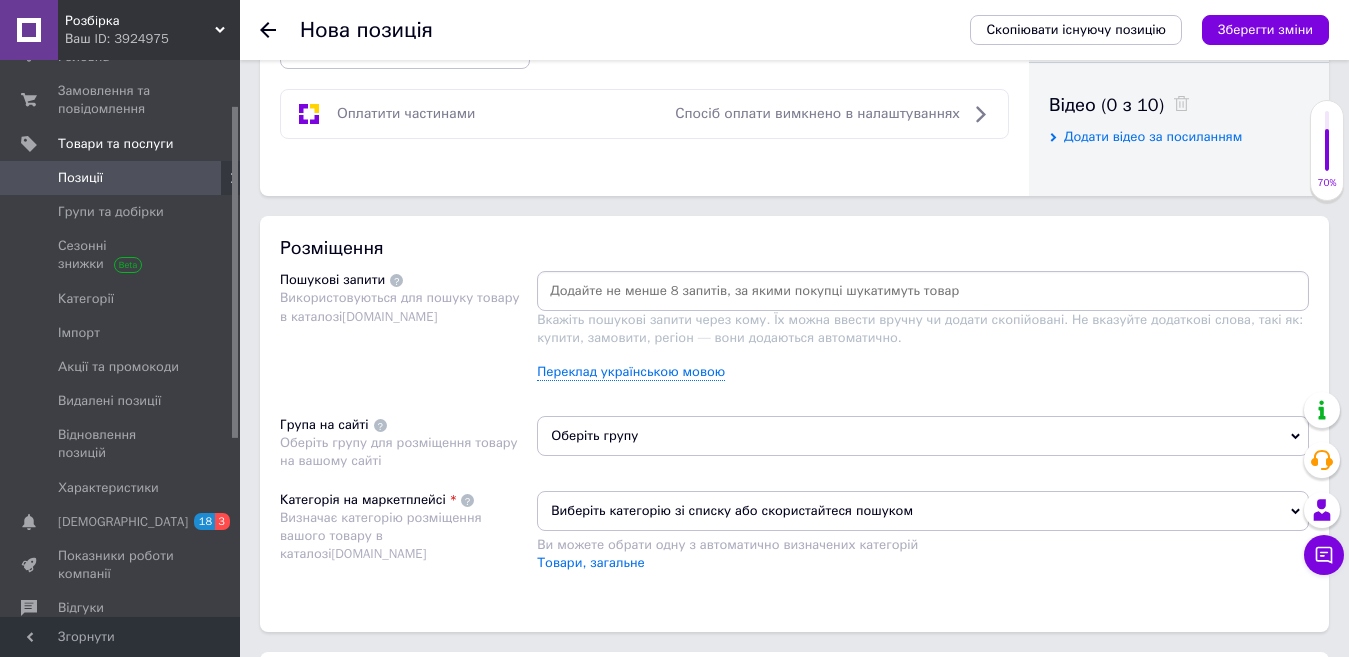 click at bounding box center [923, 291] 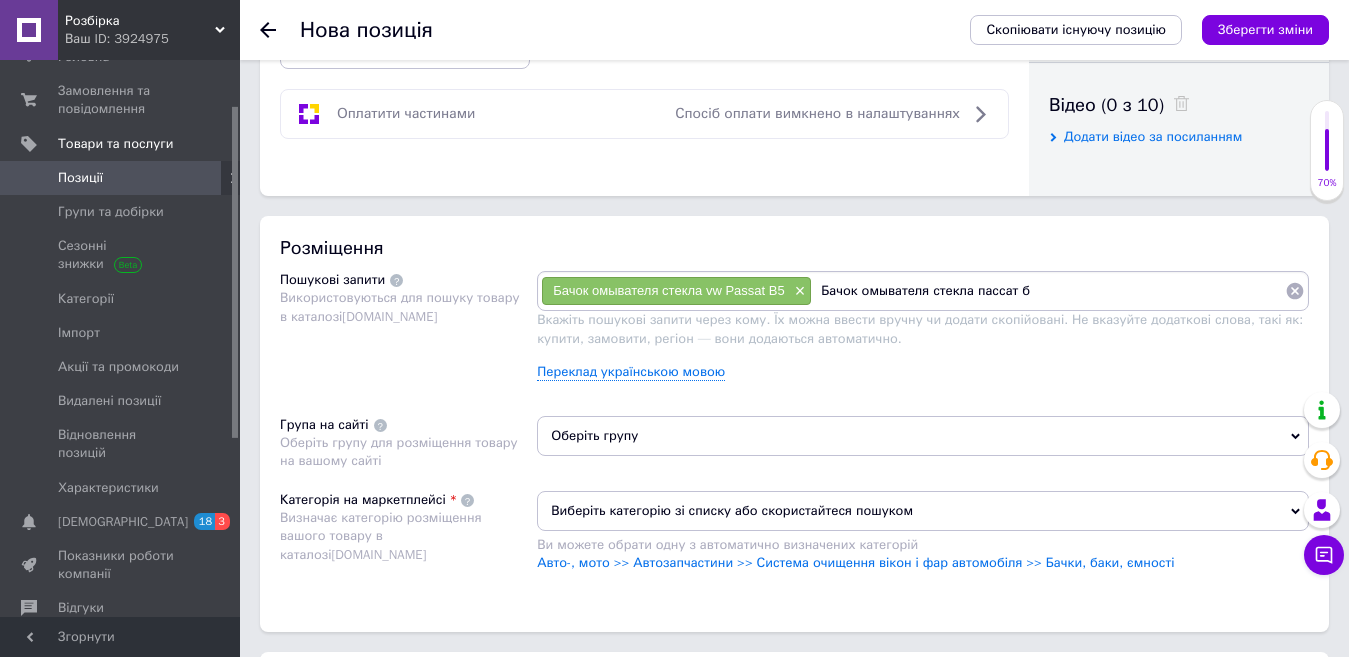 type on "Бачок омывателя стекла пассат б5" 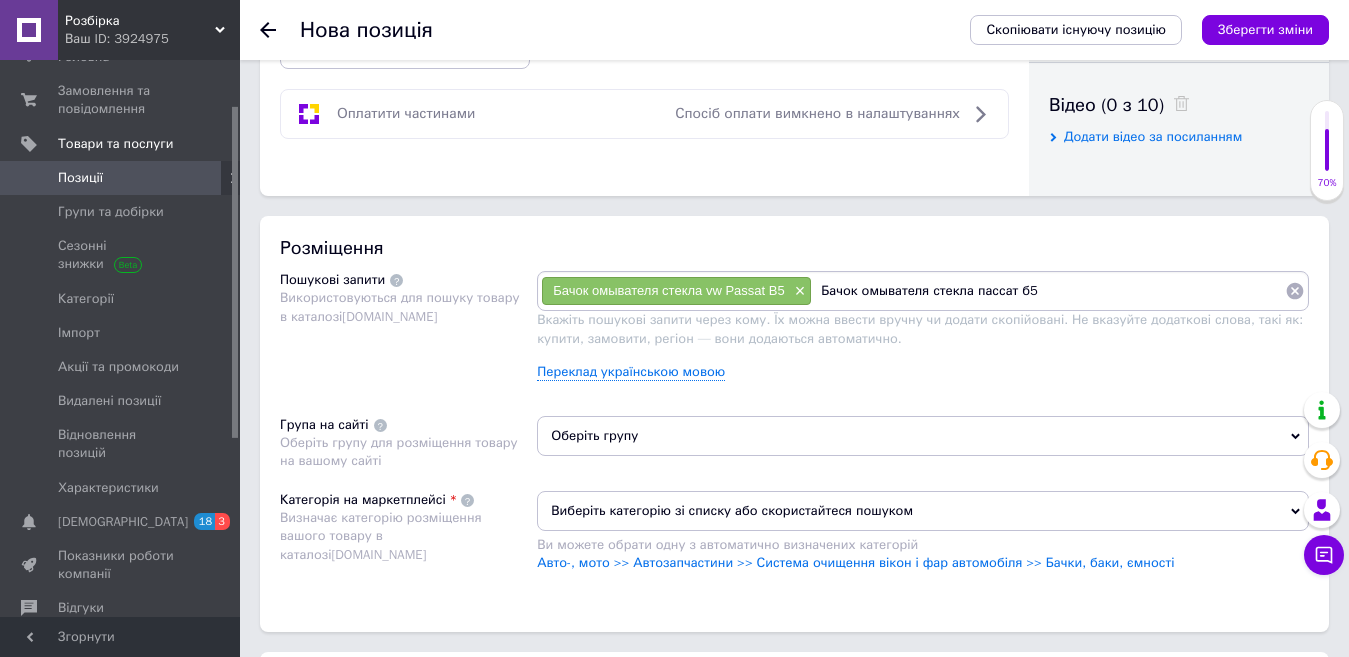 type 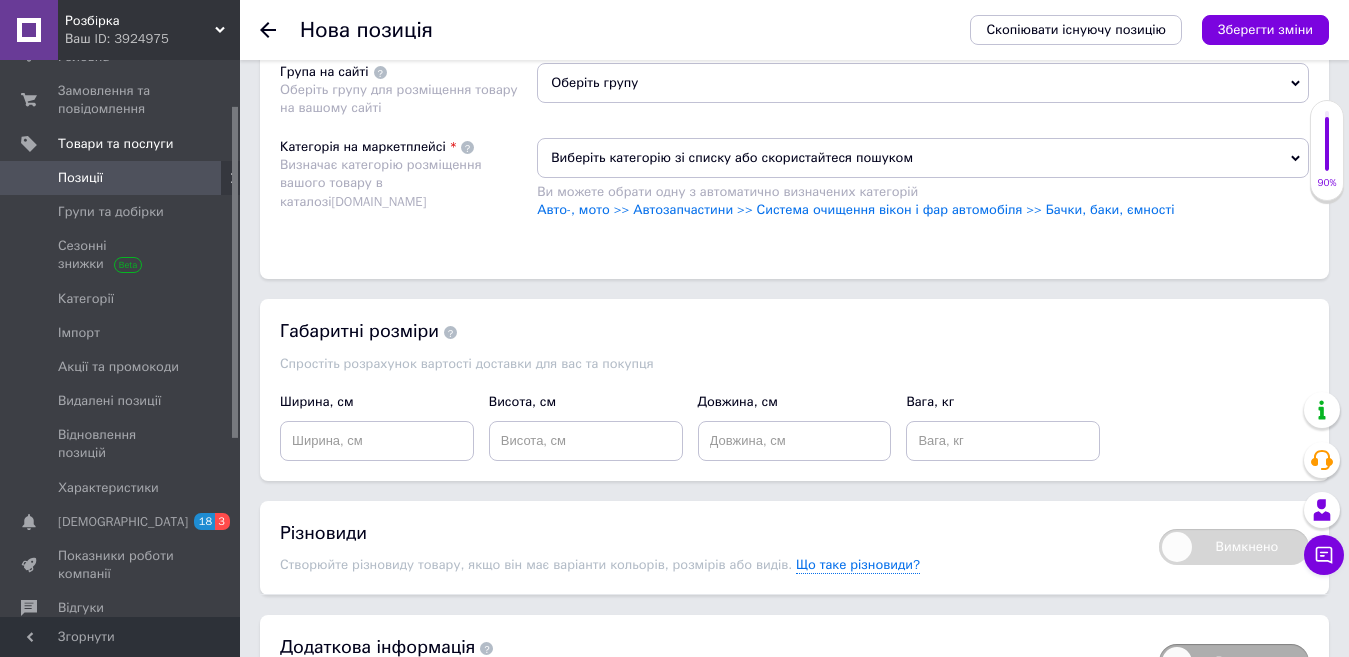 scroll, scrollTop: 1400, scrollLeft: 0, axis: vertical 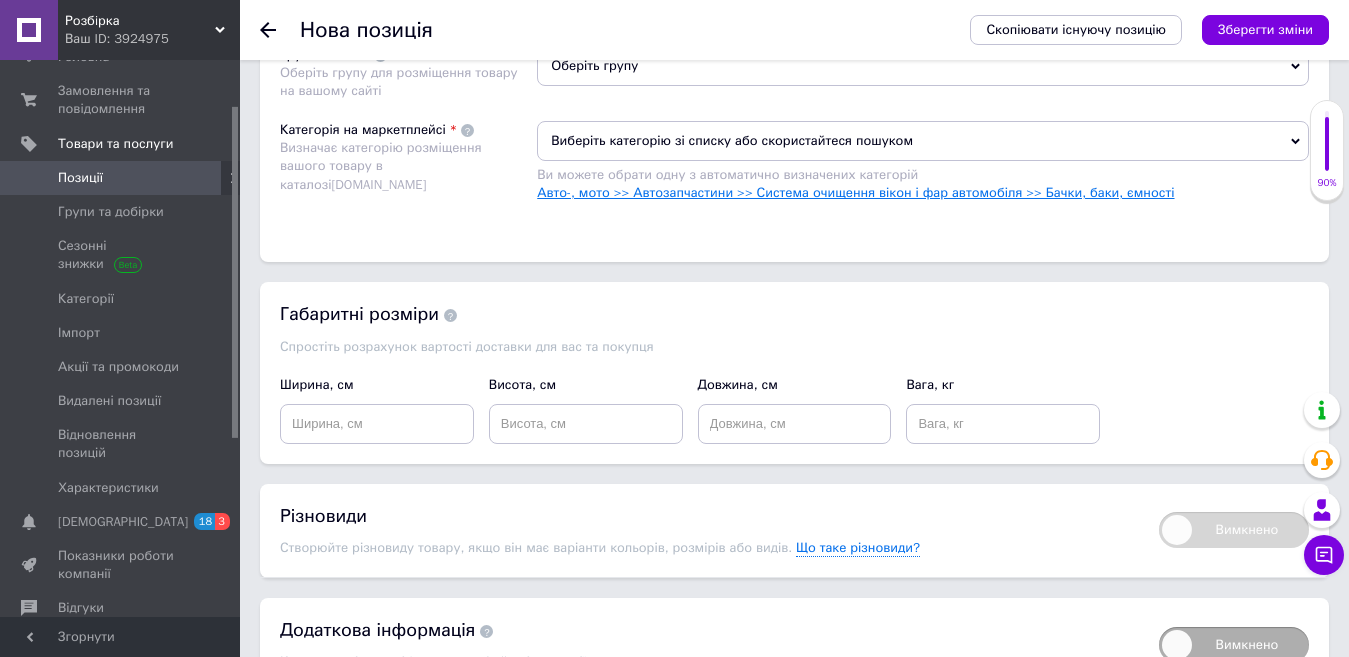 click on "Авто-, мото >> Автозапчастини >> Система очищення вікон і фар автомобіля >> Бачки, баки, ємності" at bounding box center (855, 192) 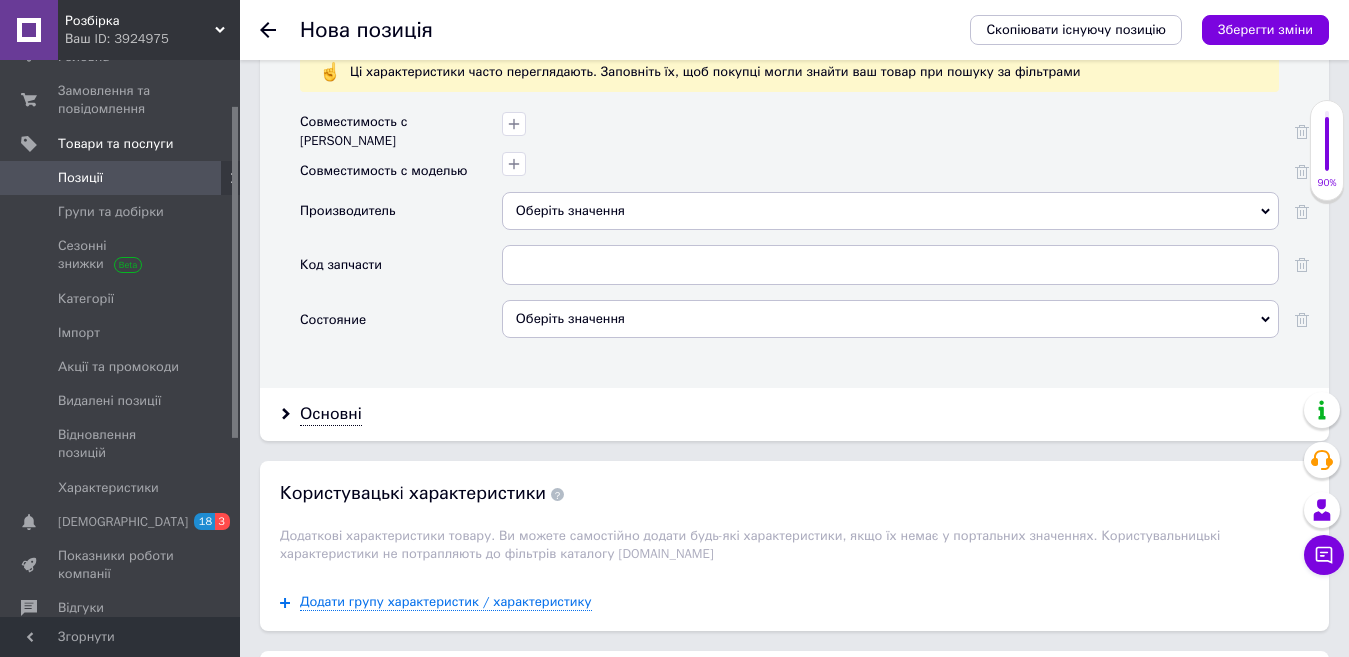scroll, scrollTop: 1800, scrollLeft: 0, axis: vertical 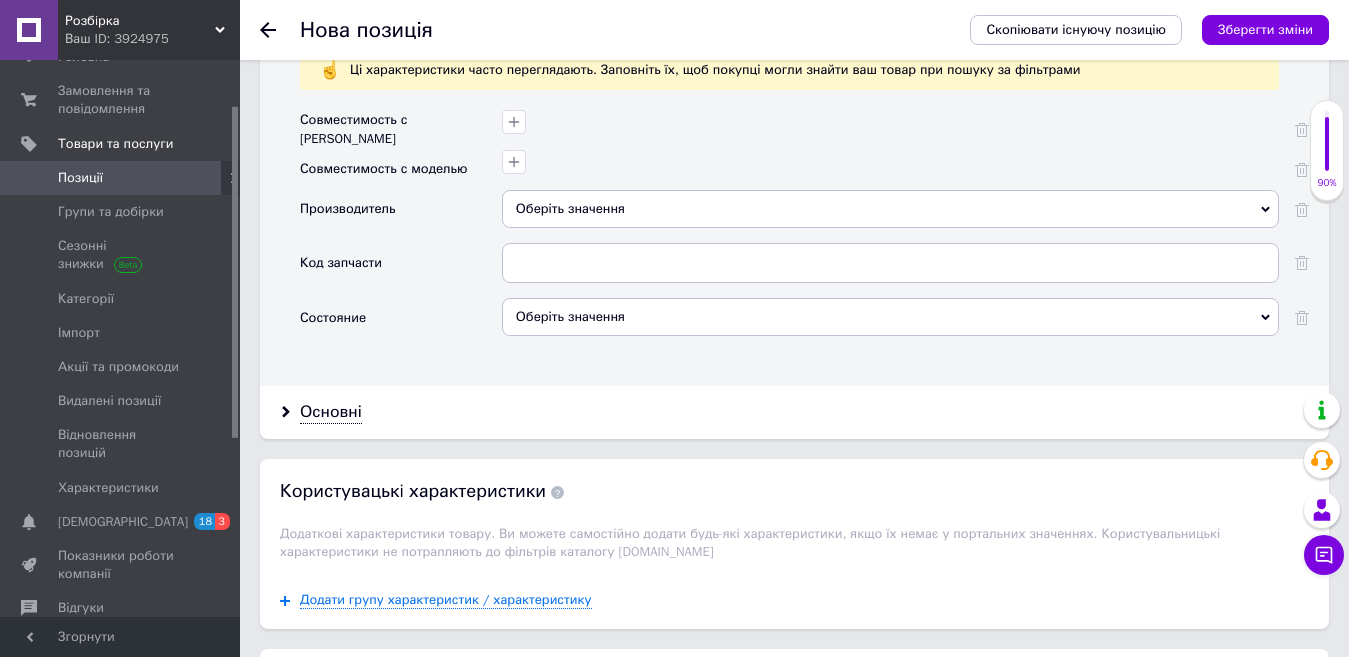 click on "Оберіть значення" at bounding box center [890, 209] 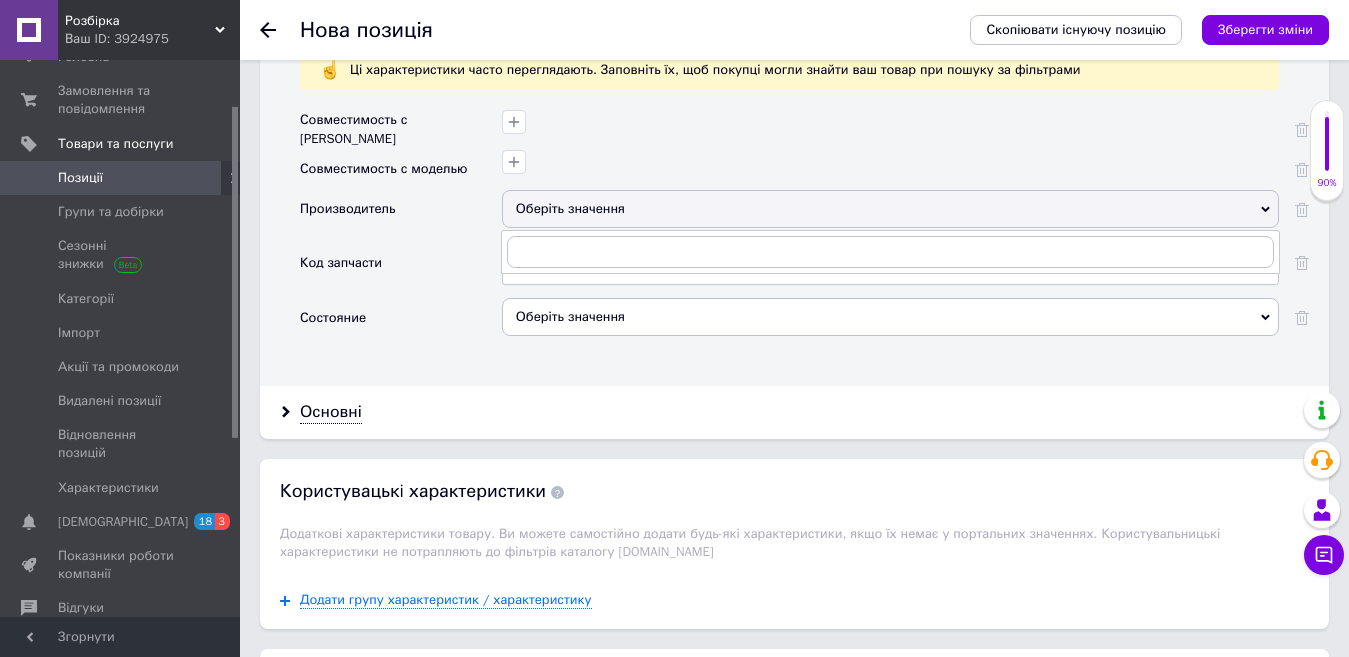 click on "Оберіть значення" at bounding box center (890, 209) 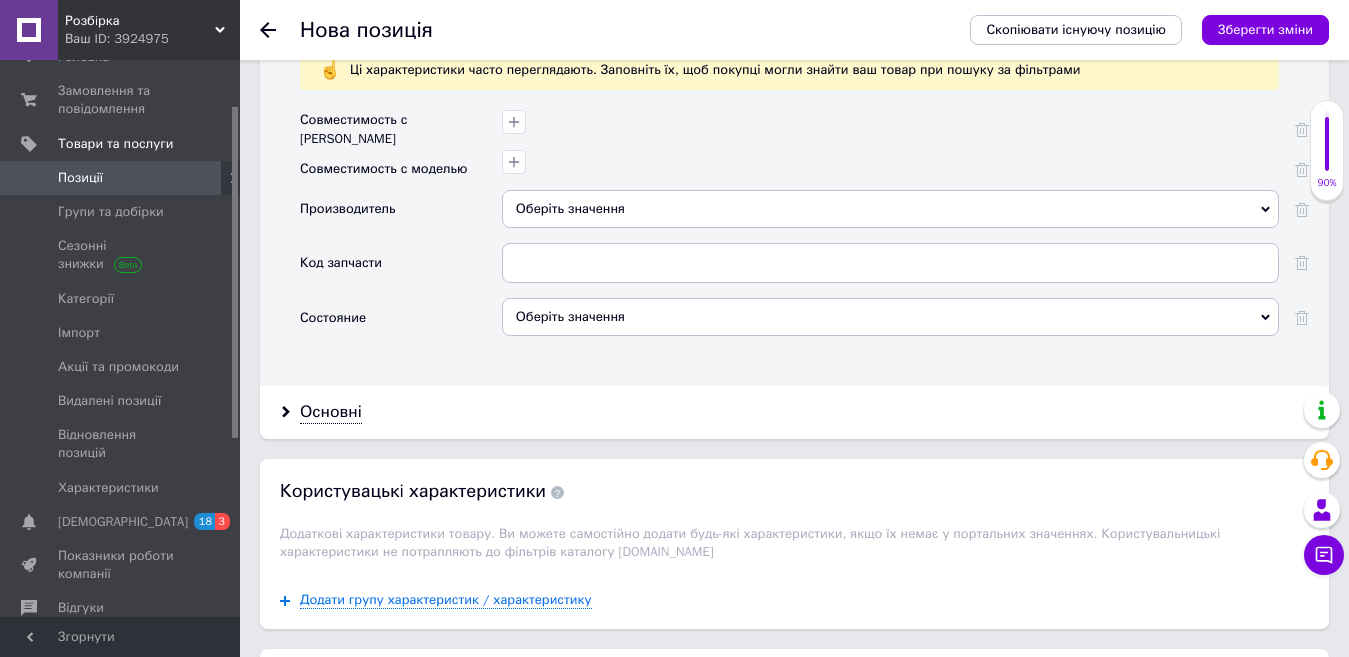 click on "Оберіть значення" at bounding box center [890, 209] 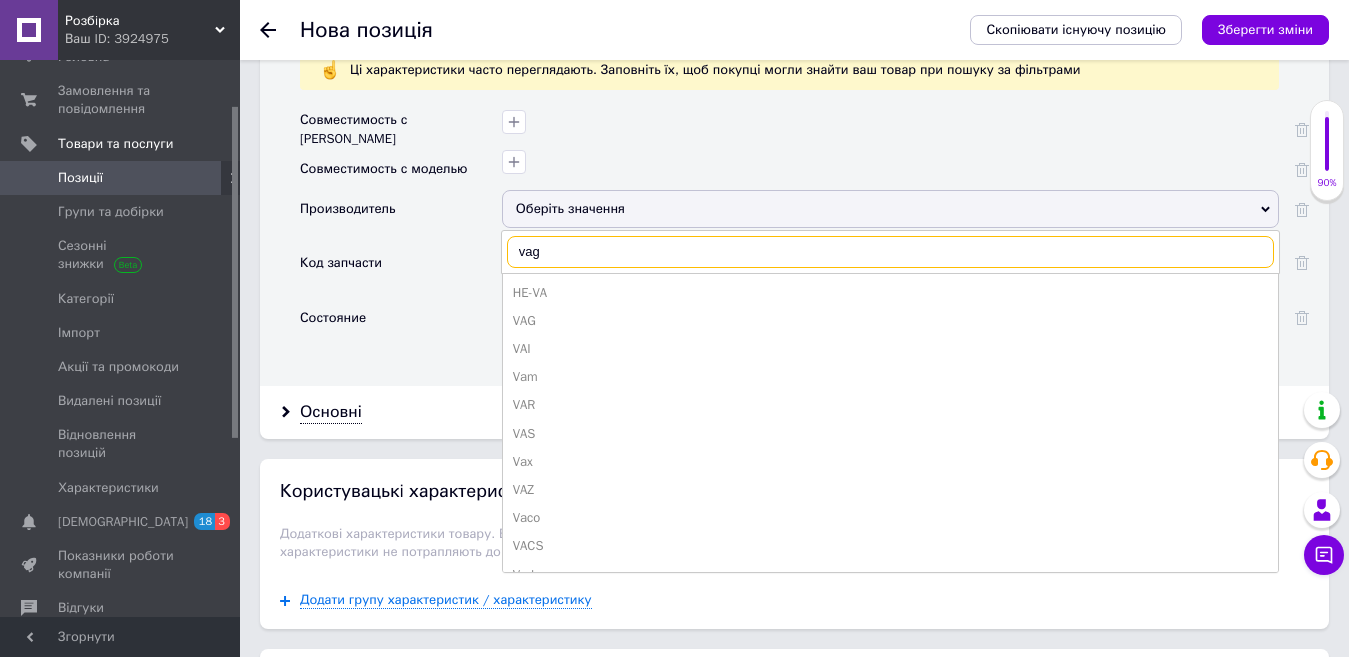 type on "vag" 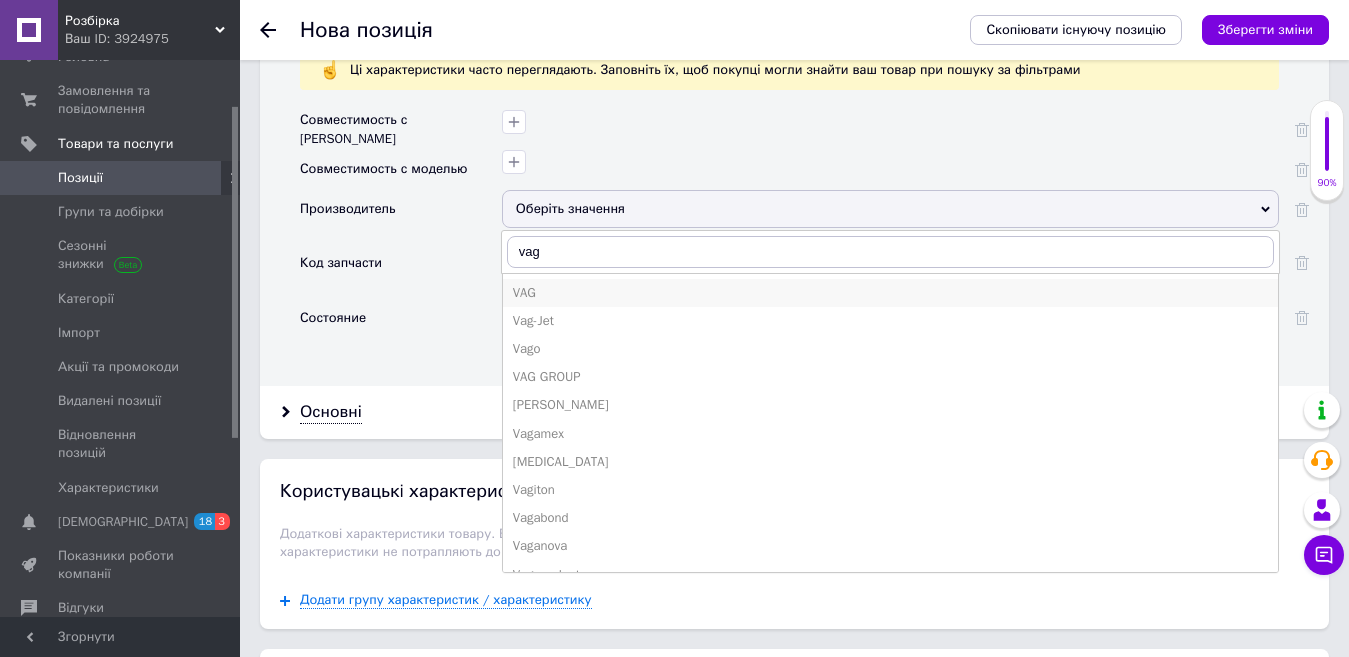 click on "VAG" at bounding box center [890, 293] 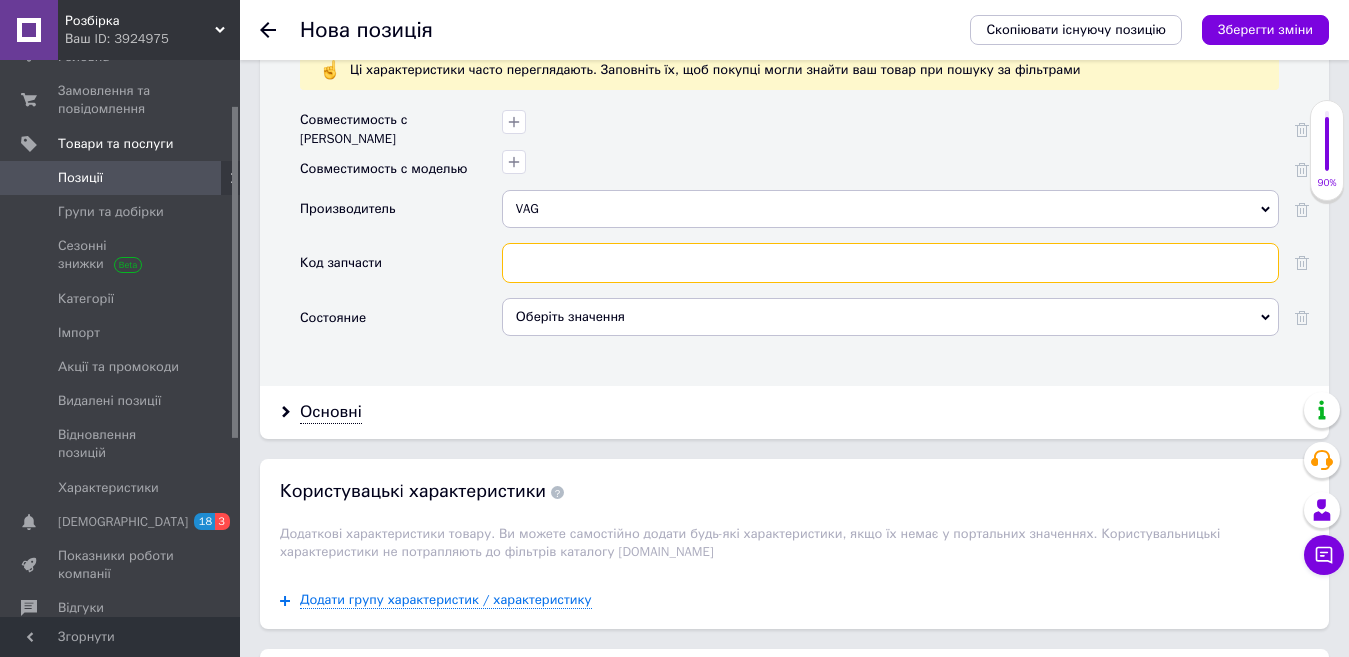 click at bounding box center [890, 263] 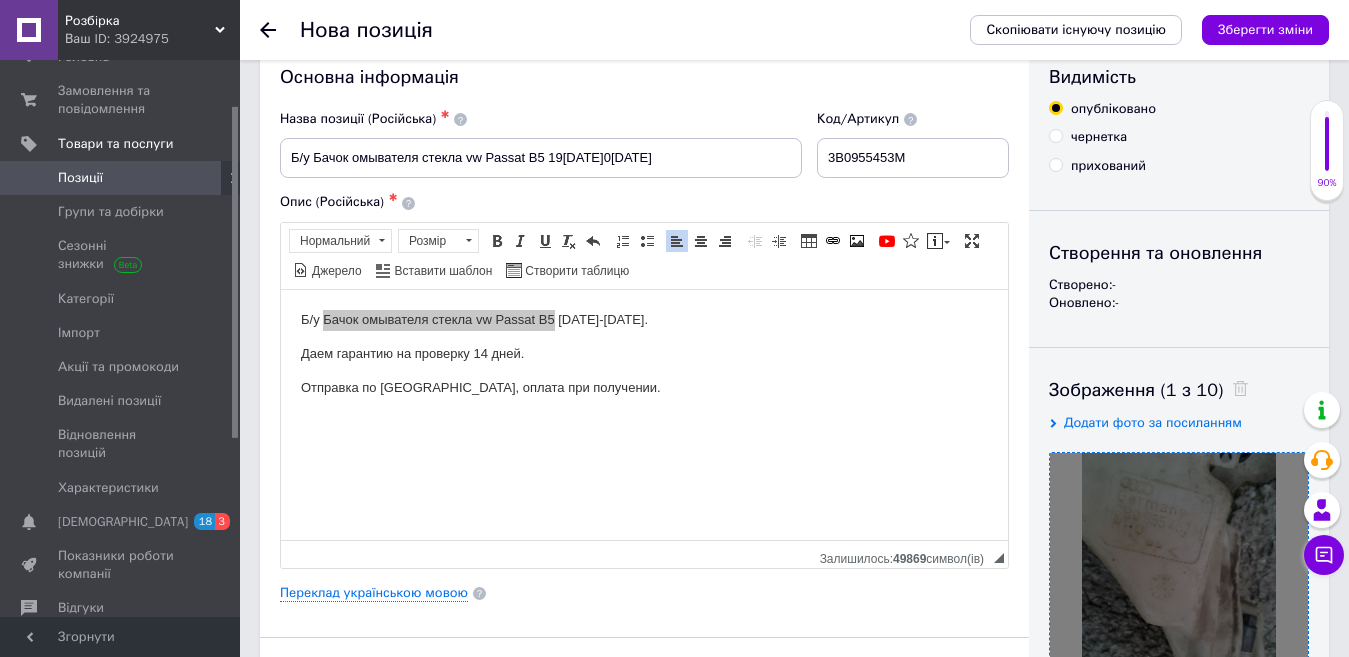 scroll, scrollTop: 0, scrollLeft: 0, axis: both 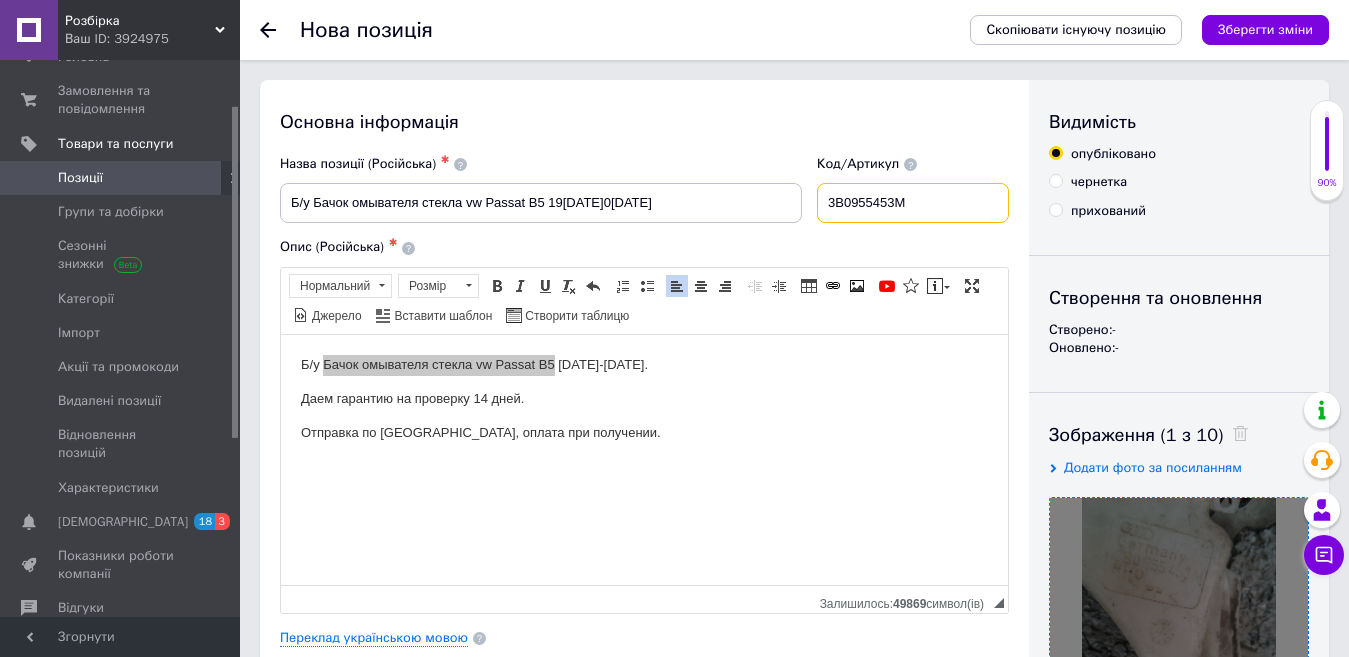 drag, startPoint x: 929, startPoint y: 202, endPoint x: 850, endPoint y: 218, distance: 80.60397 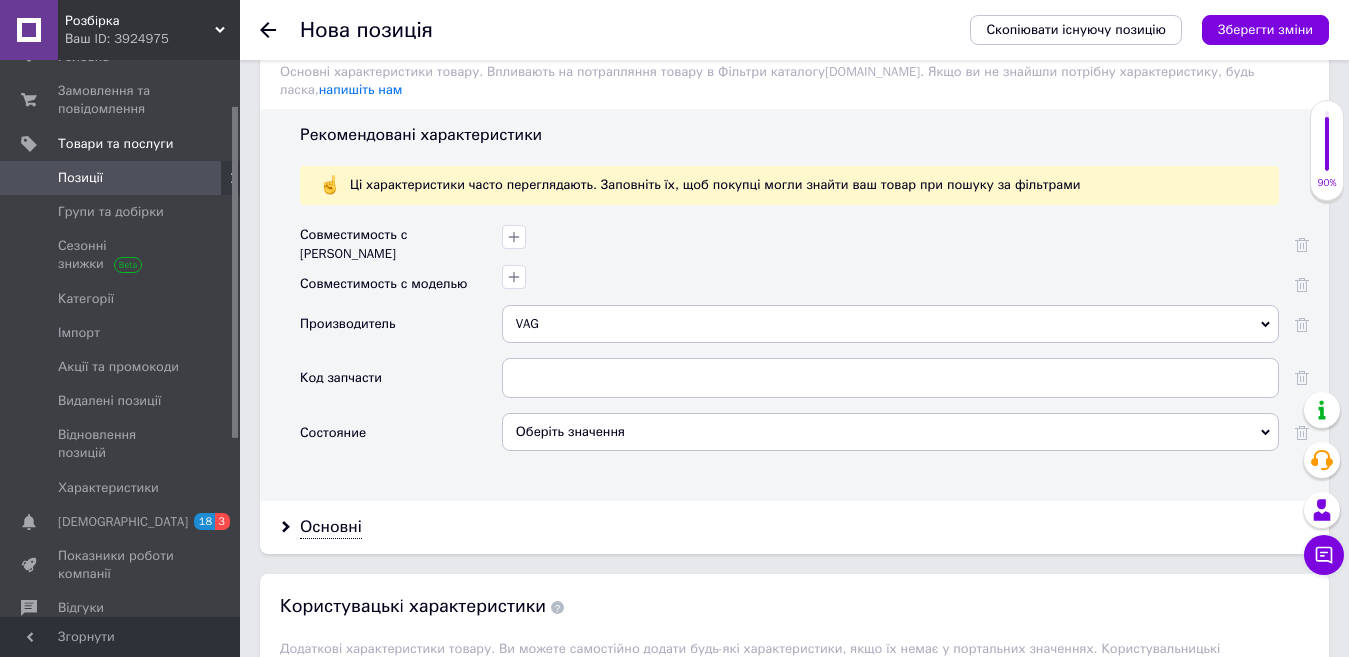 scroll, scrollTop: 1788, scrollLeft: 0, axis: vertical 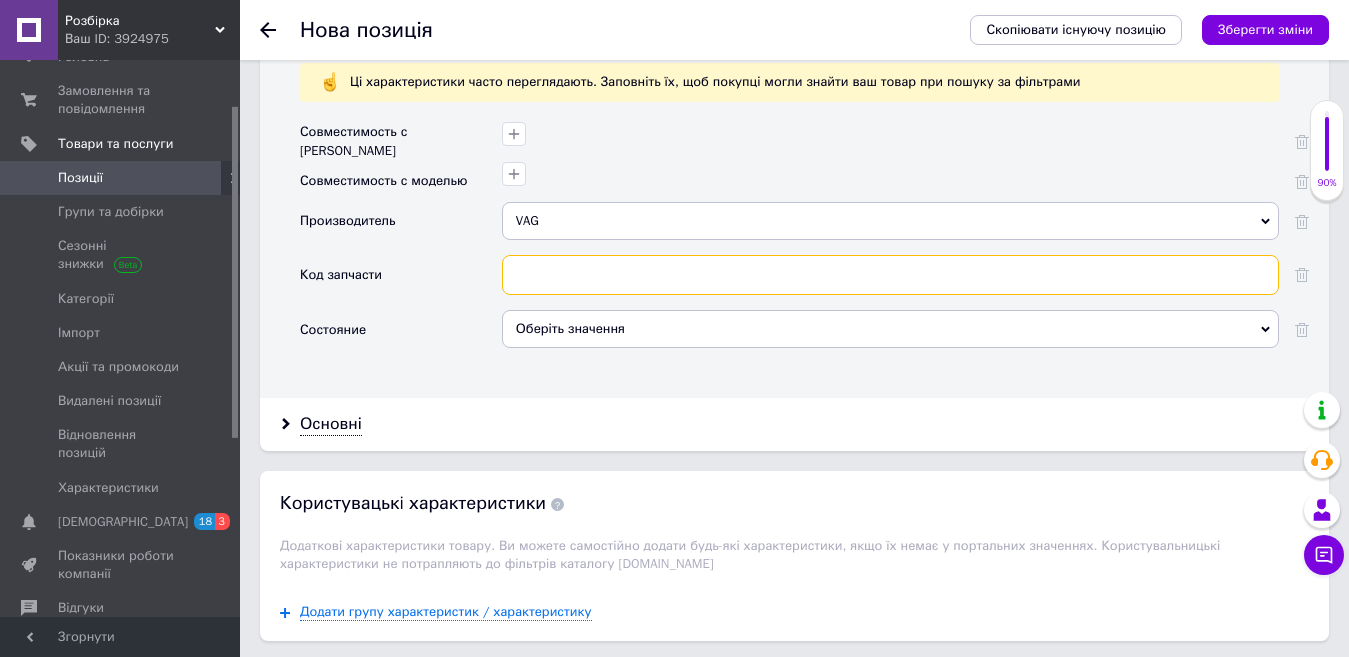 click at bounding box center [890, 275] 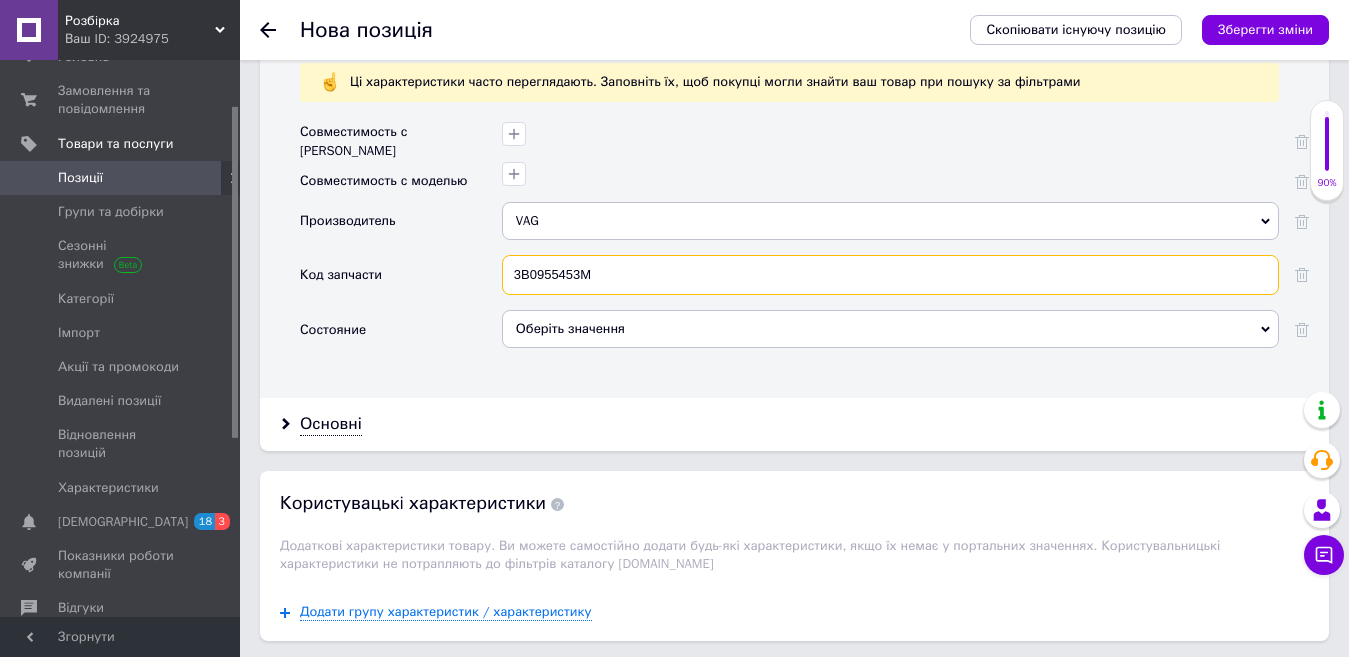 type on "3B0955453M" 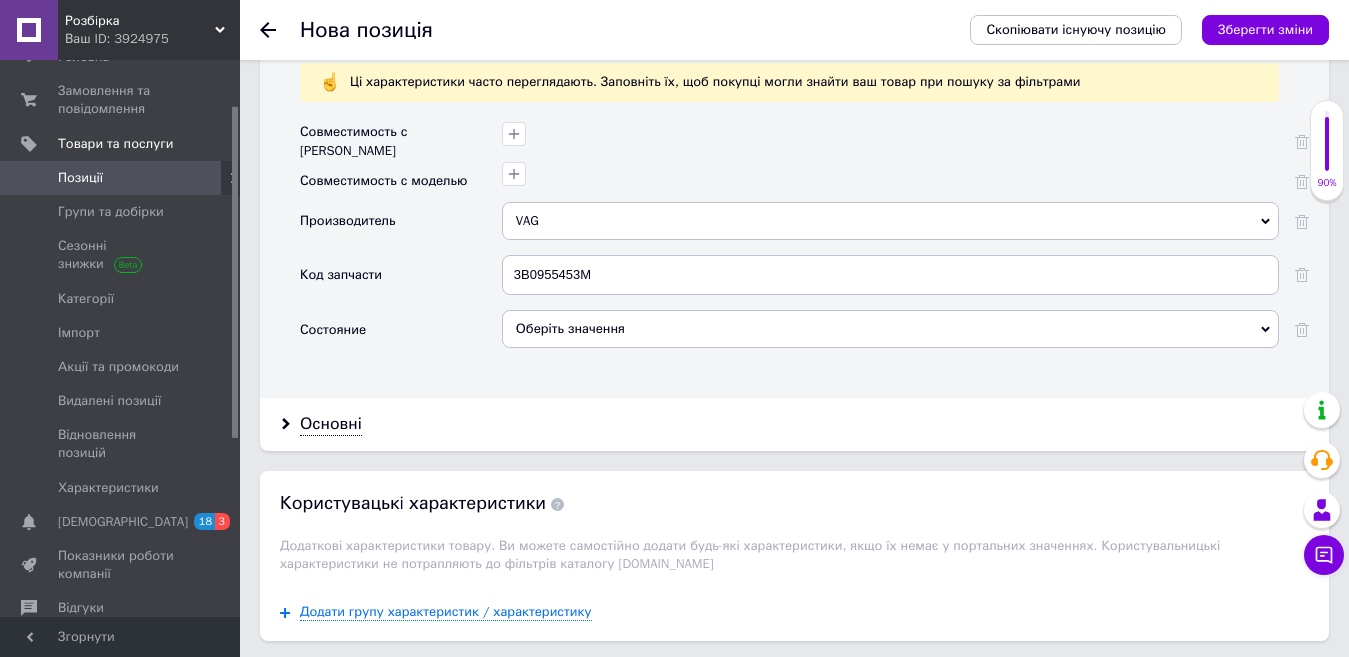 click on "Оберіть значення" at bounding box center [890, 329] 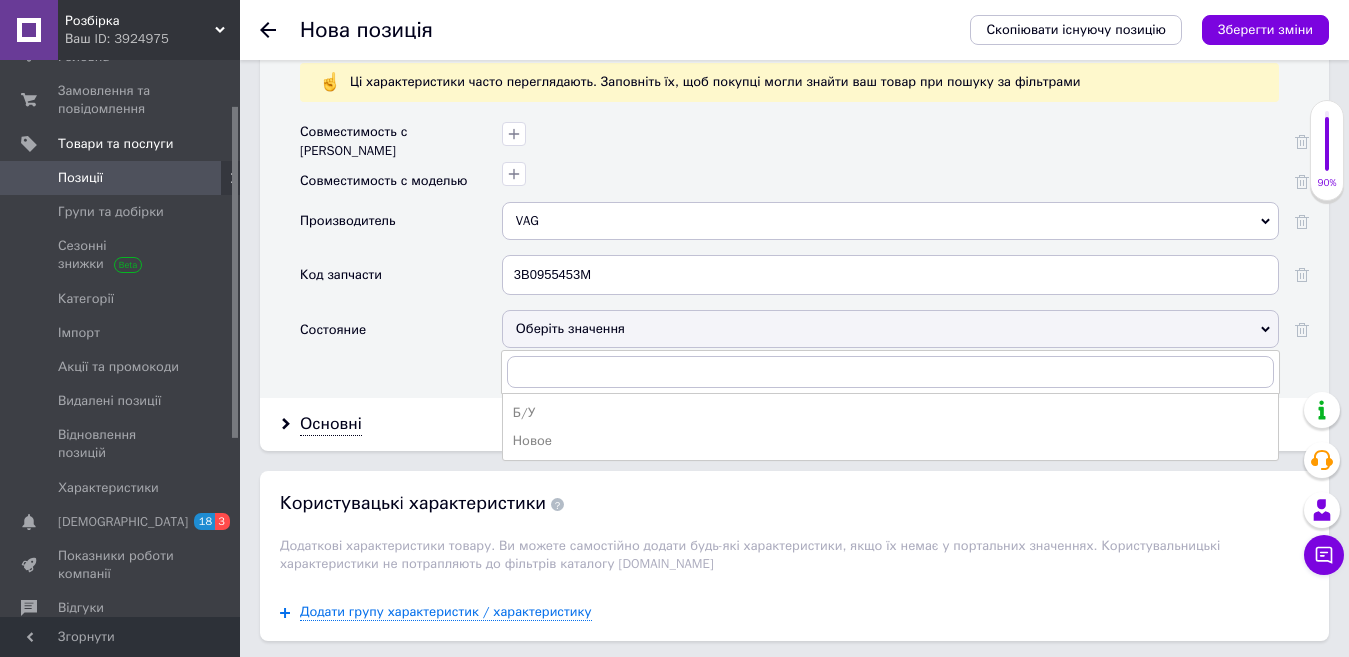 drag, startPoint x: 520, startPoint y: 396, endPoint x: 380, endPoint y: 453, distance: 151.15886 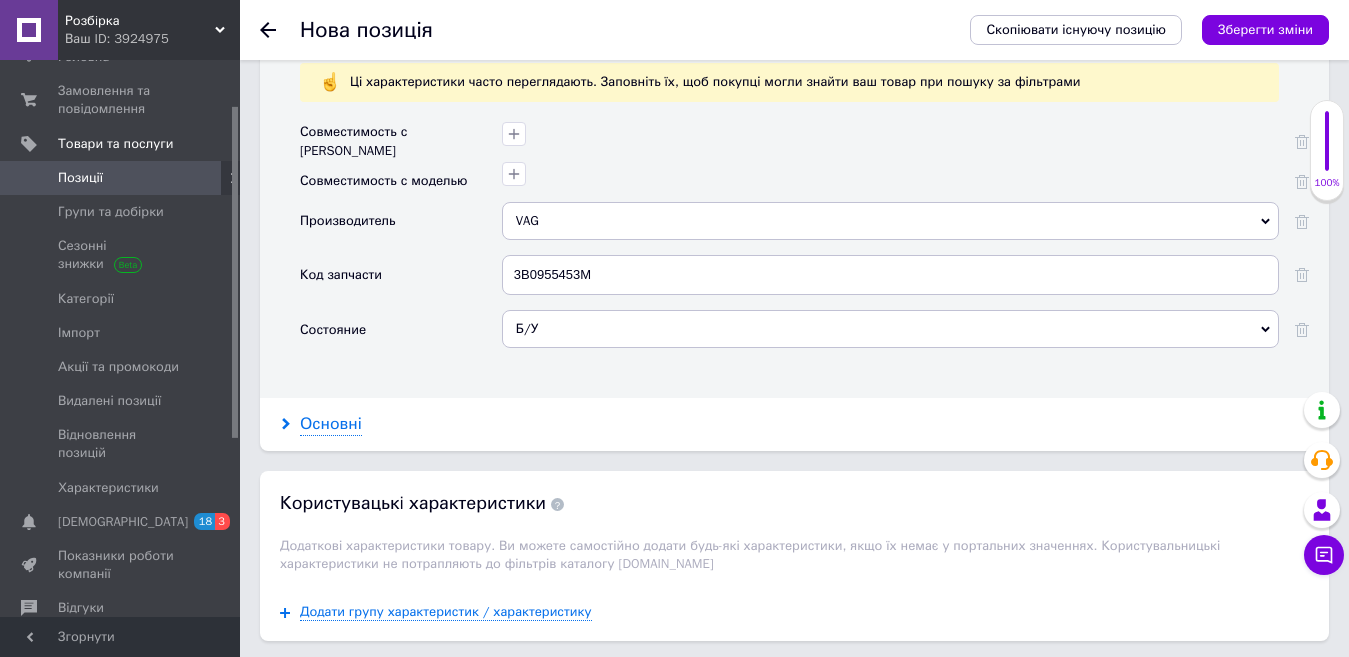 click on "Основні" at bounding box center (331, 424) 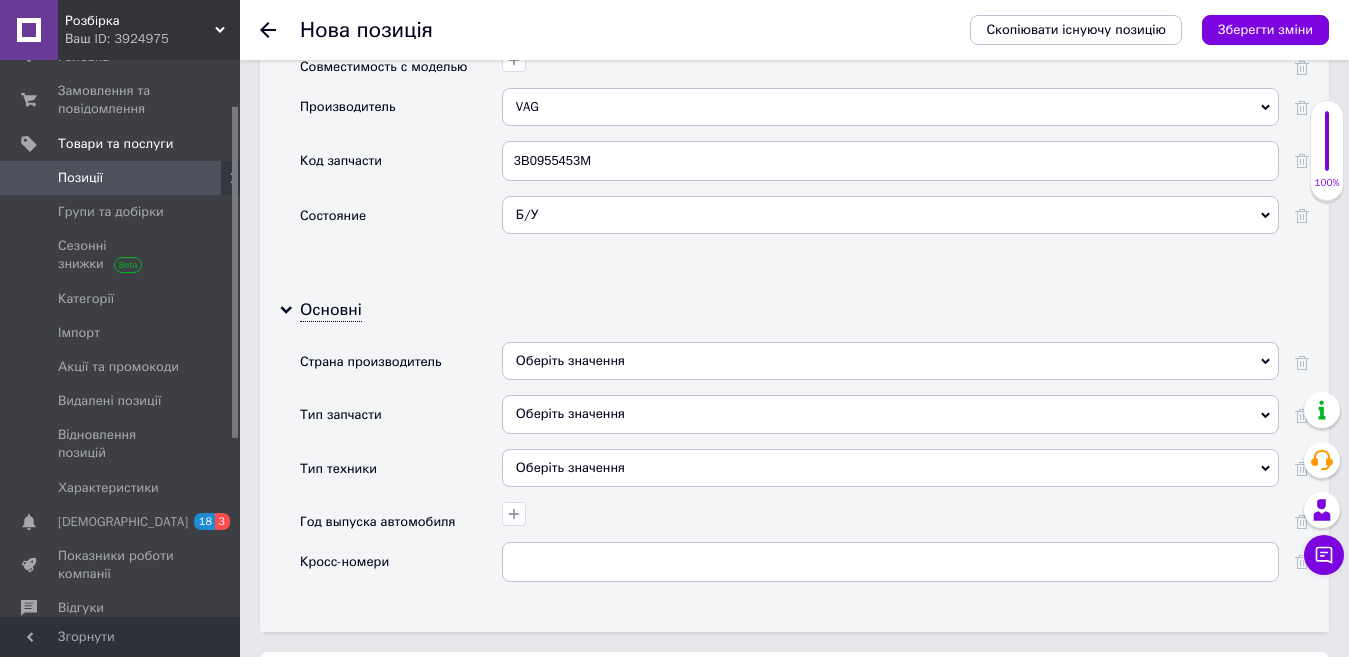 scroll, scrollTop: 1953, scrollLeft: 0, axis: vertical 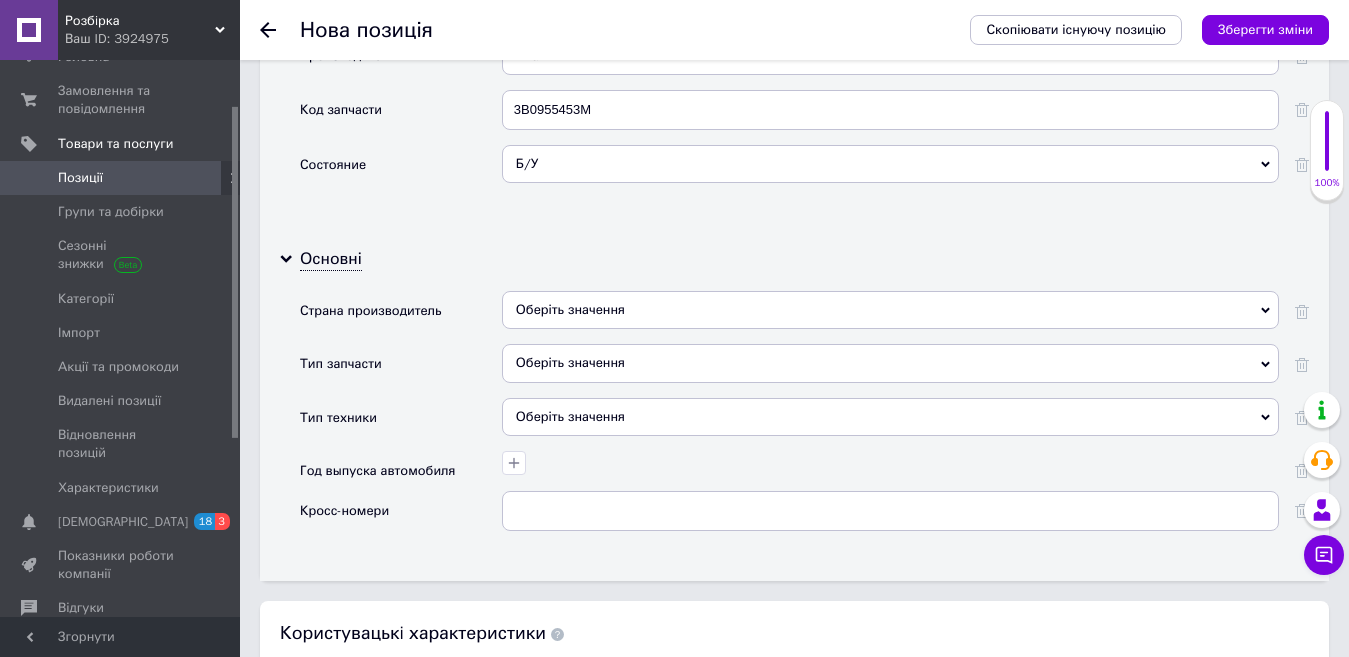 click on "Оберіть значення" at bounding box center (890, 363) 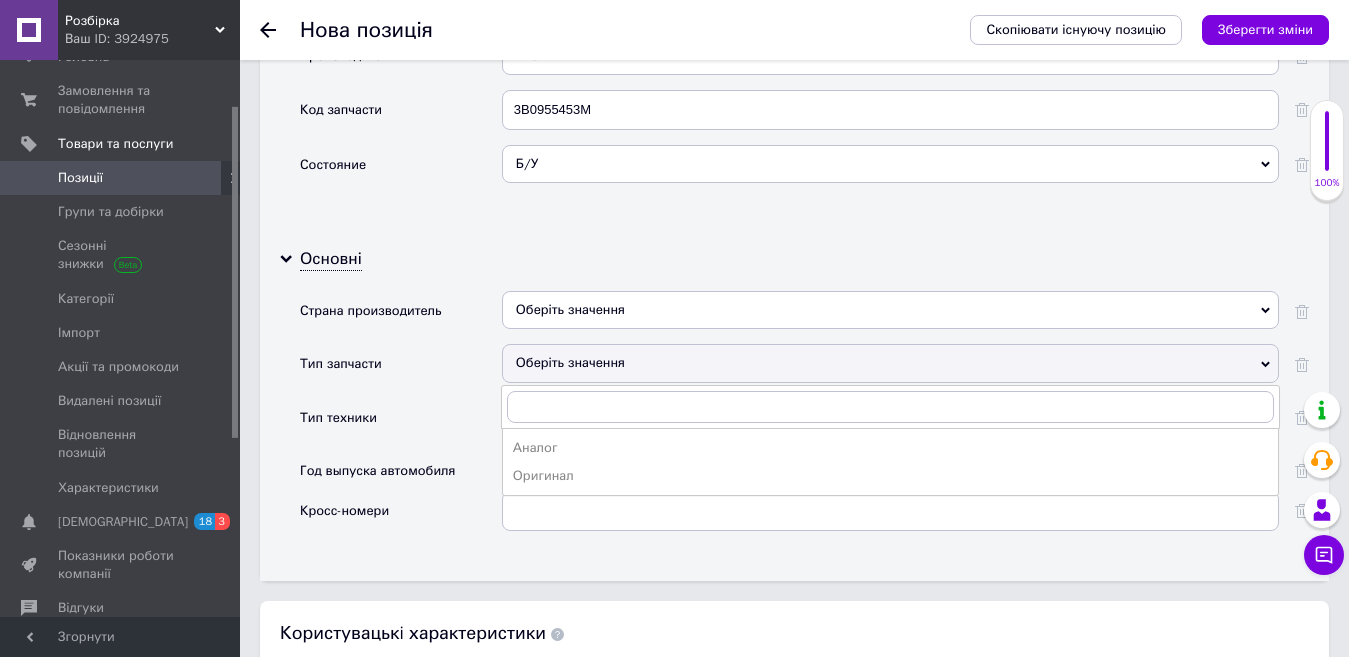 drag, startPoint x: 532, startPoint y: 460, endPoint x: 518, endPoint y: 446, distance: 19.79899 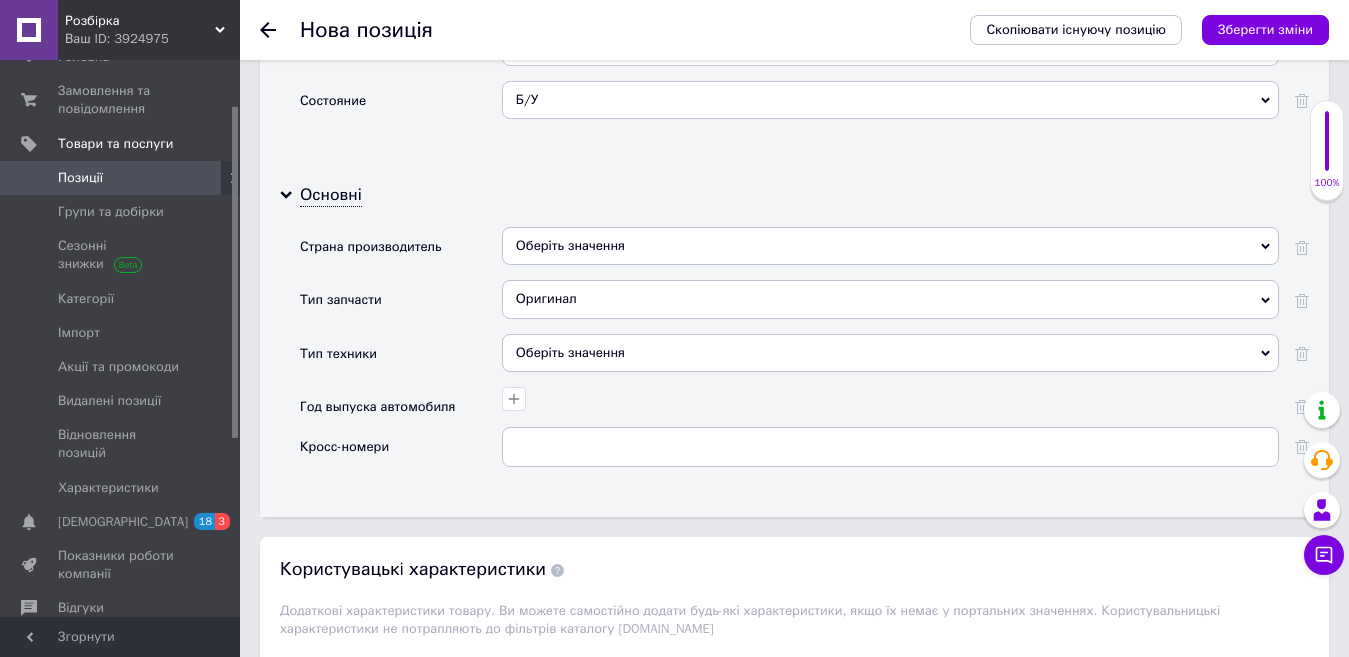 scroll, scrollTop: 2053, scrollLeft: 0, axis: vertical 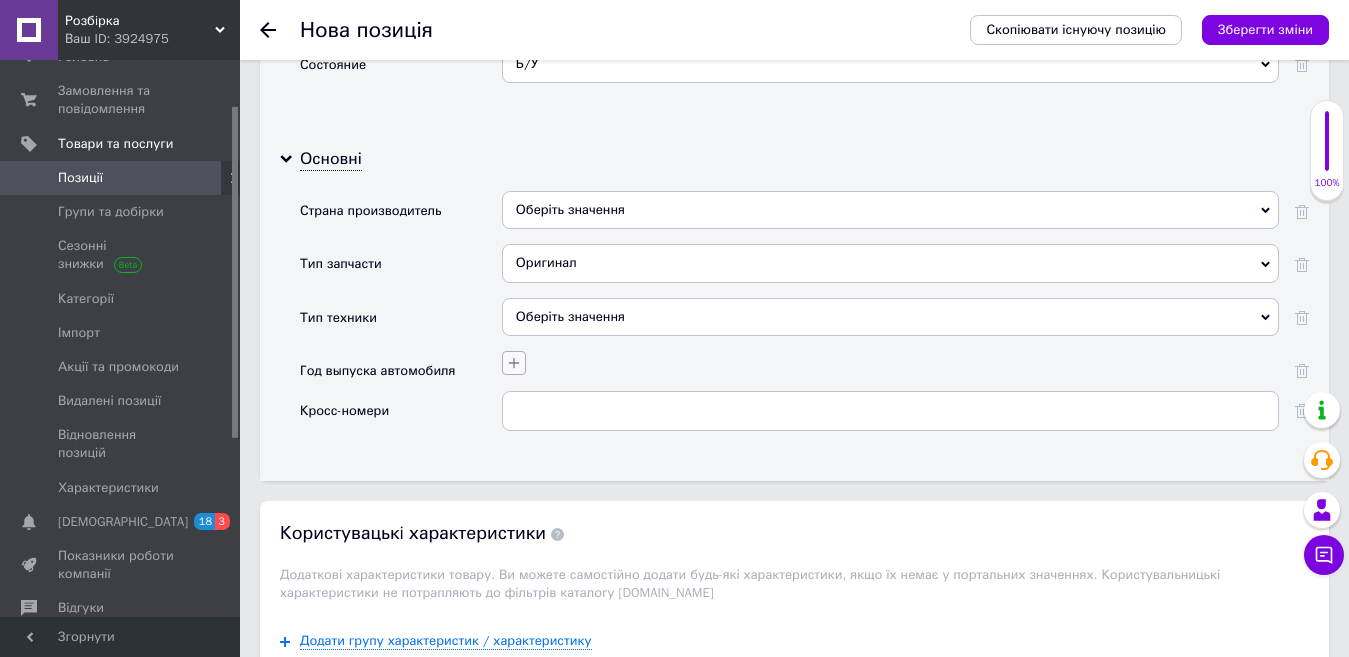 click 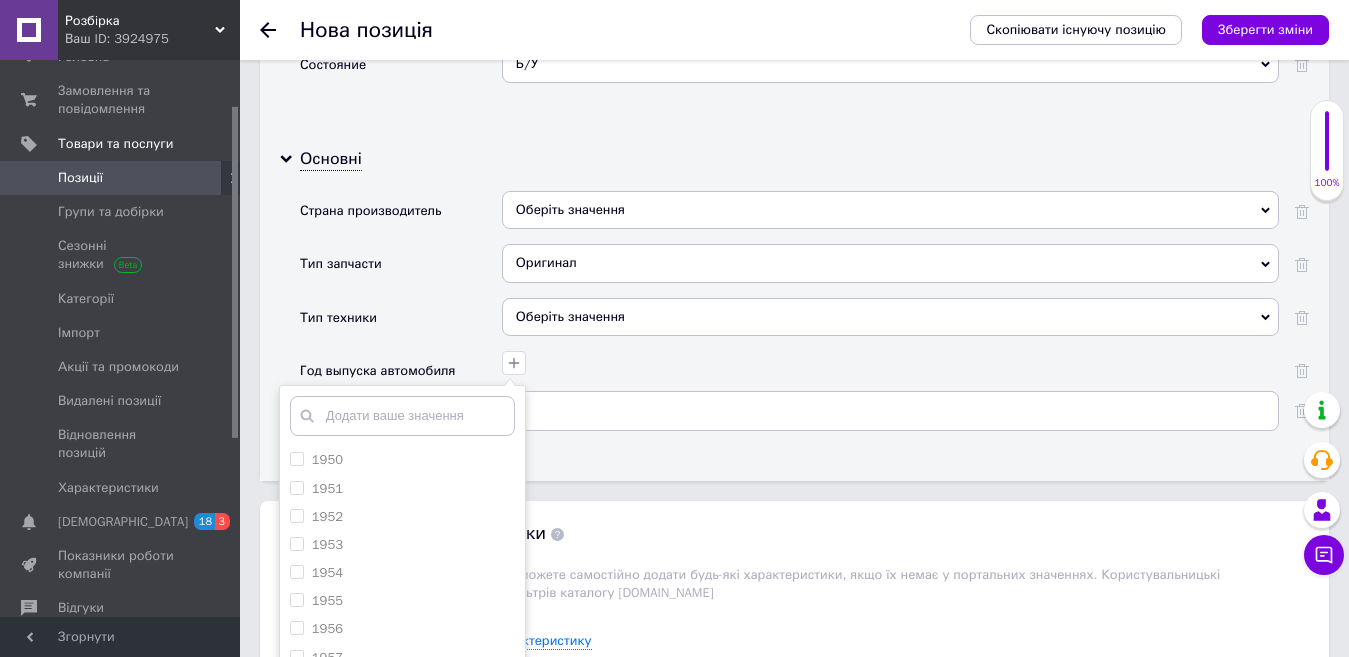 scroll, scrollTop: 2192, scrollLeft: 0, axis: vertical 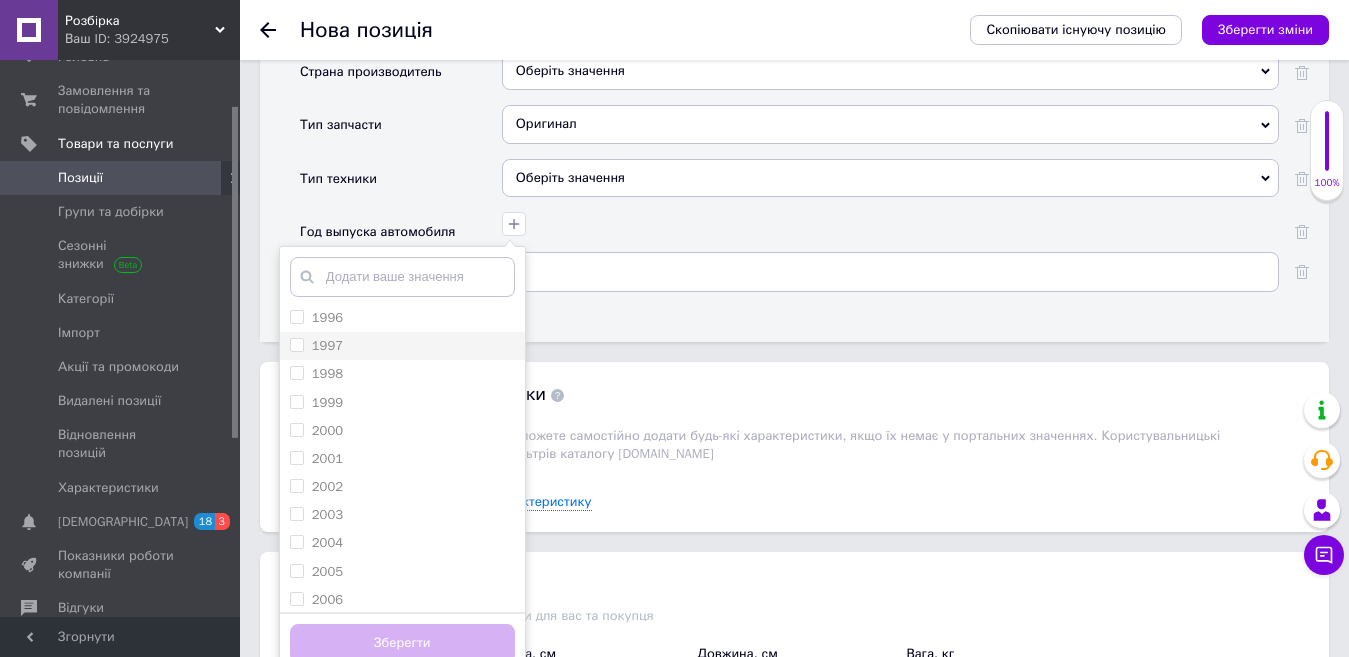 click on "1997" at bounding box center [327, 345] 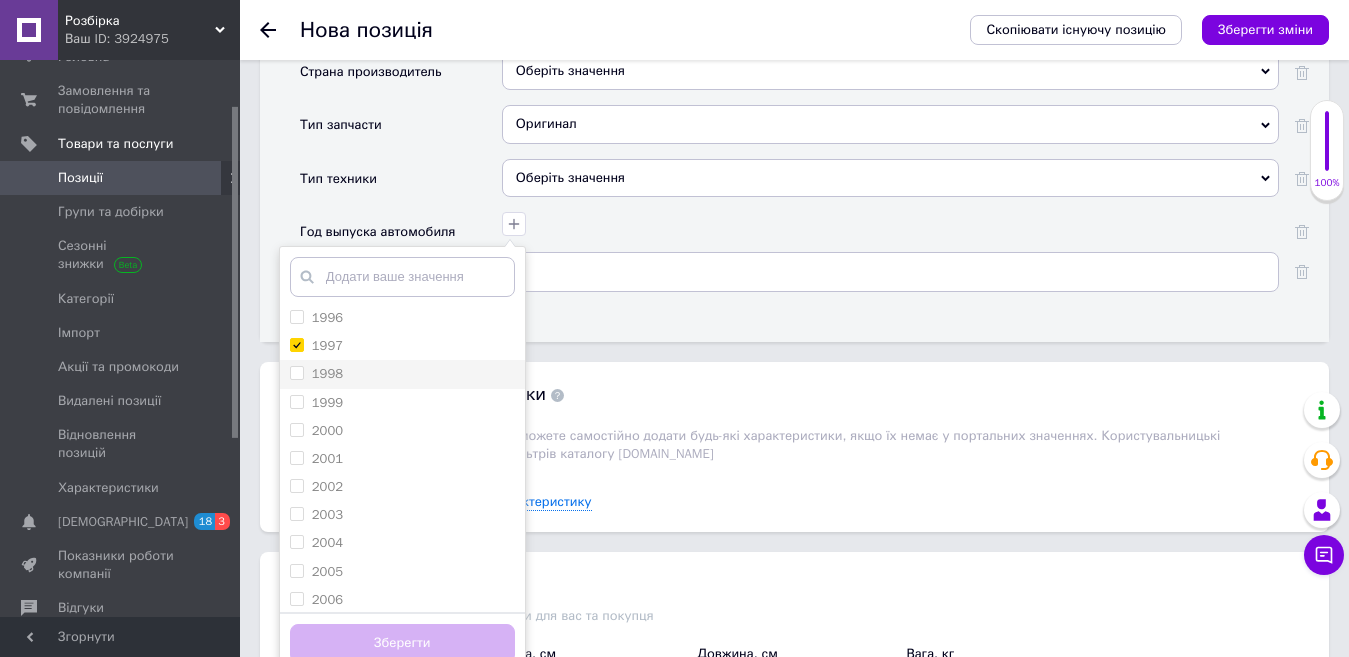 checkbox on "true" 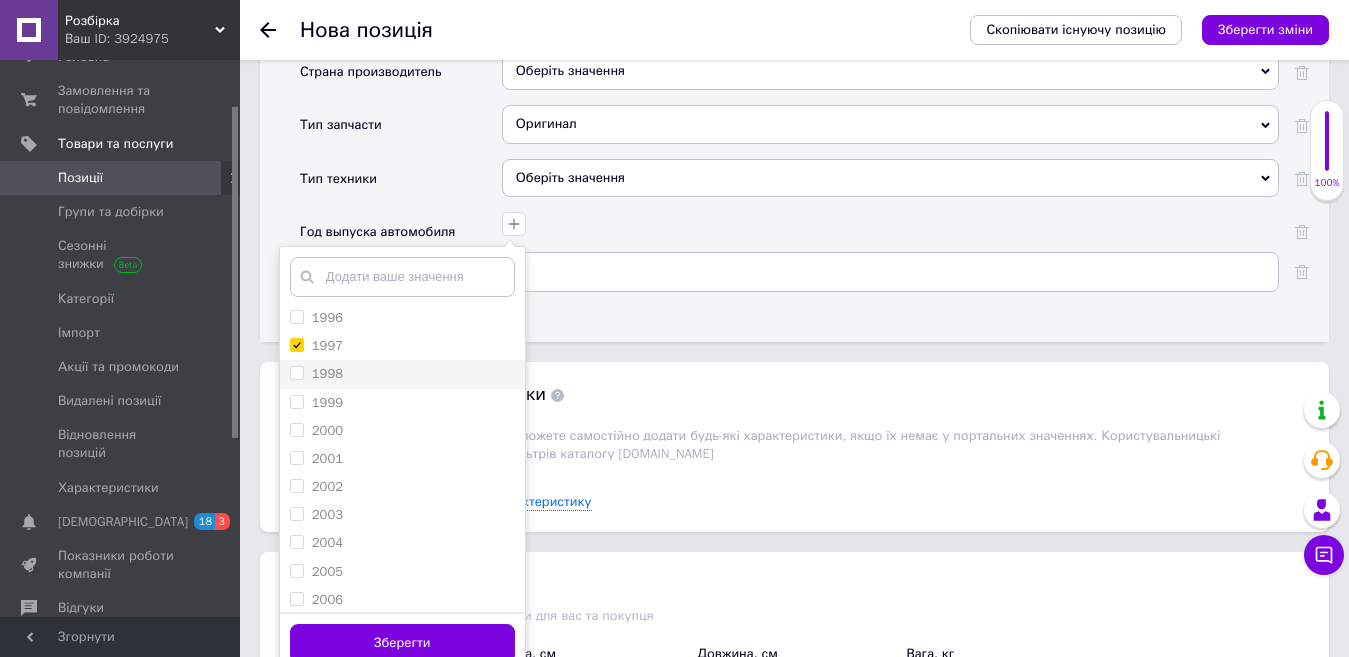 click on "1998" at bounding box center (327, 373) 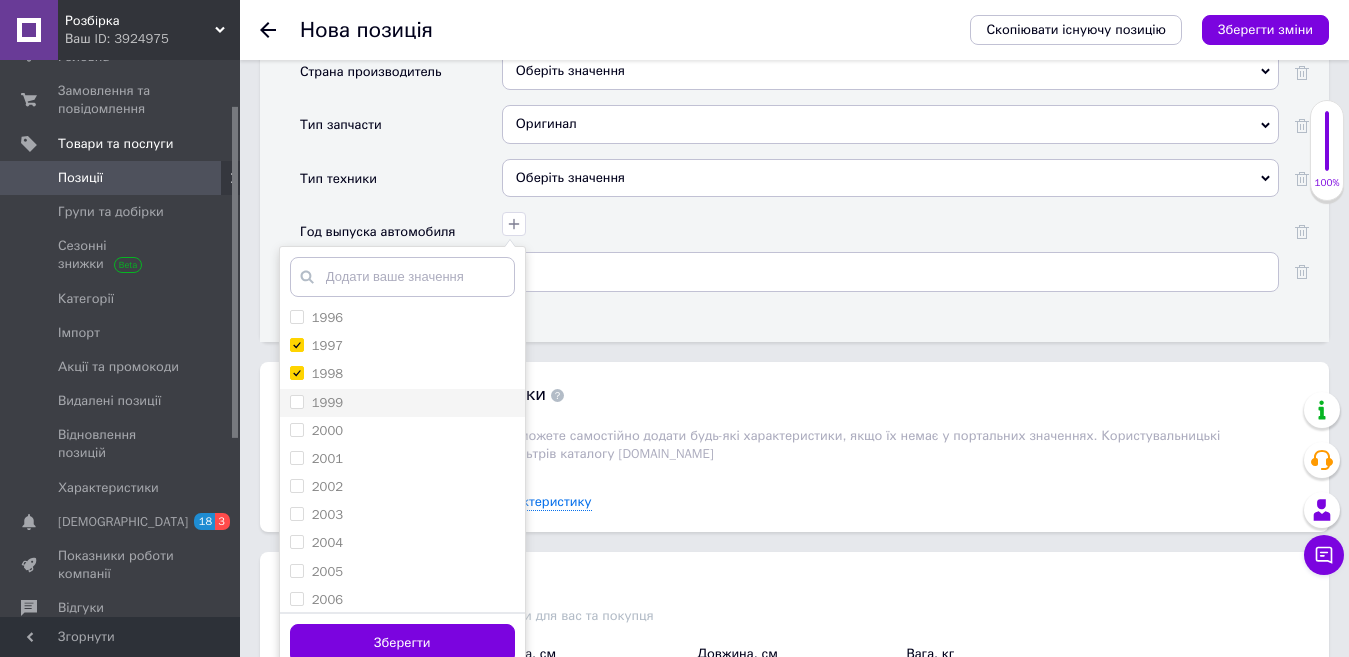 checkbox on "true" 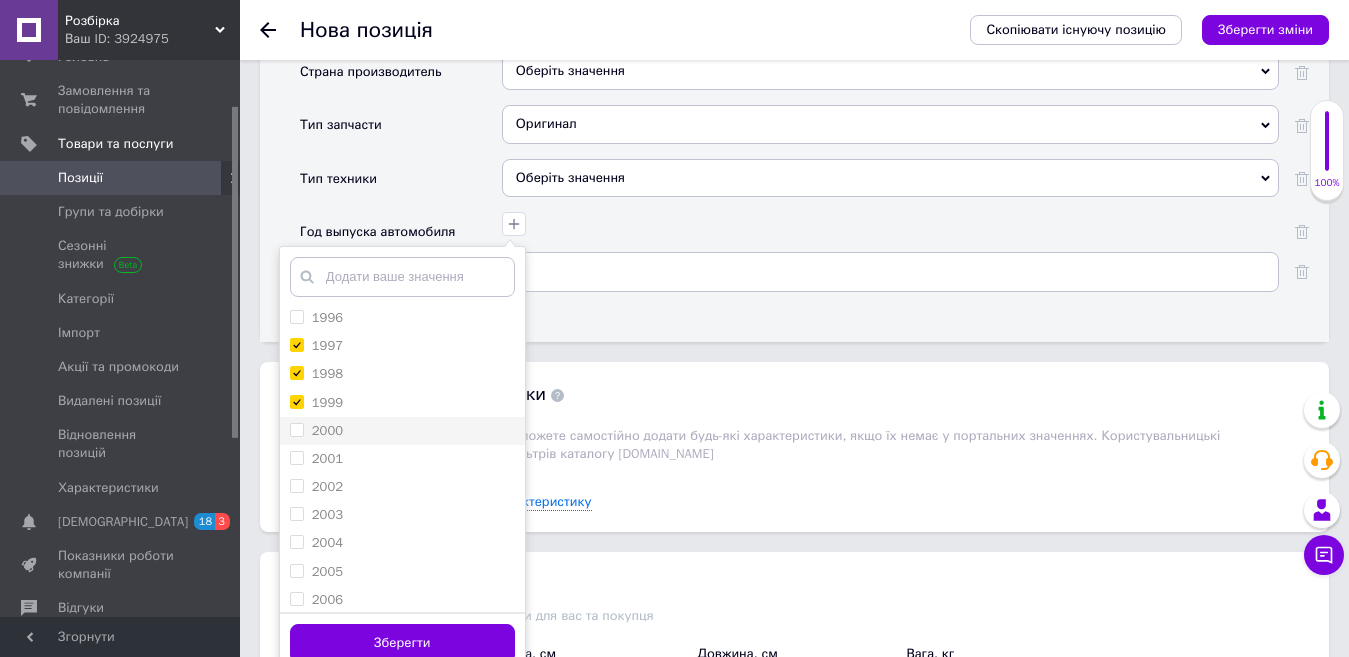 checkbox on "true" 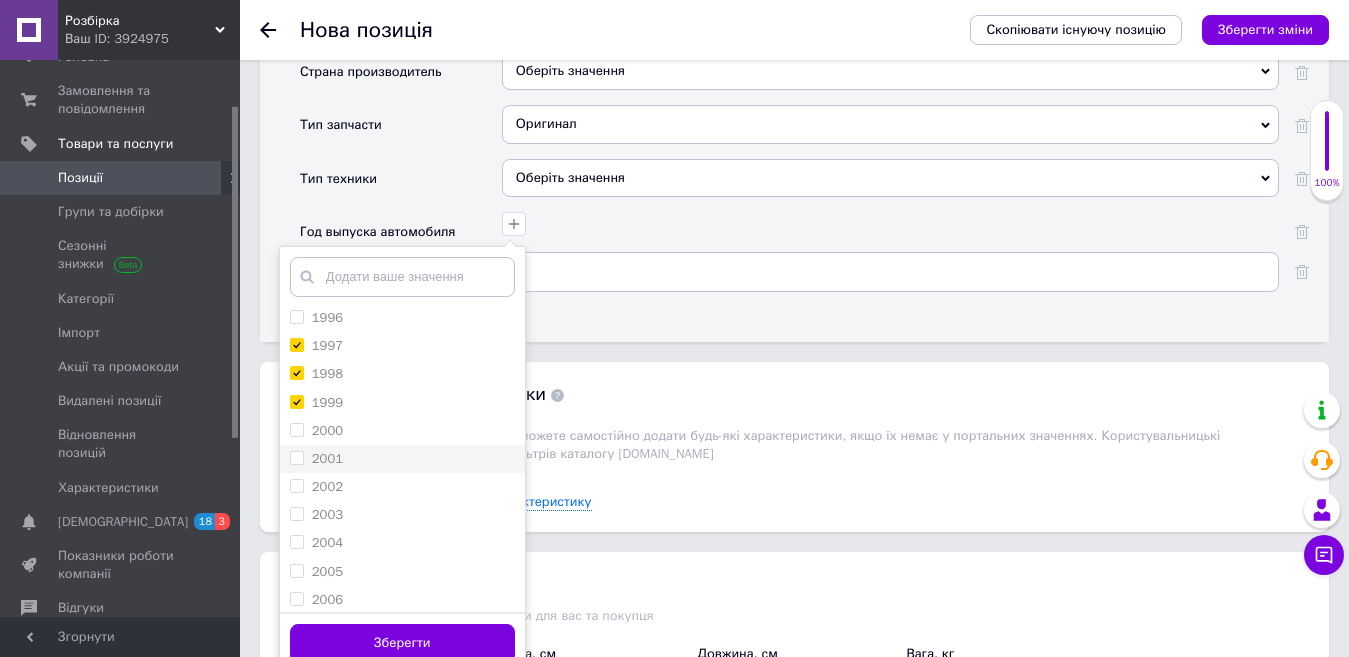 drag, startPoint x: 323, startPoint y: 405, endPoint x: 328, endPoint y: 440, distance: 35.35534 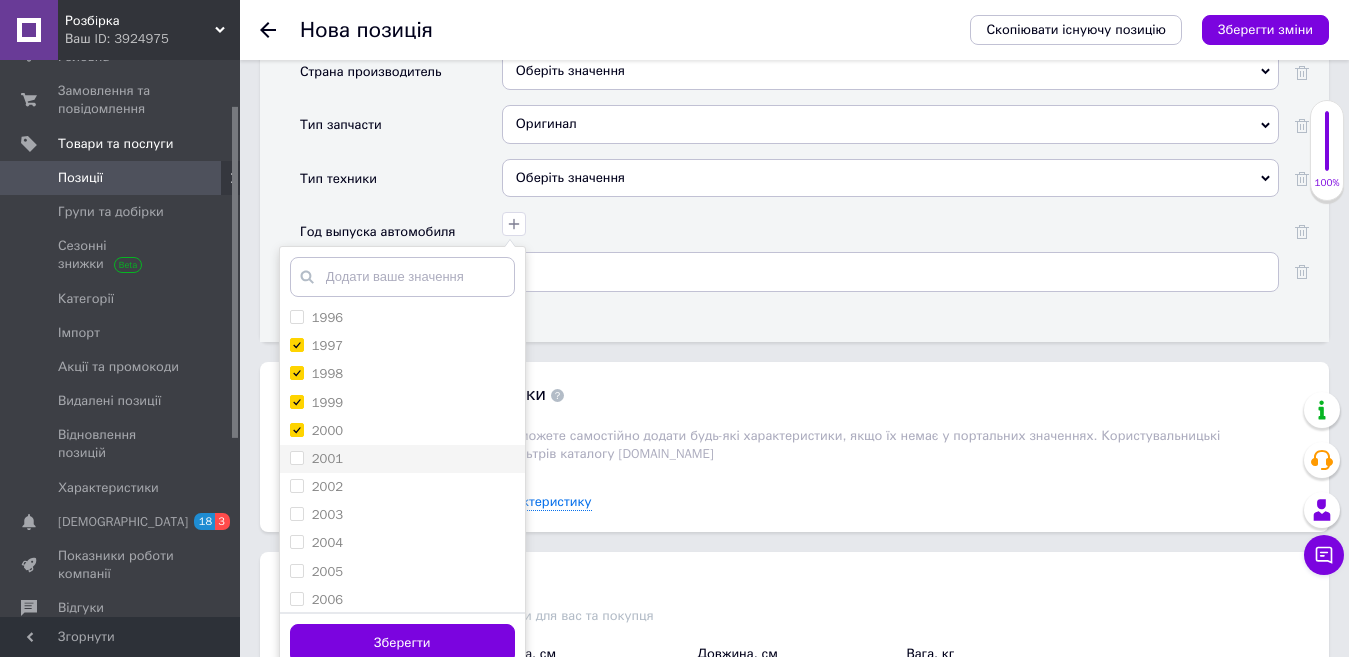 checkbox on "true" 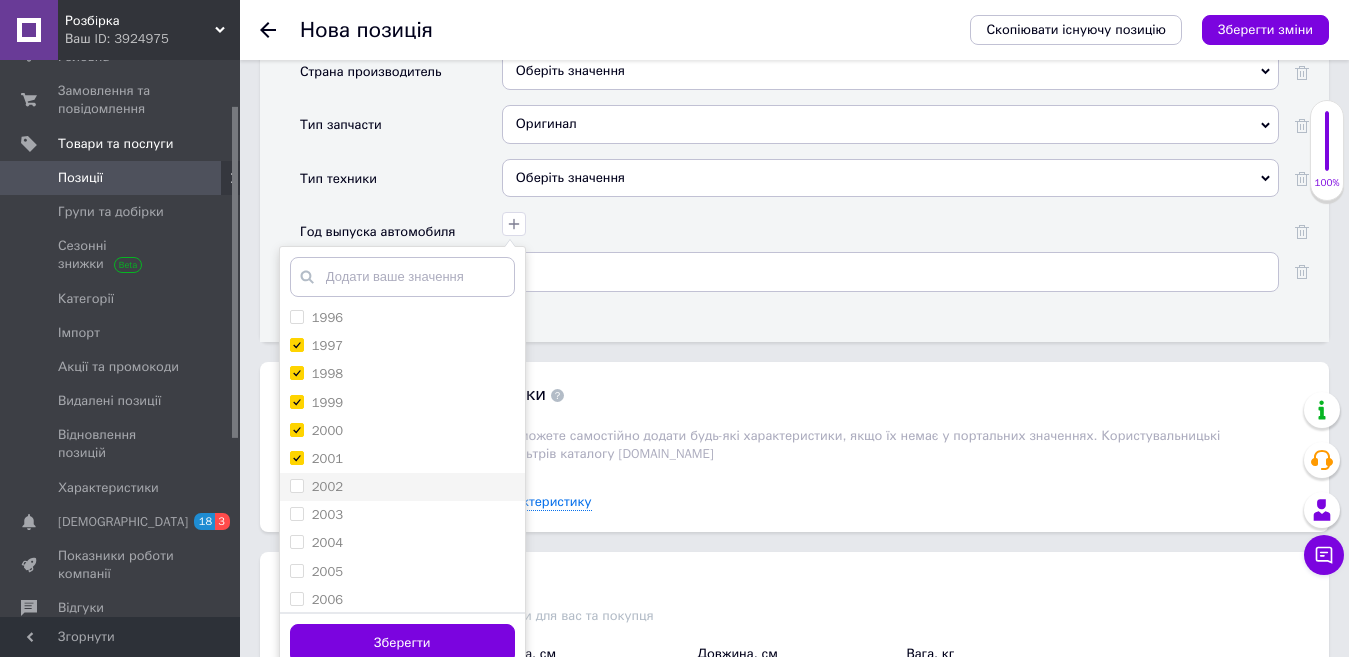 checkbox on "true" 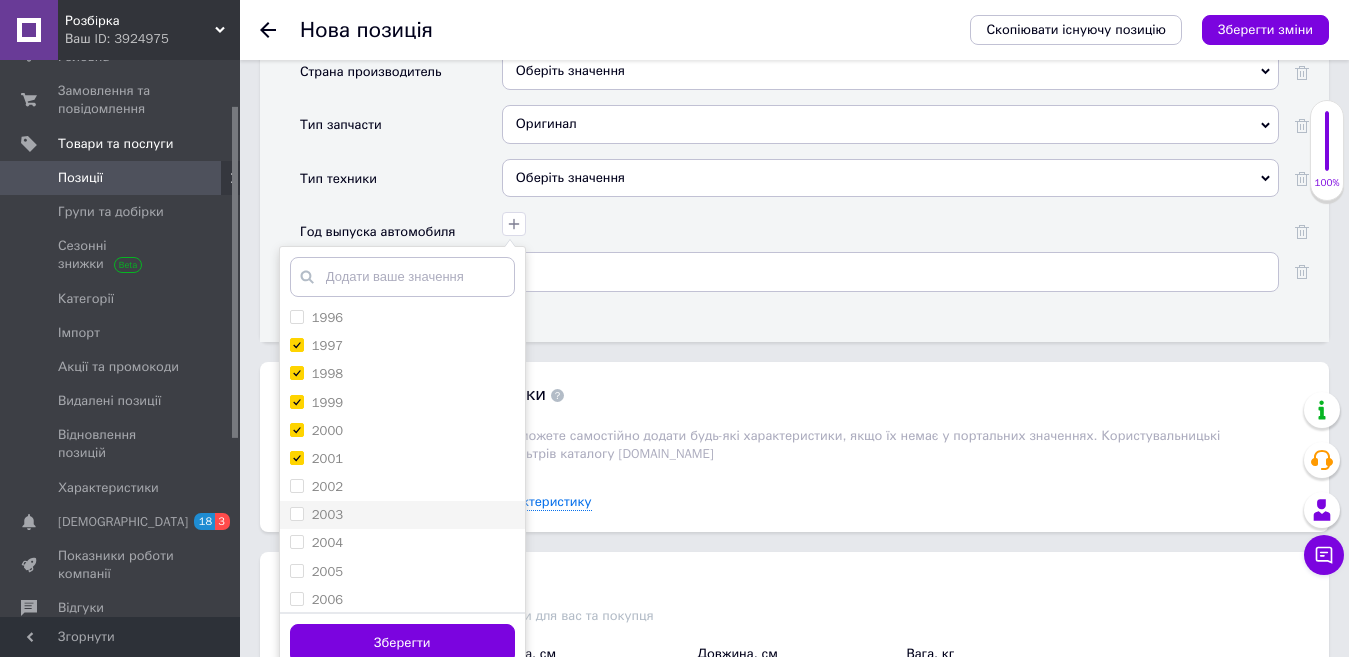 drag, startPoint x: 325, startPoint y: 469, endPoint x: 324, endPoint y: 490, distance: 21.023796 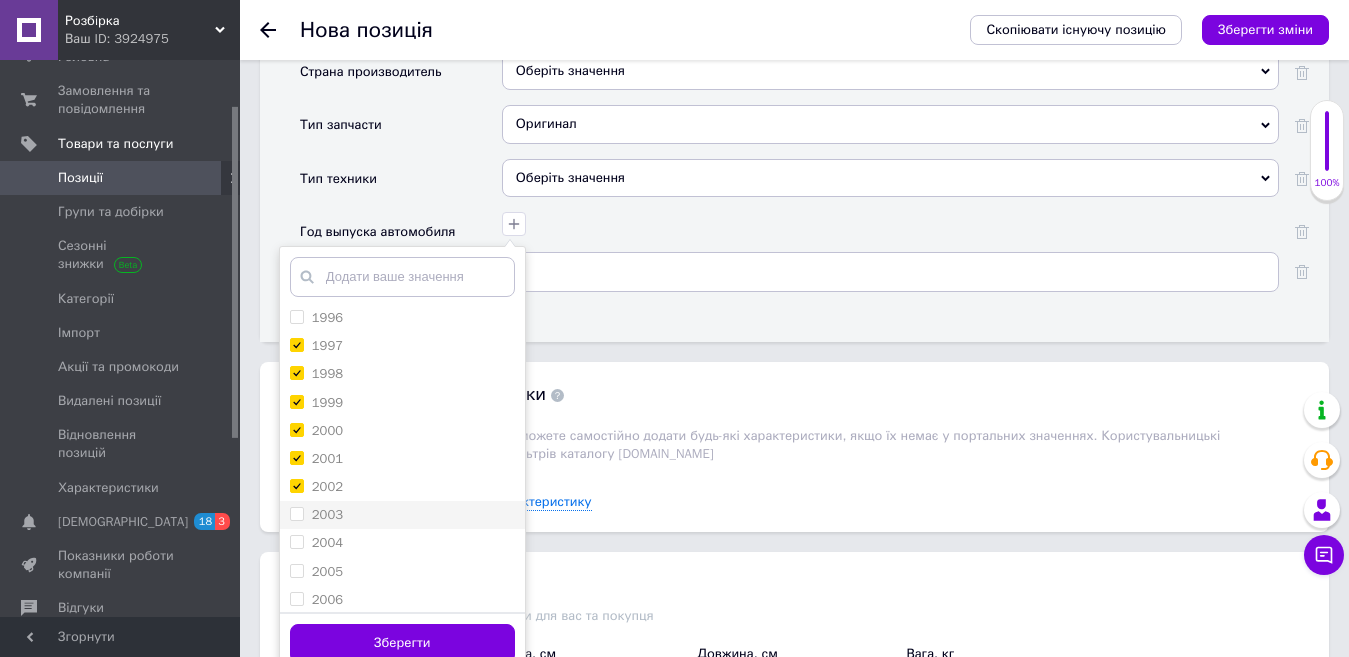 checkbox on "true" 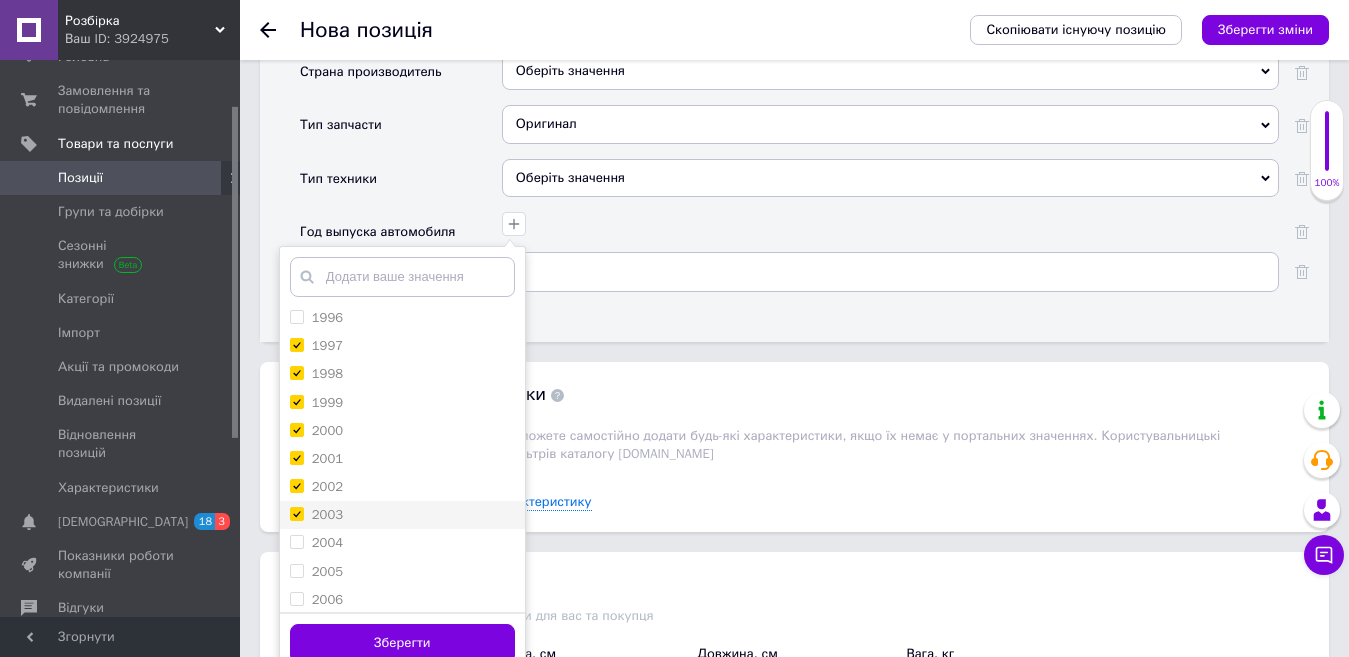 checkbox on "true" 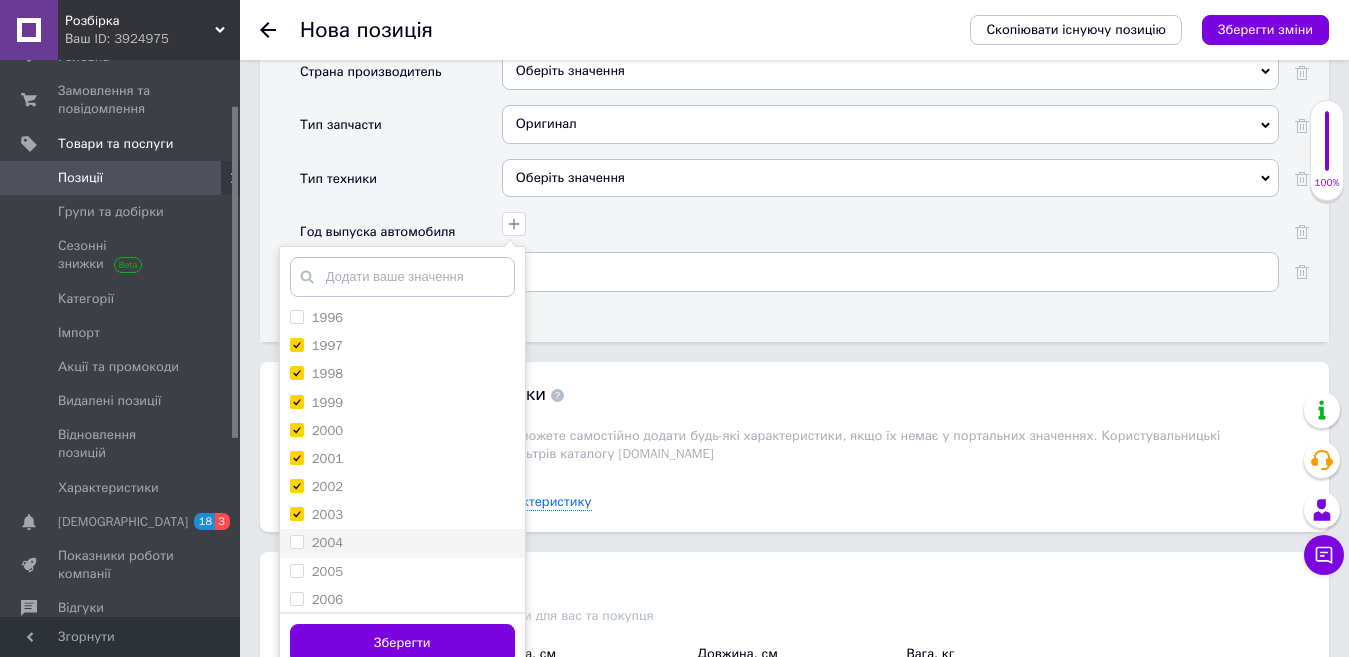 click on "2004" at bounding box center [327, 542] 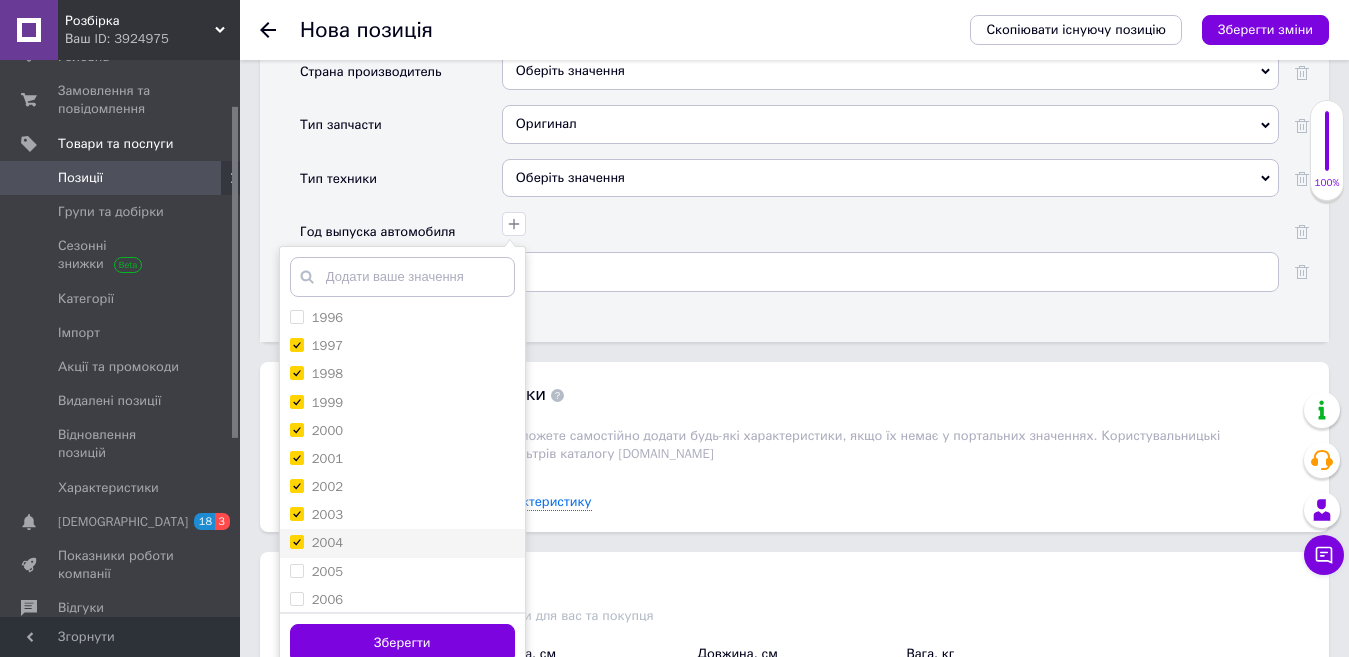 click on "2004" at bounding box center (327, 542) 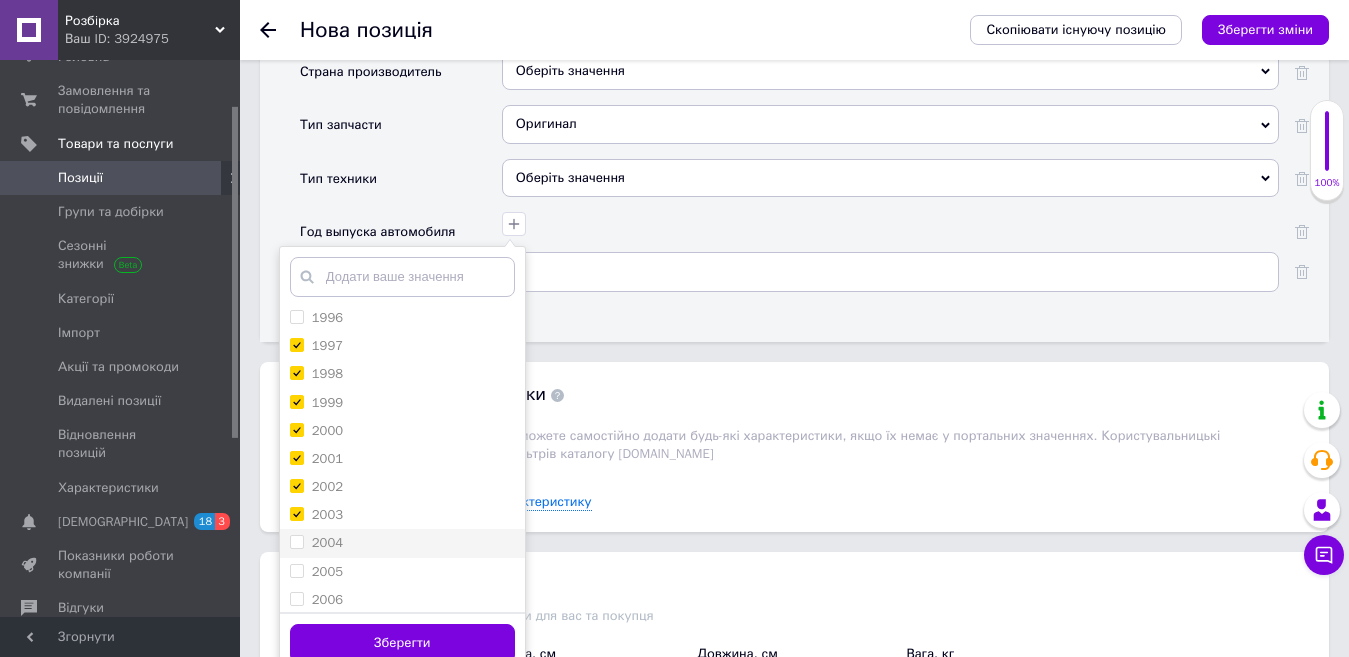 click on "2004" at bounding box center (327, 542) 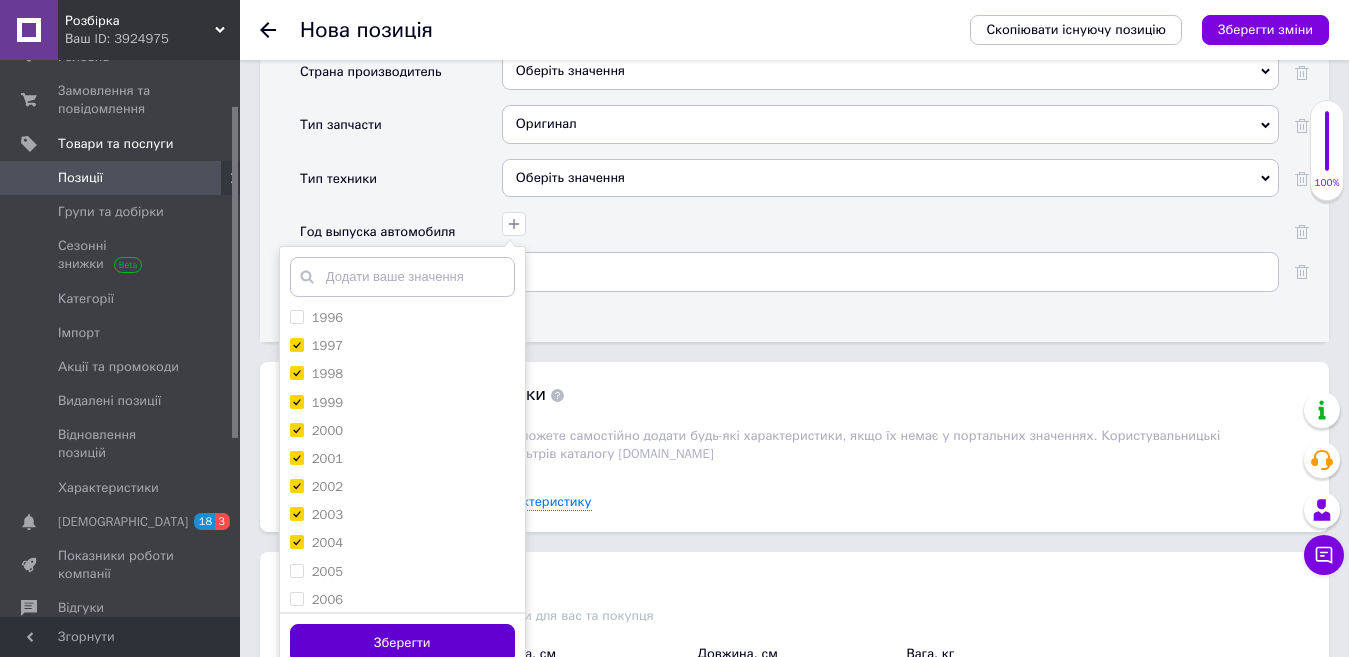 checkbox on "true" 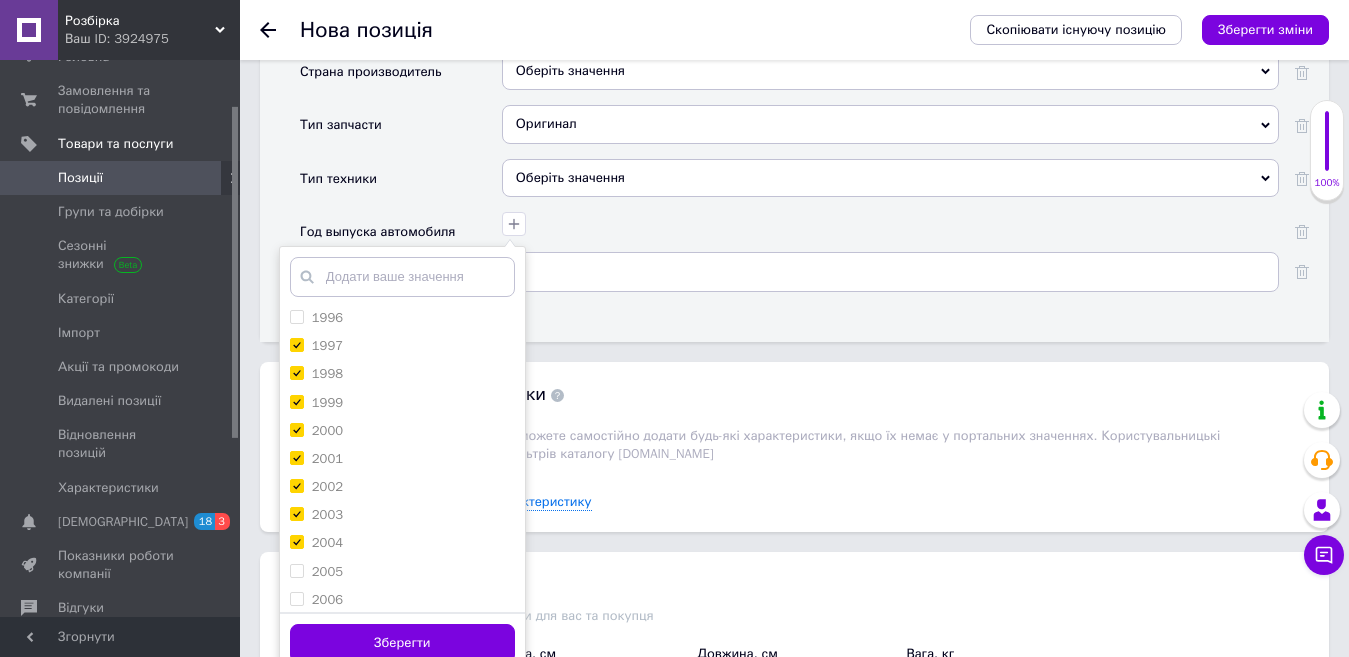 click on "Зберегти" at bounding box center [402, 643] 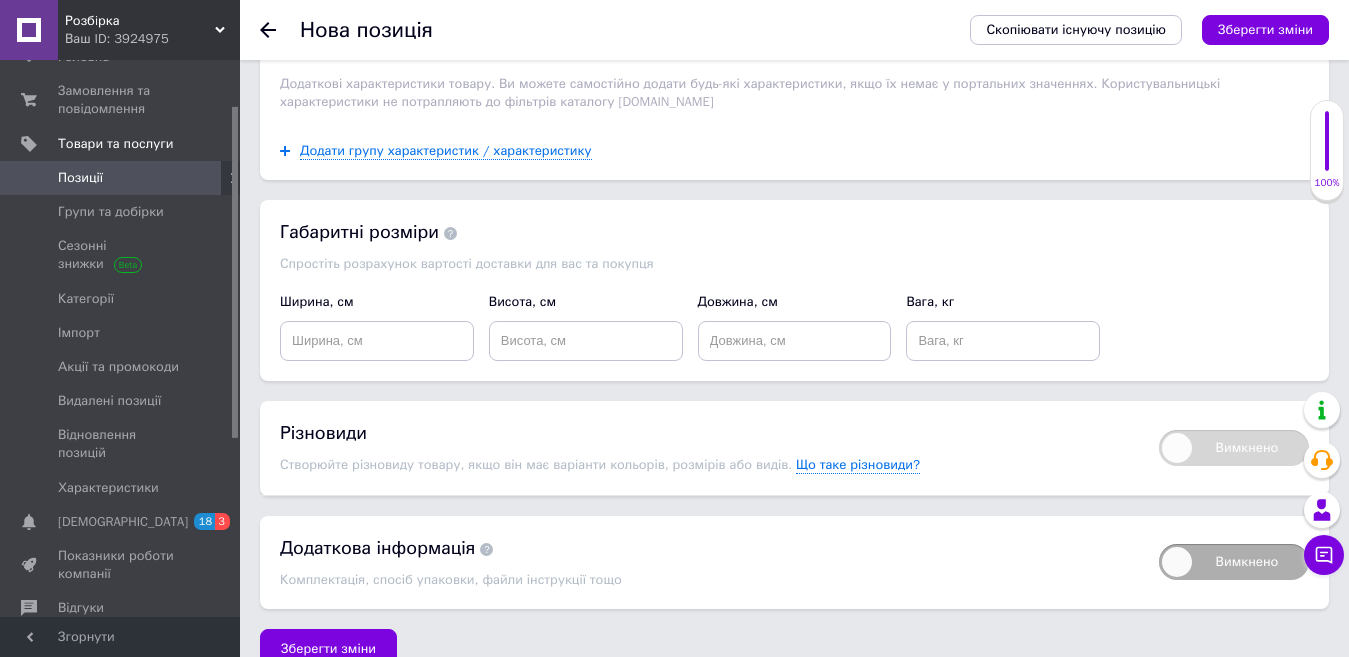 scroll, scrollTop: 2560, scrollLeft: 0, axis: vertical 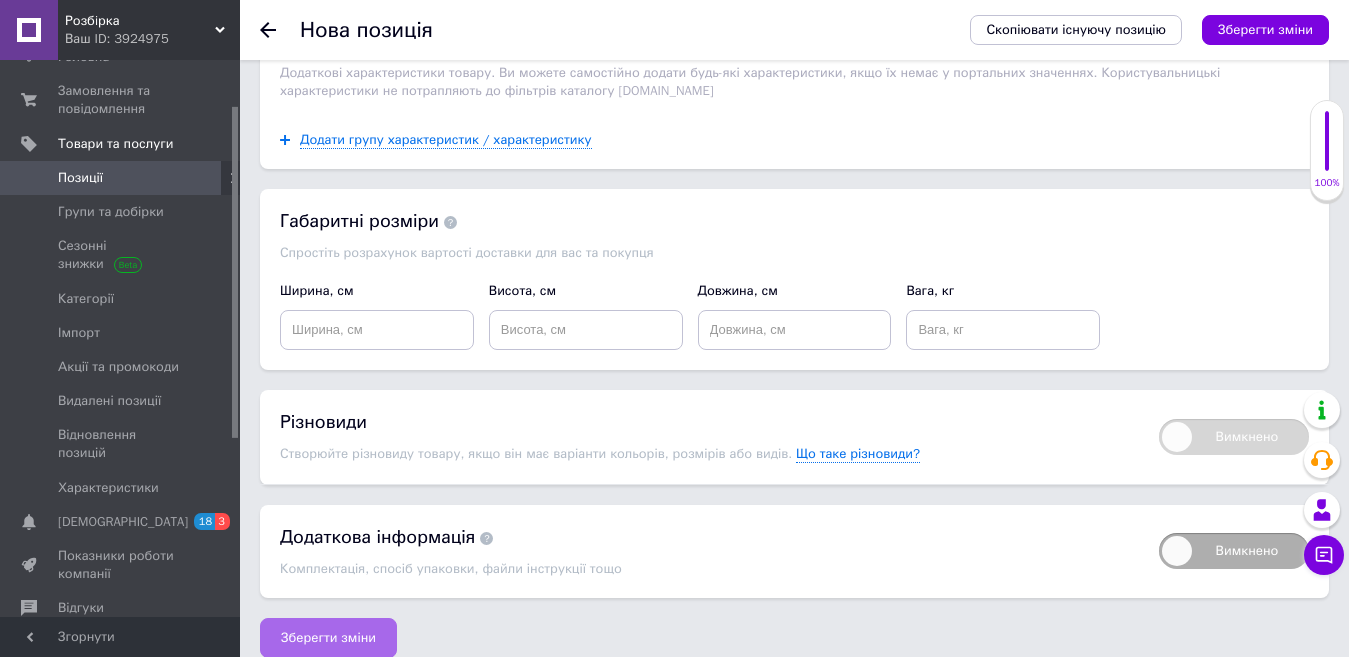 click on "Зберегти зміни" at bounding box center [328, 638] 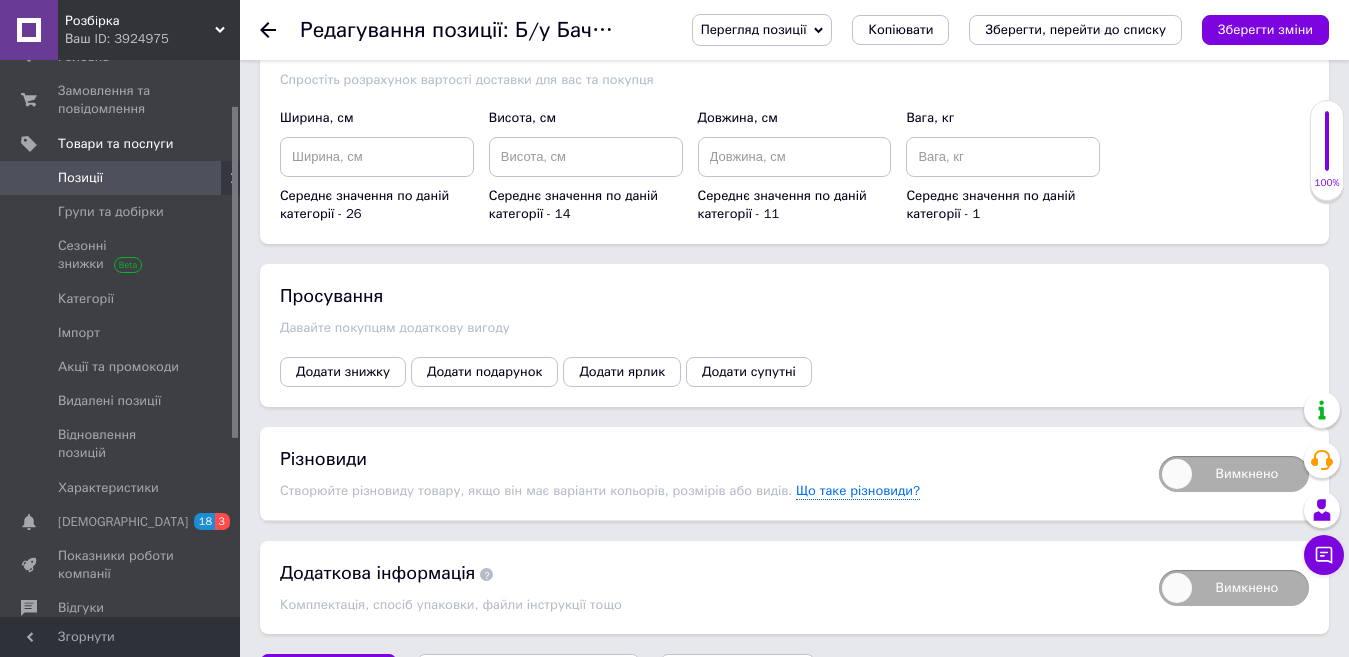 scroll, scrollTop: 2446, scrollLeft: 0, axis: vertical 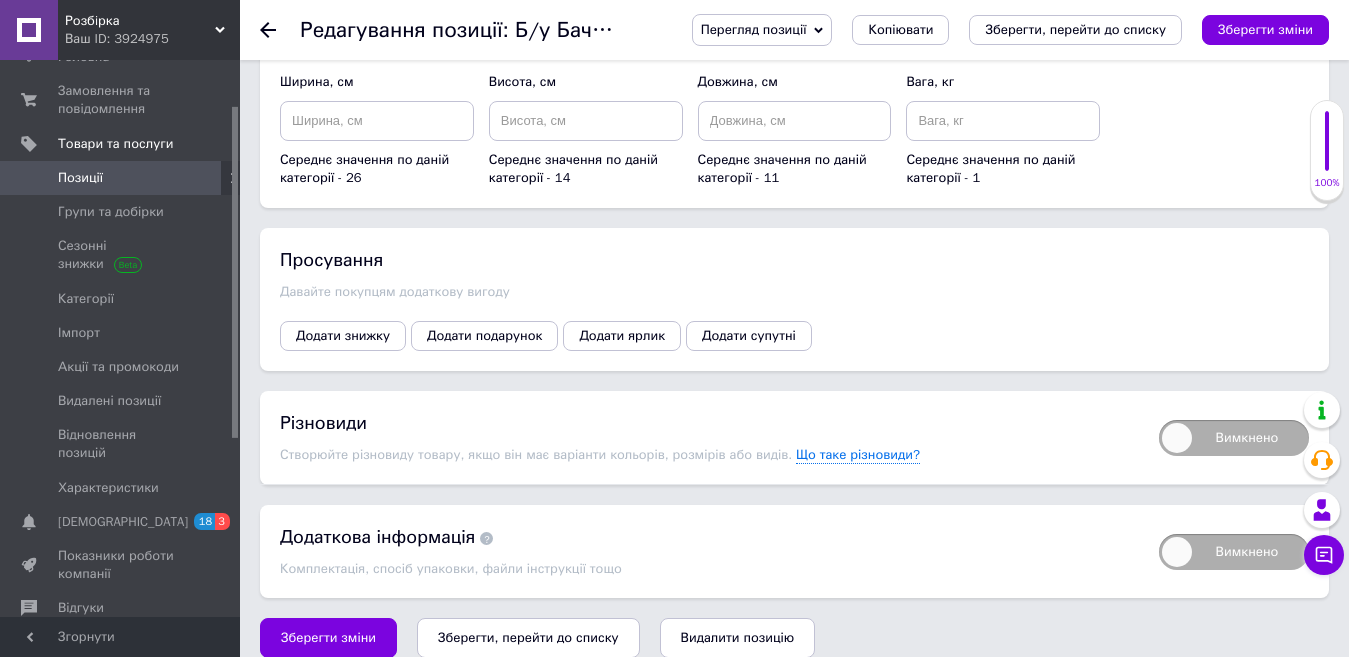 click on "Зберегти, перейти до списку" at bounding box center (528, 637) 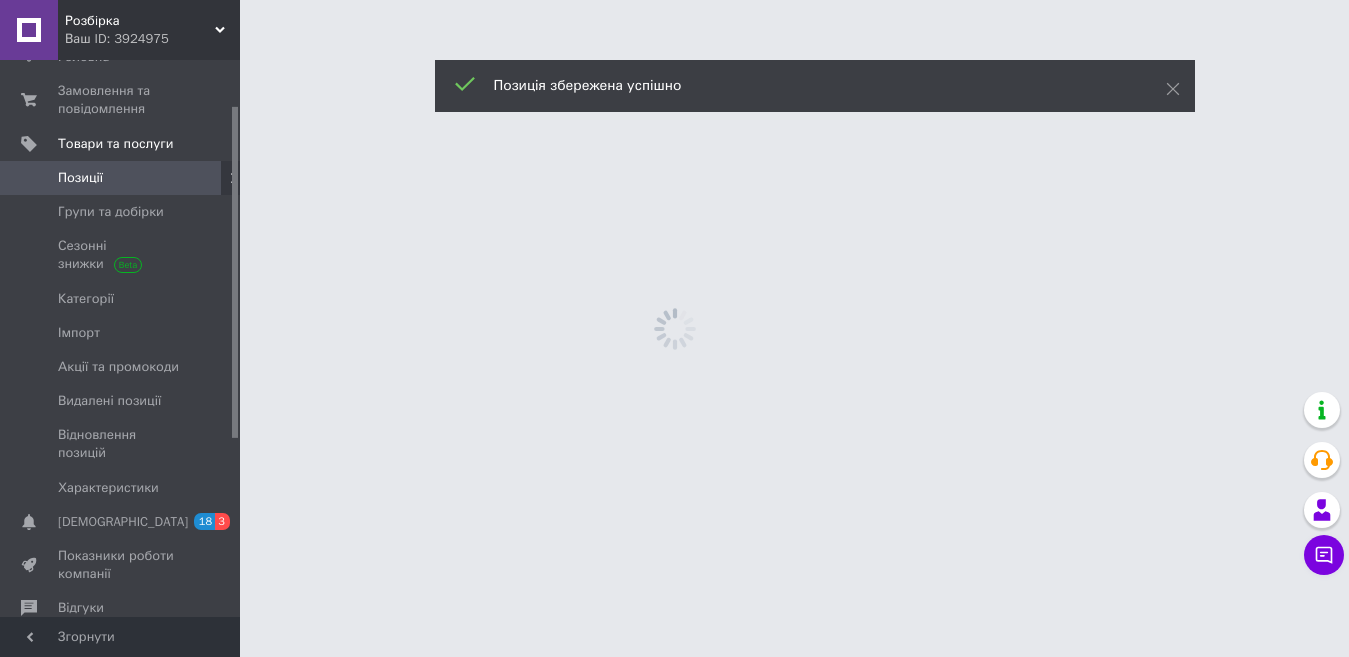 scroll, scrollTop: 0, scrollLeft: 0, axis: both 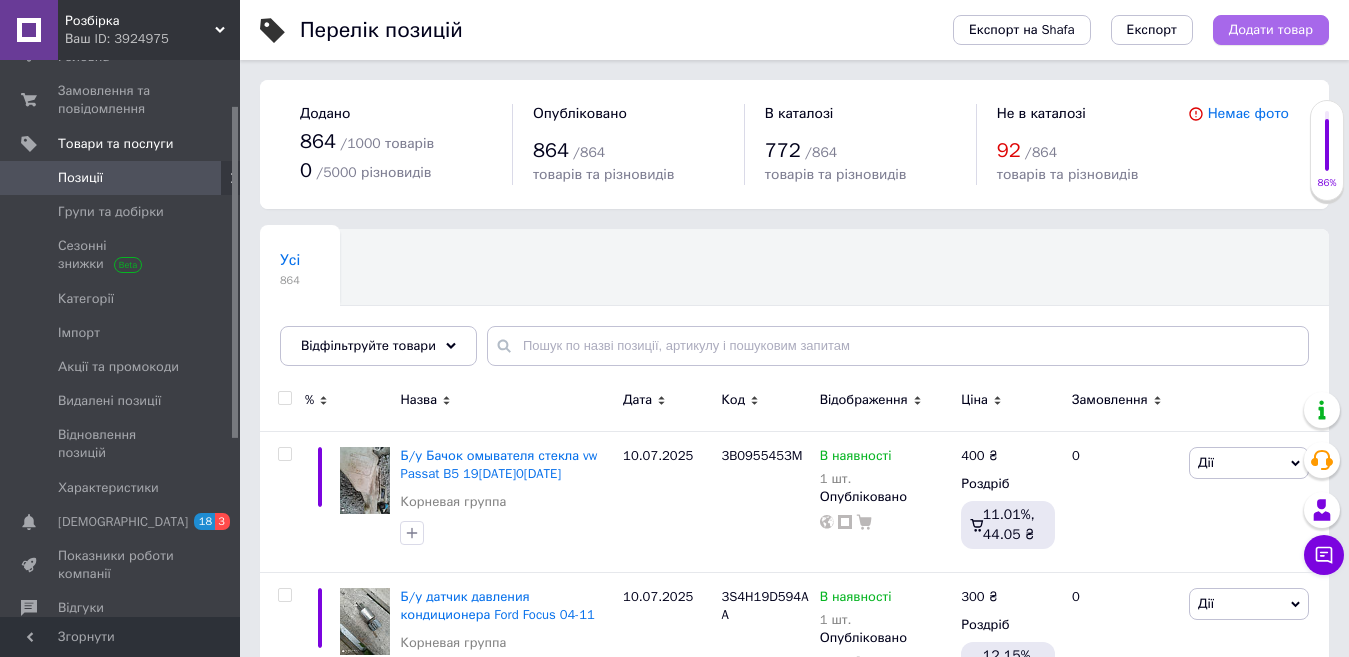 click on "Додати товар" at bounding box center (1271, 30) 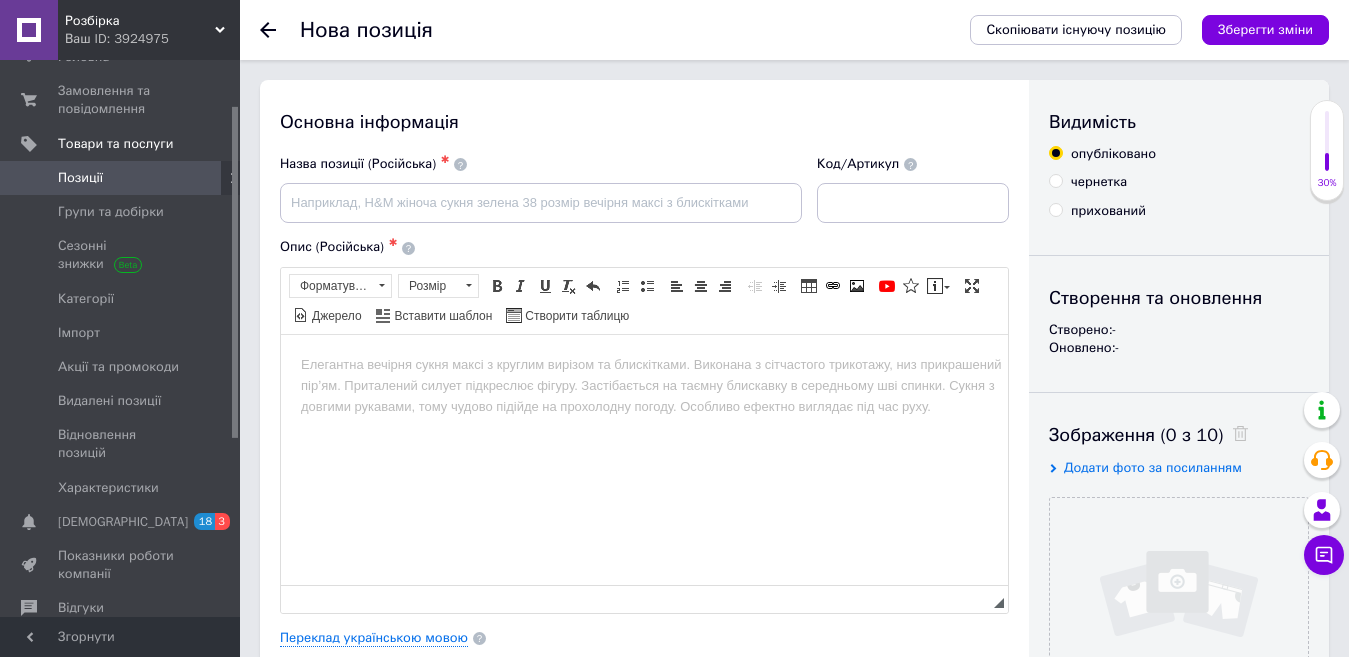 scroll, scrollTop: 0, scrollLeft: 0, axis: both 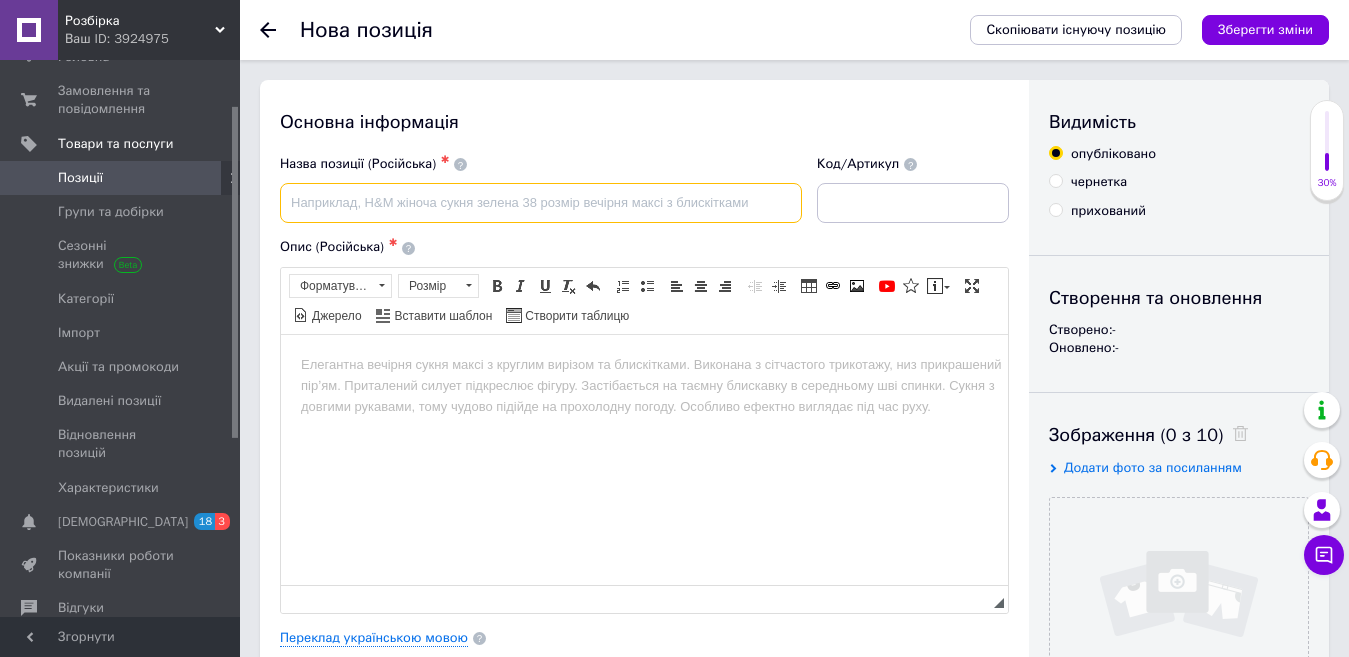 click at bounding box center [541, 203] 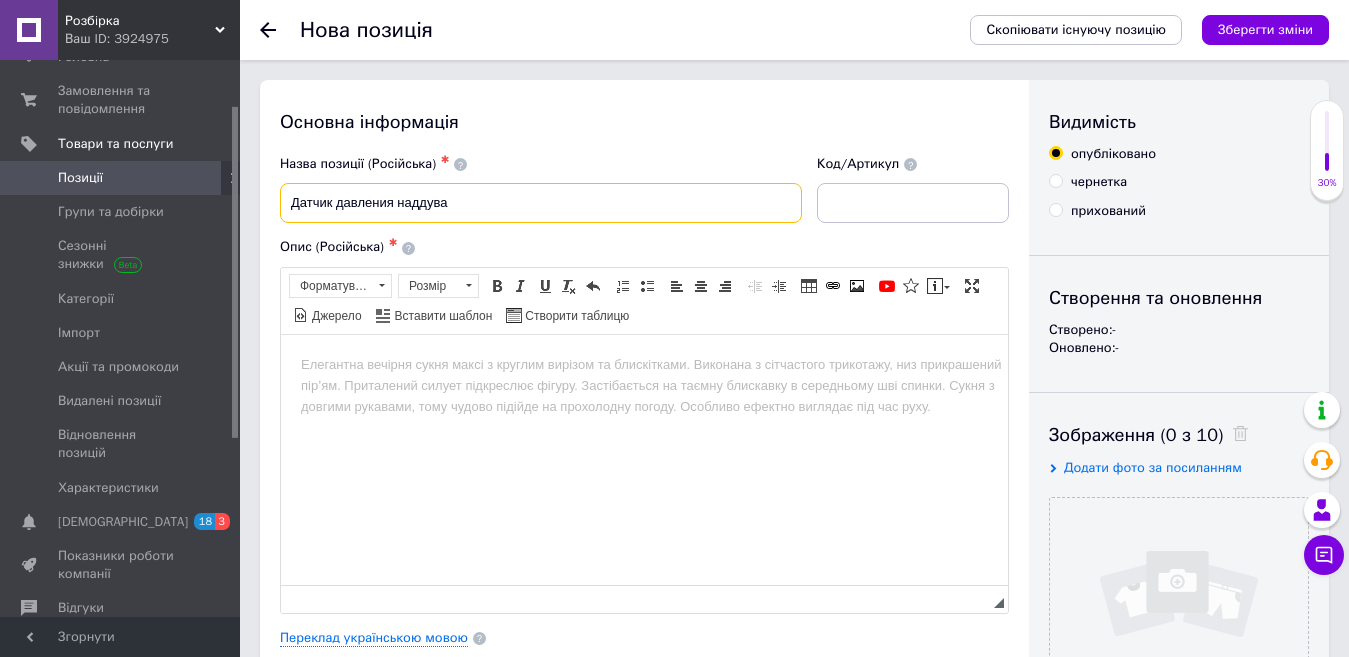 click on "Датчик давления наддува" at bounding box center (541, 203) 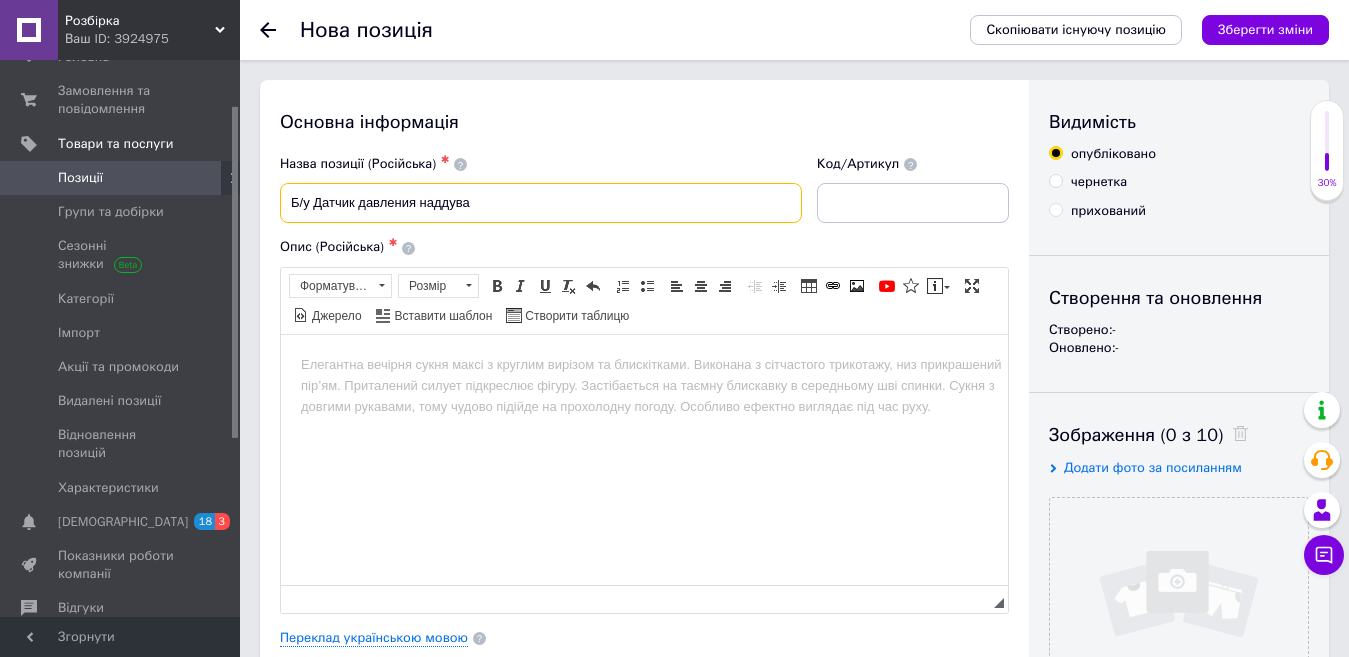 click on "Б/у Датчик давления наддува" at bounding box center (541, 203) 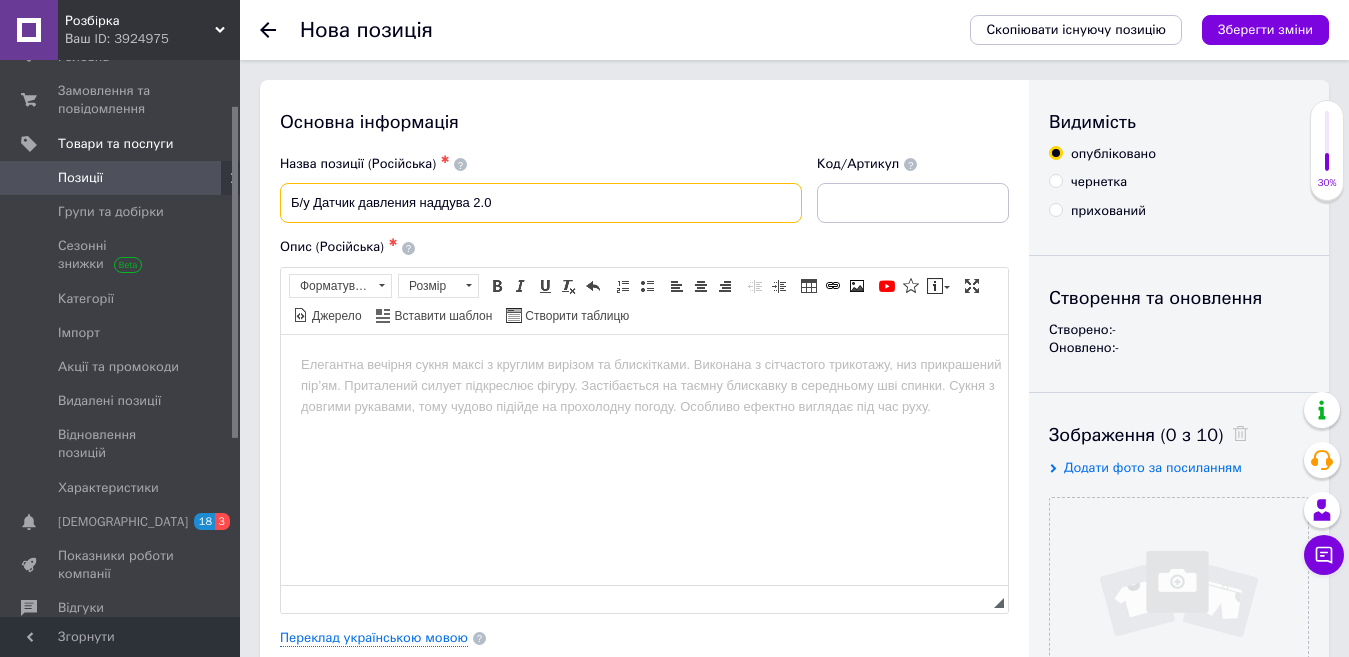 drag, startPoint x: 507, startPoint y: 201, endPoint x: 476, endPoint y: 204, distance: 31.144823 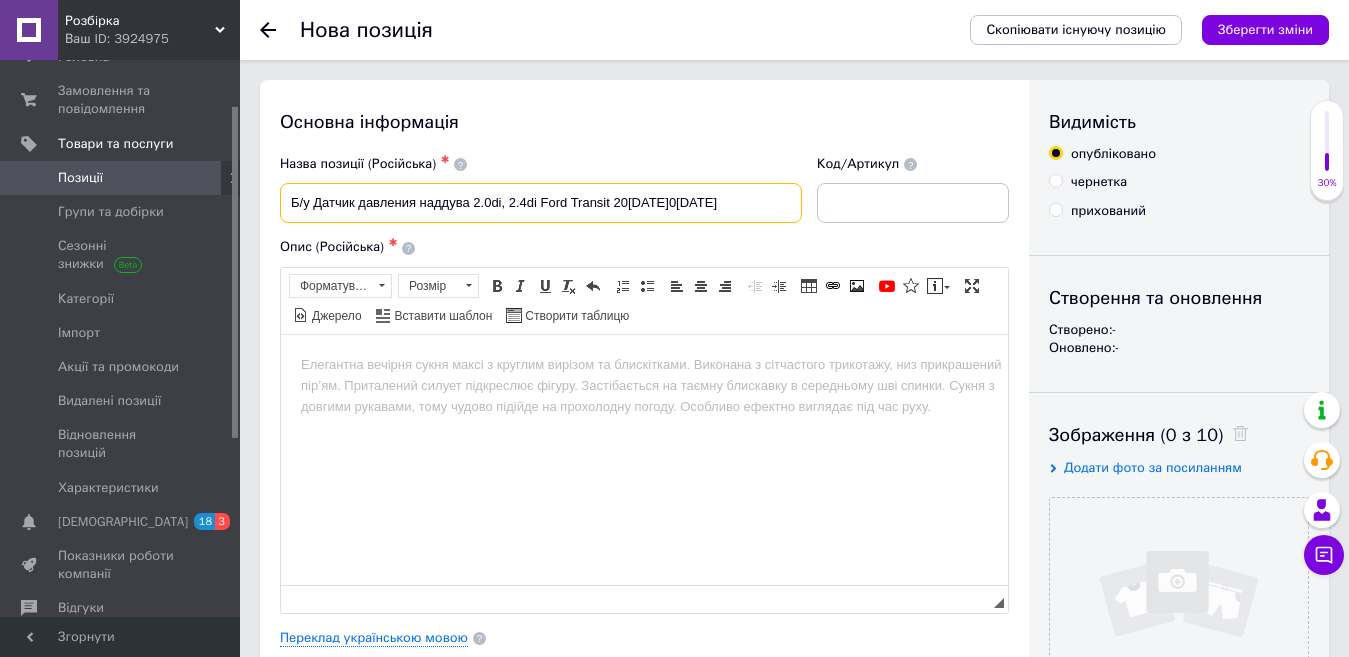 type on "Б/у Датчик давления наддува 2.0di, 2.4di Ford Transit 20[DATE]0[DATE]" 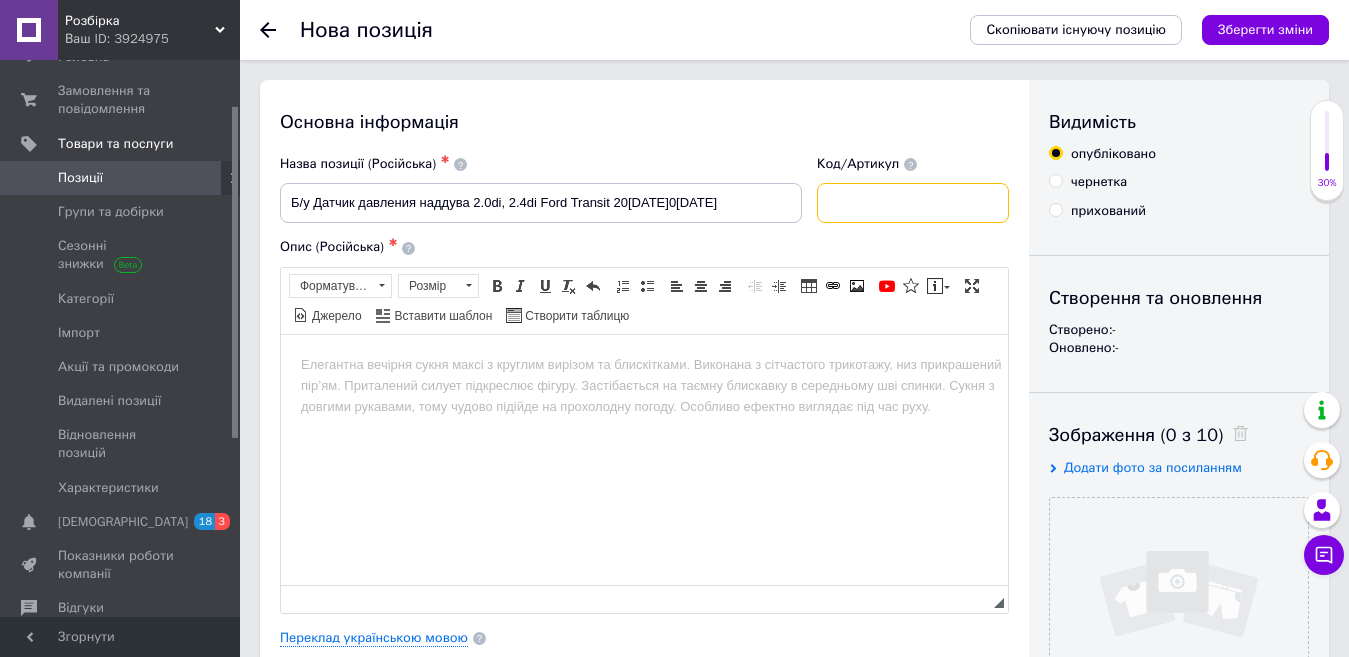 click at bounding box center (913, 203) 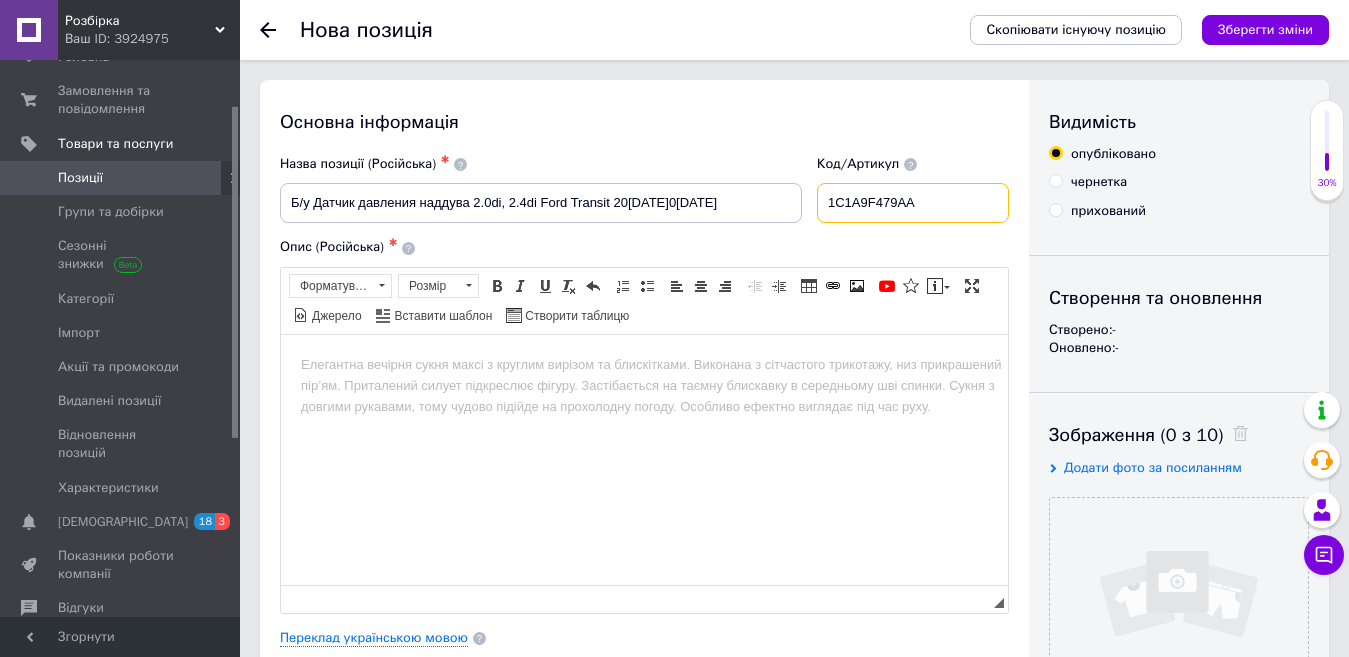 type on "1C1A9F479AA" 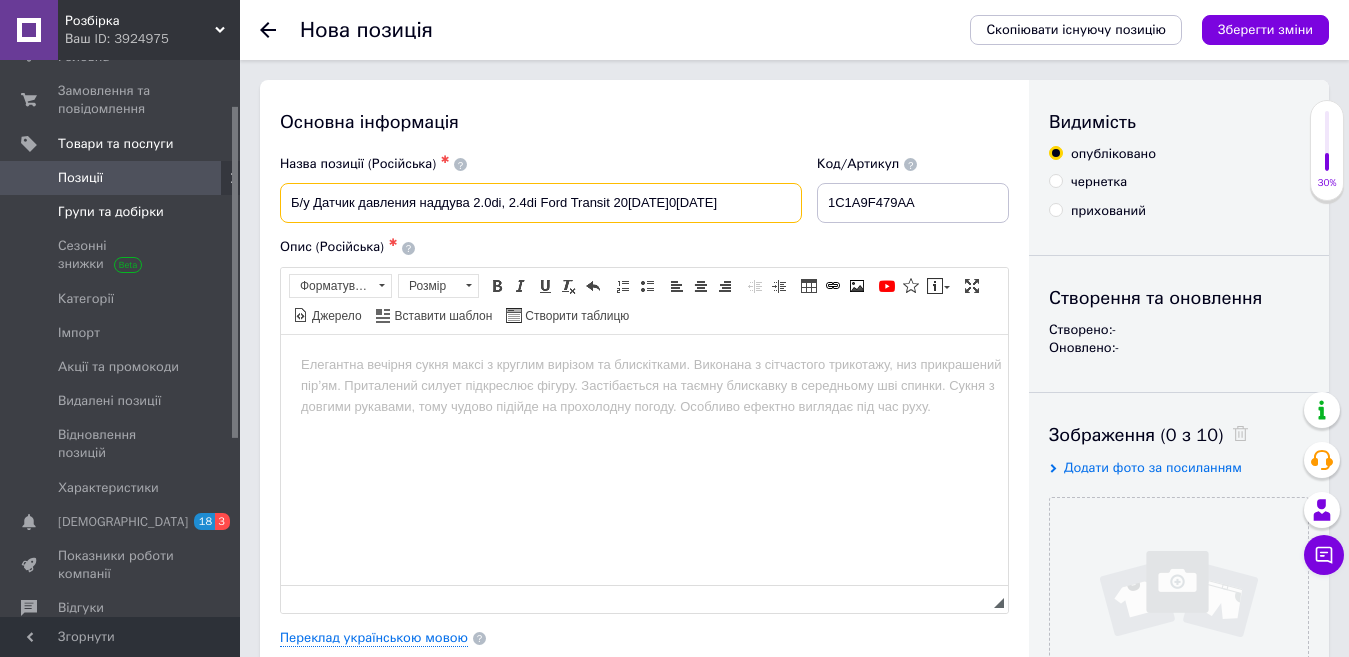drag, startPoint x: 677, startPoint y: 197, endPoint x: 221, endPoint y: 227, distance: 456.98578 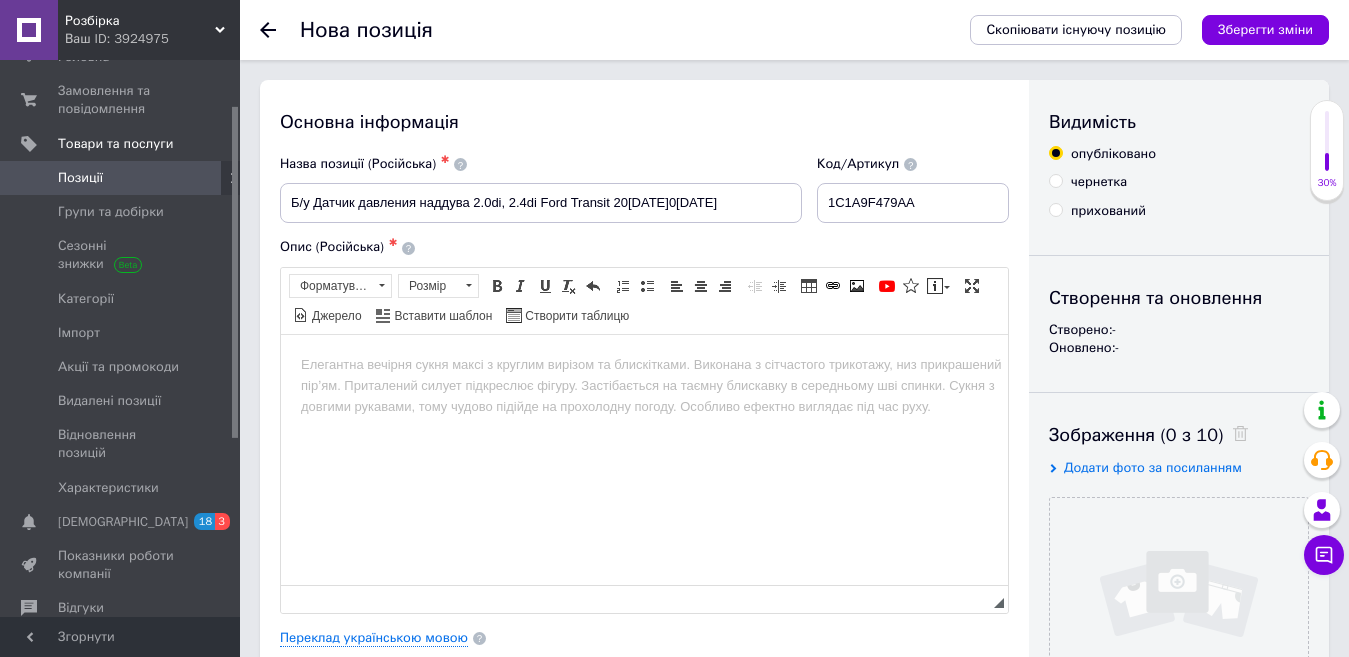 click at bounding box center [644, 364] 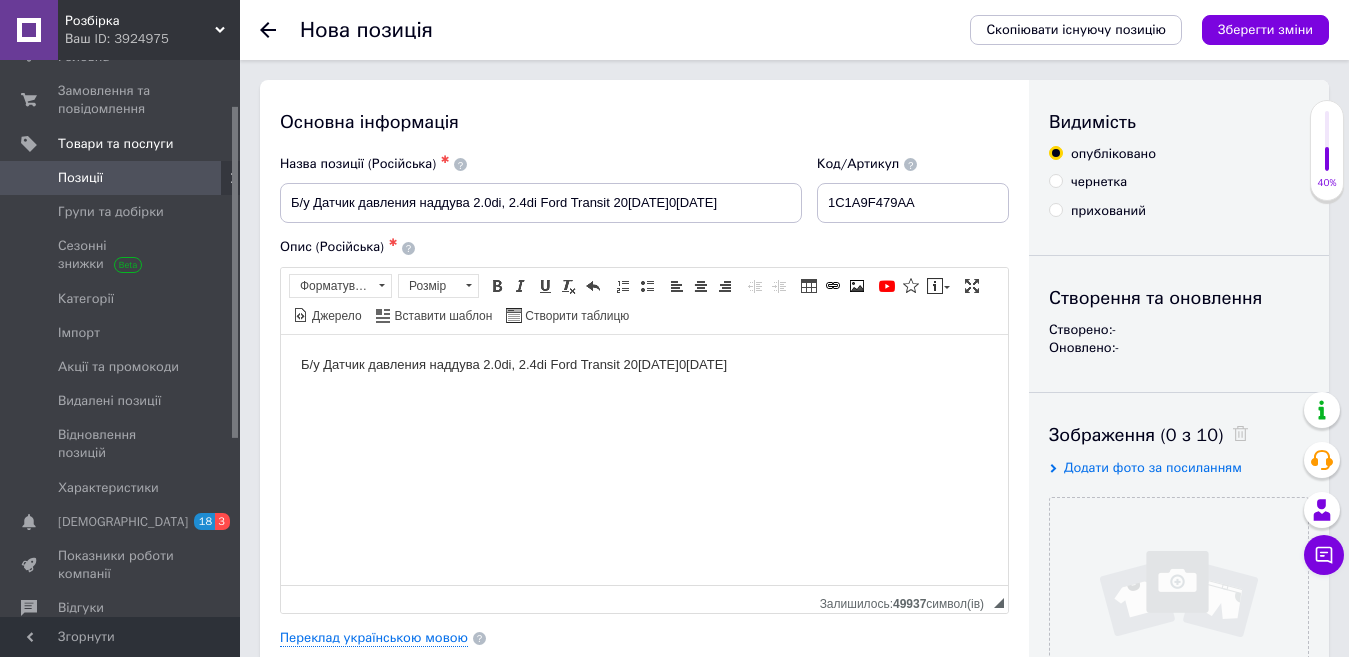 type 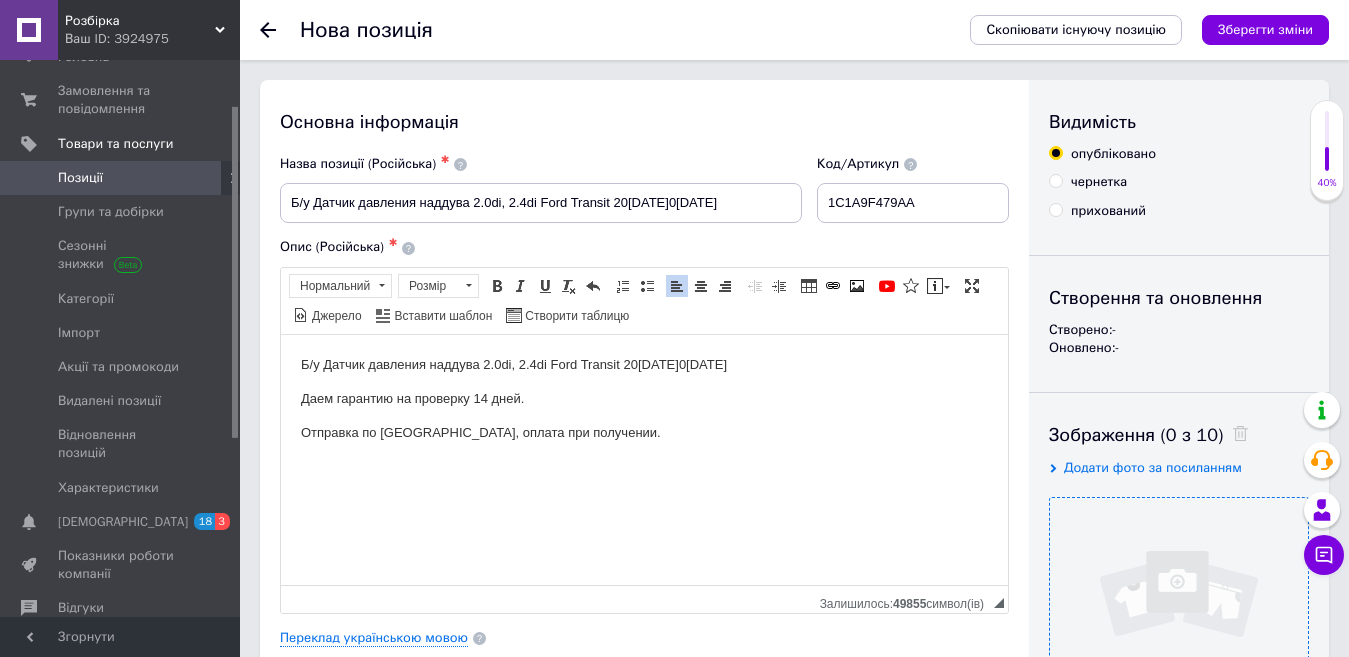 click at bounding box center [1179, 627] 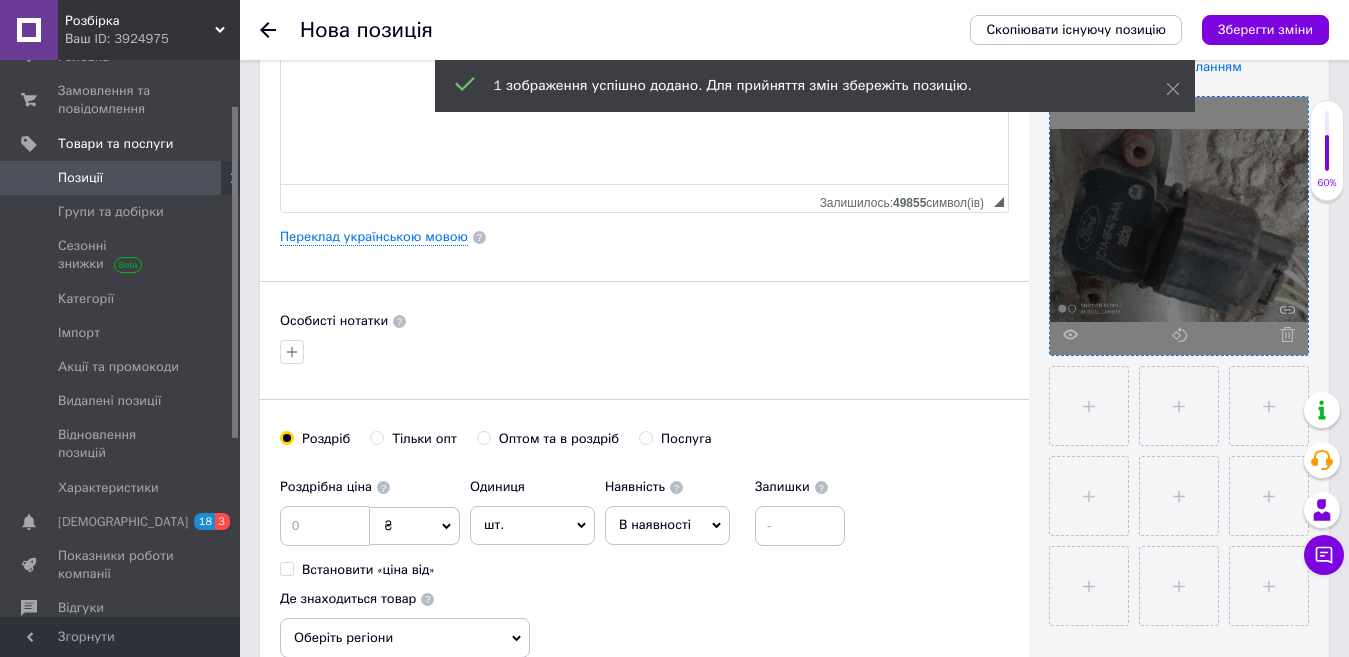 scroll, scrollTop: 500, scrollLeft: 0, axis: vertical 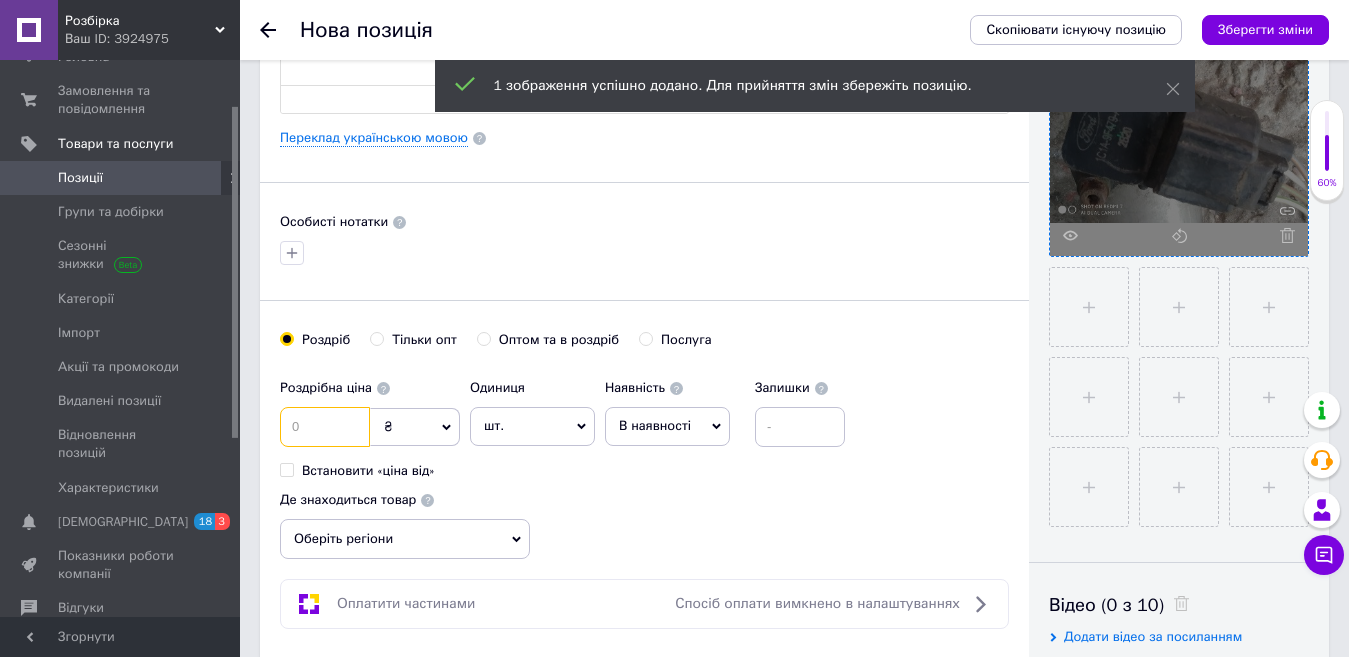 click at bounding box center [325, 427] 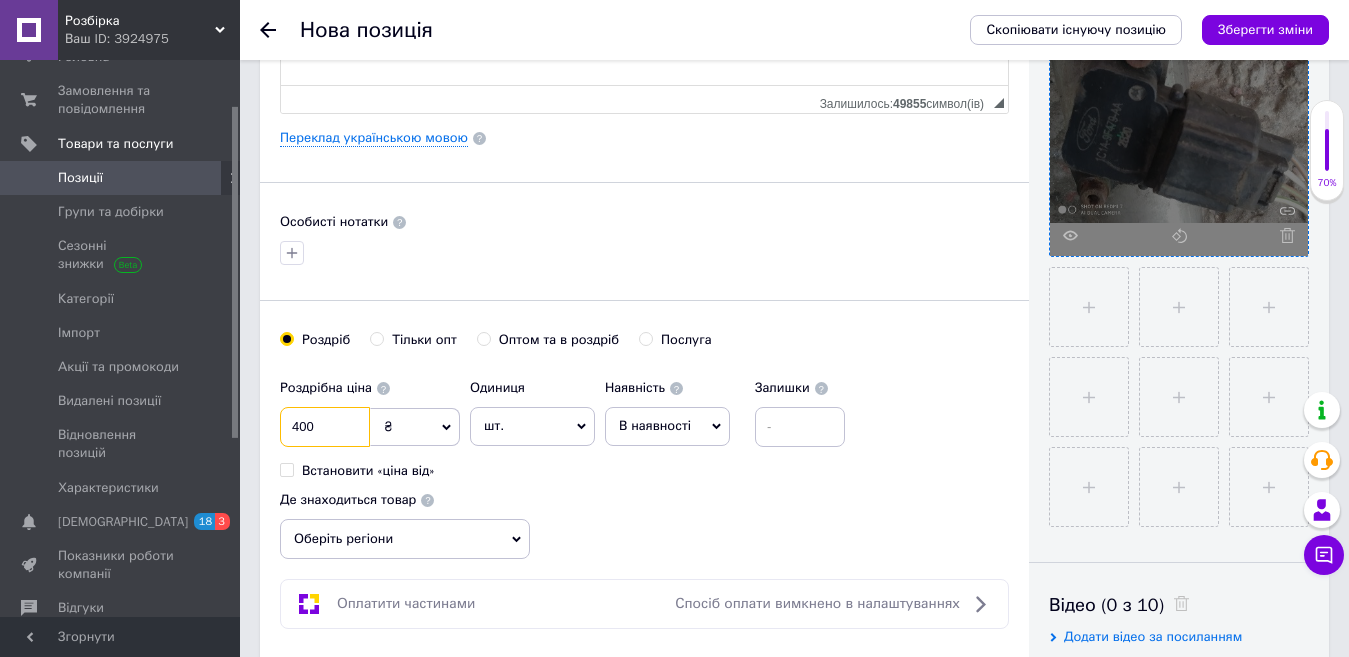 type on "400" 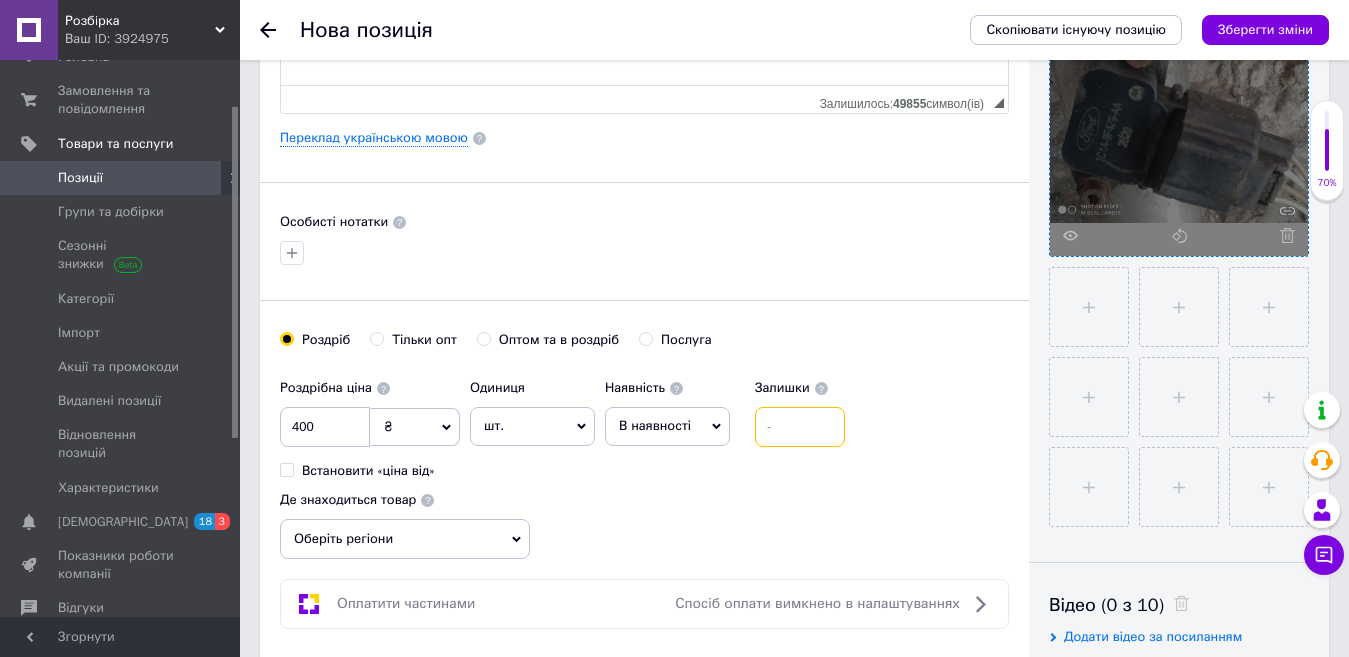 click at bounding box center (800, 427) 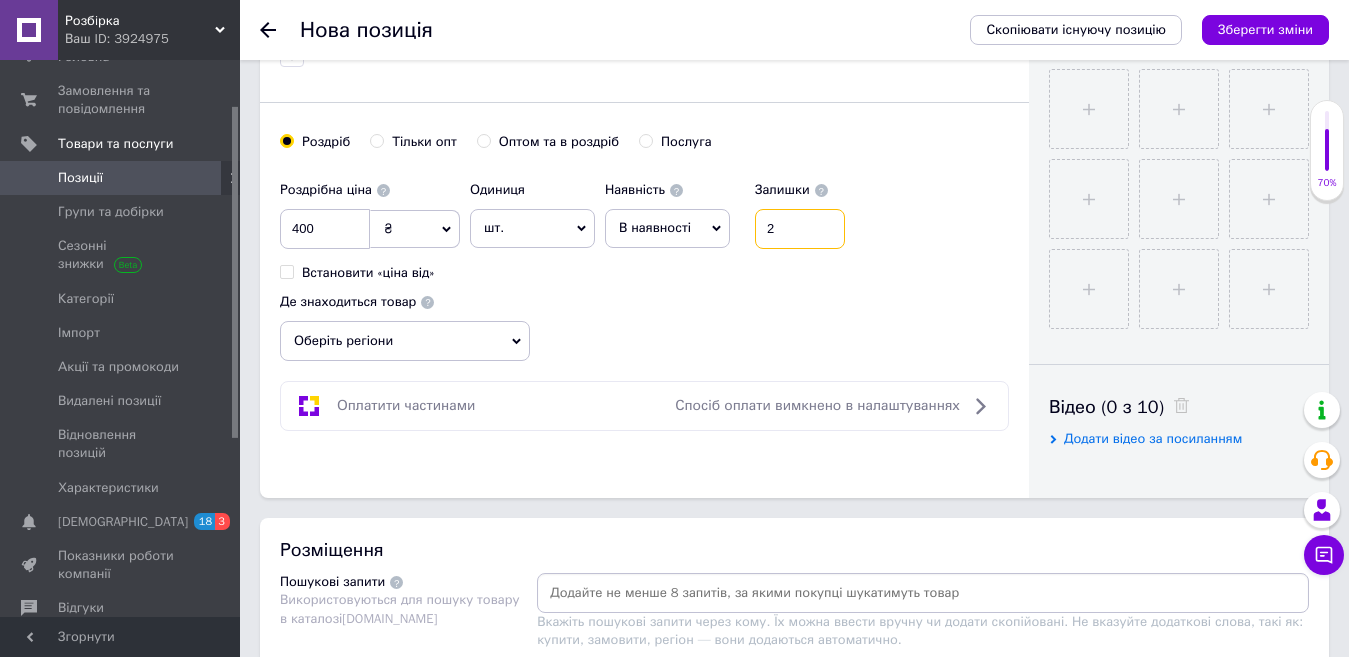 scroll, scrollTop: 700, scrollLeft: 0, axis: vertical 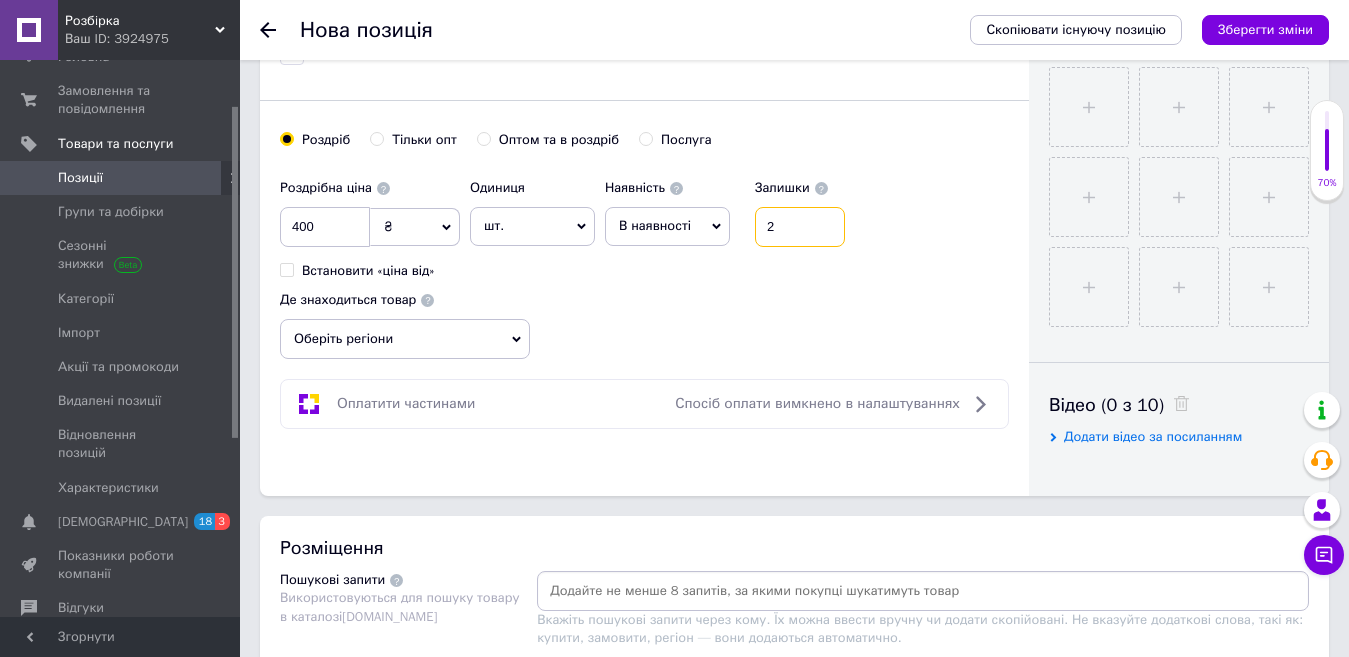 type on "2" 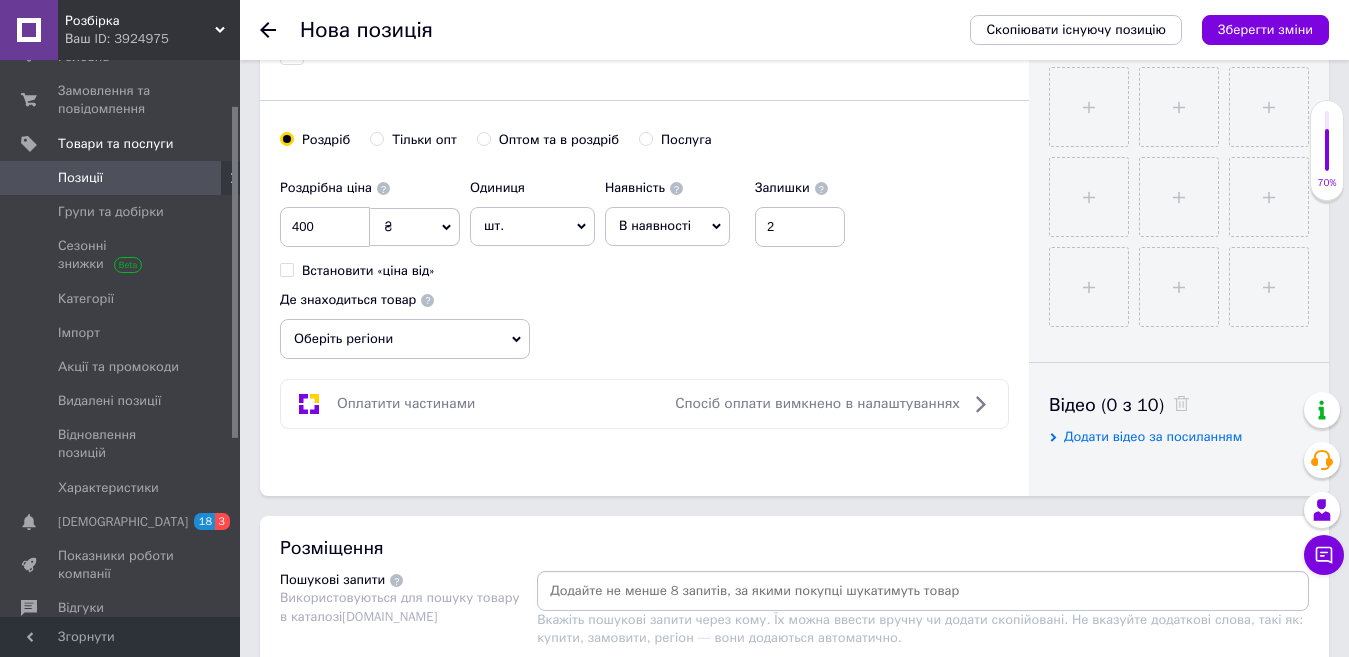 click on "Оберіть регіони" at bounding box center [405, 339] 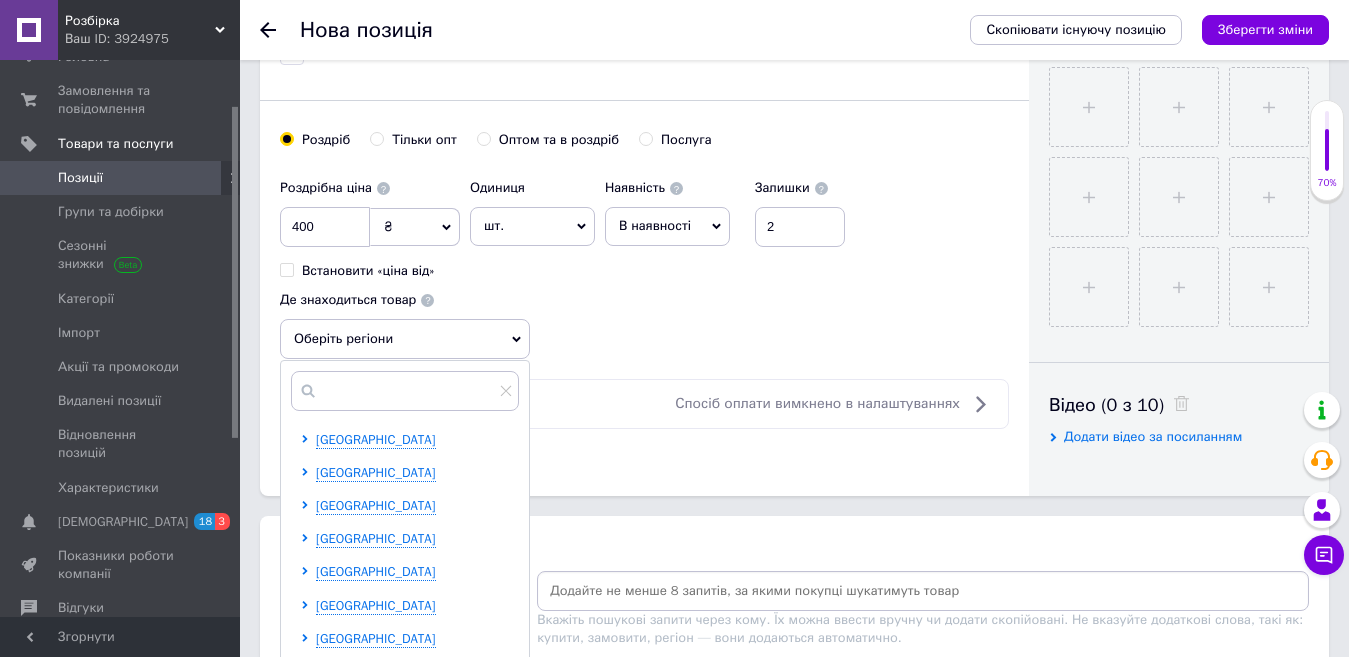 scroll, scrollTop: 100, scrollLeft: 0, axis: vertical 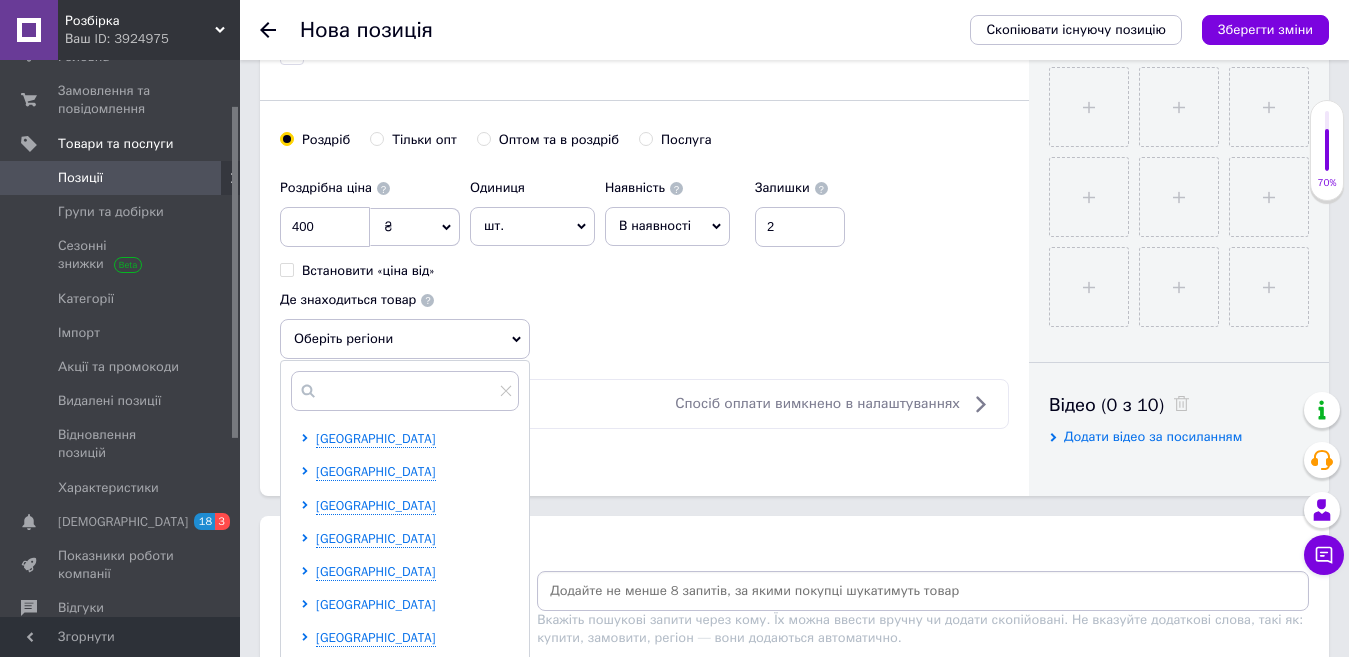 click on "[GEOGRAPHIC_DATA]" at bounding box center [376, 604] 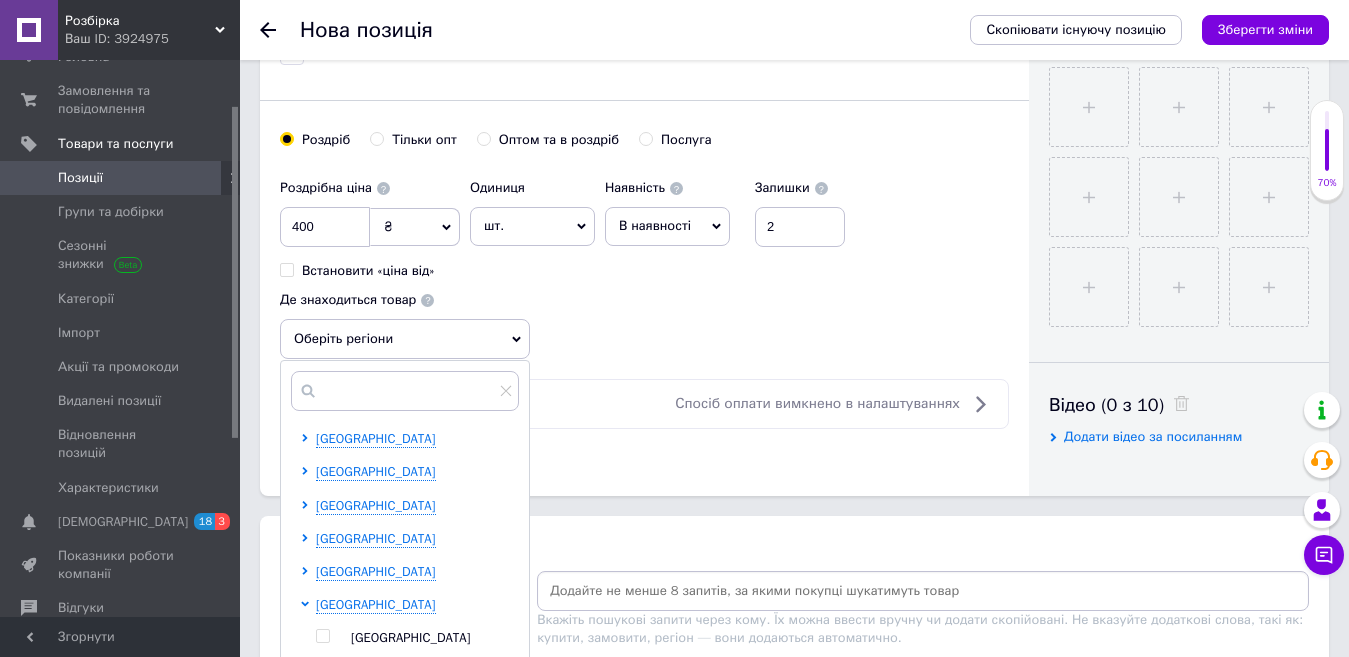 click at bounding box center (322, 636) 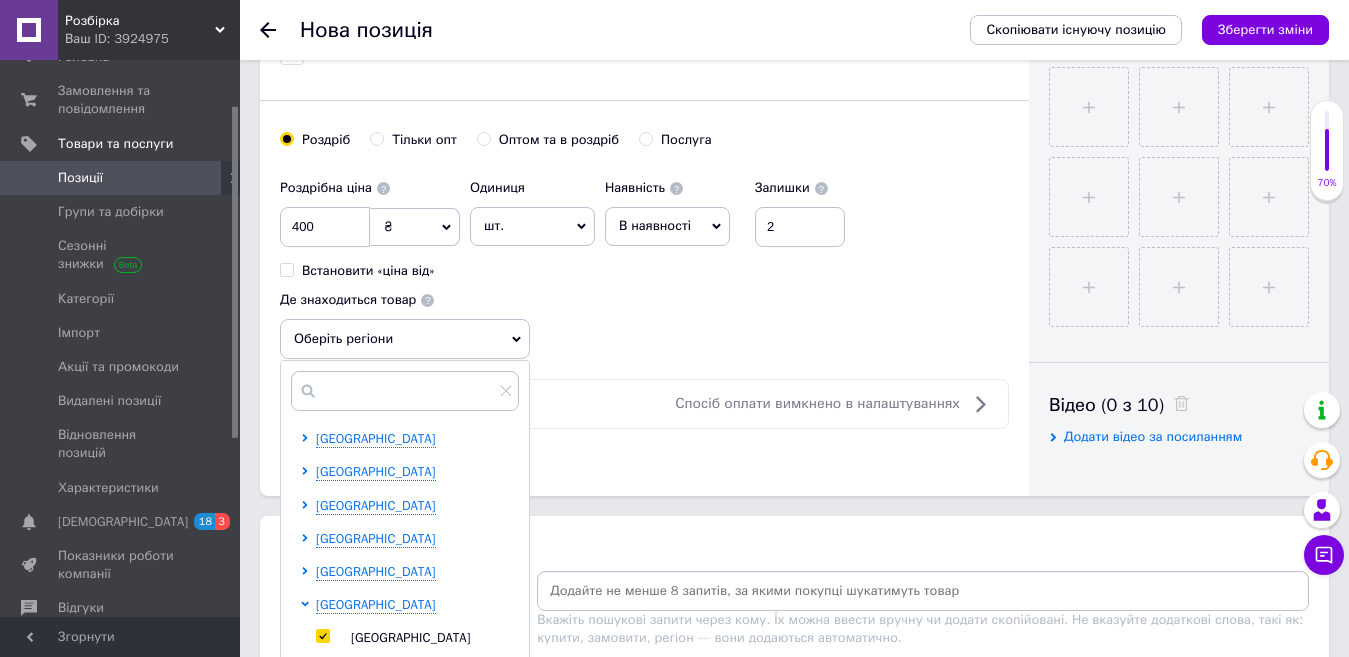 checkbox on "true" 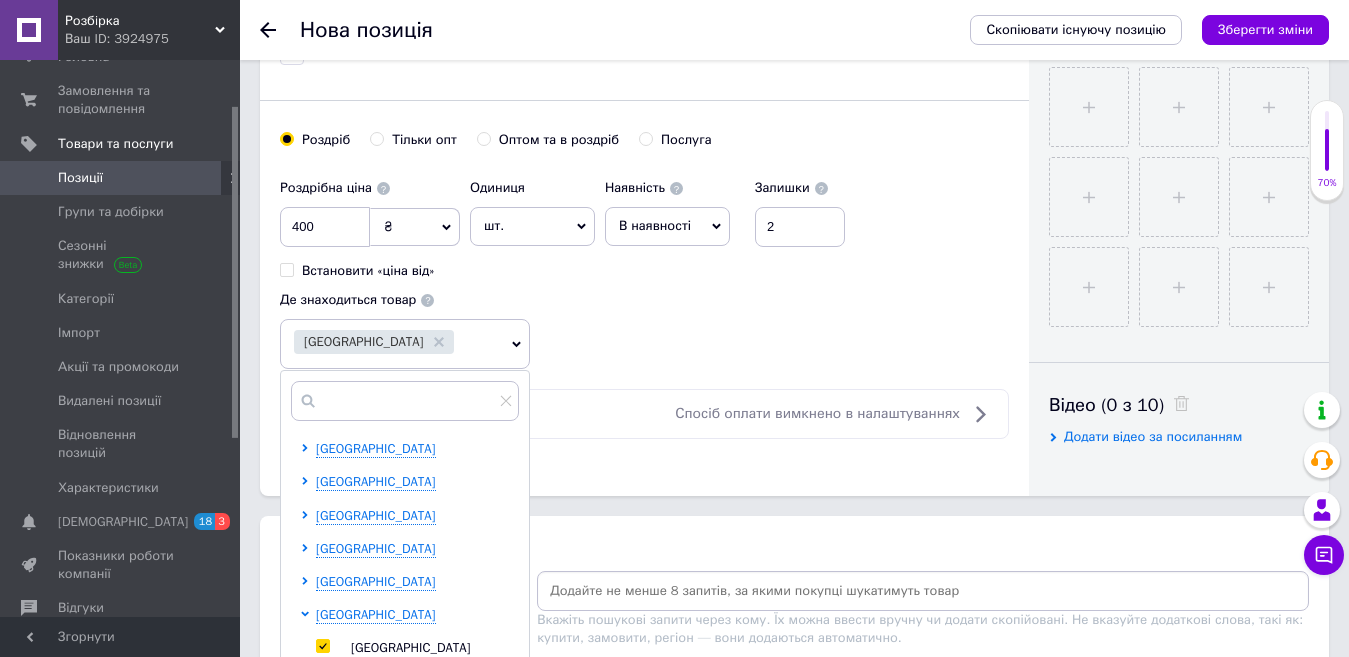 click at bounding box center [923, 591] 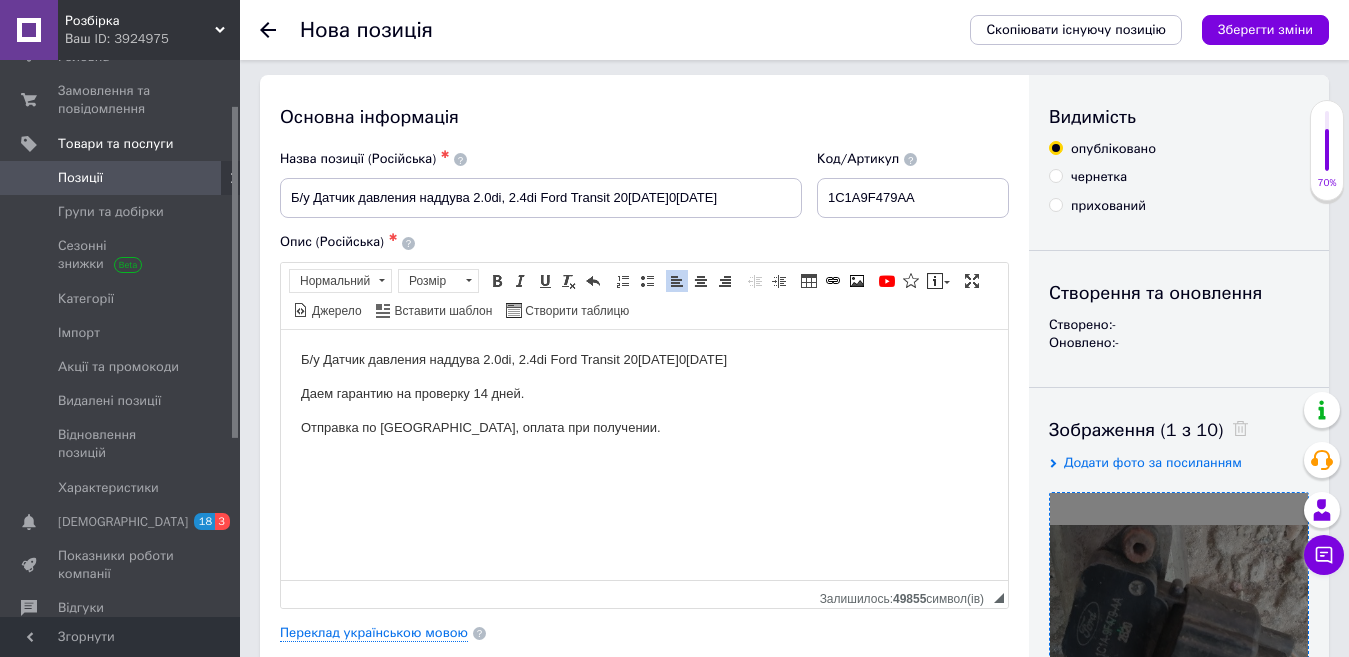 scroll, scrollTop: 0, scrollLeft: 0, axis: both 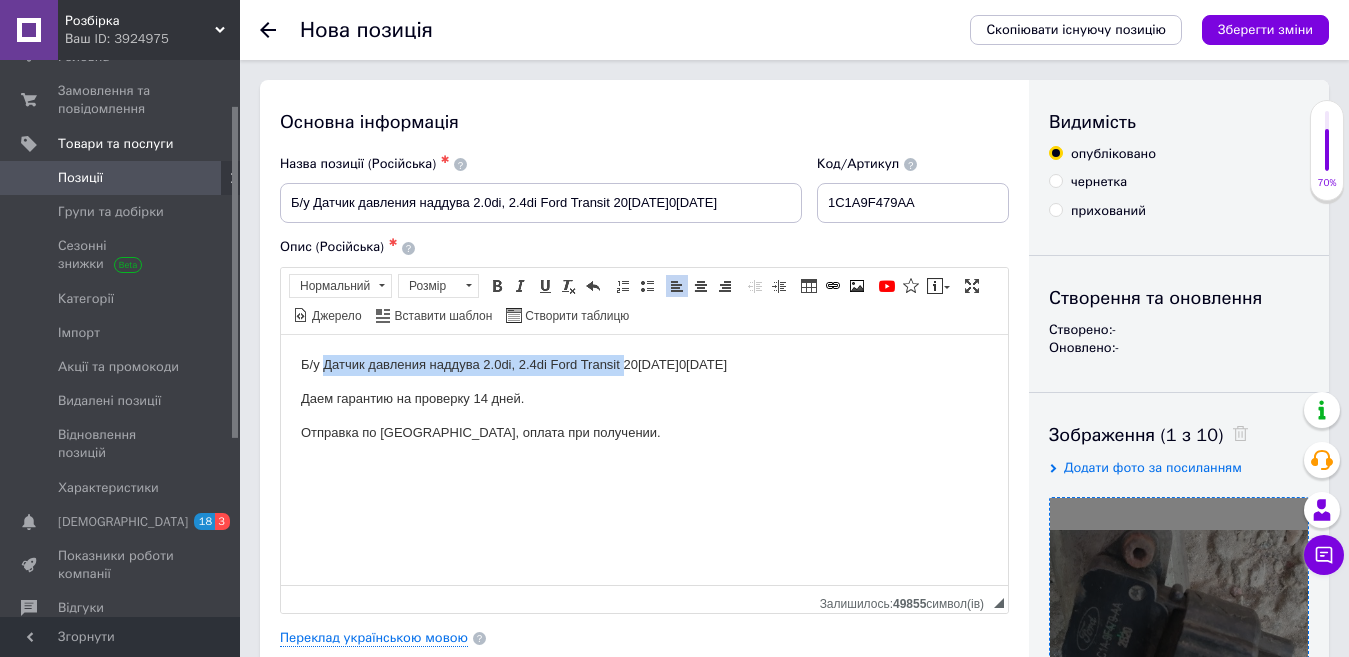 drag, startPoint x: 324, startPoint y: 364, endPoint x: 628, endPoint y: 365, distance: 304.00165 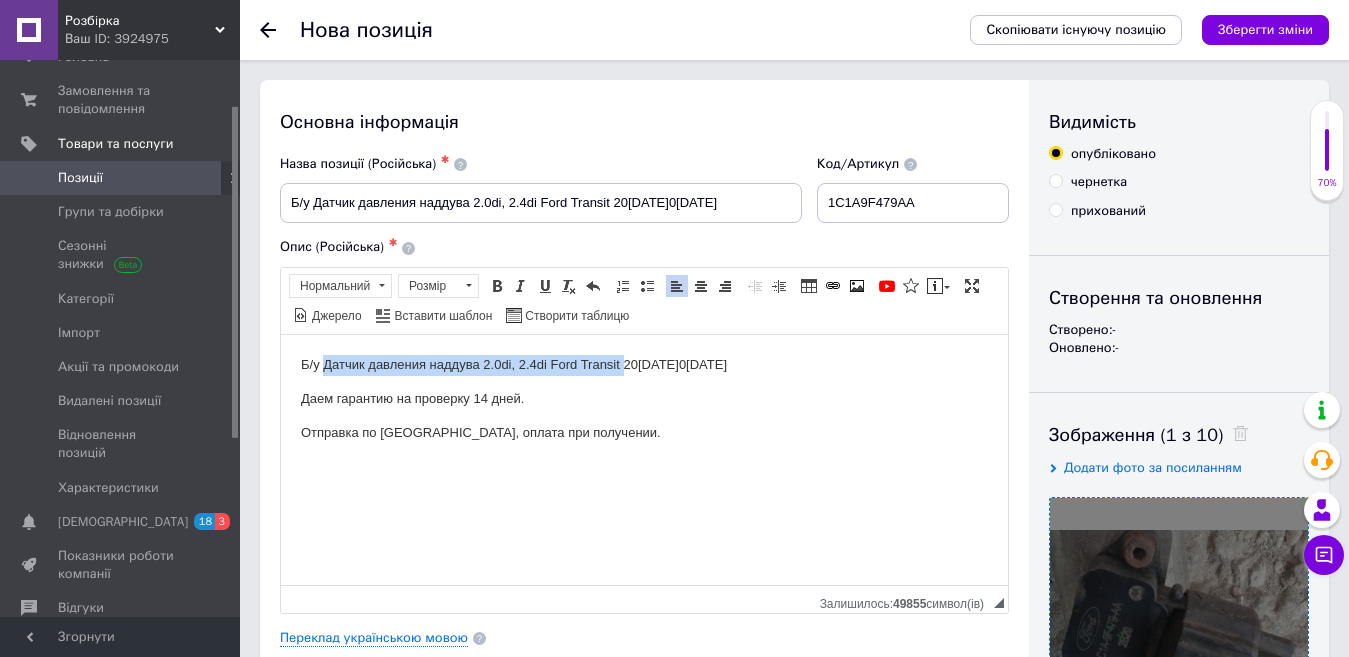copy on "Датчик давления наддува 2.0di, 2.4di Ford Transit" 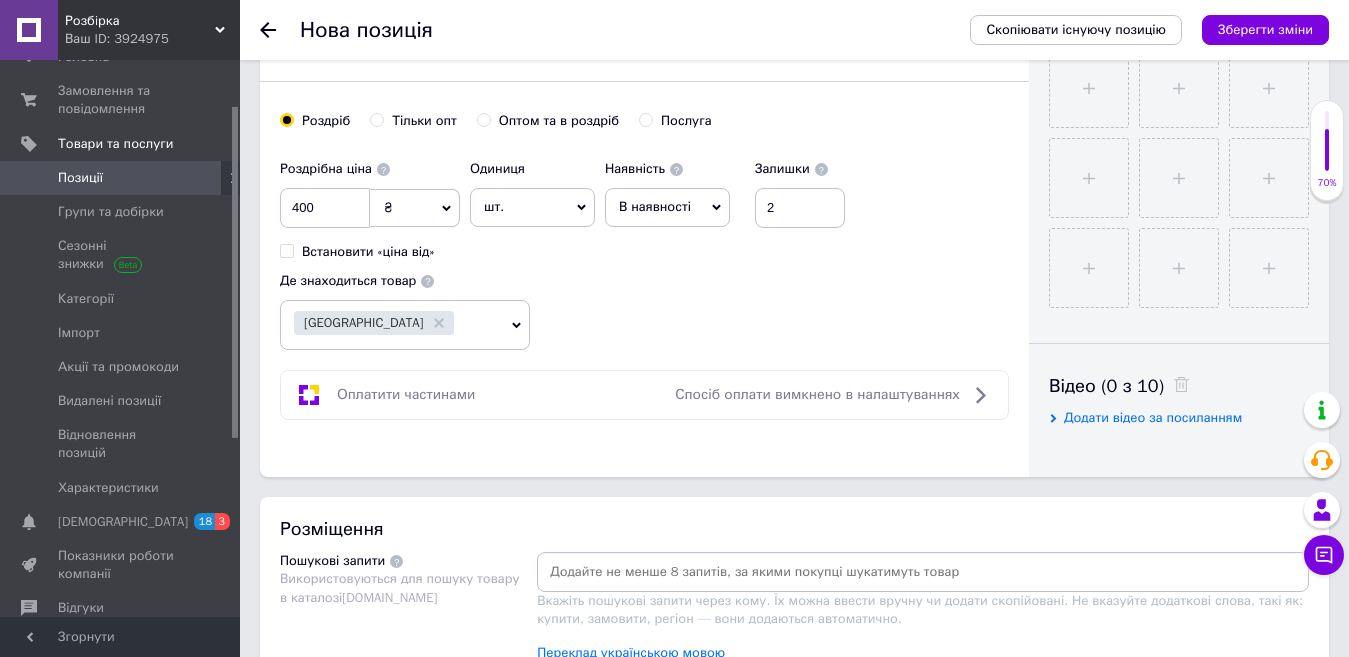 scroll, scrollTop: 900, scrollLeft: 0, axis: vertical 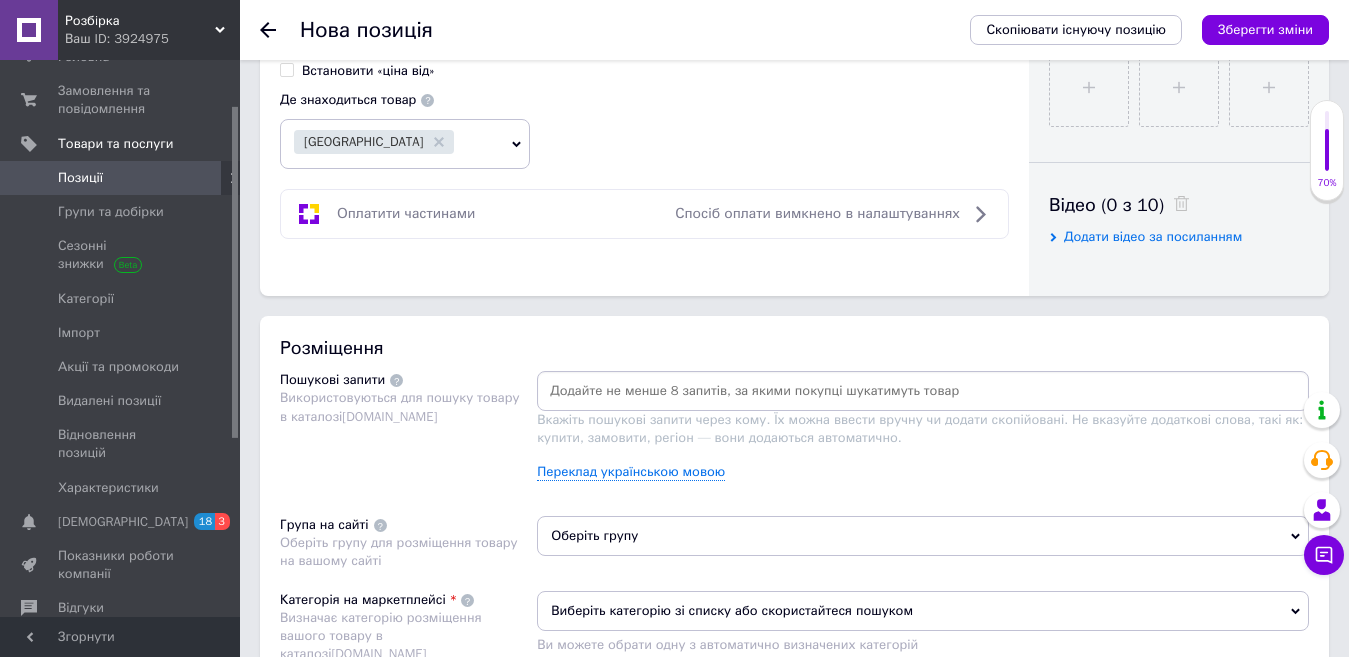 click at bounding box center (923, 391) 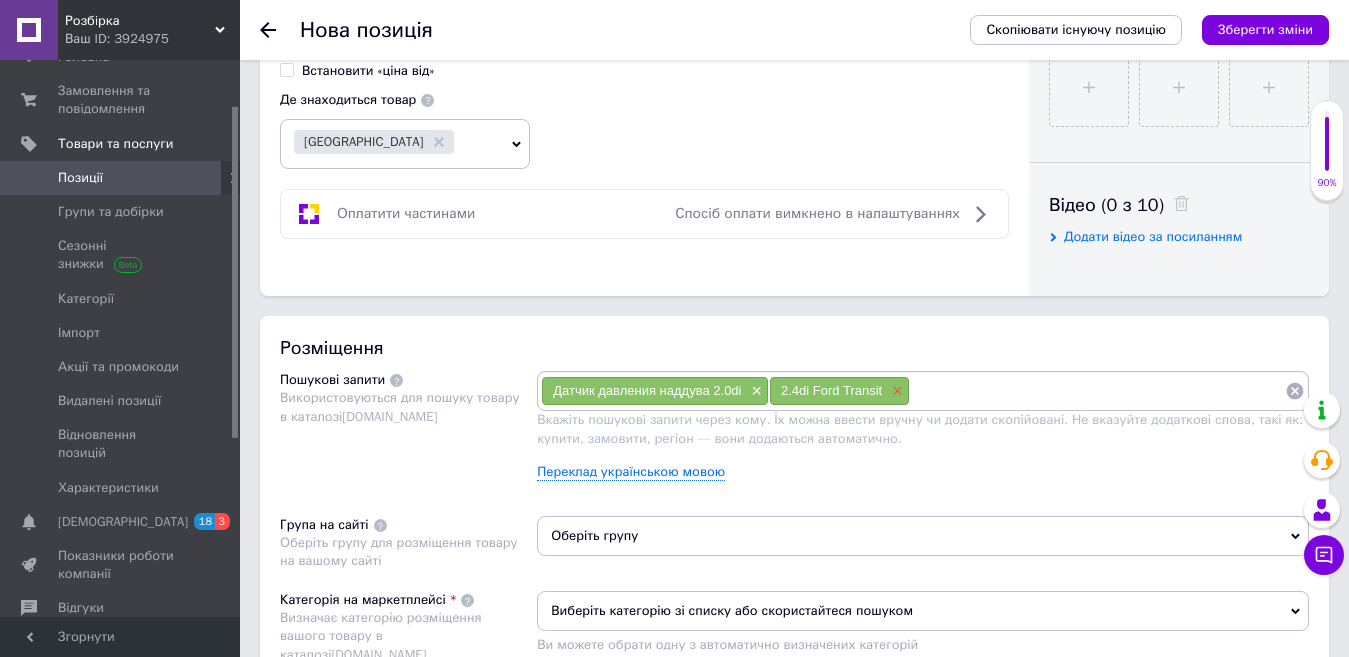 click on "×" at bounding box center (895, 391) 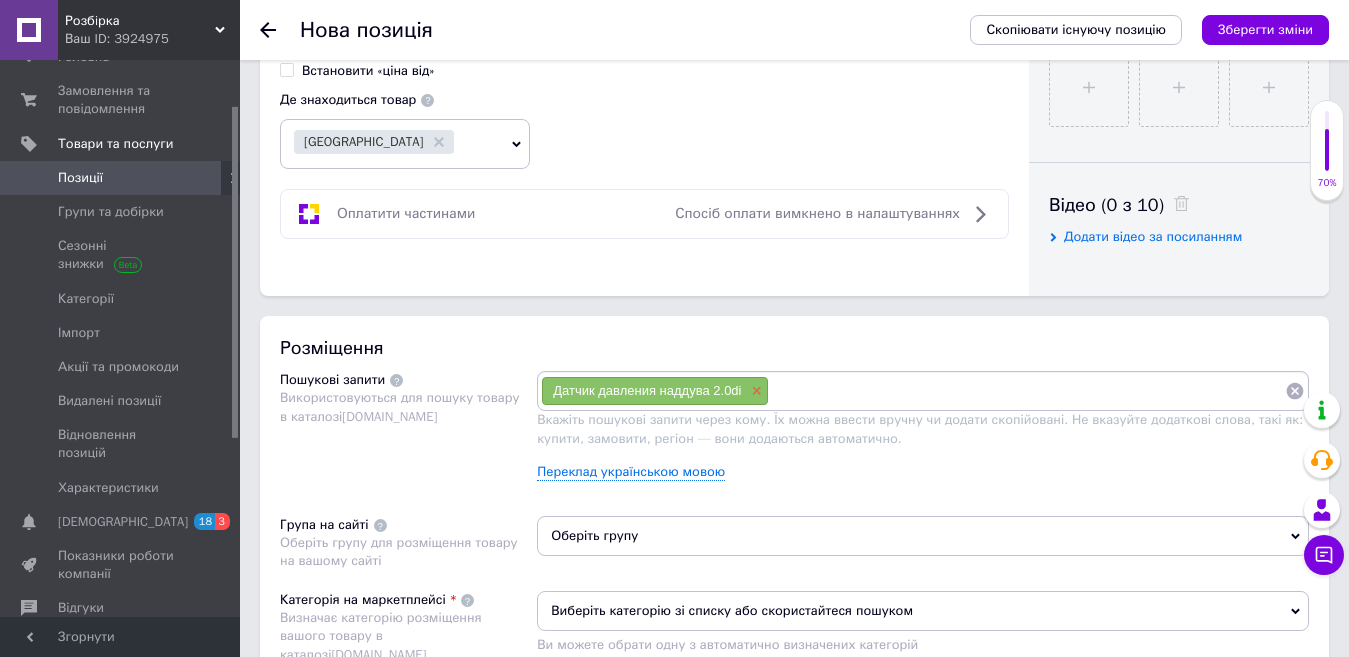 click on "×" at bounding box center [755, 391] 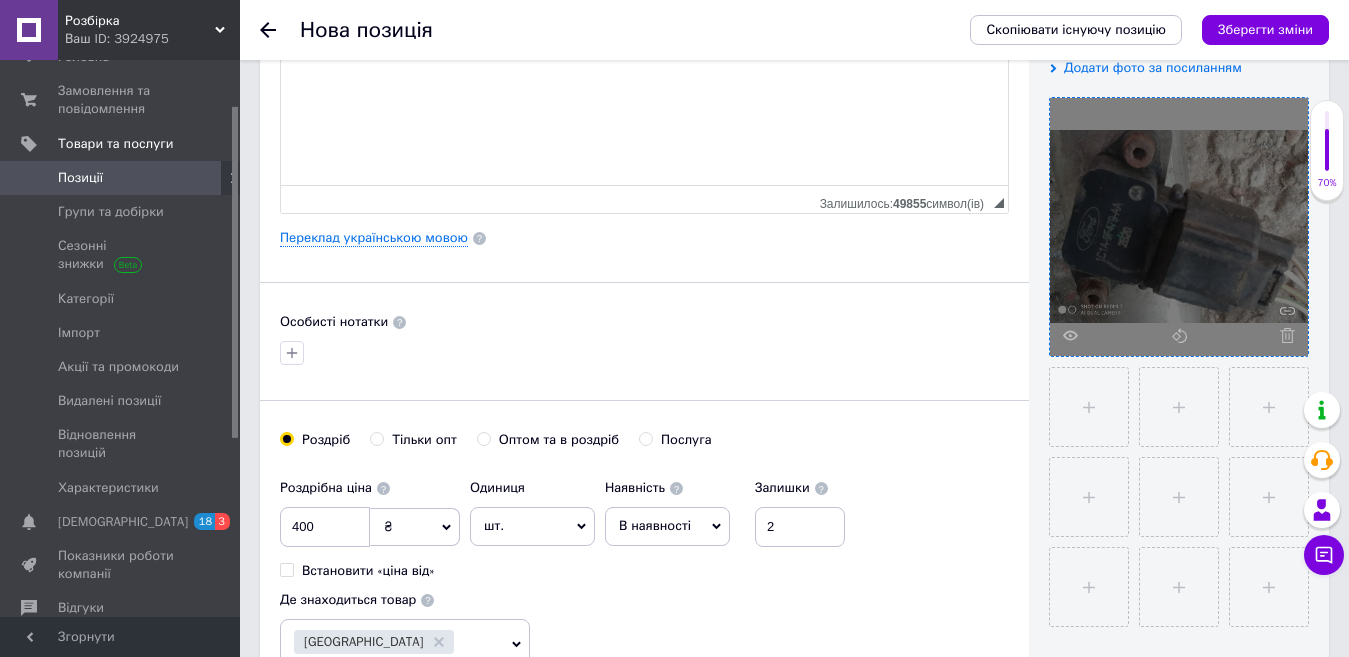 scroll, scrollTop: 0, scrollLeft: 0, axis: both 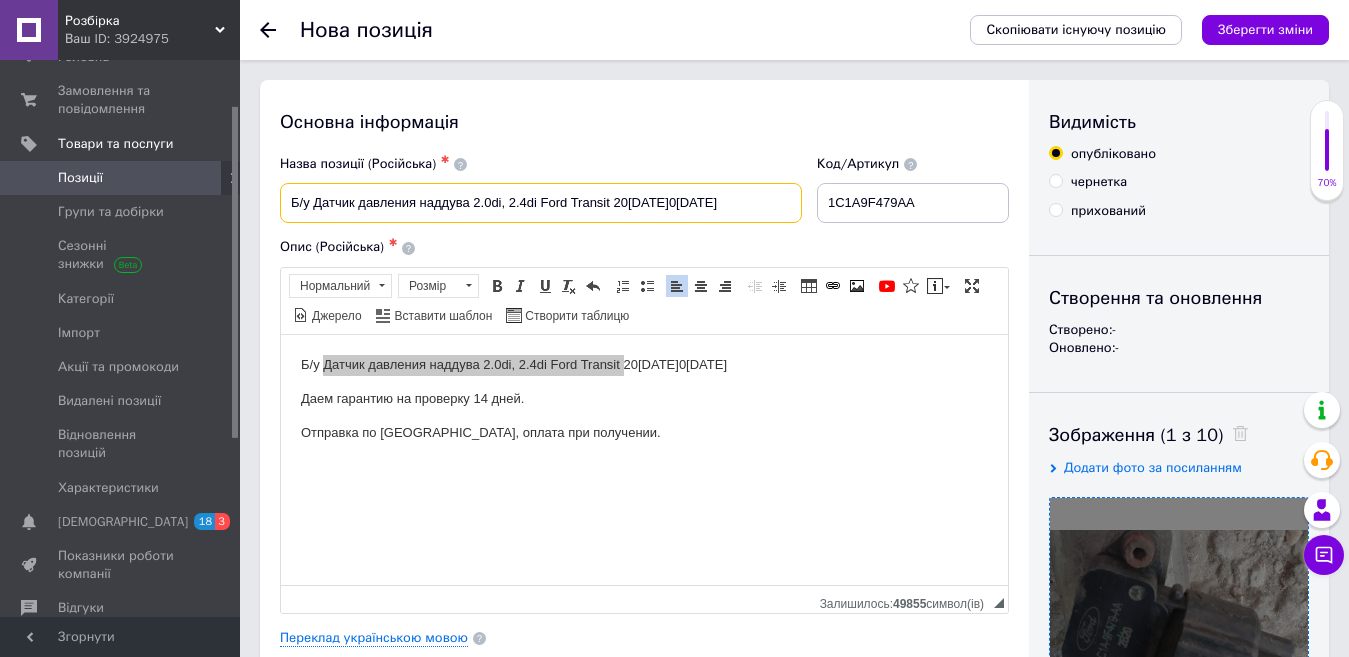 click on "Б/у Датчик давления наддува 2.0di, 2.4di Ford Transit 20[DATE]0[DATE]" at bounding box center (541, 203) 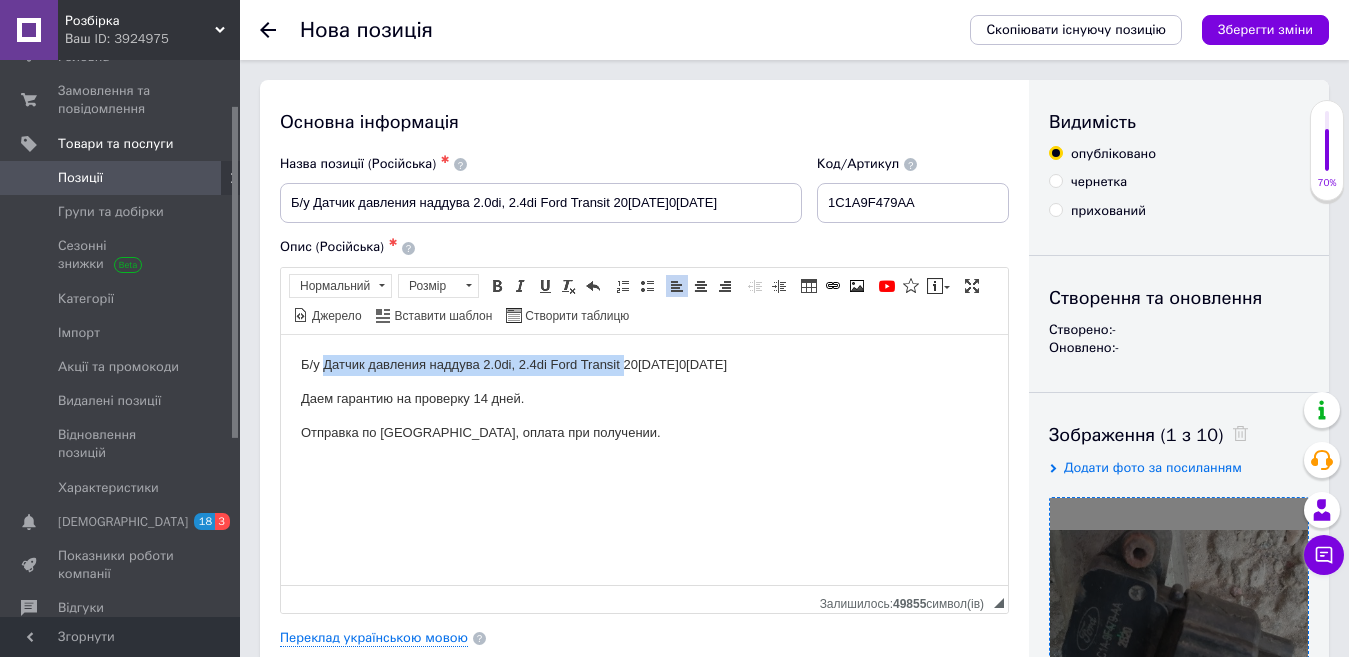 click on "Б/у Датчик давления наддува 2.0di, 2.4di Ford Transit 20[DATE]0[DATE]" at bounding box center [644, 364] 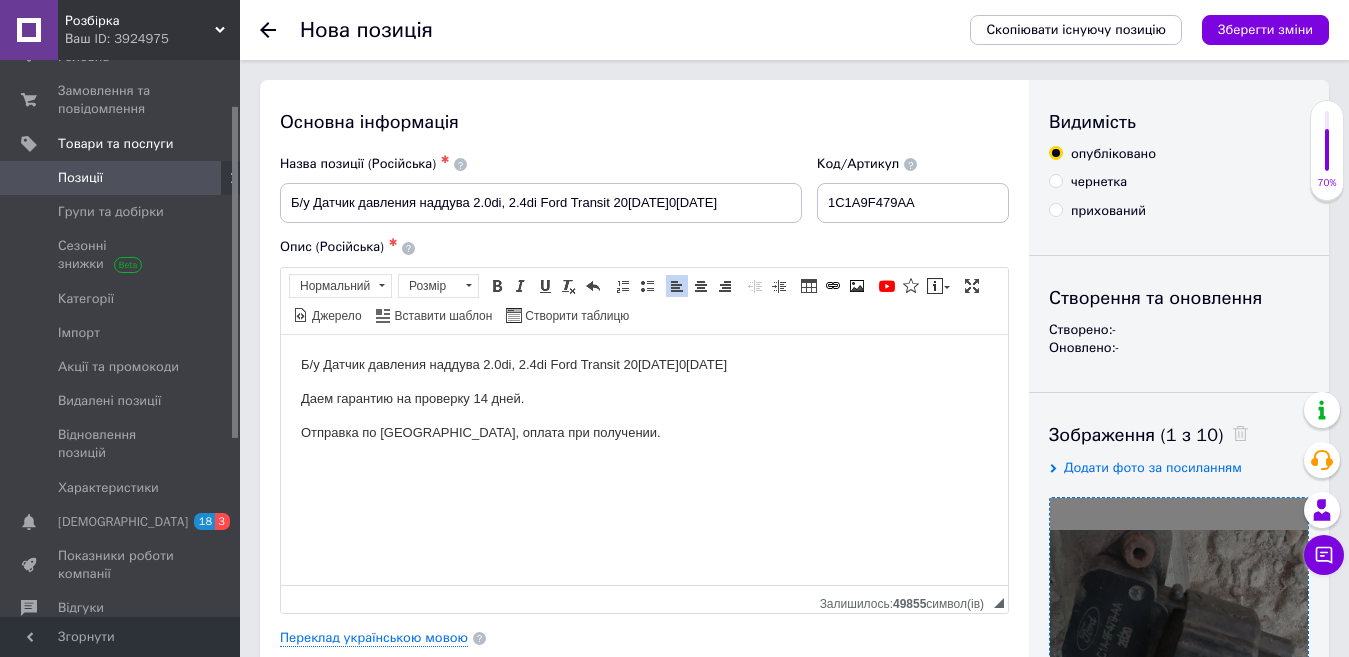 click on "Б/у Датчик давления наддува 2.0di, 2.4di Ford Transit 20[DATE]0[DATE]" at bounding box center (644, 364) 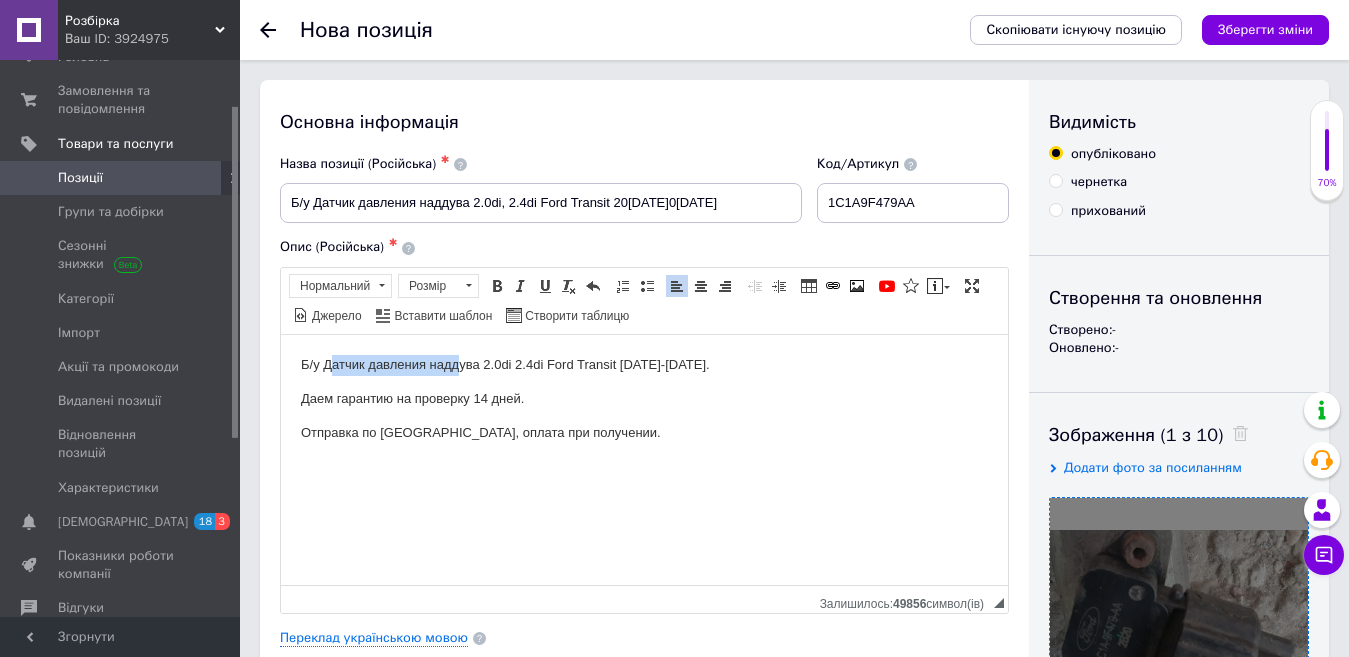 drag, startPoint x: 329, startPoint y: 364, endPoint x: 456, endPoint y: 362, distance: 127.01575 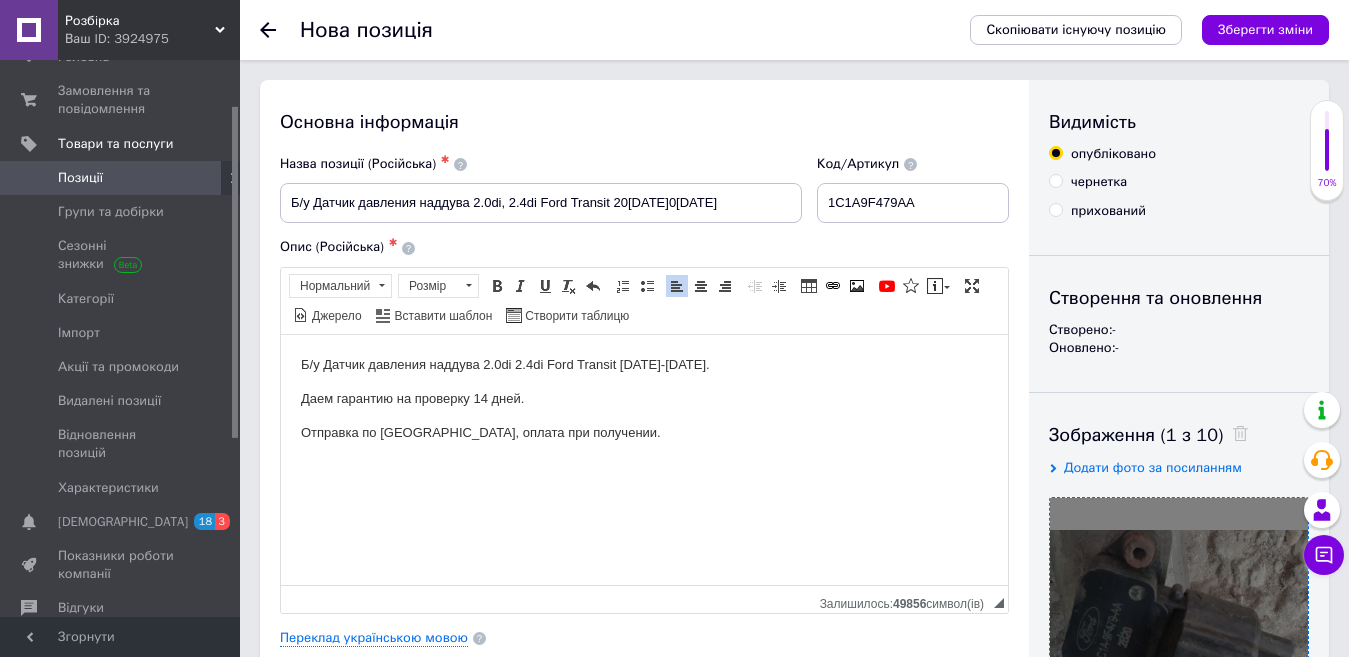 drag, startPoint x: 733, startPoint y: 422, endPoint x: 518, endPoint y: 378, distance: 219.45615 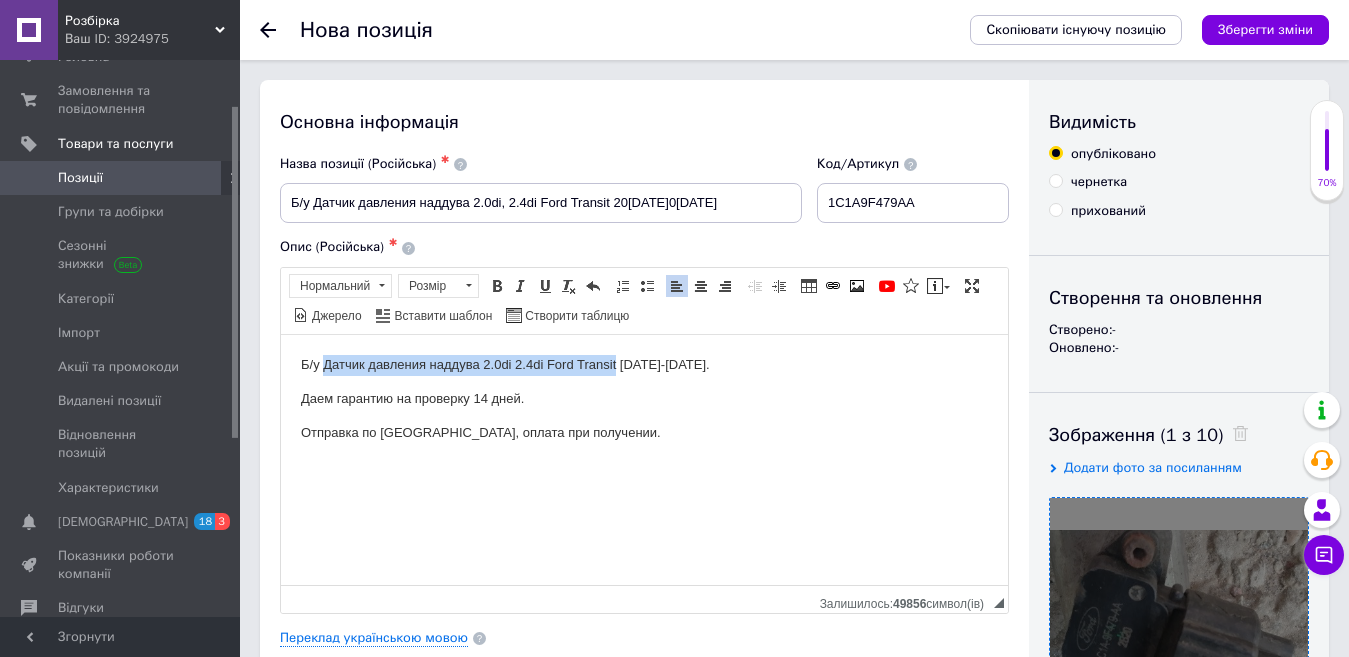 drag, startPoint x: 327, startPoint y: 360, endPoint x: 618, endPoint y: 366, distance: 291.06186 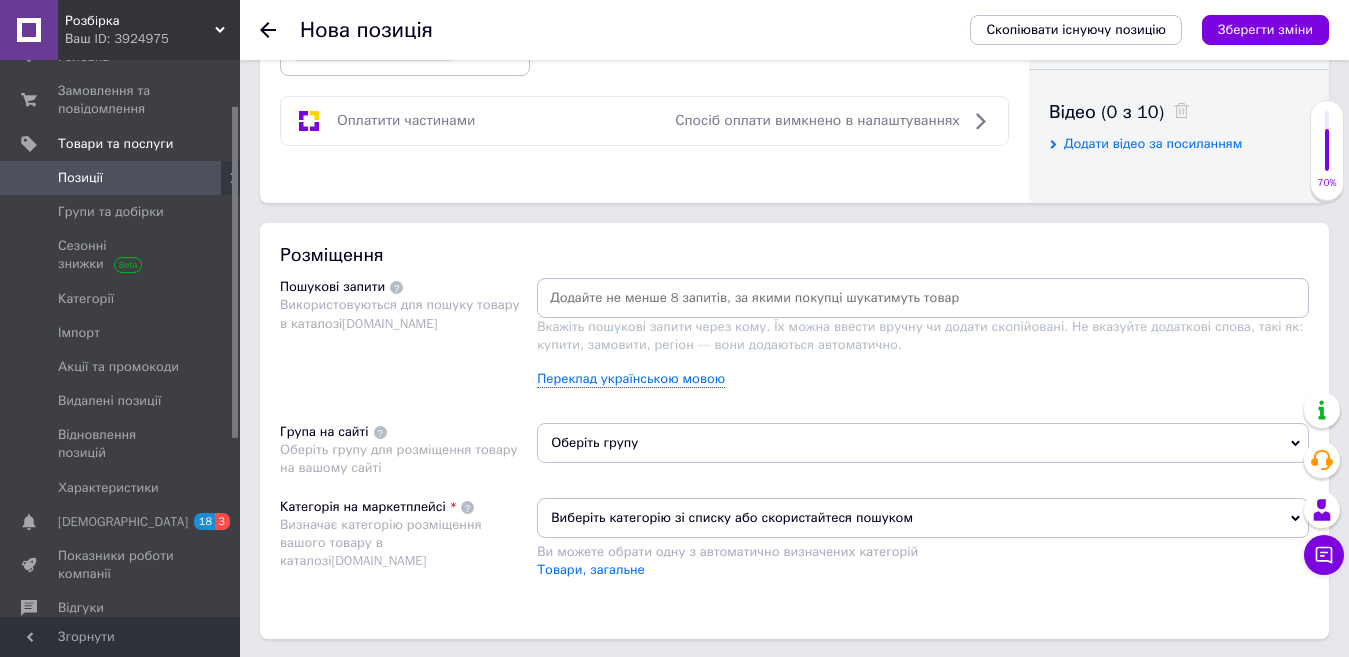 scroll, scrollTop: 1000, scrollLeft: 0, axis: vertical 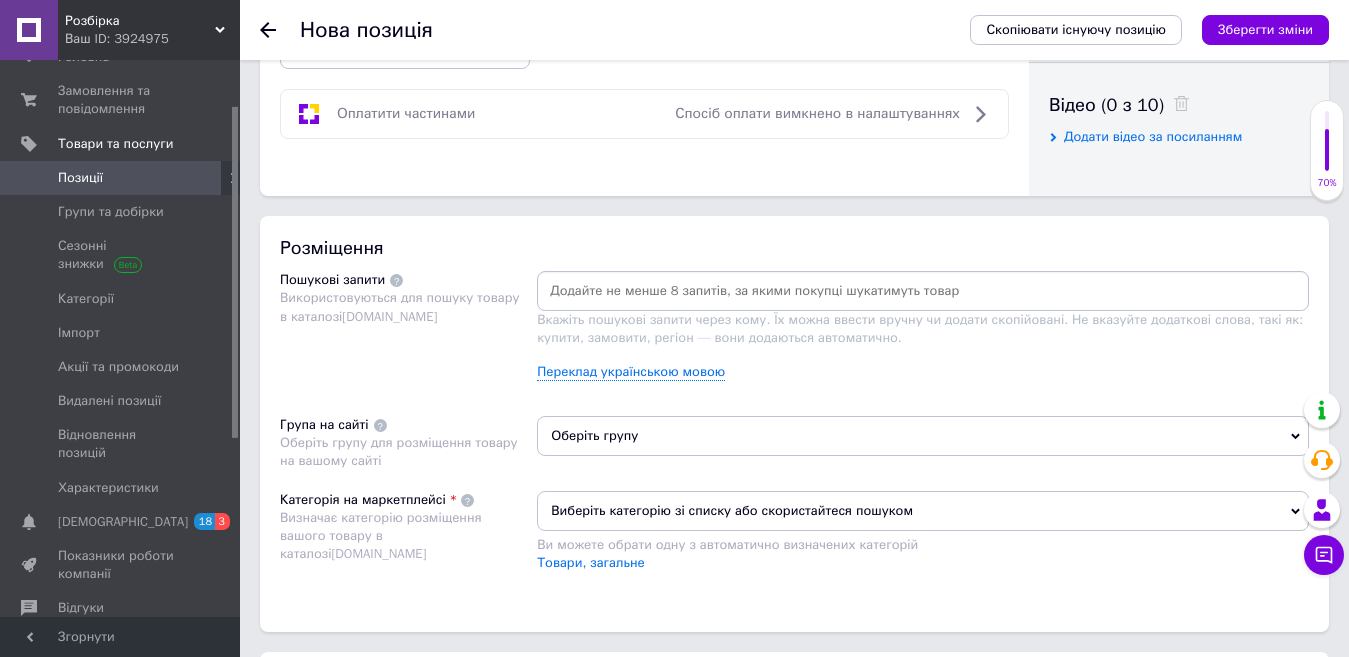 click at bounding box center [923, 291] 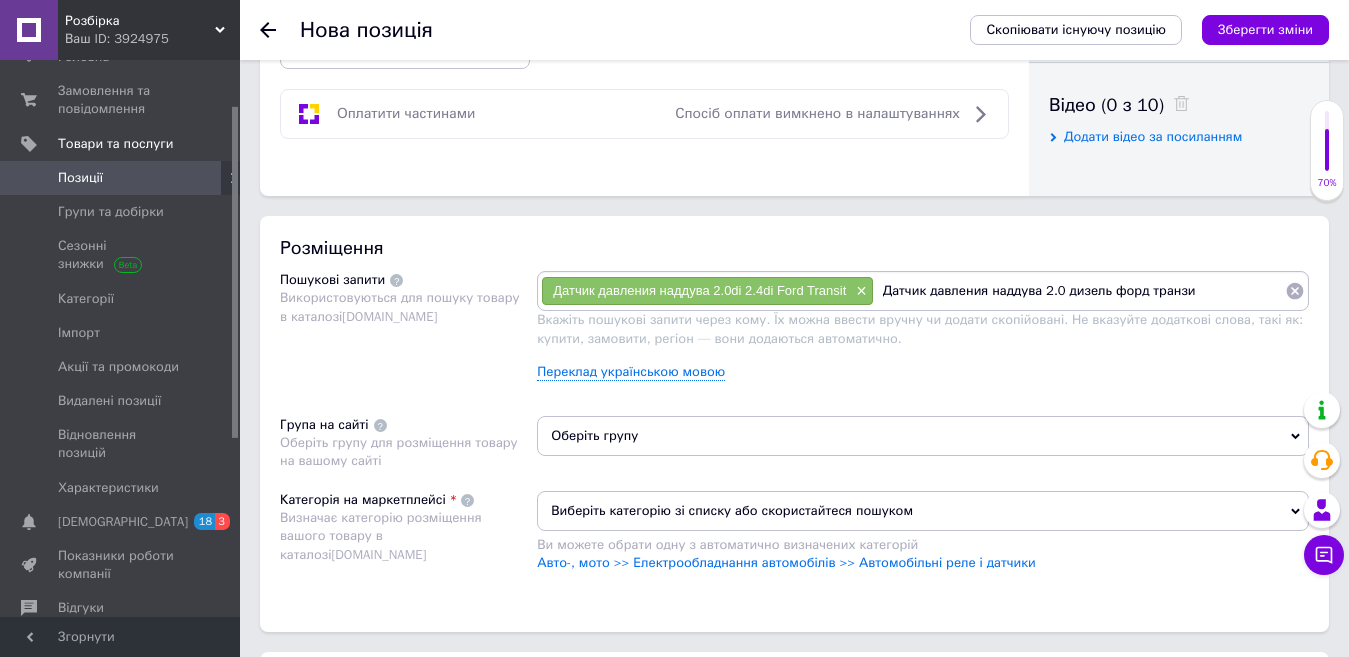 type on "Датчик давления наддува 2.0 дизель форд транзит" 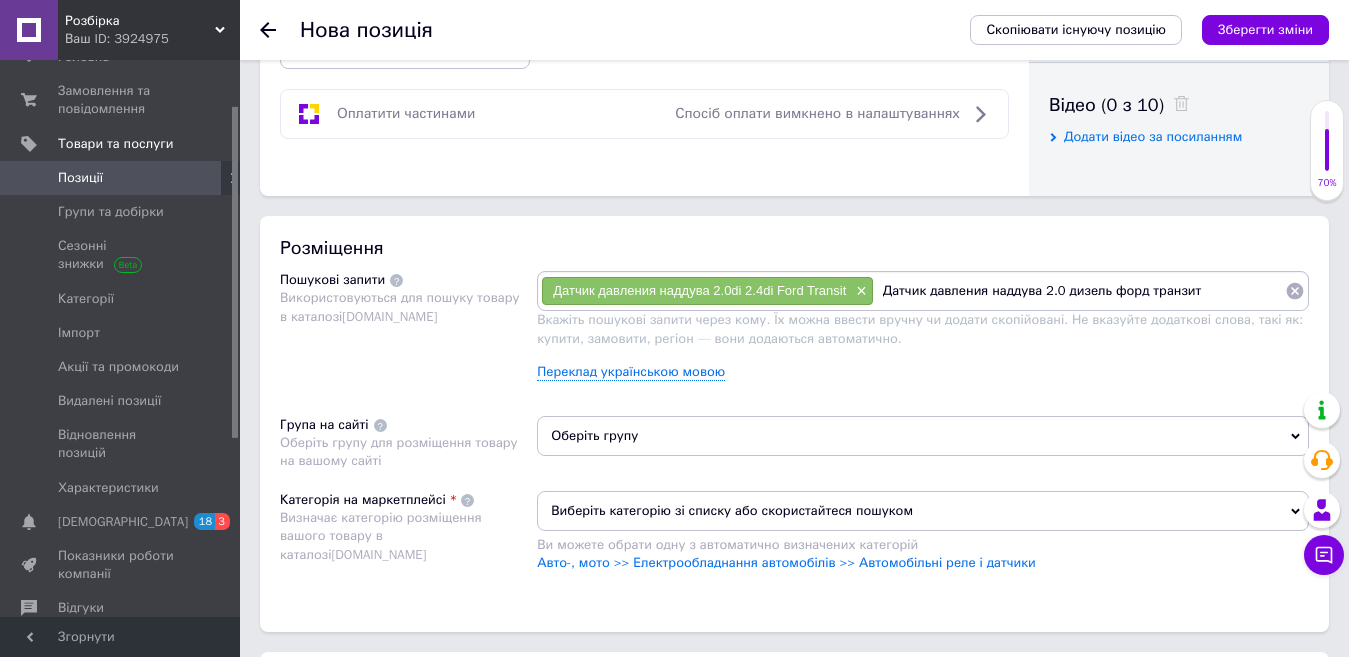 type 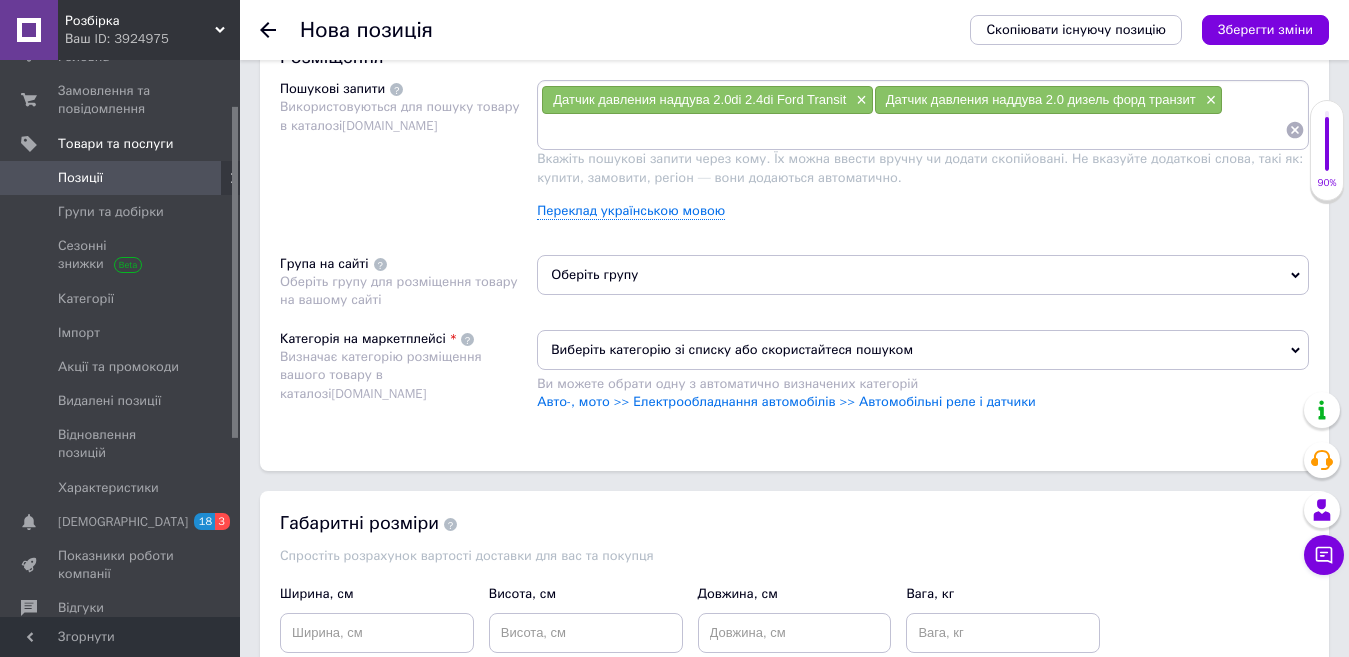 scroll, scrollTop: 1200, scrollLeft: 0, axis: vertical 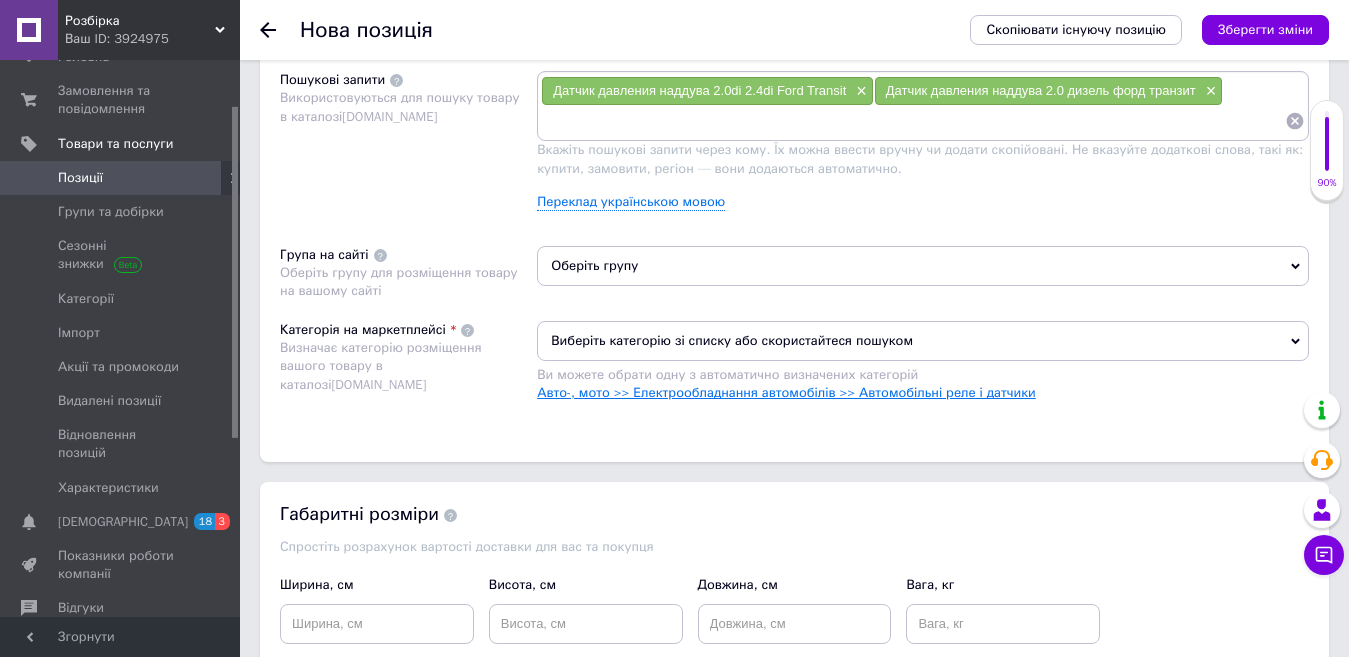 click on "Авто-, мото >> Електрообладнання автомобілів >> Автомобільні реле і датчики" at bounding box center (786, 392) 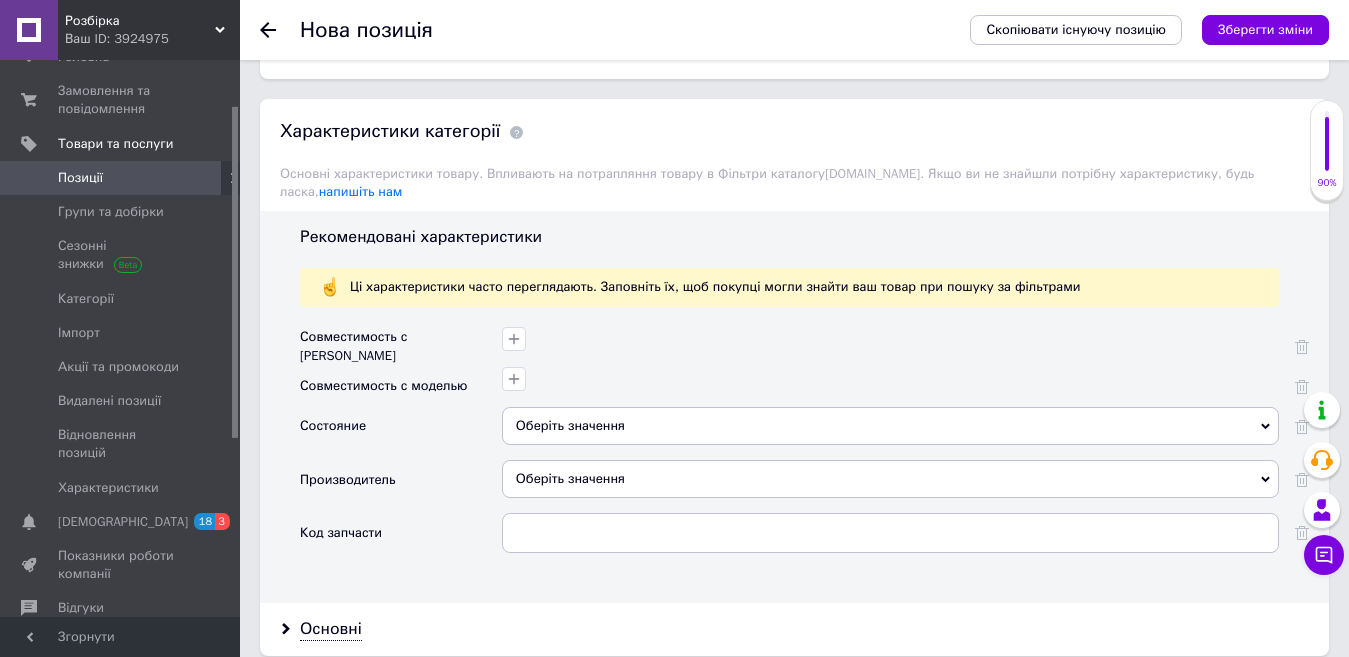 scroll, scrollTop: 1700, scrollLeft: 0, axis: vertical 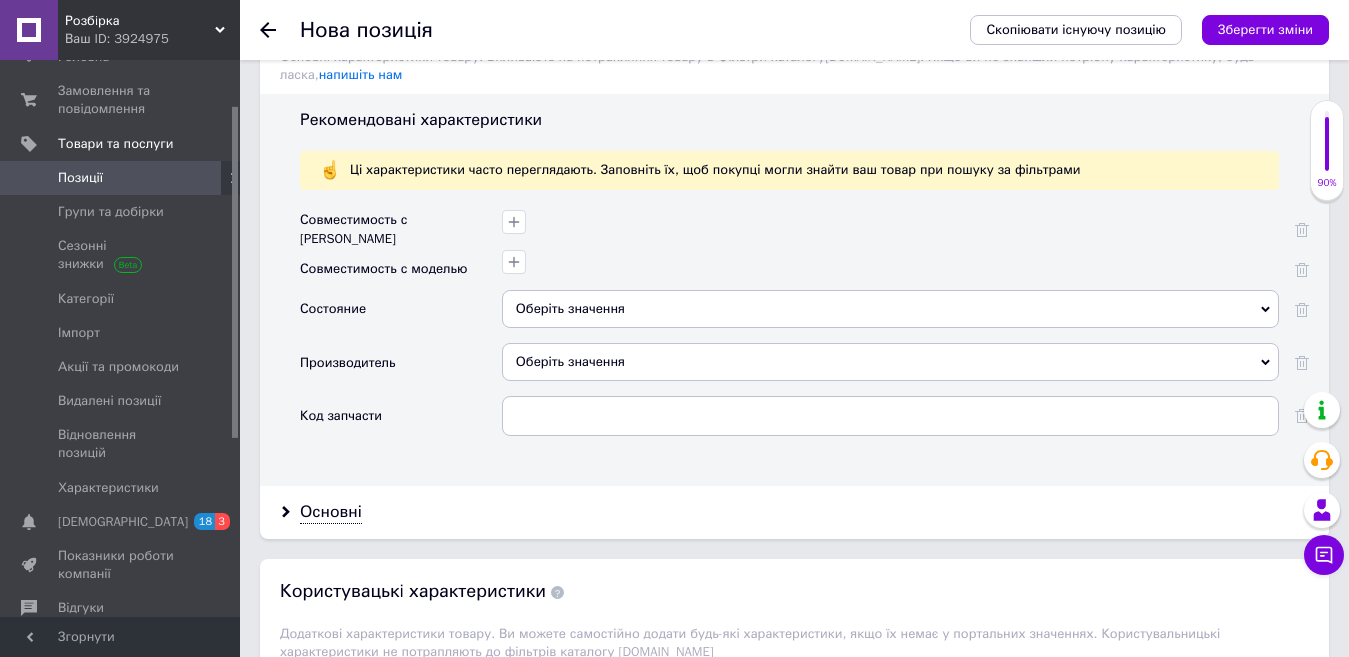 click on "Оберіть значення" at bounding box center [890, 309] 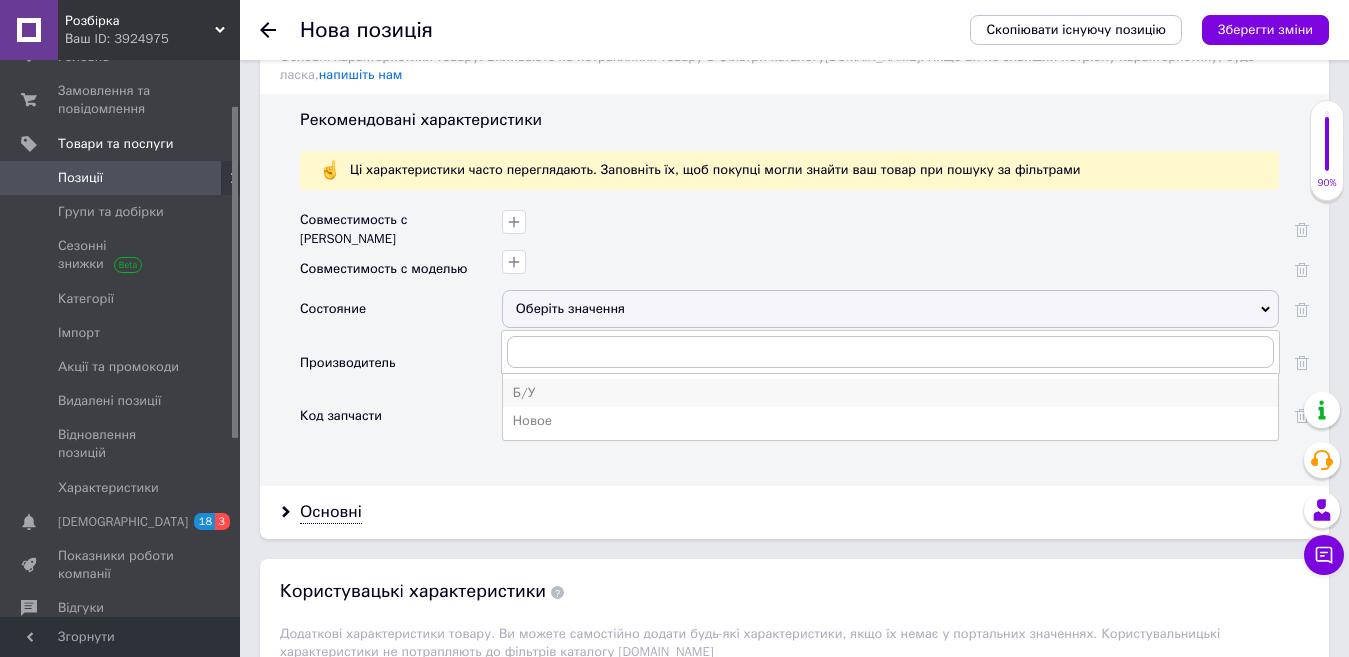 click on "Б/У" at bounding box center (890, 393) 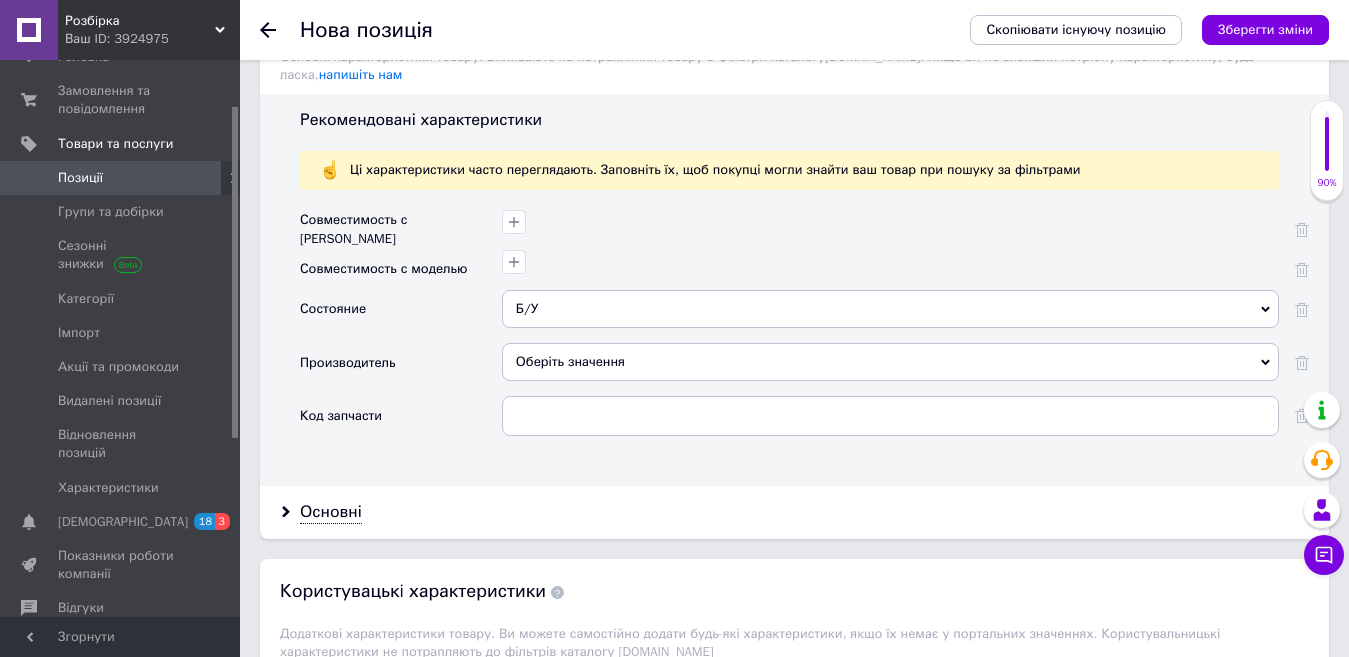 click on "Оберіть значення" at bounding box center [890, 362] 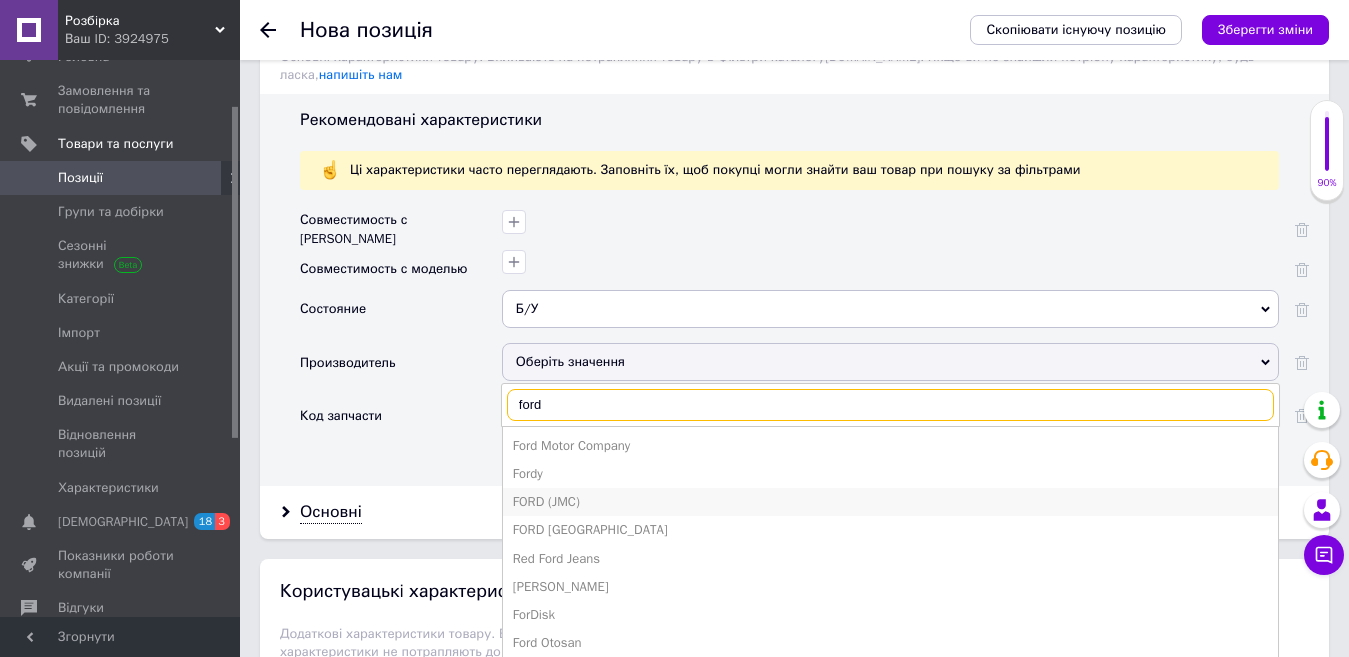 type on "ford" 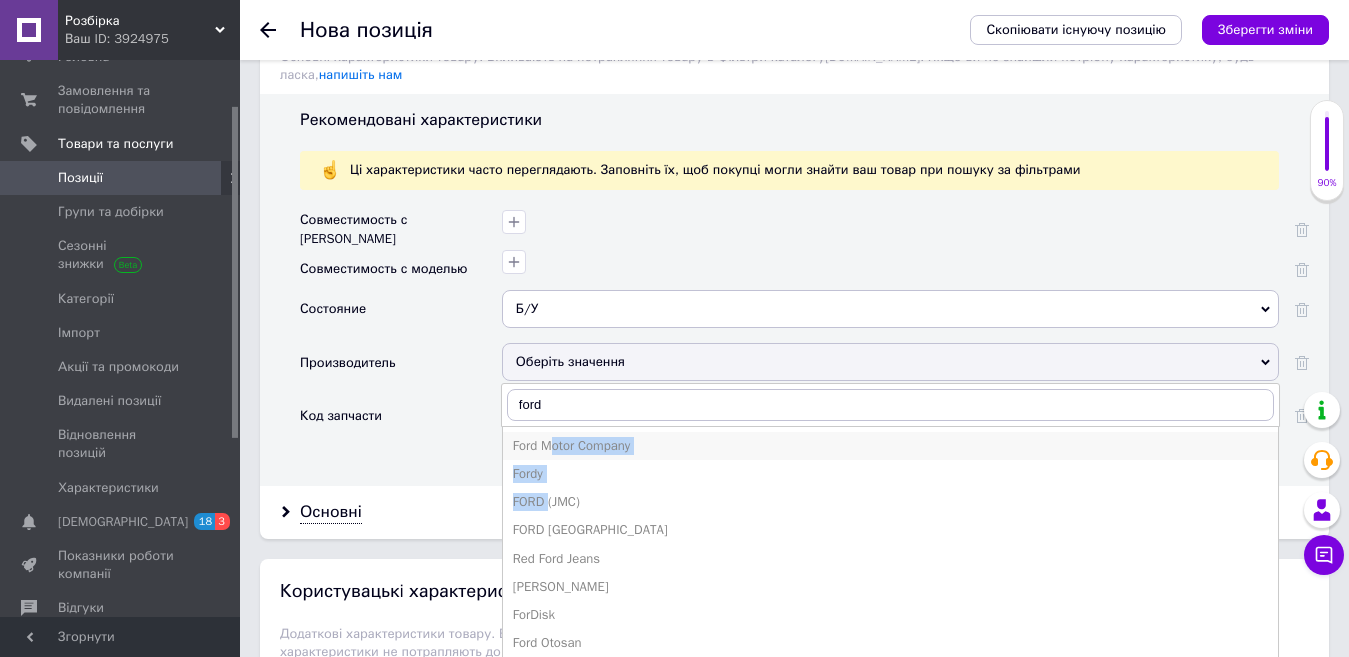 drag, startPoint x: 551, startPoint y: 491, endPoint x: 555, endPoint y: 434, distance: 57.14018 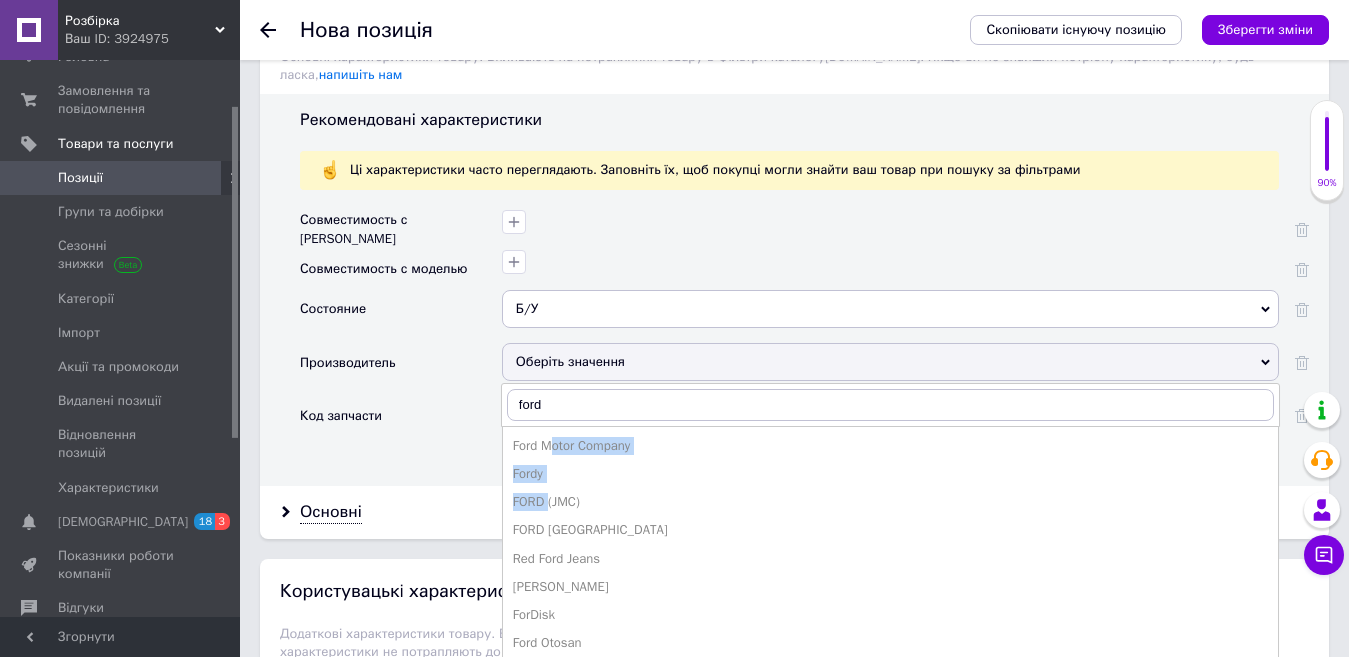 type 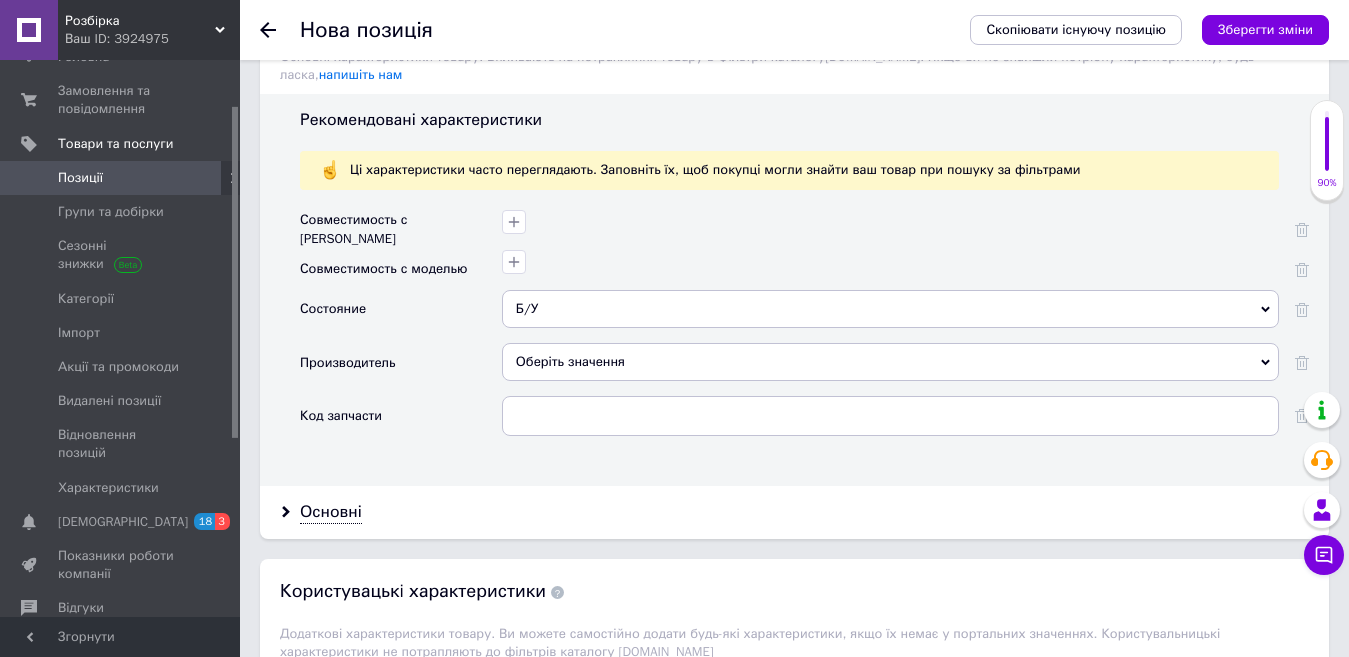 click at bounding box center [890, 423] 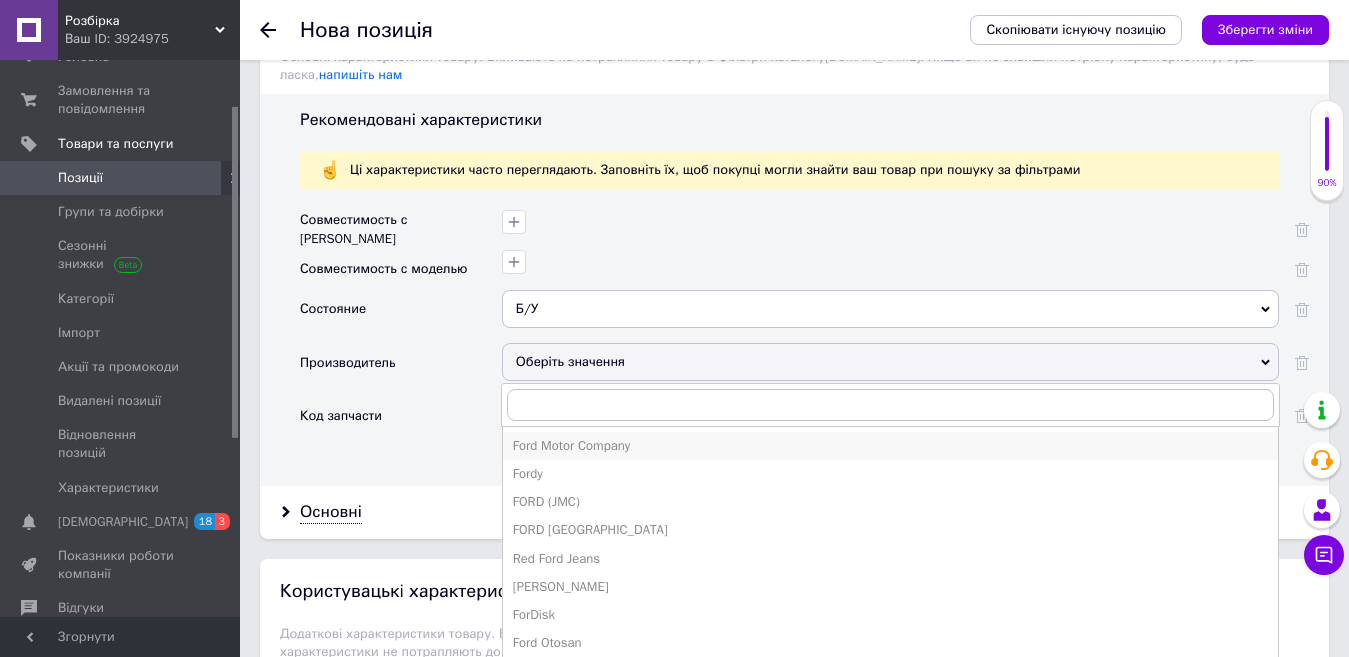 click on "Ford Motor Company" at bounding box center (890, 446) 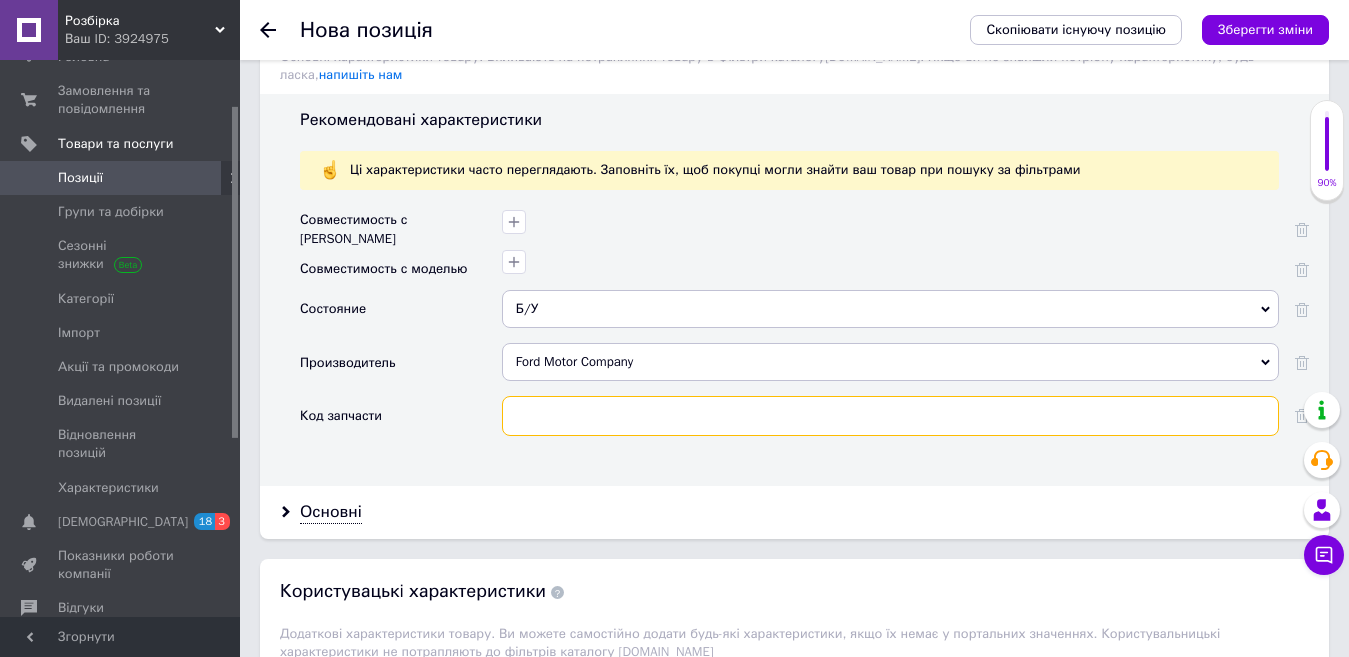 click at bounding box center (890, 416) 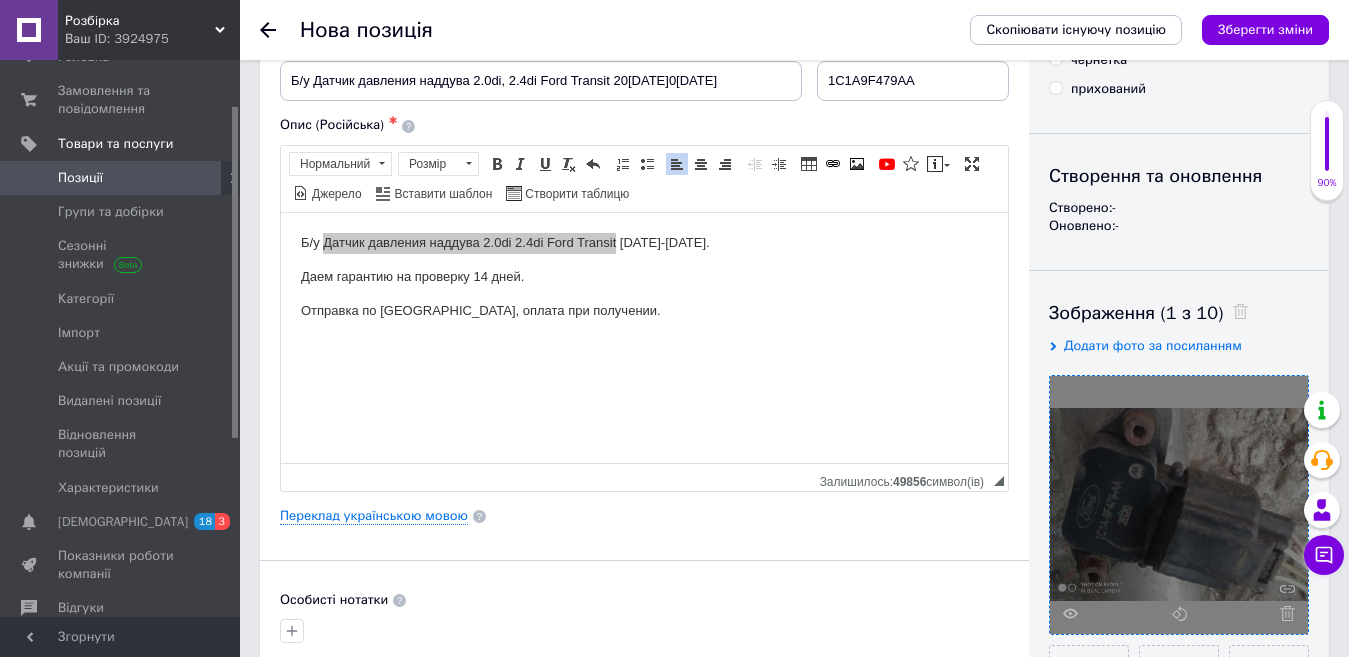 scroll, scrollTop: 0, scrollLeft: 0, axis: both 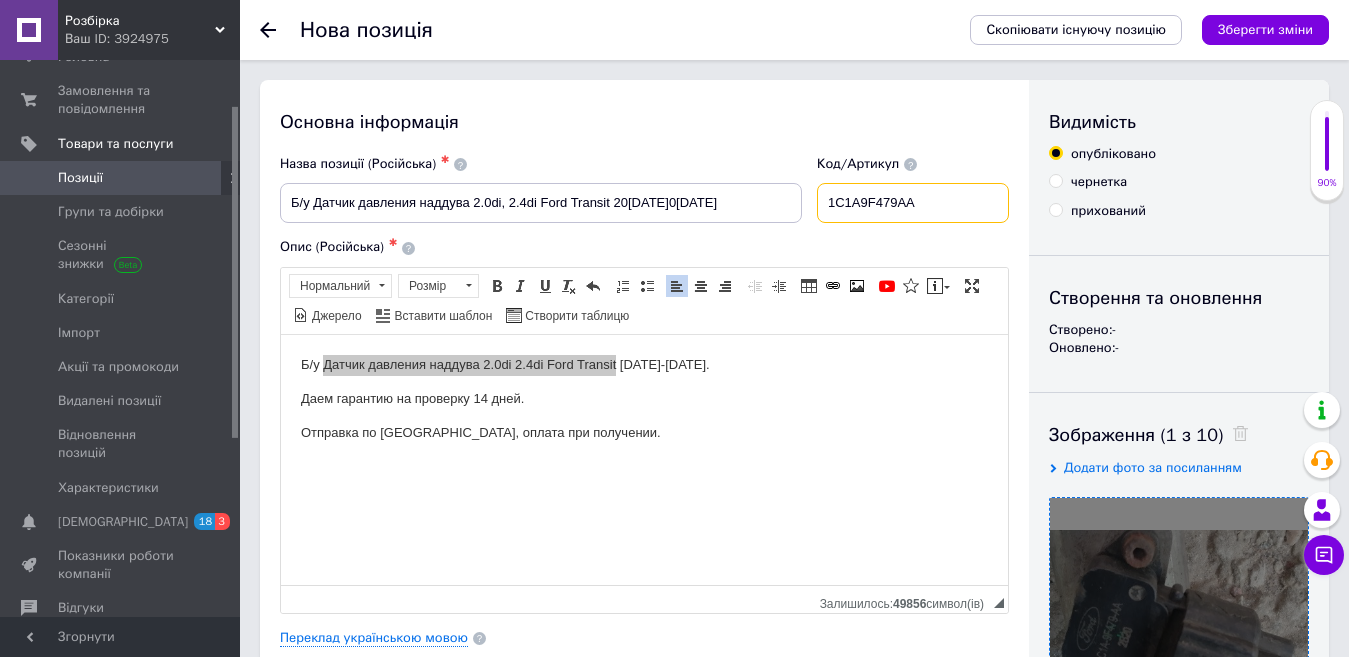 click on "1C1A9F479AA" at bounding box center (913, 203) 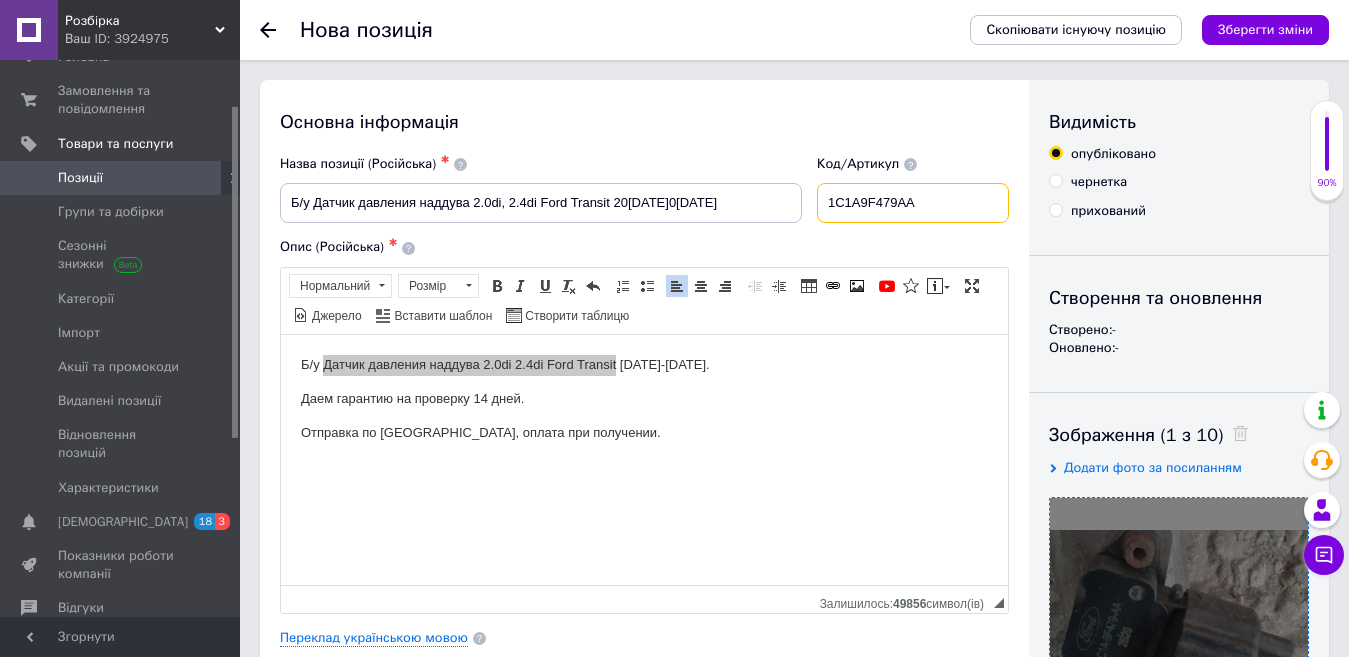 drag, startPoint x: 916, startPoint y: 201, endPoint x: 826, endPoint y: 212, distance: 90.66973 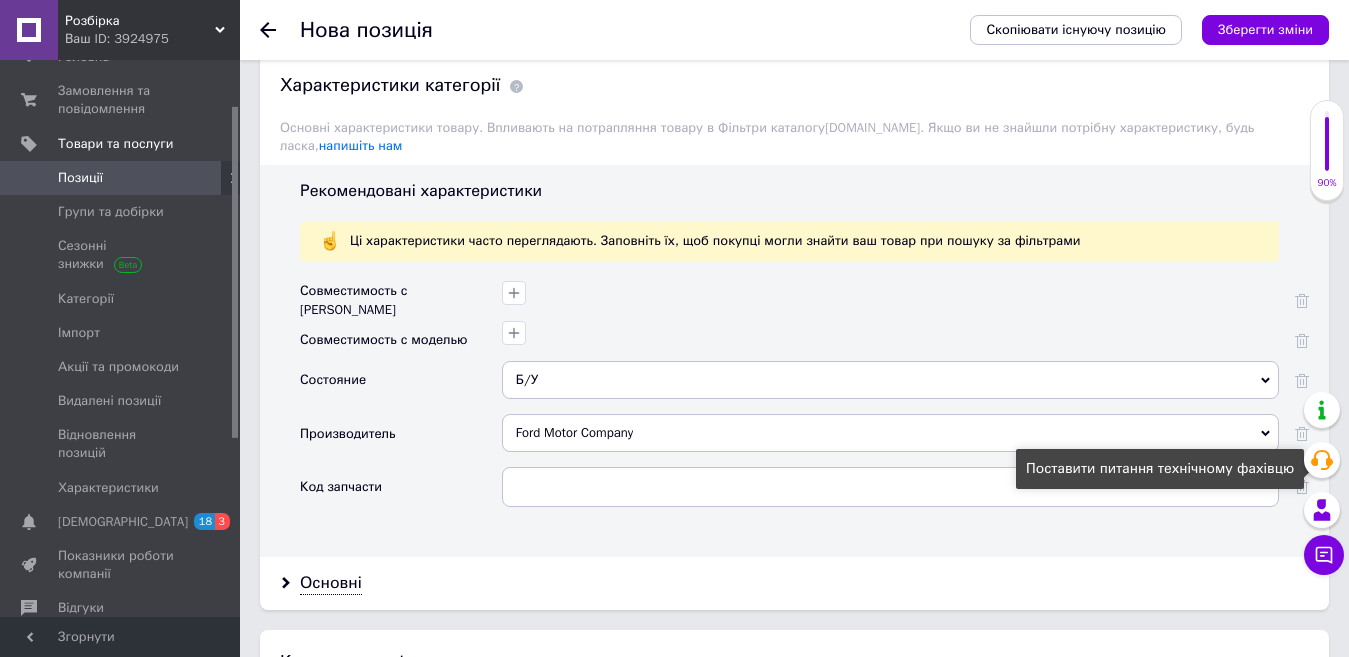 scroll, scrollTop: 1638, scrollLeft: 0, axis: vertical 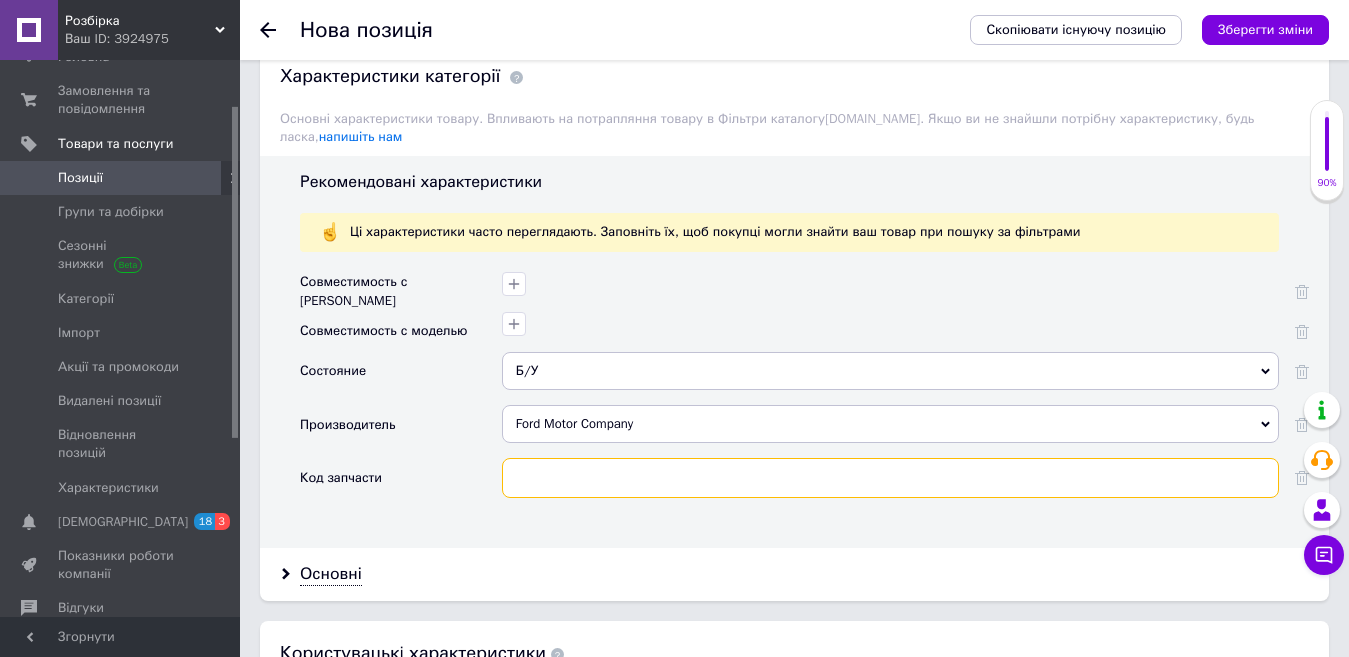 click at bounding box center (890, 478) 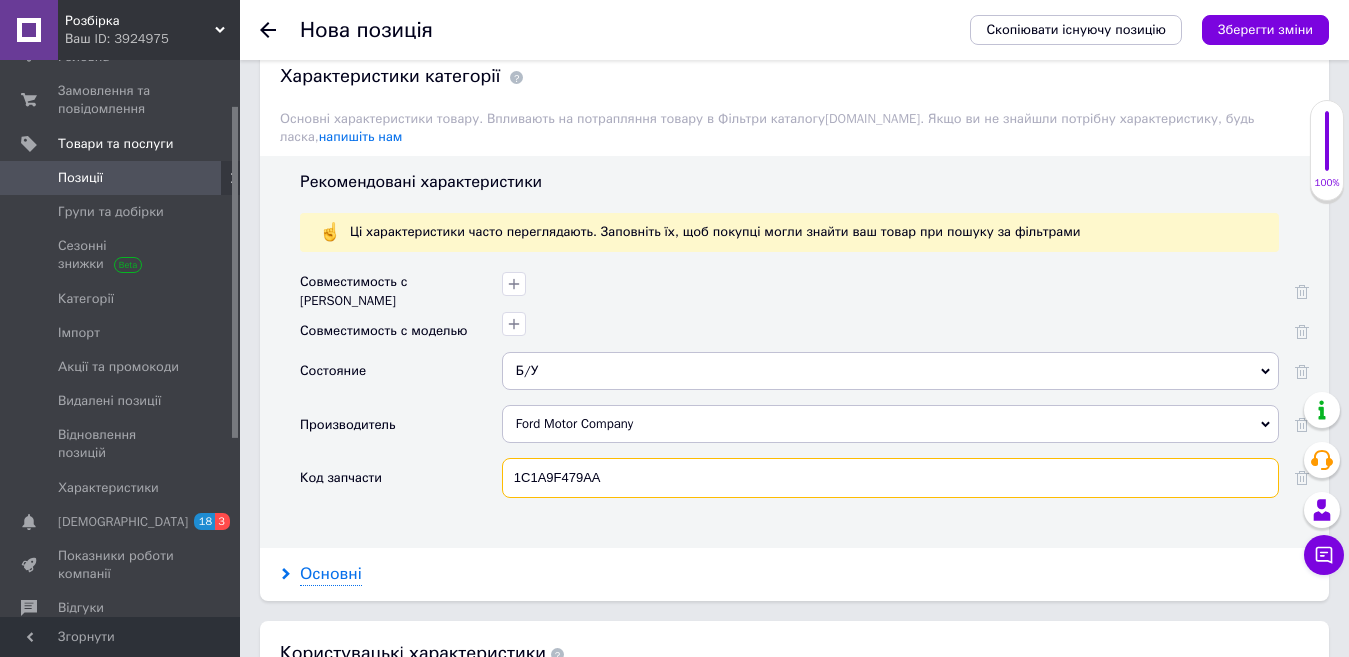 type on "1C1A9F479AA" 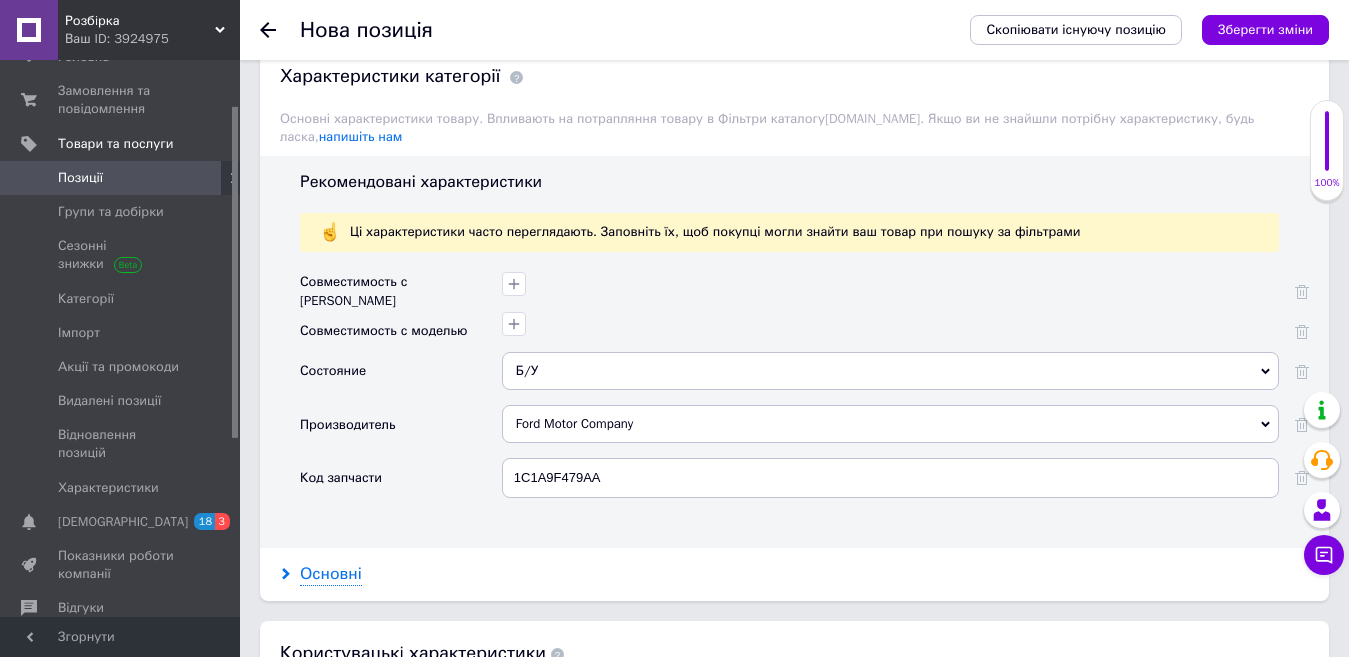 click on "Основні" at bounding box center [331, 574] 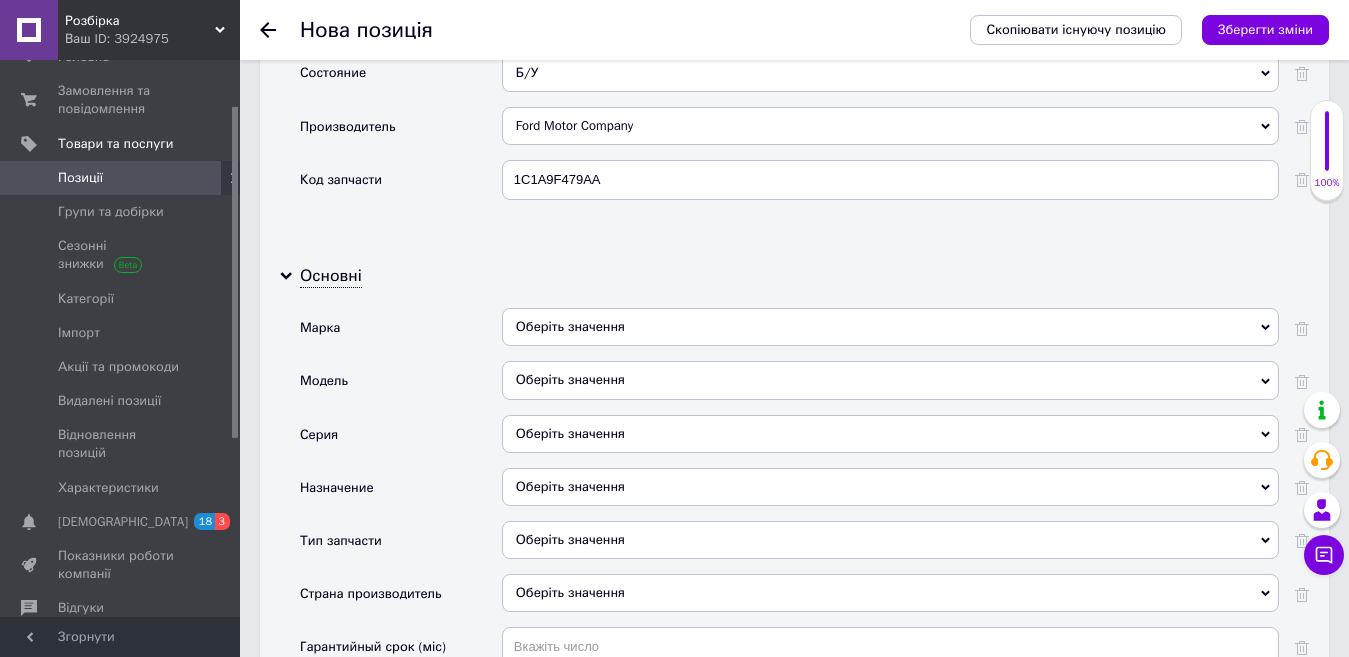 scroll, scrollTop: 1975, scrollLeft: 0, axis: vertical 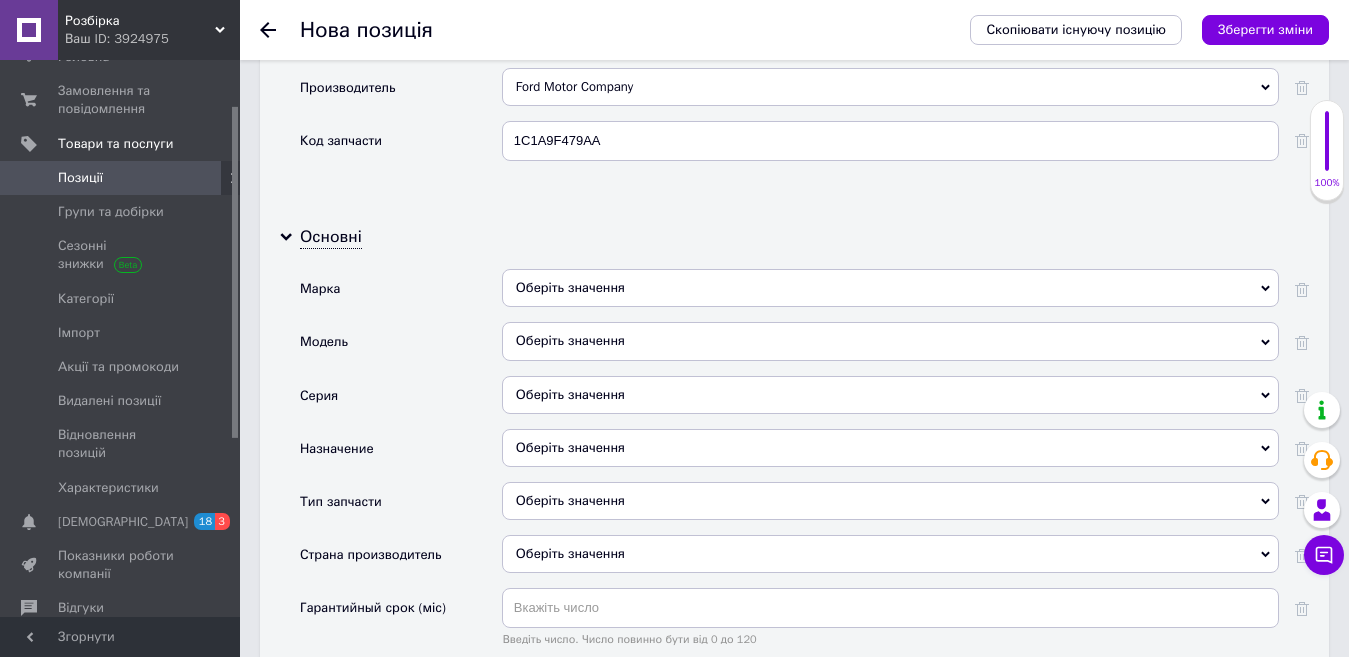 click on "Оберіть значення" at bounding box center (890, 288) 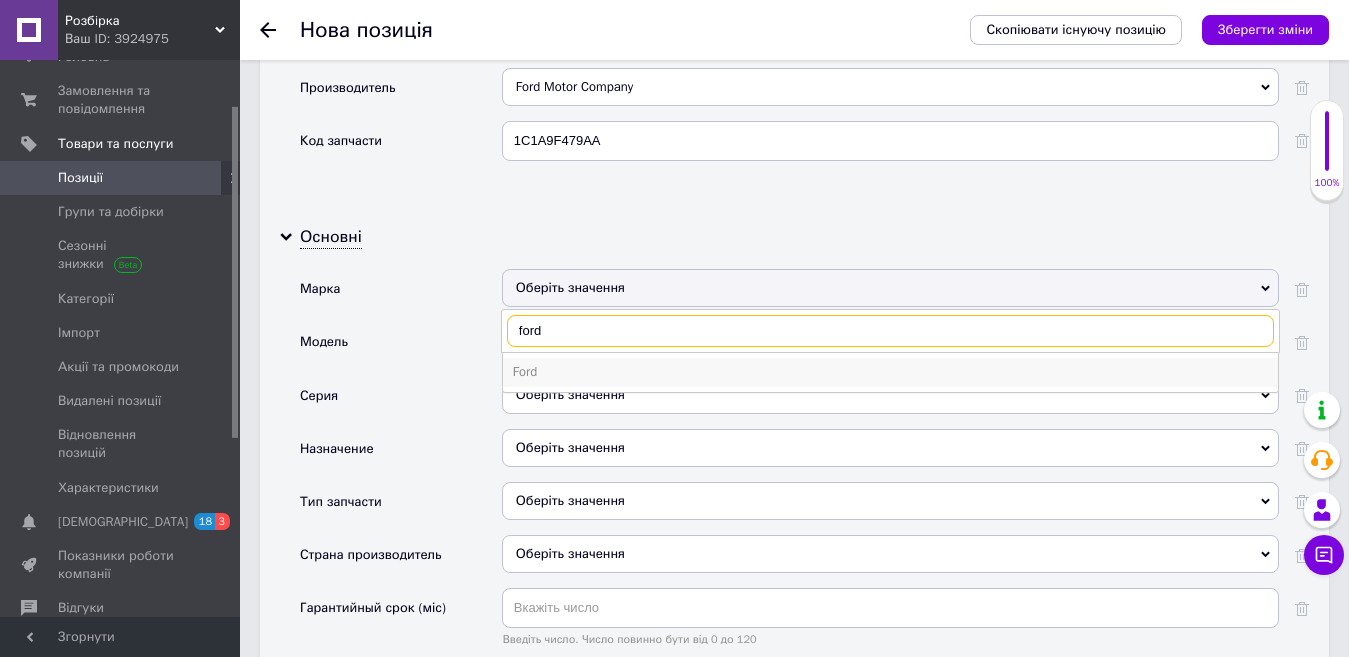type on "ford" 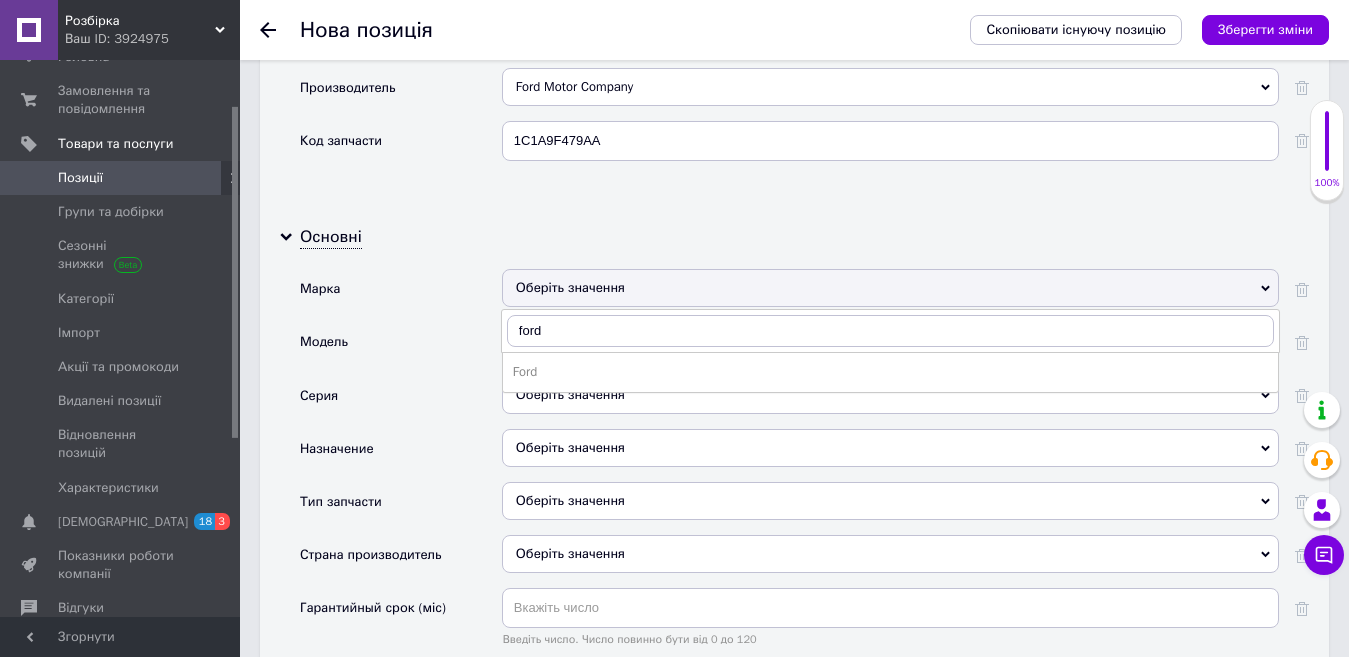 click on "Ford" at bounding box center (890, 372) 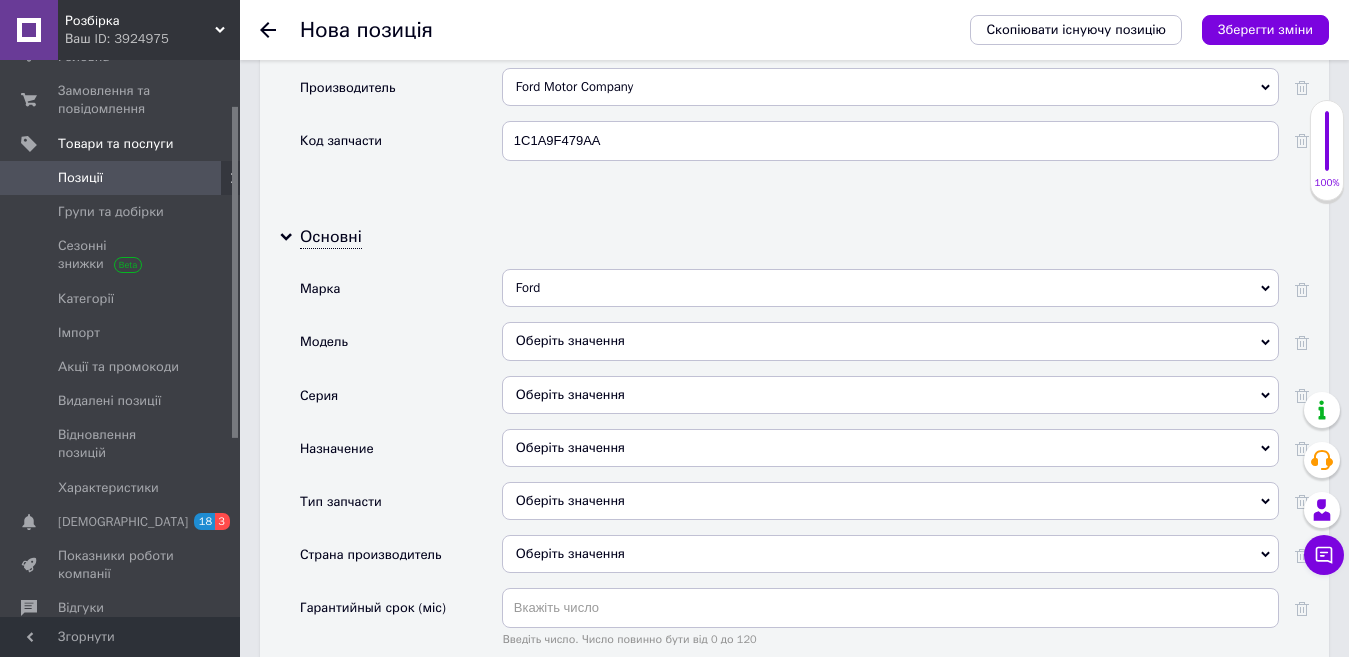 click on "Оберіть значення" at bounding box center [890, 341] 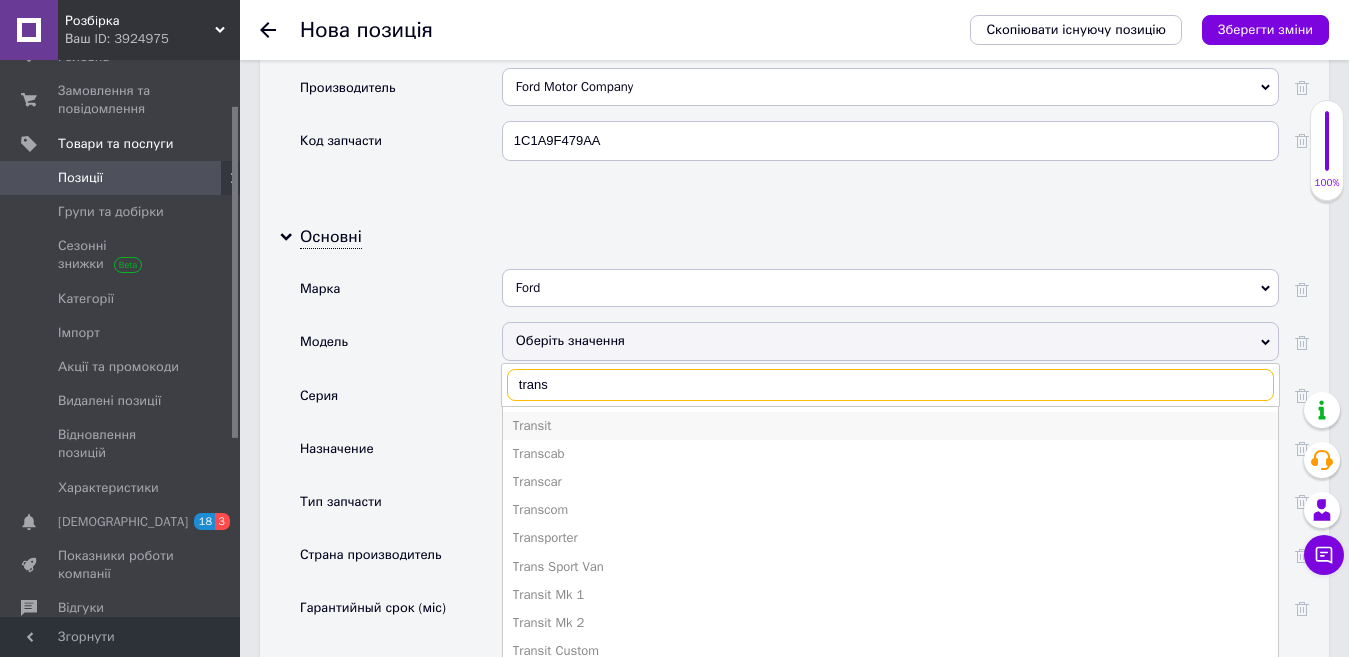 type on "trans" 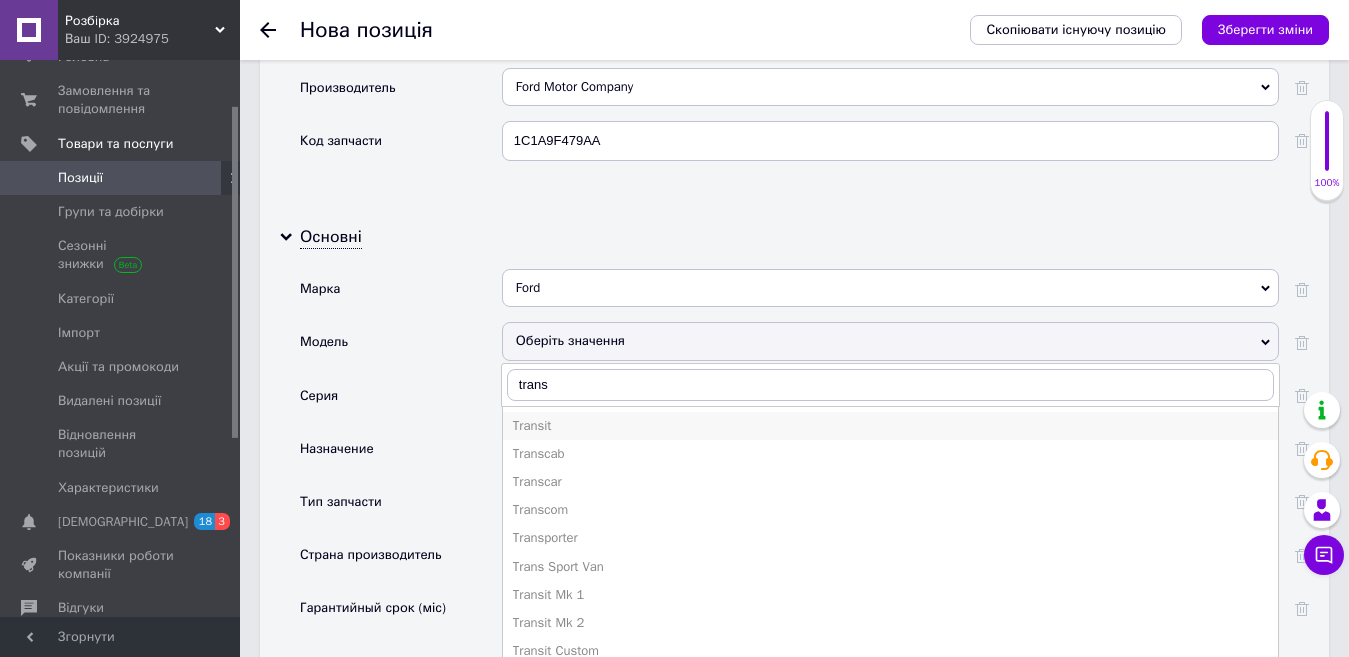 click on "Transit" at bounding box center (890, 426) 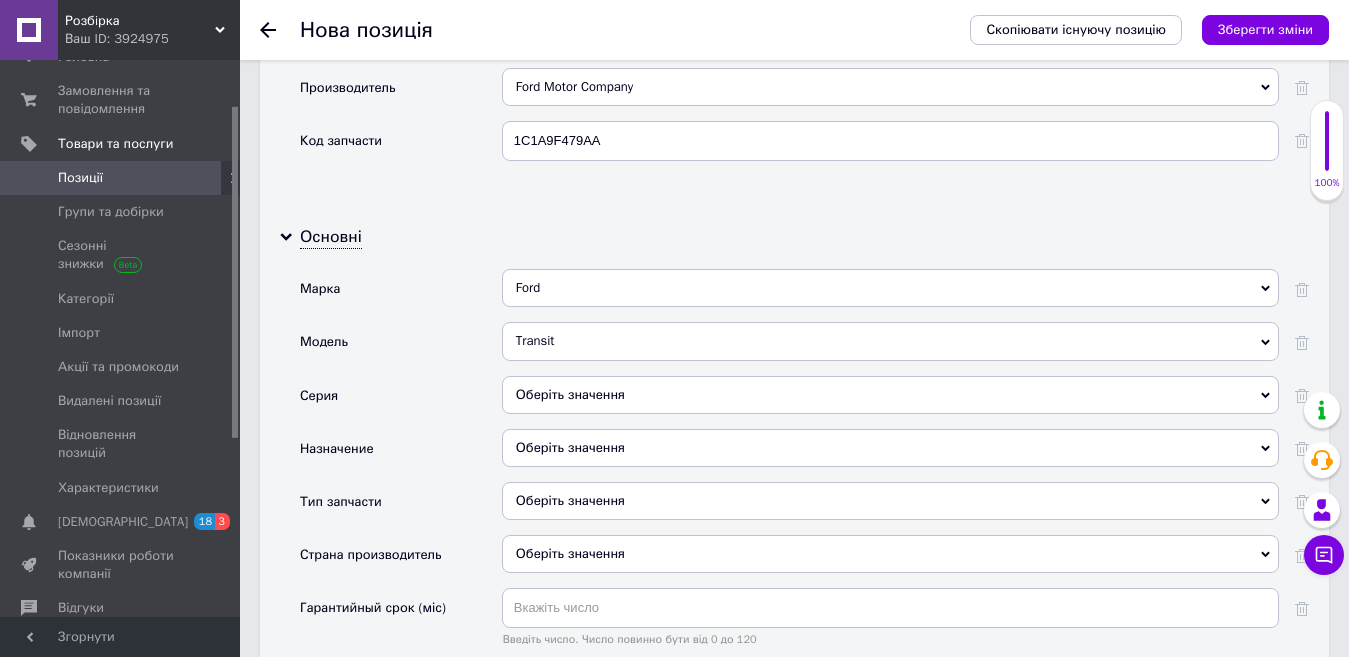 click on "Оберіть значення" at bounding box center [890, 448] 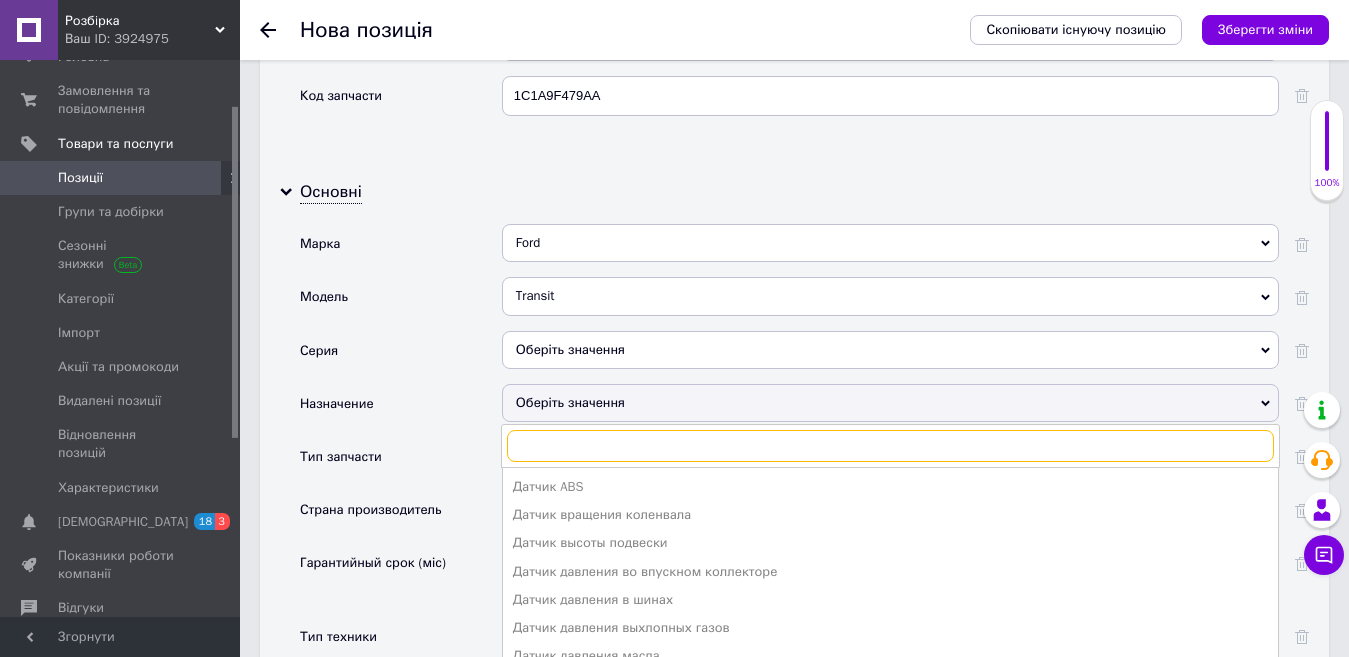 scroll, scrollTop: 2175, scrollLeft: 0, axis: vertical 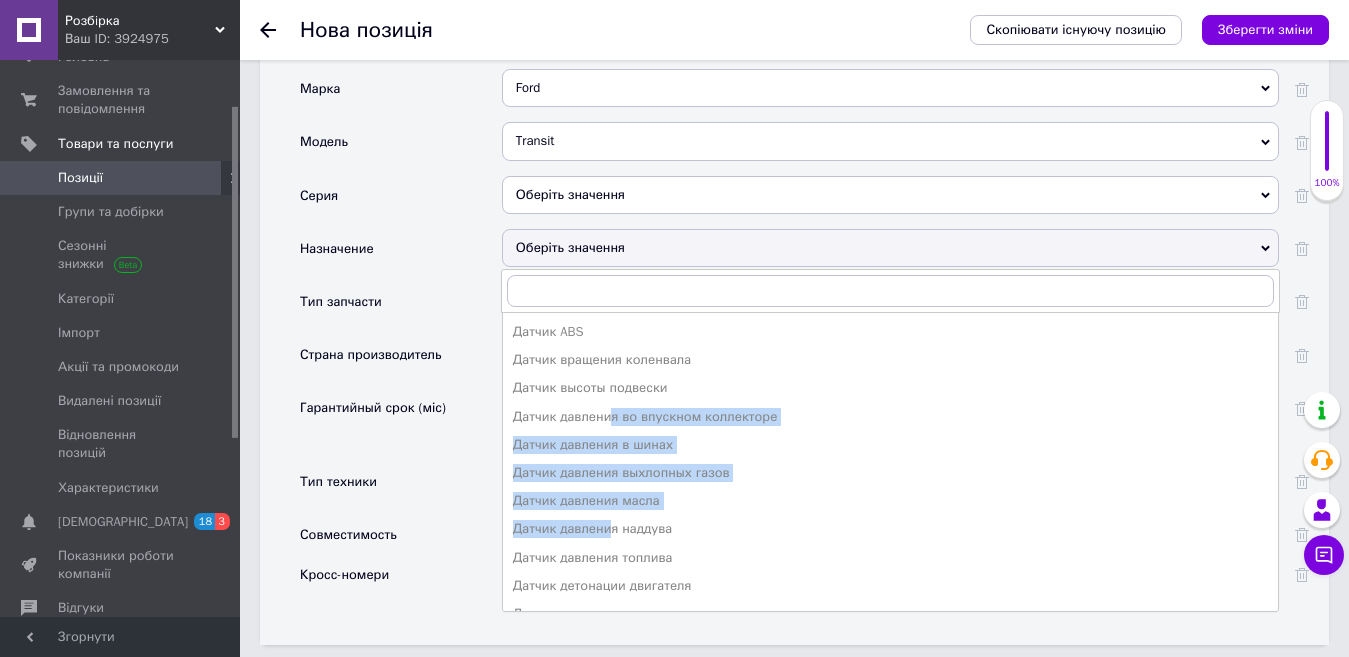 drag, startPoint x: 609, startPoint y: 398, endPoint x: 610, endPoint y: 506, distance: 108.00463 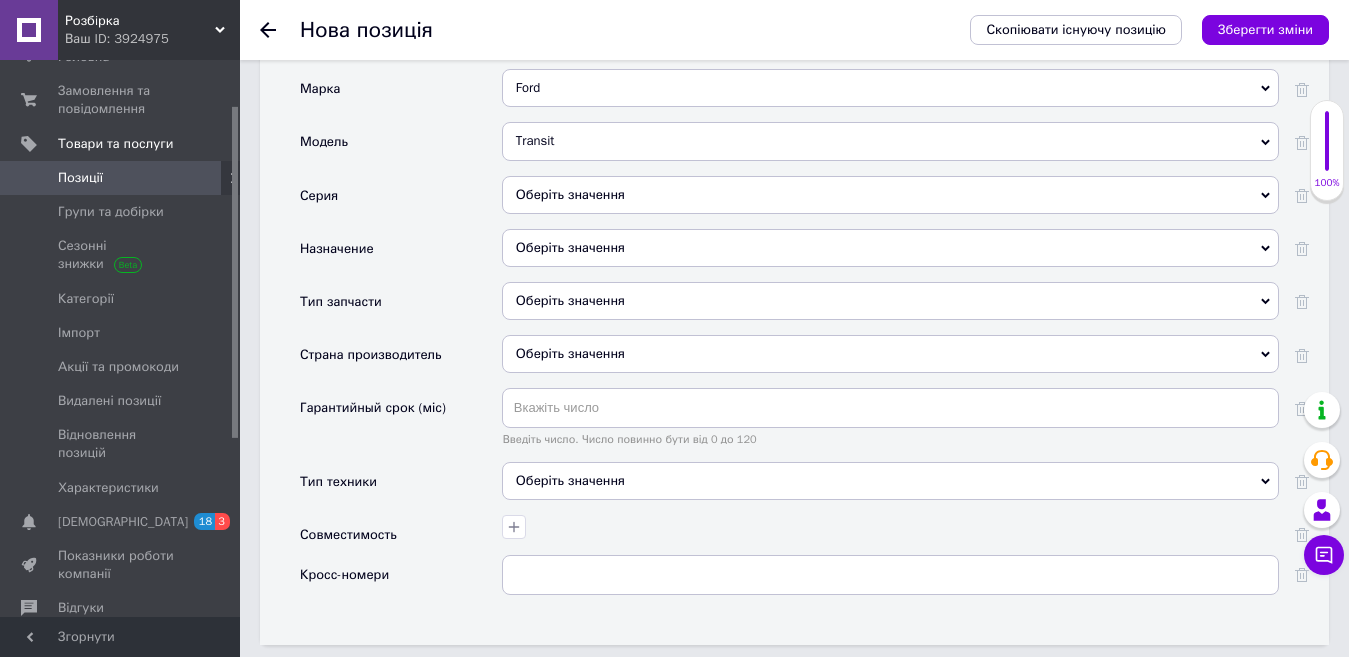 click on "Оберіть значення" at bounding box center [890, 248] 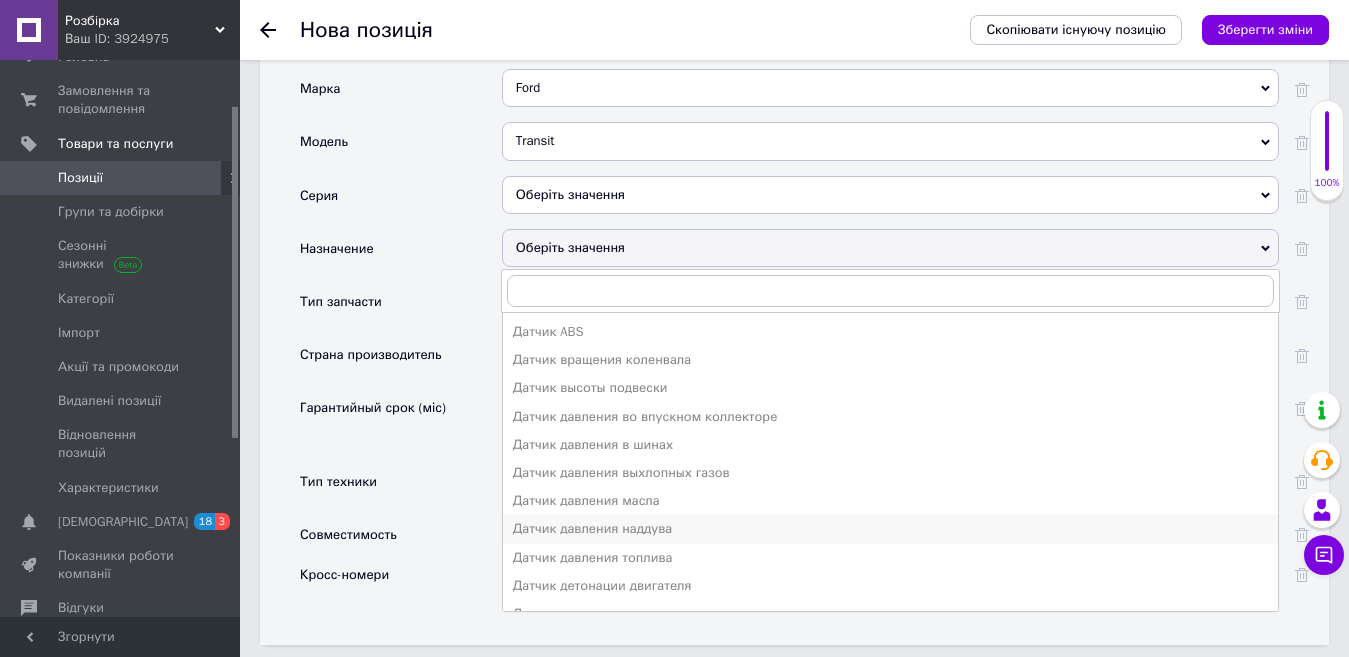 click on "Датчик давления наддува" at bounding box center (890, 529) 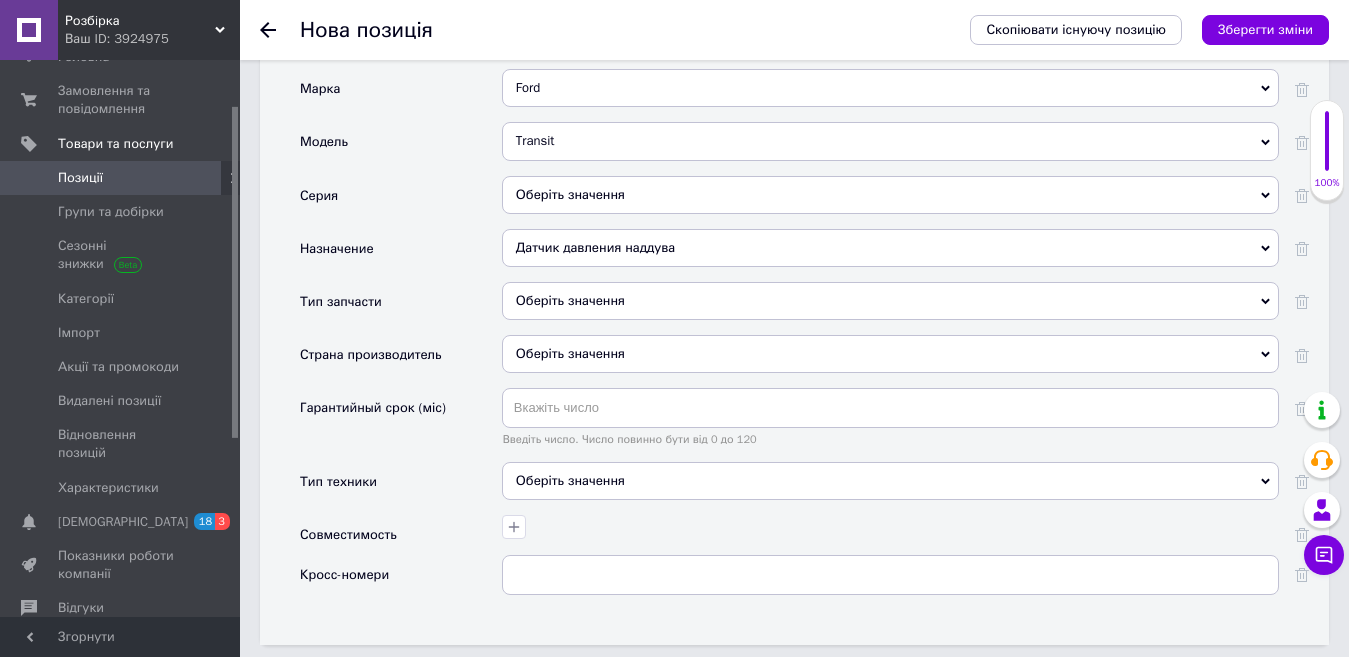 click on "Оберіть значення" at bounding box center (890, 301) 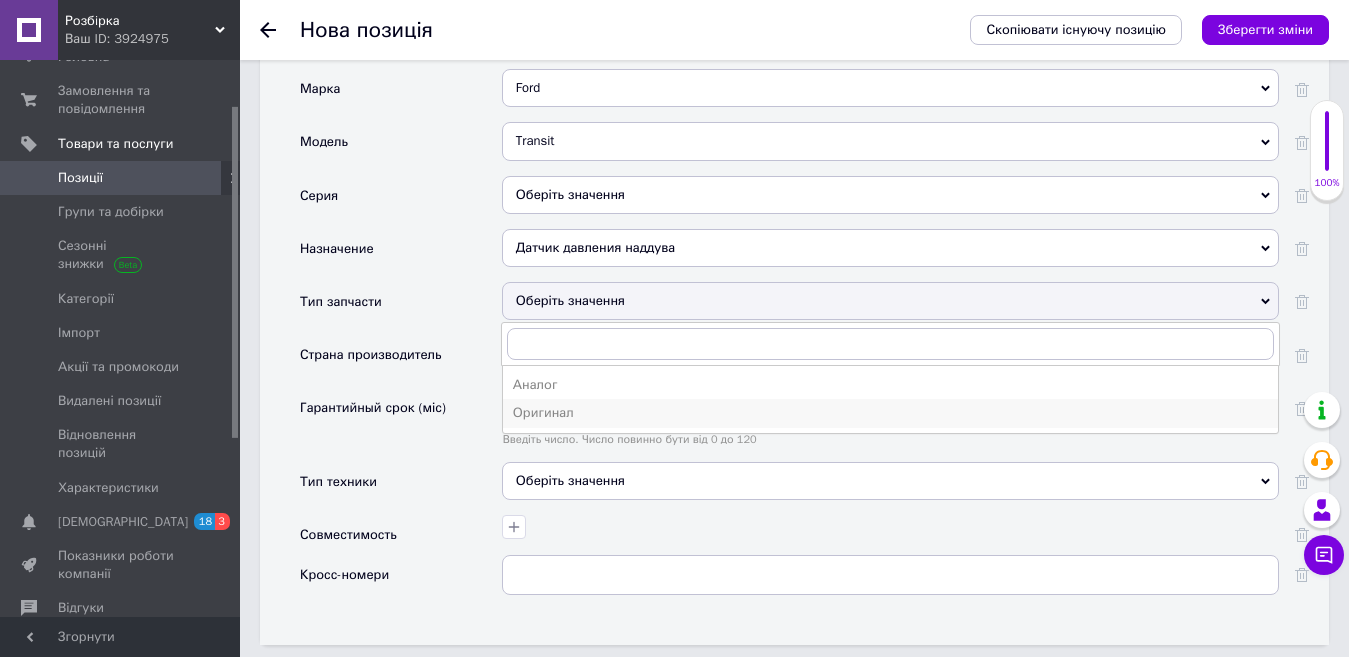 click on "Оригинал" at bounding box center (890, 413) 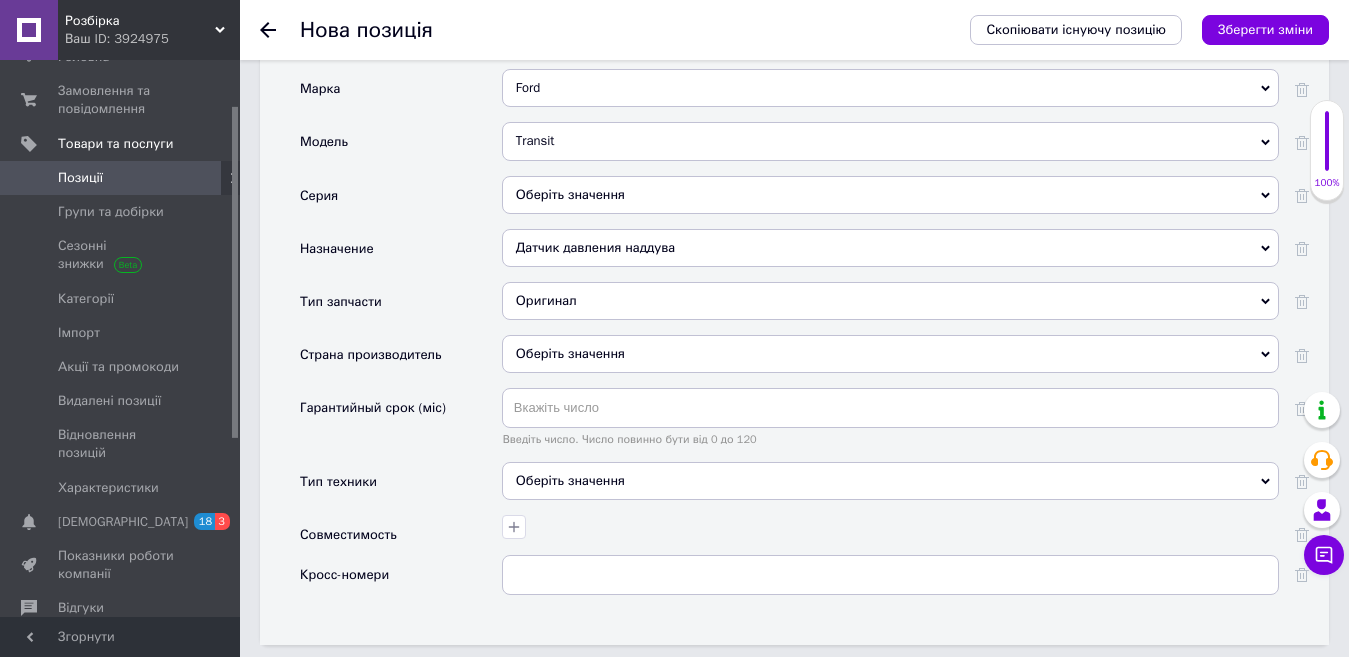 click on "Оберіть значення" at bounding box center (890, 481) 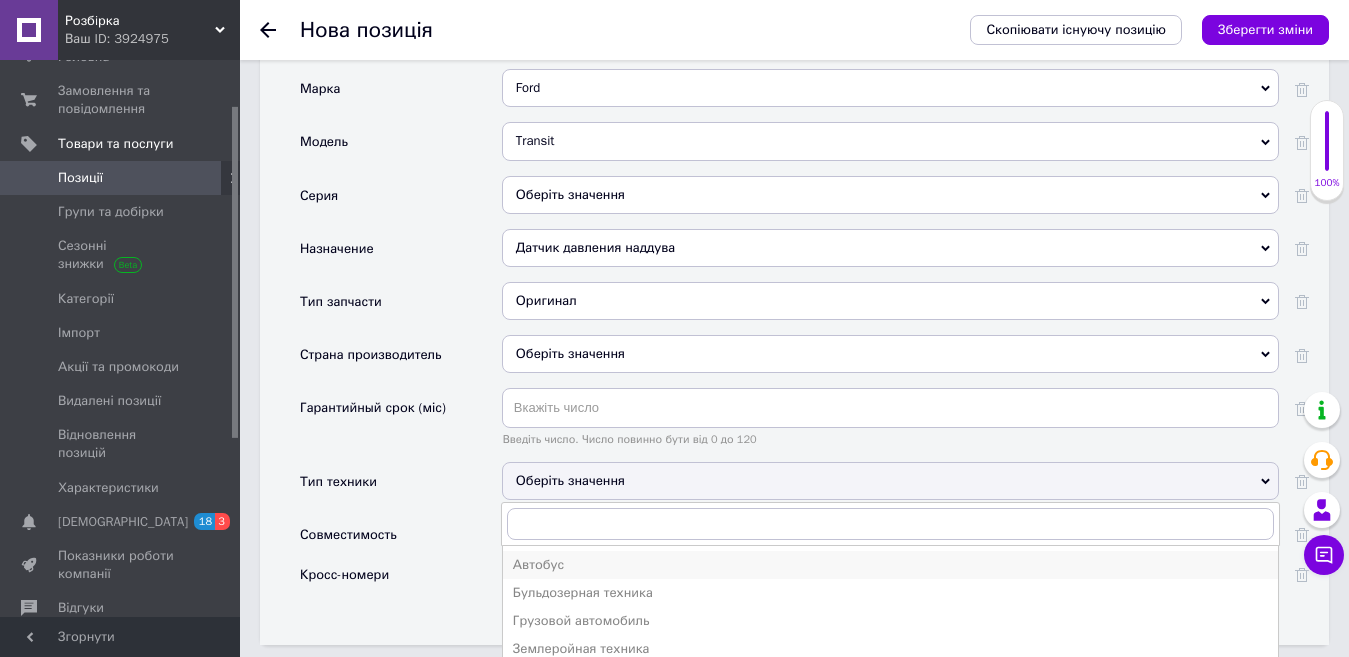 click on "Автобус" at bounding box center (890, 565) 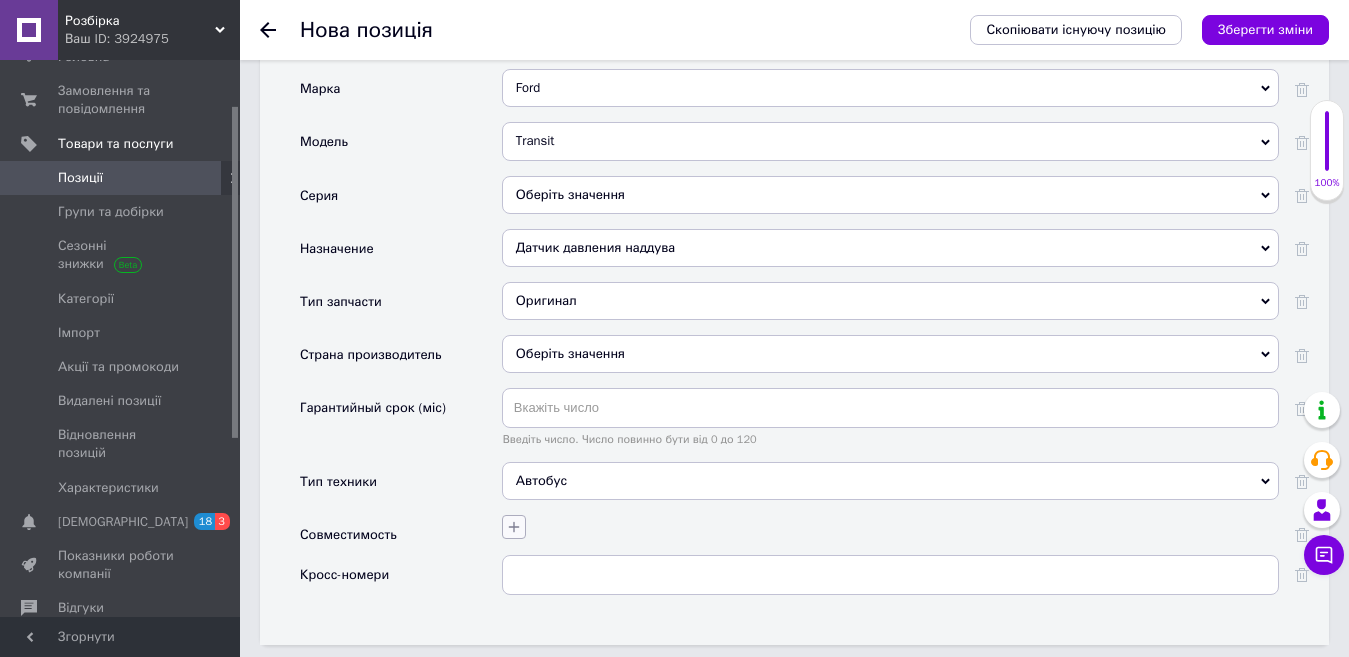 click 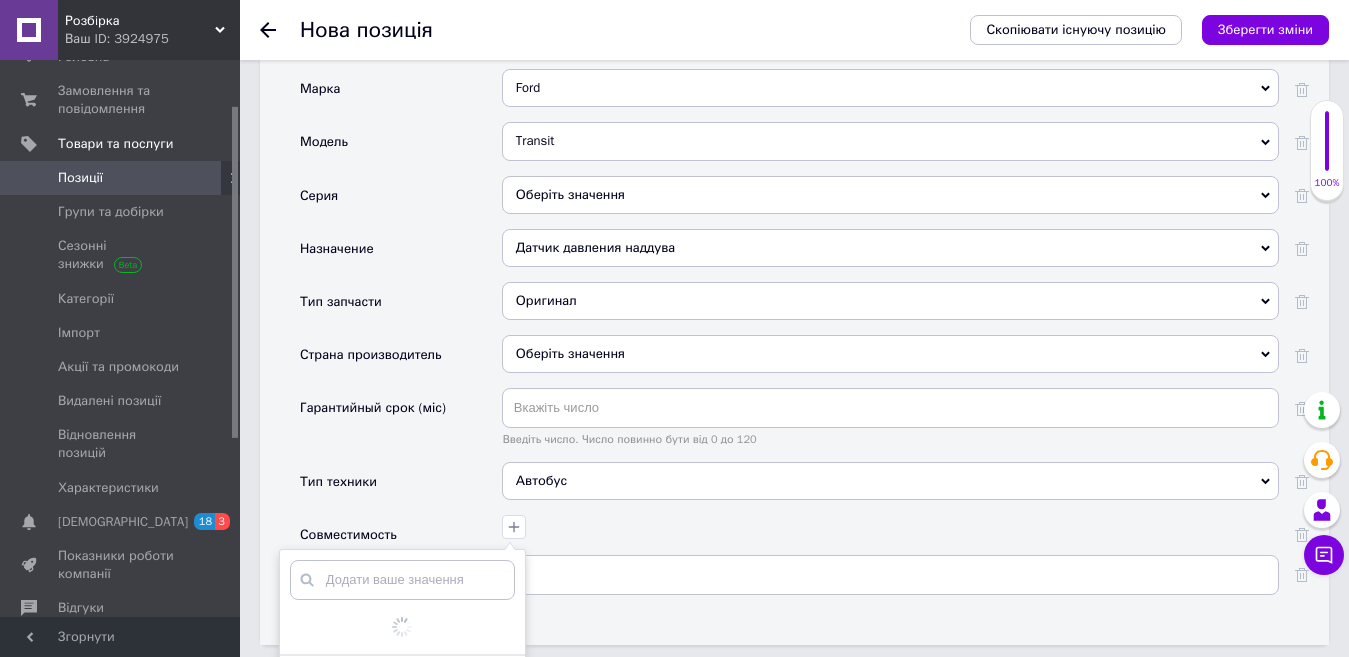 click on "Додати ваше значення   Зберегти" at bounding box center [888, 524] 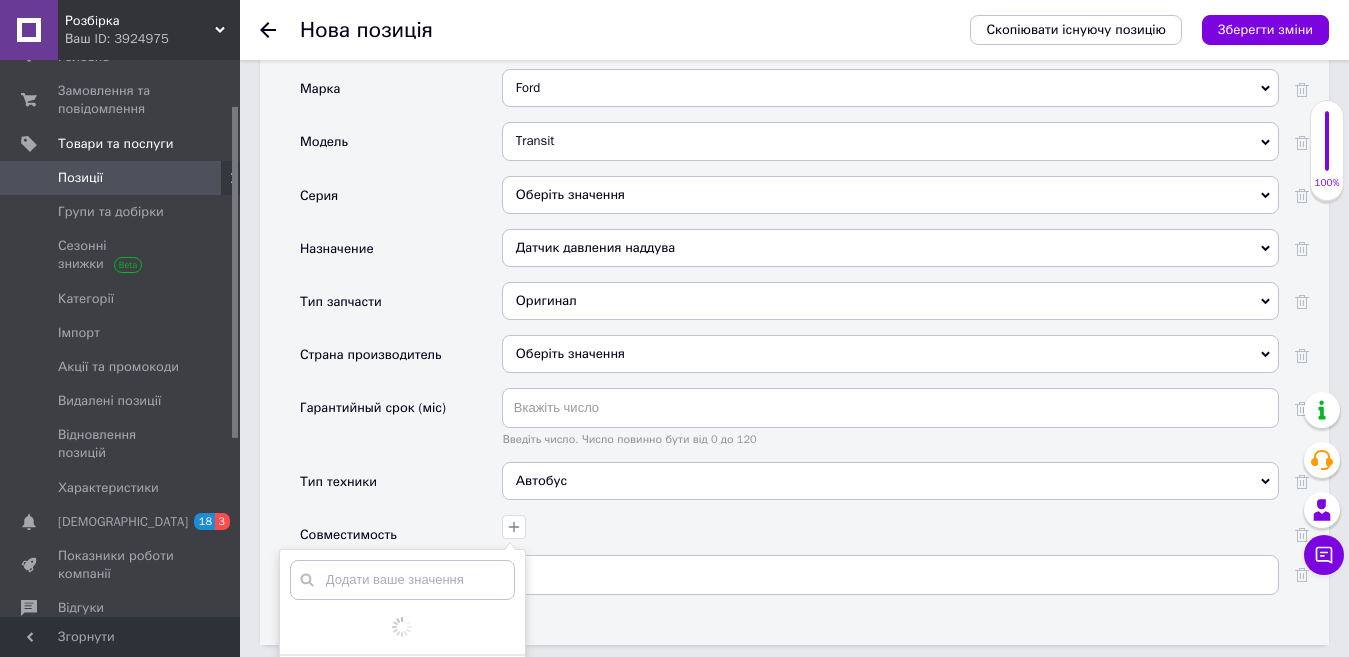 click on "Основні Марка Ford 200 (RF) Acura Alfa Romeo Asia Aston [PERSON_NAME] Atlas Audi Avia Balkancar BAW Bentley BMW BOBCAT Bomag BOVA Brilliance BRP Bugatti Buick BYD Cadillac Carmix CASE IH CAT CATERPILLAR [PERSON_NAME] Changhe ChengGong [PERSON_NAME] Chevrolet Chrysler Citroen CLAAS Crown Cupra Dacia Dadi Daewoo Daf Daihatsu Demag Deutz-Fahr Dodge Dongfeng Doosan Doosan Infracore EC7 ERF EuroTrakker FAUN Ford Модель Transit [PHONE_NUMBER] 10 100 1000MB 1000-Series 1007 100 / Metro 100NX 100 NX 101 10.150 1017 1020K 1020KR 1022 103 104 1045K 105 105,120 106 107 108 11 1.1 [PHONE_NUMBER][DATE][DATE] 1100MB 110/127 1102 1103 1105 1111 Trade Trade Traga Trafic Traviq Traviq Trakker Transit X-Trail Transcab Transcar Transcom Traveler Traveller  Altra Altra Astra Intra Putra Trailblazer Trailduster Transporter Gentra Lantra Sentra Sintra Vectra Transit Mk 1 Transit Mk 2 Elantra Spectra Traction Avant Transit Custom Transit Custom Transit Tourneo Transit Tourneo Transit Connect Transit Courier Transit Courier Trans Sport Van Atrai" at bounding box center [794, 328] 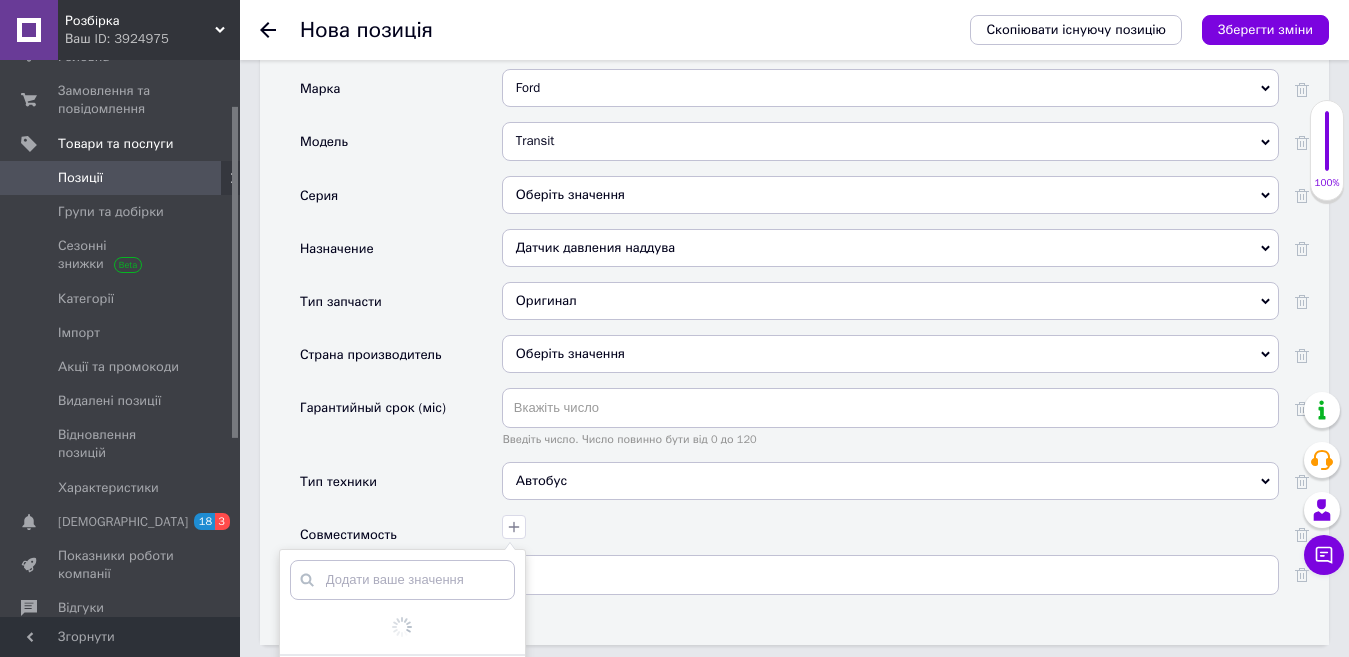 click on "Основні Марка Ford 200 (RF) Acura Alfa Romeo Asia Aston [PERSON_NAME] Atlas Audi Avia Balkancar BAW Bentley BMW BOBCAT Bomag BOVA Brilliance BRP Bugatti Buick BYD Cadillac Carmix CASE IH CAT CATERPILLAR [PERSON_NAME] Changhe ChengGong [PERSON_NAME] Chevrolet Chrysler Citroen CLAAS Crown Cupra Dacia Dadi Daewoo Daf Daihatsu Demag Deutz-Fahr Dodge Dongfeng Doosan Doosan Infracore EC7 ERF EuroTrakker FAUN Ford Модель Transit [PHONE_NUMBER] 10 100 1000MB 1000-Series 1007 100 / Metro 100NX 100 NX 101 10.150 1017 1020K 1020KR 1022 103 104 1045K 105 105,120 106 107 108 11 1.1 [PHONE_NUMBER][DATE][DATE] 1100MB 110/127 1102 1103 1105 1111 Trade Trade Traga Trafic Traviq Traviq Trakker Transit X-Trail Transcab Transcar Transcom Traveler Traveller  Altra Altra Astra Intra Putra Trailblazer Trailduster Transporter Gentra Lantra Sentra Sintra Vectra Transit Mk 1 Transit Mk 2 Elantra Spectra Traction Avant Transit Custom Transit Custom Transit Tourneo Transit Tourneo Transit Connect Transit Courier Transit Courier Trans Sport Van Atrai" at bounding box center (794, 328) 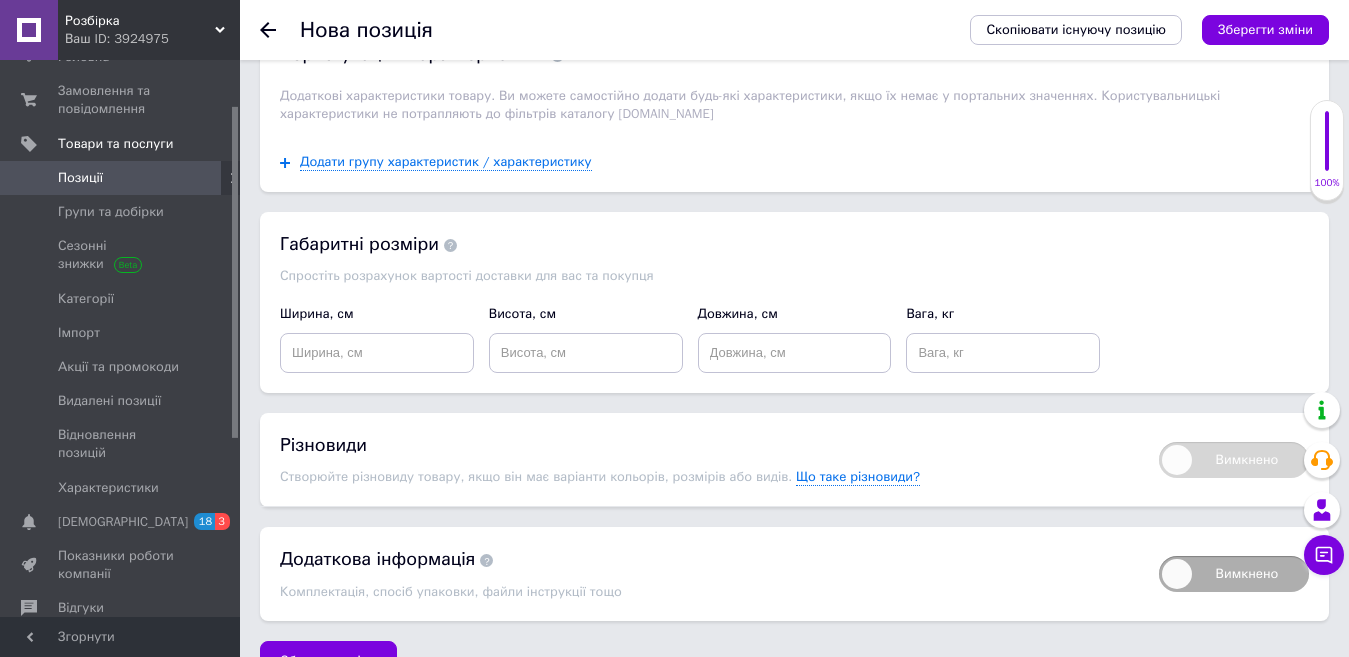 scroll, scrollTop: 2841, scrollLeft: 0, axis: vertical 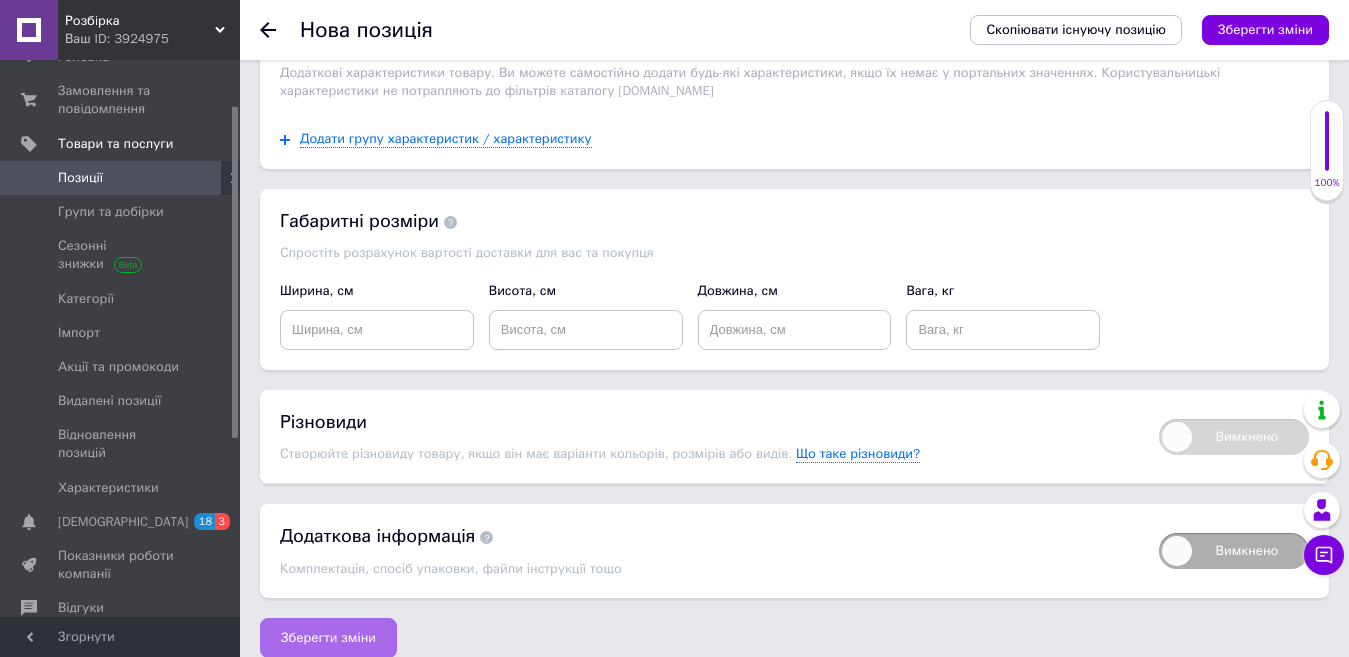 click on "Зберегти зміни" at bounding box center [328, 638] 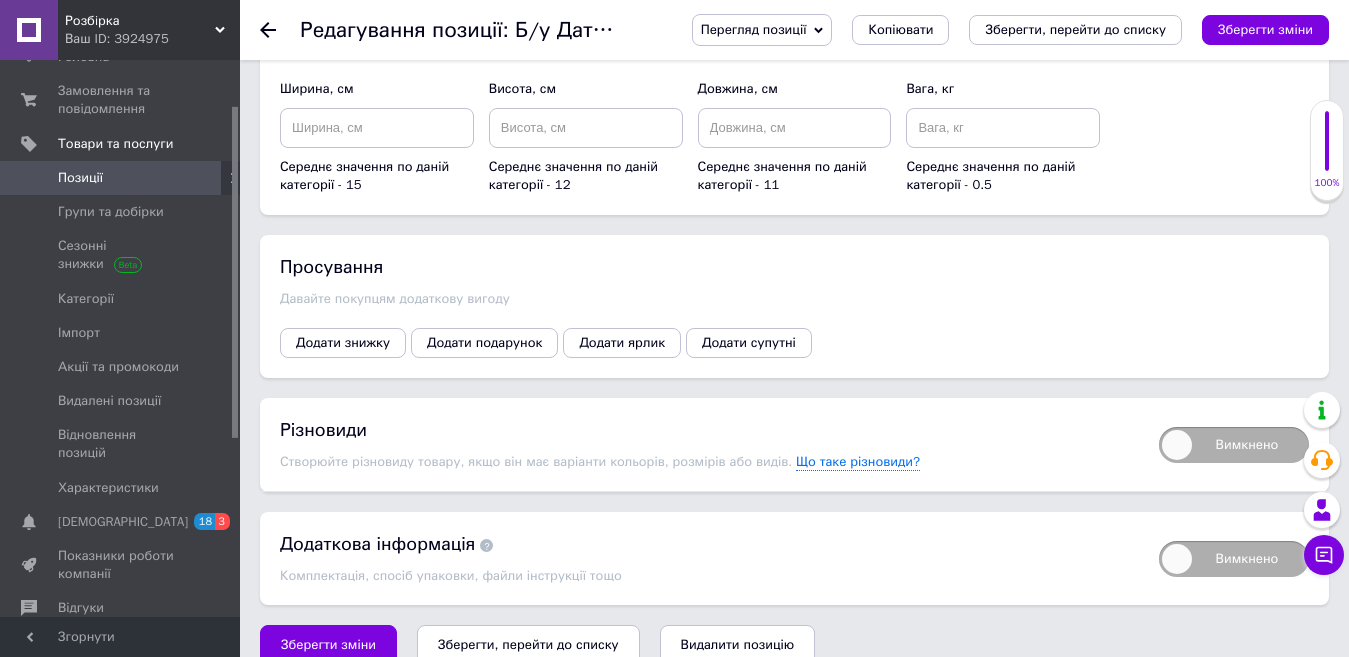 scroll, scrollTop: 2446, scrollLeft: 0, axis: vertical 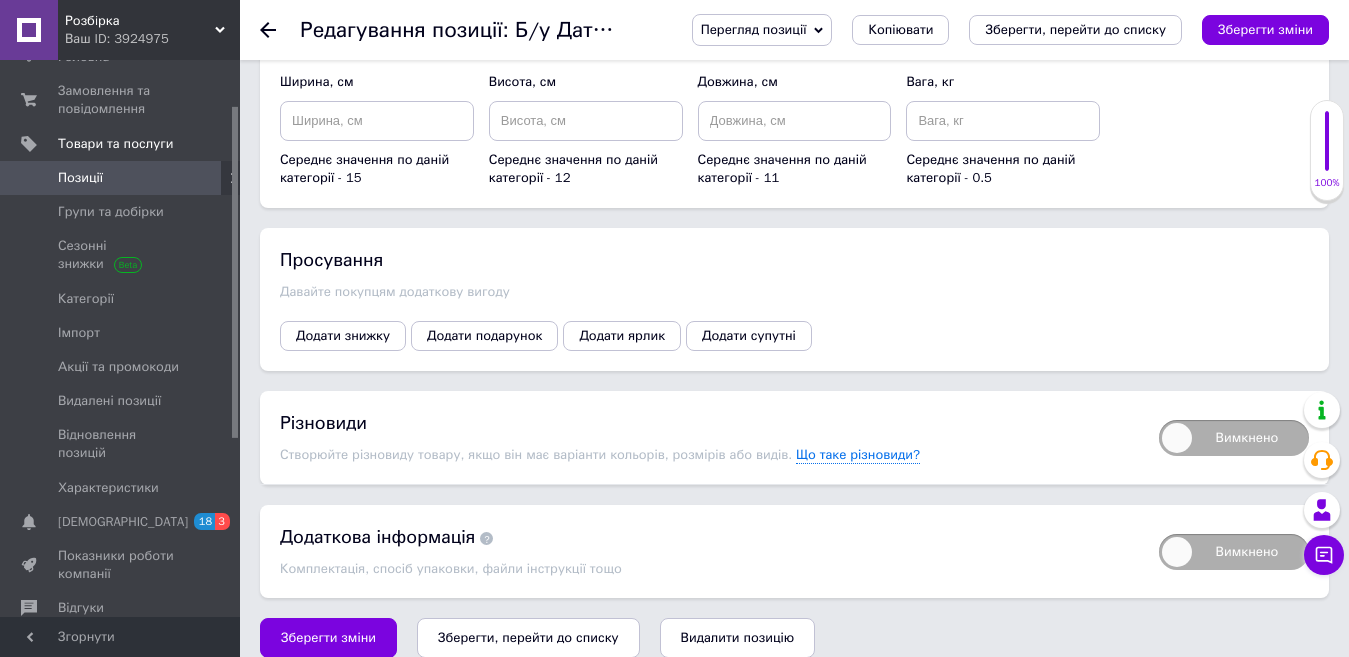 click on "Зберегти, перейти до списку" at bounding box center (528, 637) 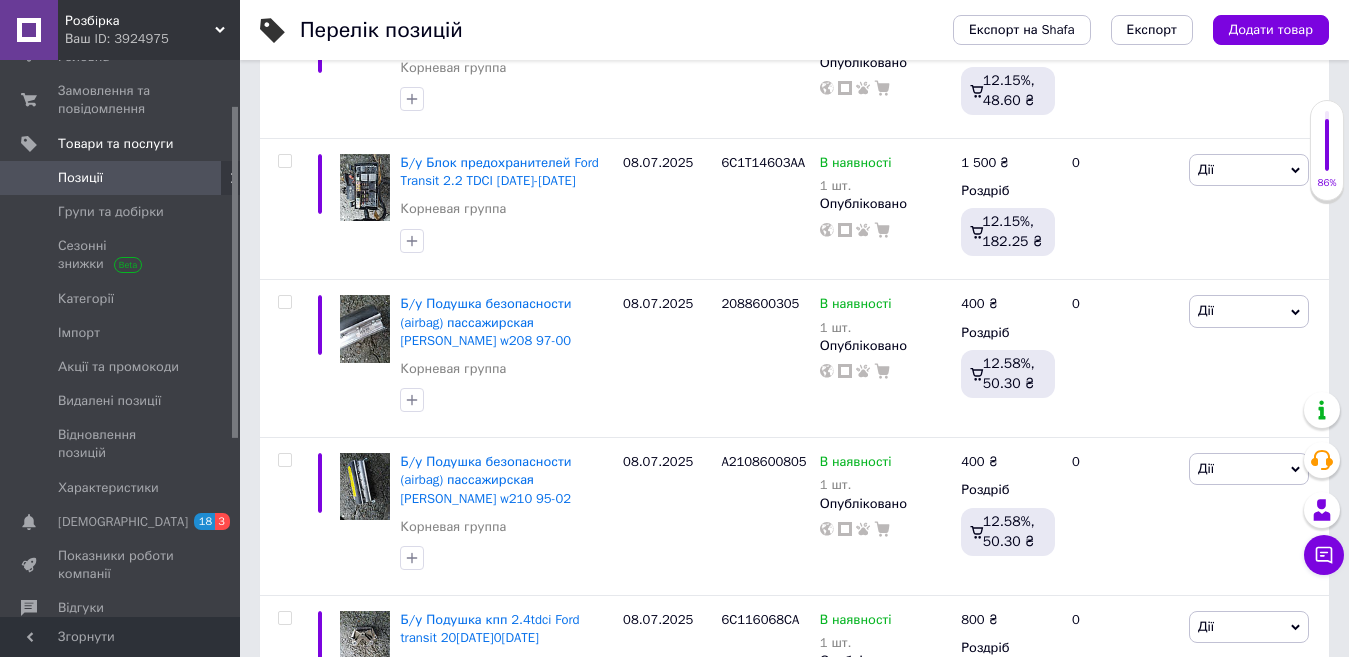 scroll, scrollTop: 0, scrollLeft: 0, axis: both 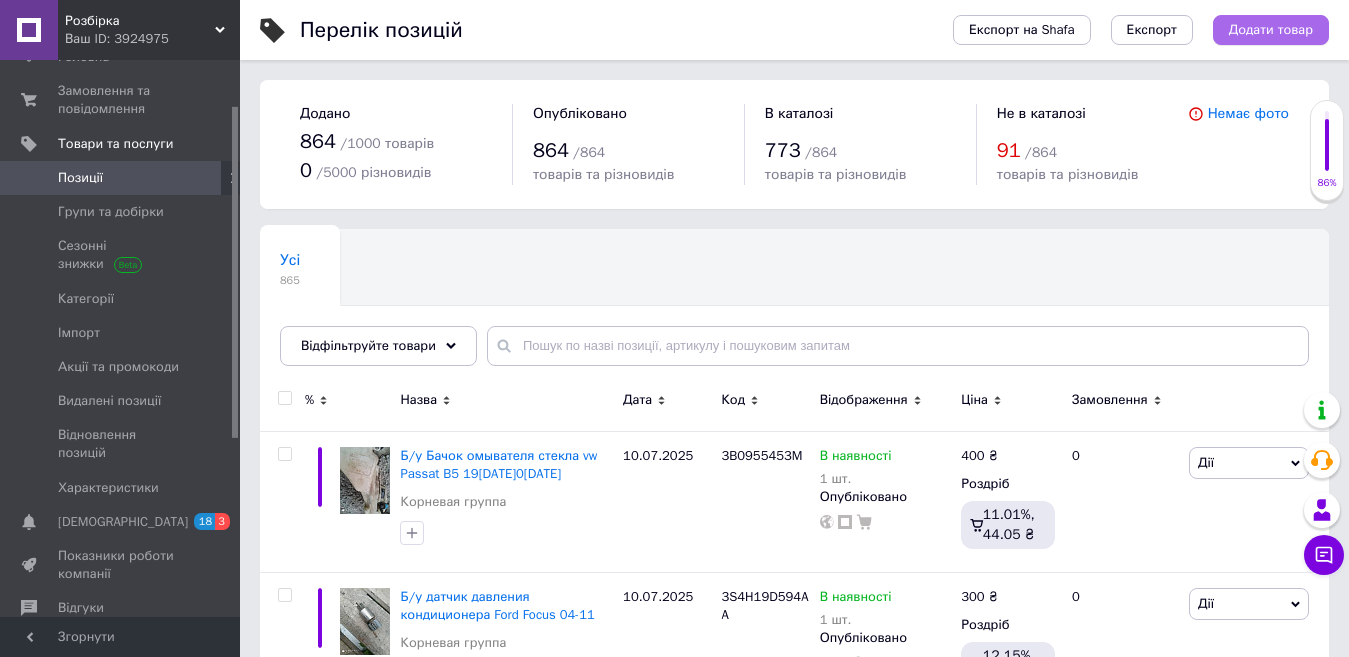 click on "Додати товар" at bounding box center [1271, 30] 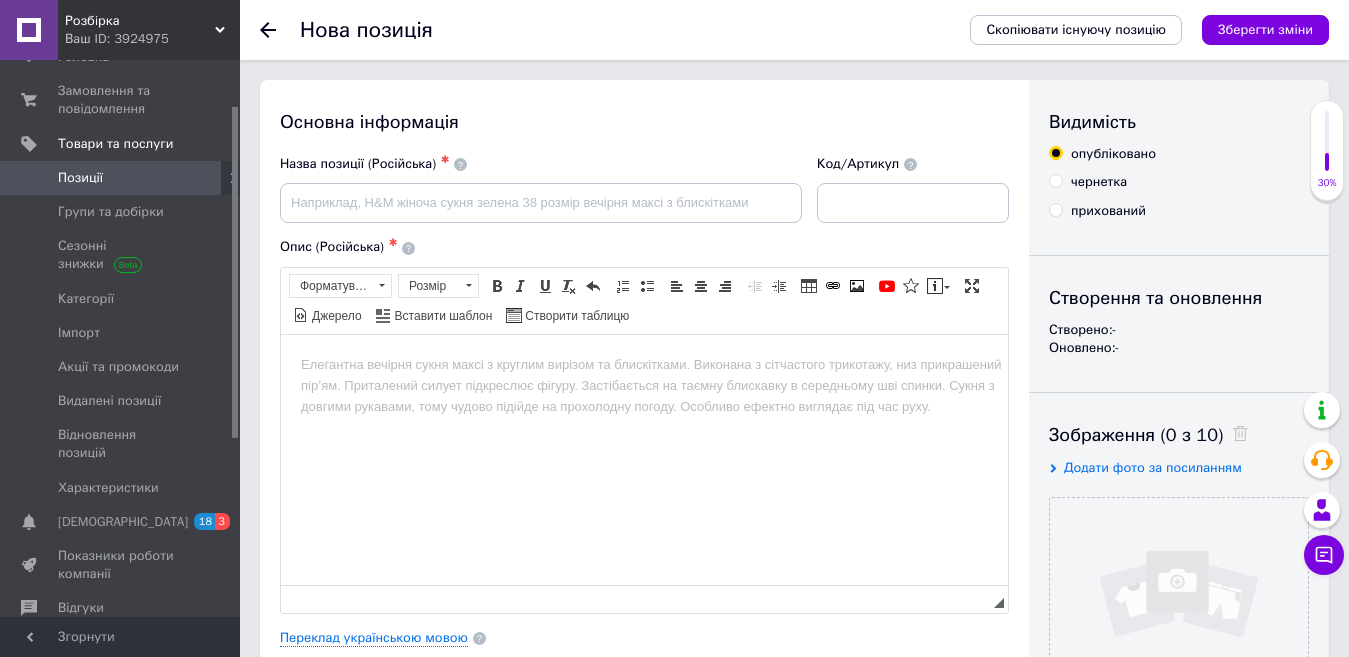 scroll, scrollTop: 0, scrollLeft: 0, axis: both 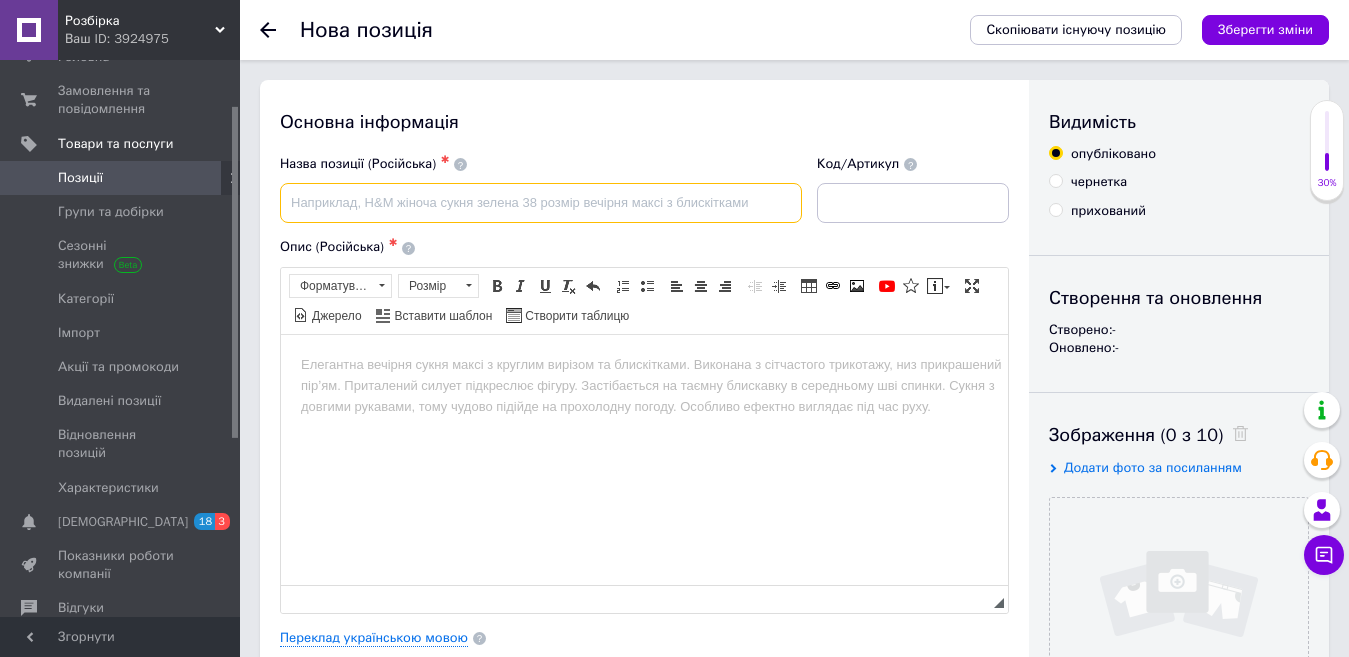 click at bounding box center [541, 203] 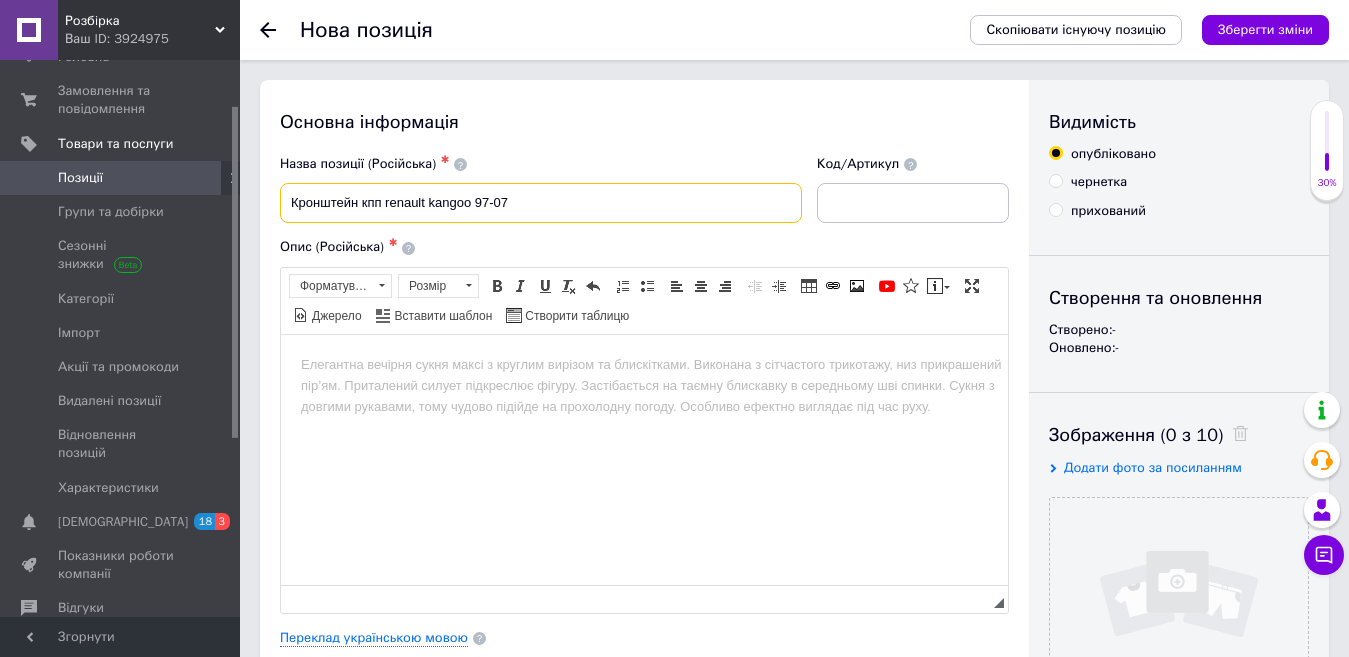click on "Кронштейн кпп renault kangoo 97-07" at bounding box center (541, 203) 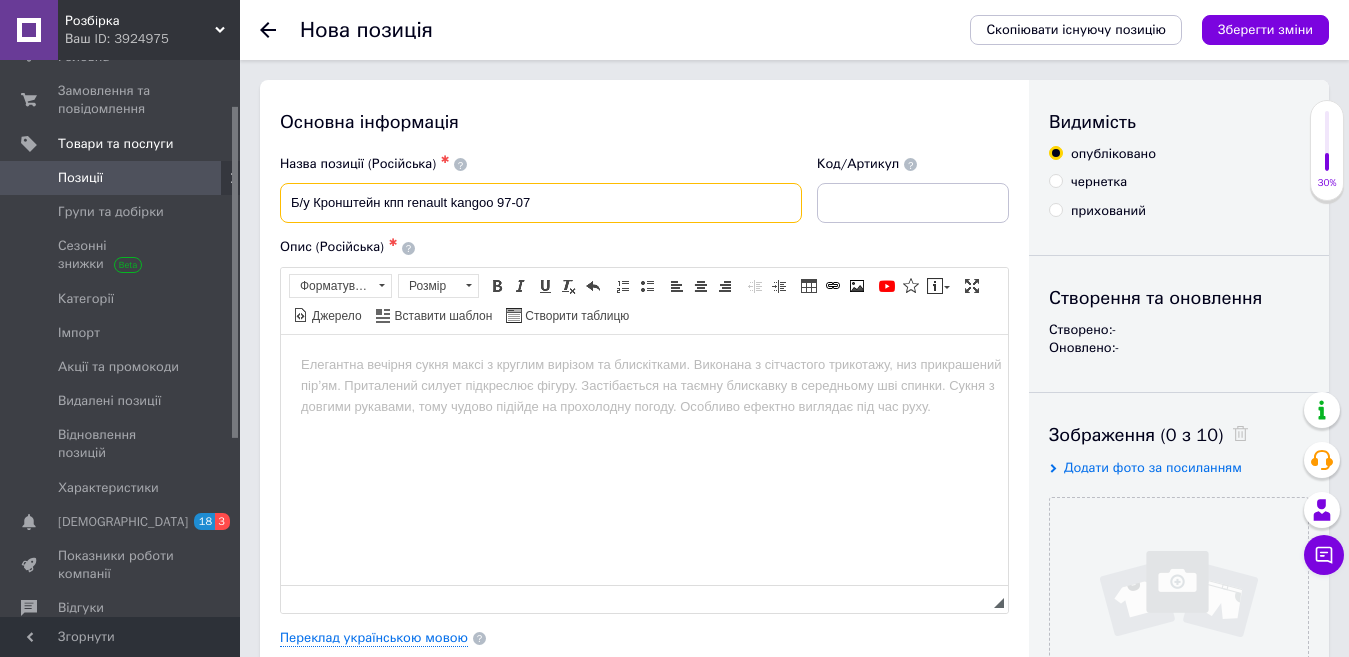 click on "Б/у Кронштейн кпп renault kangoo 97-07" at bounding box center (541, 203) 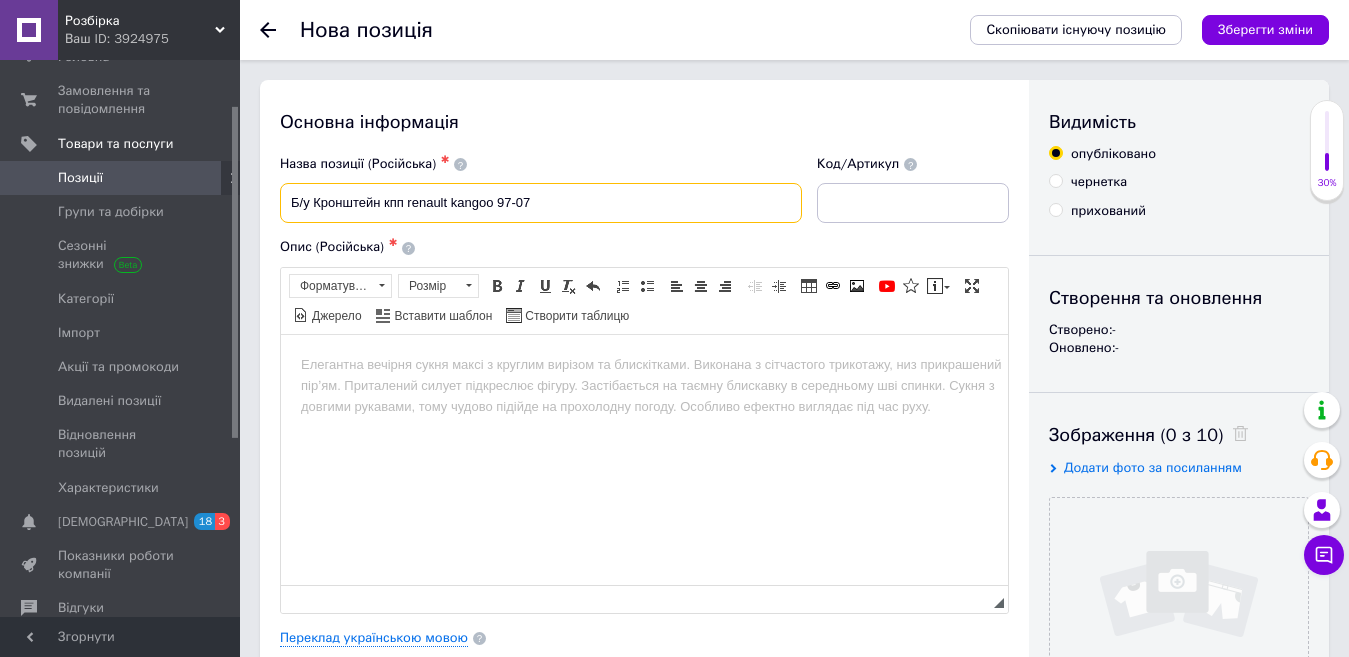 type on "Б/у Кронштейн кпп renault kangoo 97-07" 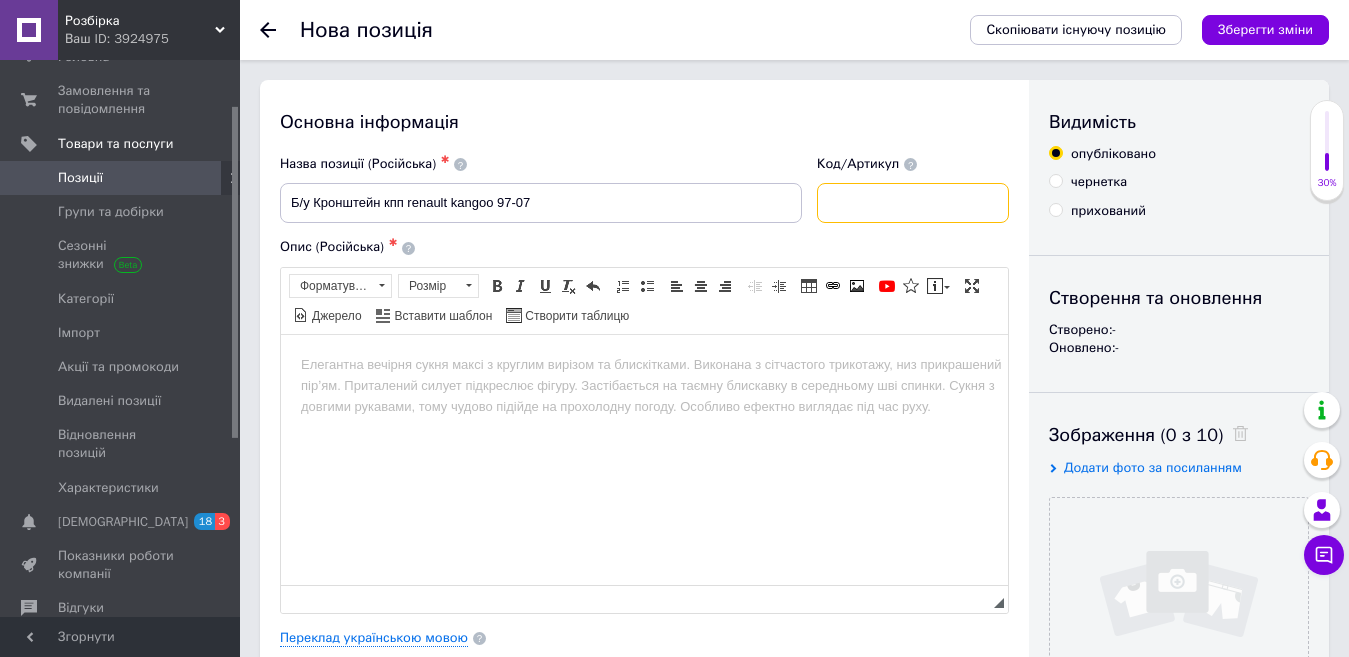 click at bounding box center (913, 203) 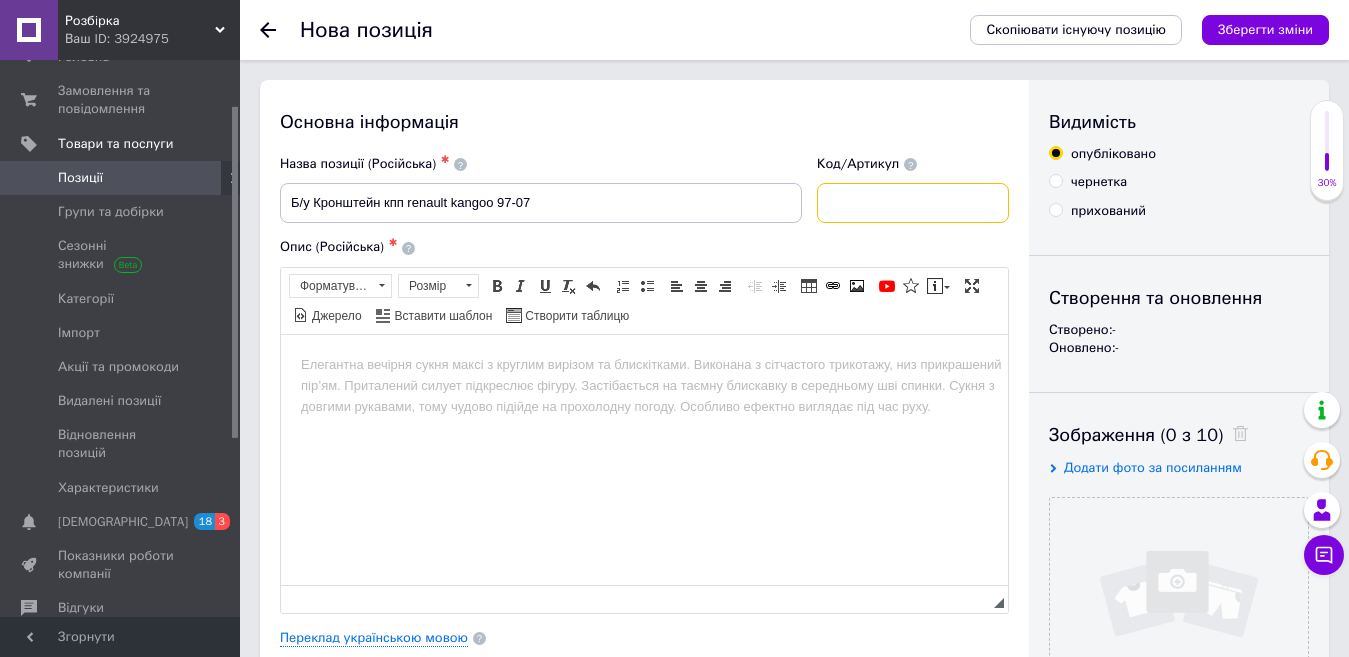 paste on "430825" 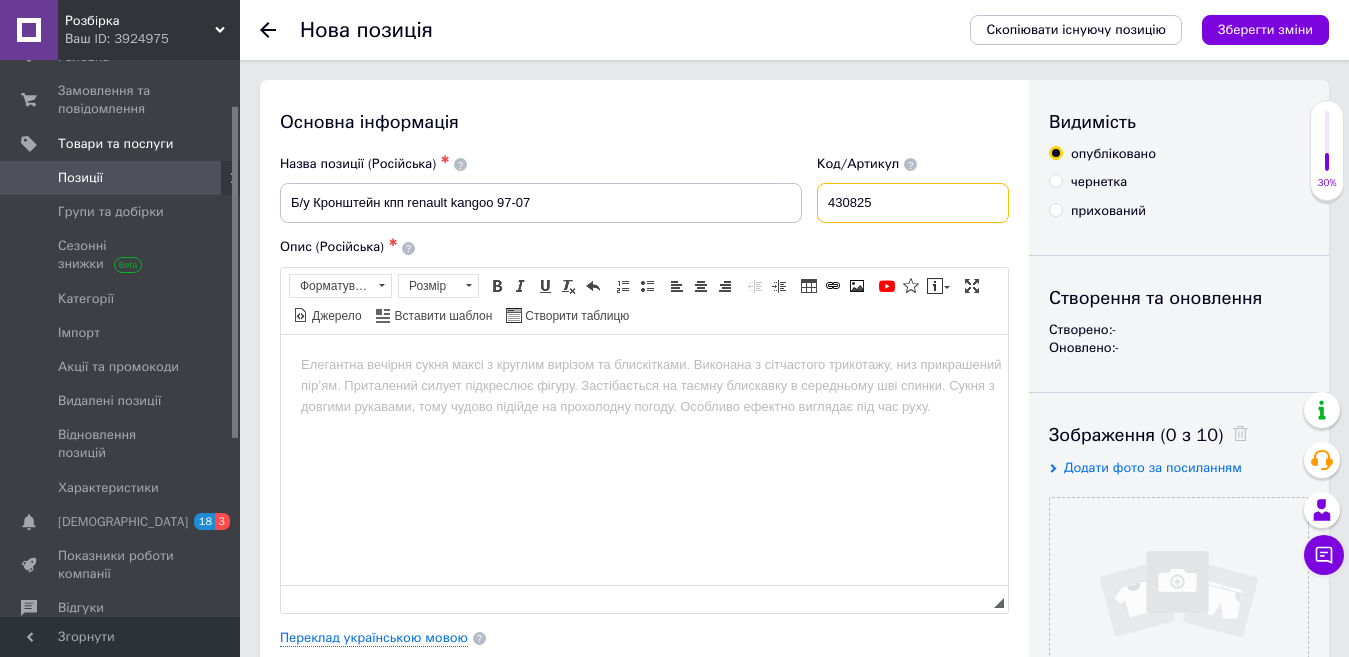 type on "430825" 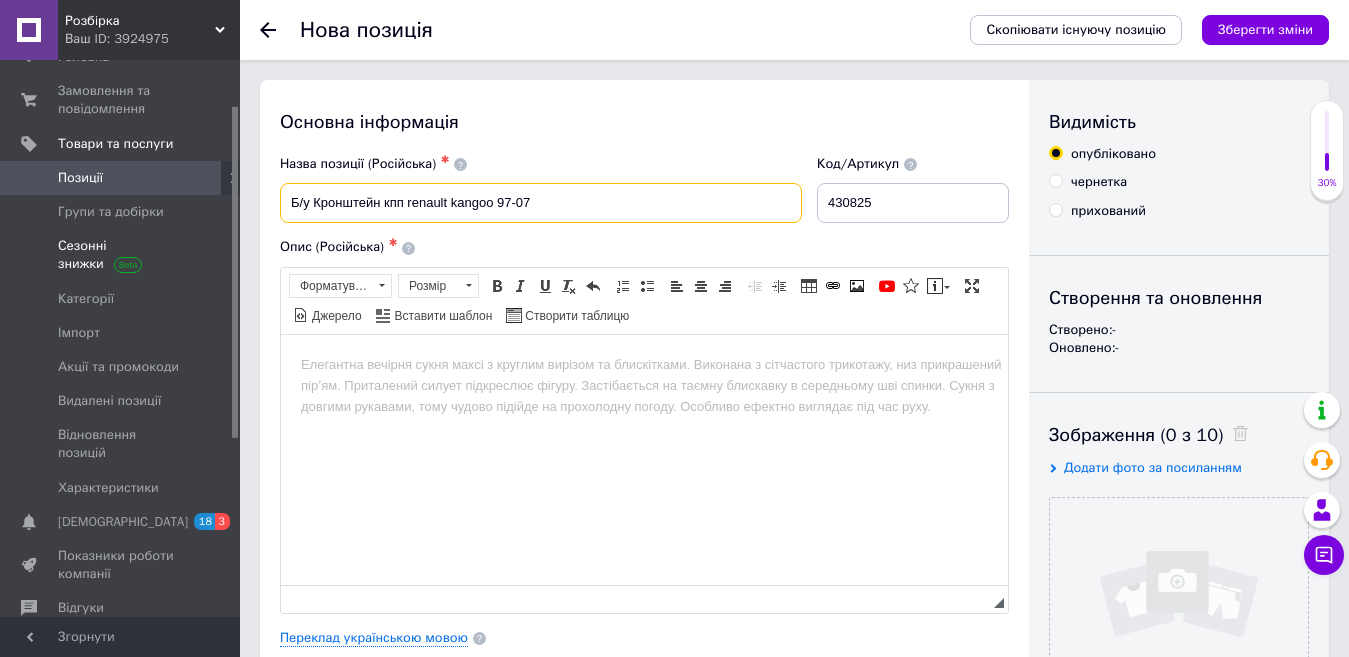 drag, startPoint x: 555, startPoint y: 211, endPoint x: 142, endPoint y: 238, distance: 413.88162 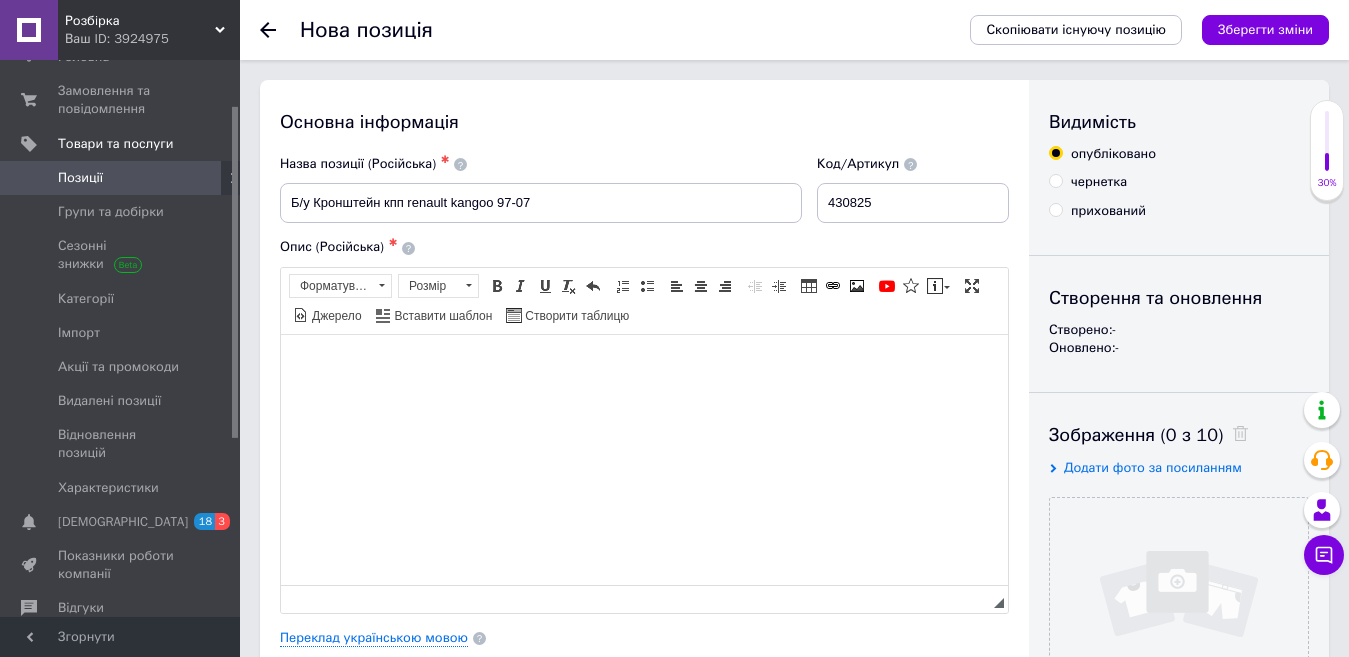 click at bounding box center (644, 364) 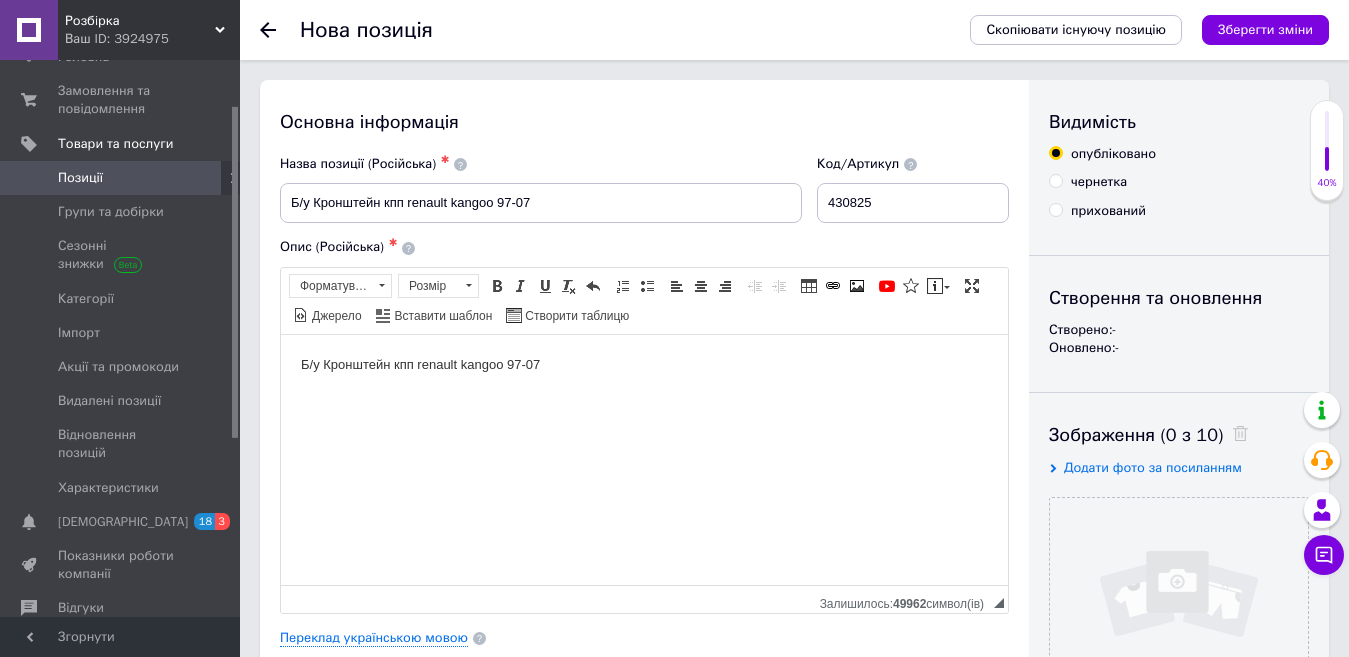 type 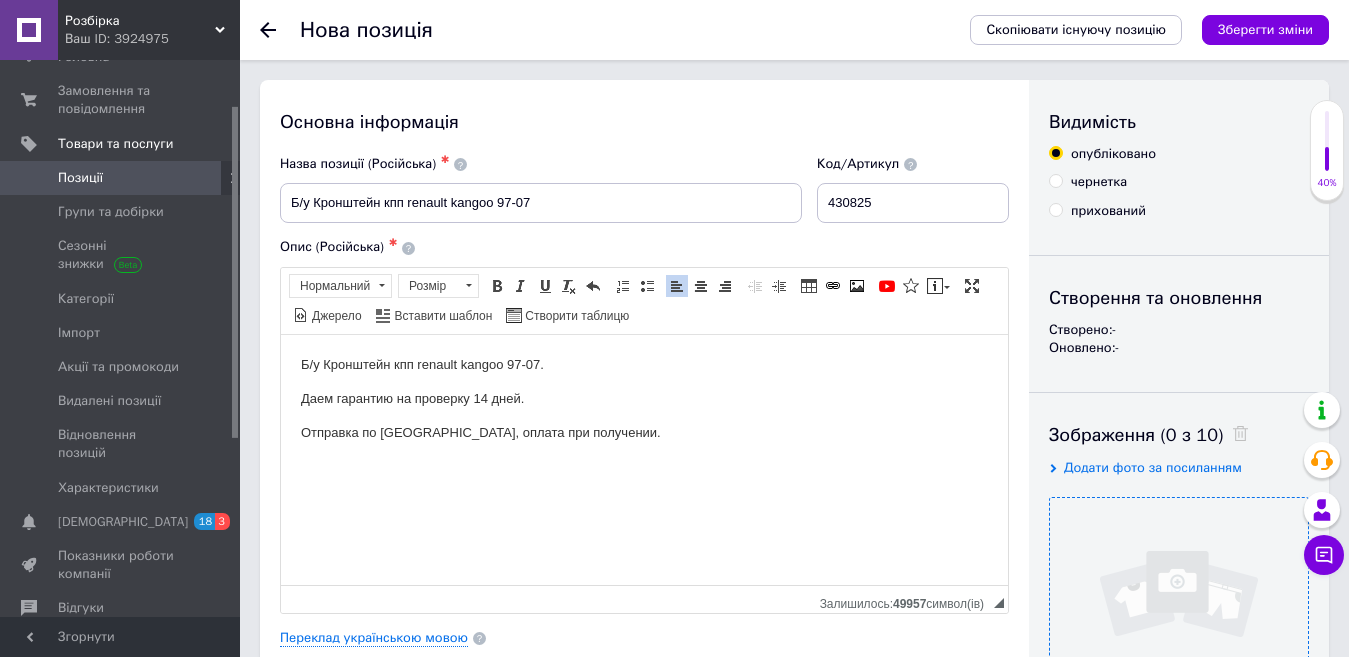 click at bounding box center [1179, 627] 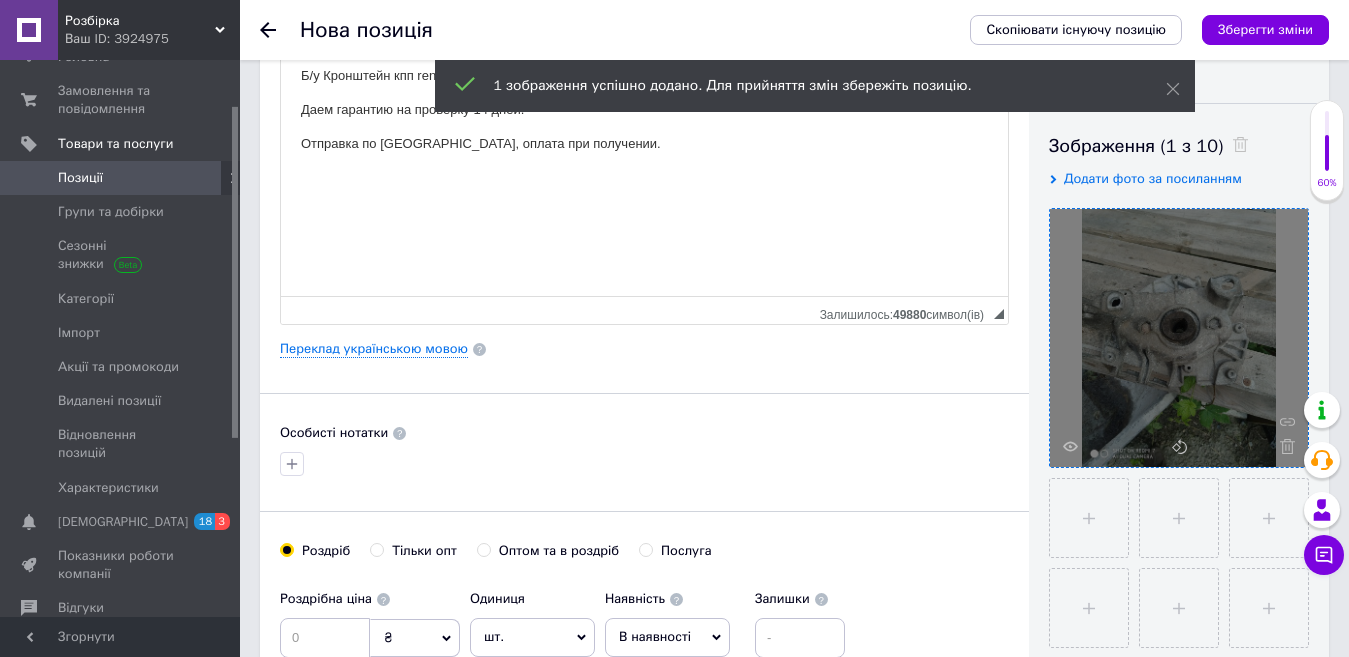 scroll, scrollTop: 300, scrollLeft: 0, axis: vertical 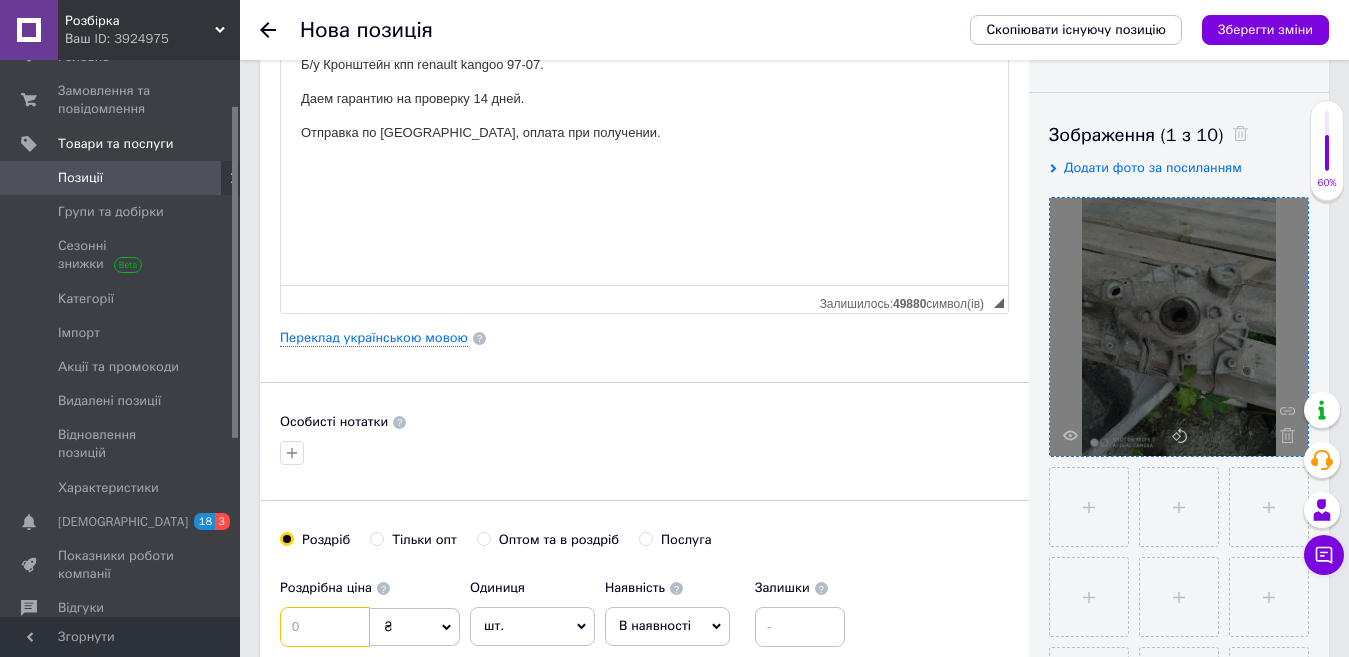 click at bounding box center [325, 627] 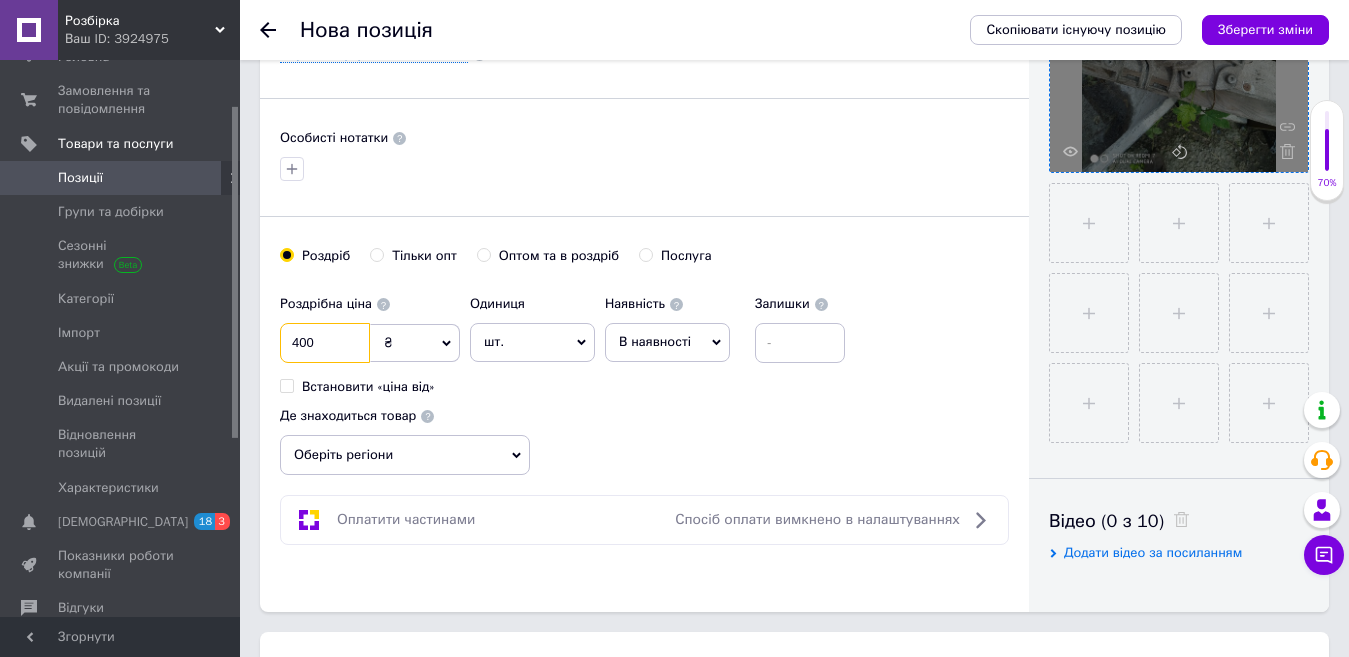 scroll, scrollTop: 600, scrollLeft: 0, axis: vertical 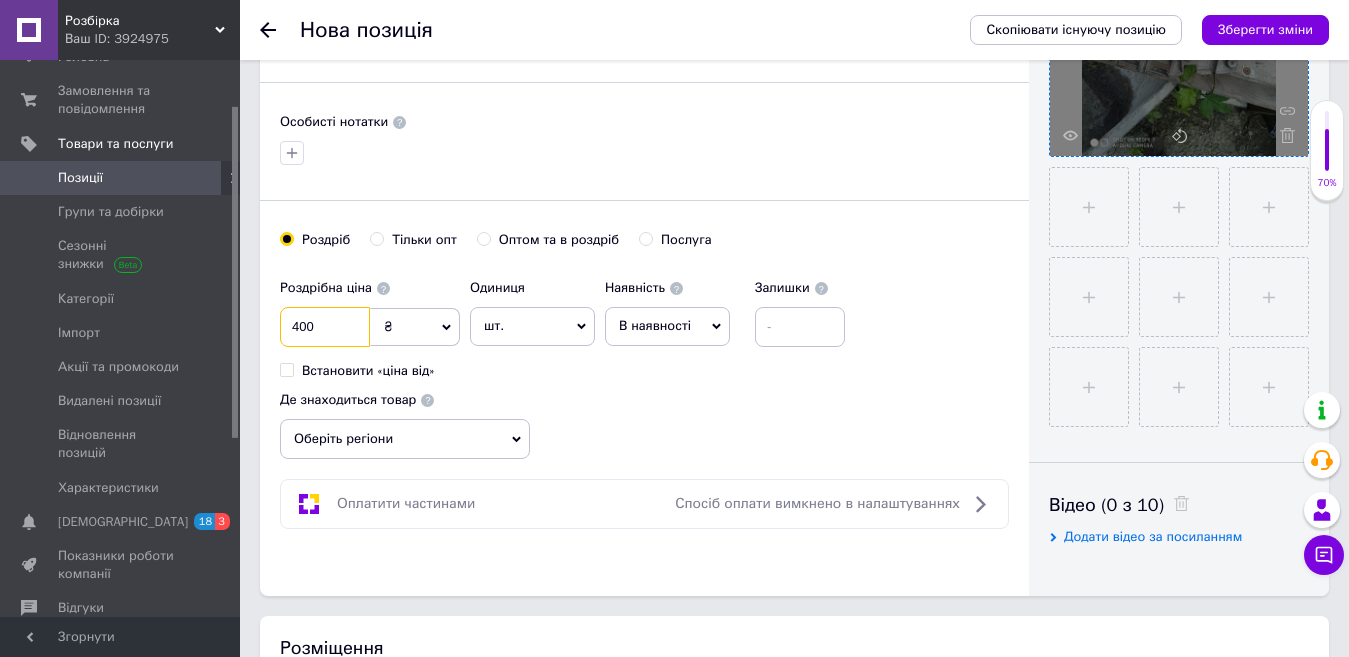 type on "400" 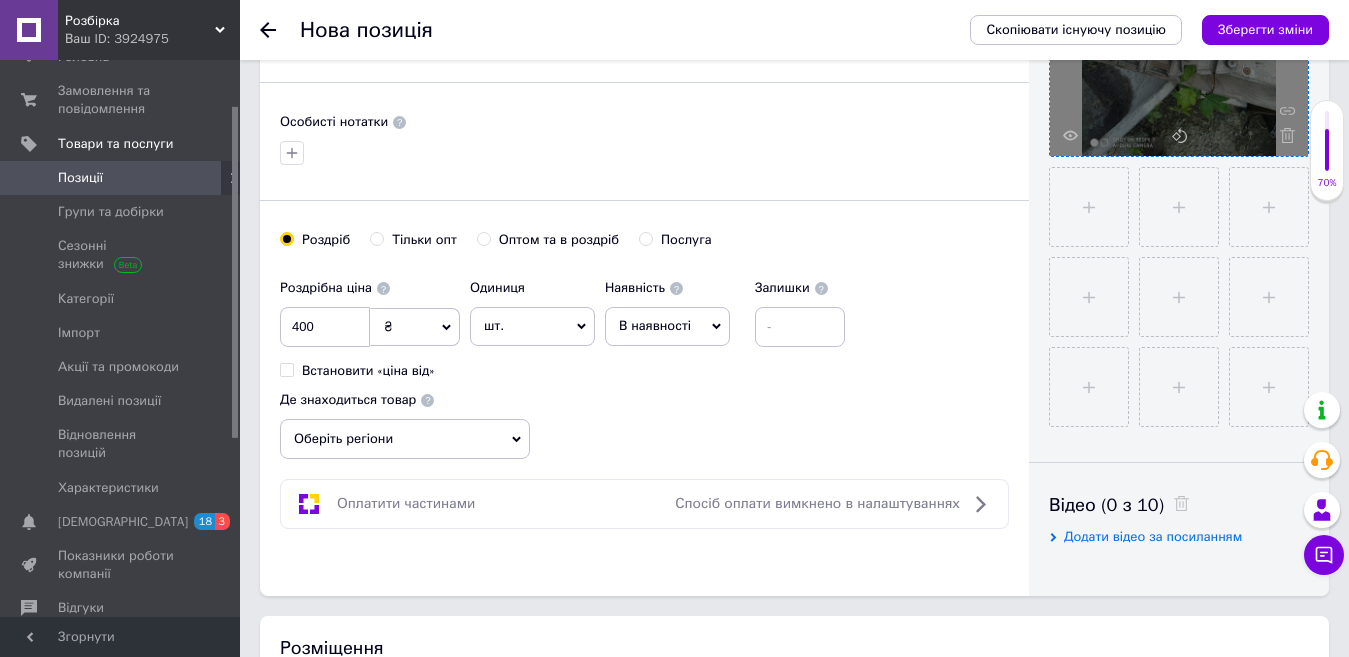 click on "Роздрібна ціна 400 ₴ $ EUR CHF GBP ¥ PLN ₸ MDL HUF KGS CNY TRY KRW lei Встановити «ціна від» Одиниця шт. Популярне комплект упаковка кв.м пара м кг пог.м послуга т а автоцистерна ампула б балон банка блістер бобіна бочка бут бухта в ват виїзд відро г г га година гр/кв.м гігакалорія д дав два місяці день доба доза є єврокуб з зміна к кВт каністра карат кв.дм кв.м кв.см кв.фут квартал кг кг/кв.м км колесо комплект коробка куб.дм куб.м л л лист м м мВт мл мм моток місяць мішок н набір номер о об'єкт од. п палетомісце пара партія пач пог.м послуга посівна одиниця птахомісце півроку пігулка" at bounding box center (567, 324) 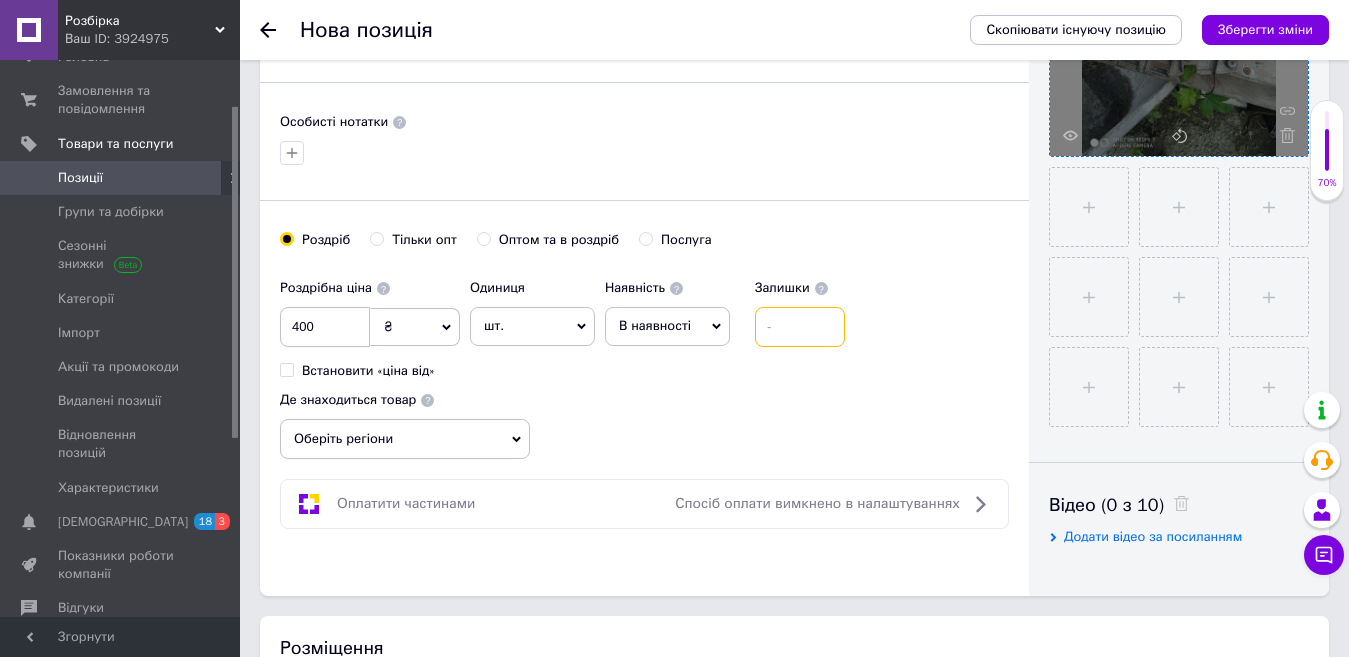 click at bounding box center (800, 327) 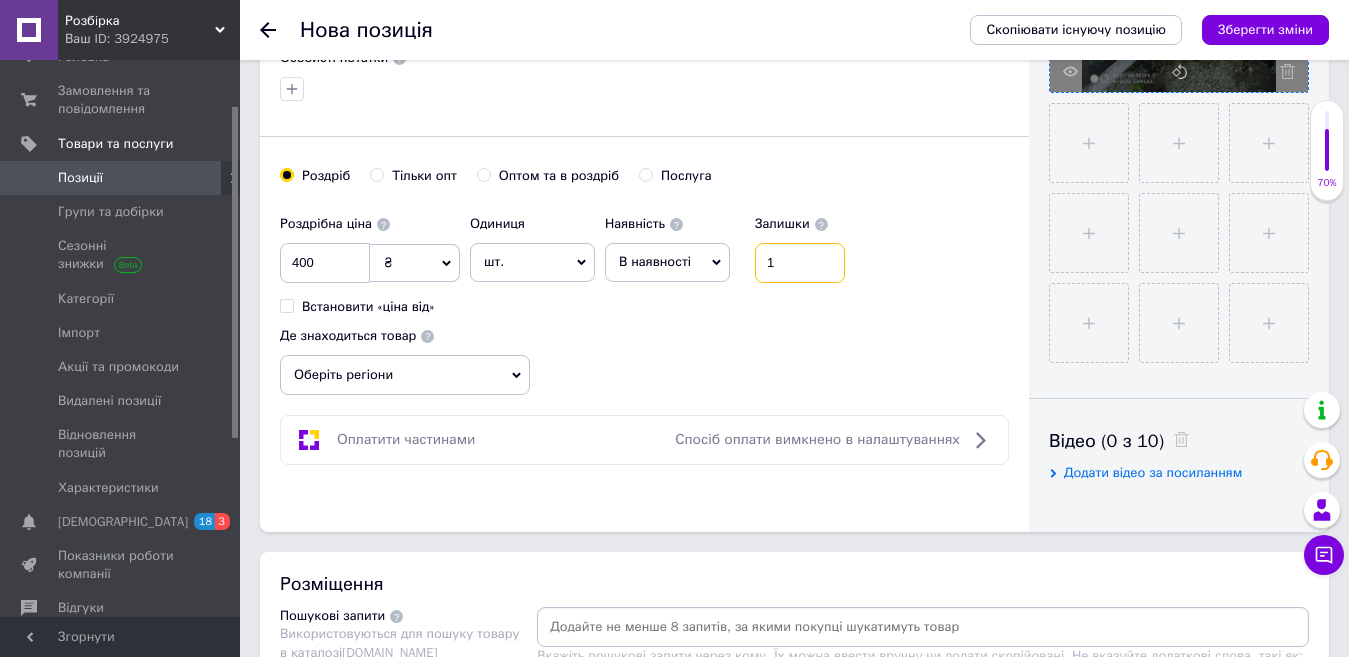 scroll, scrollTop: 700, scrollLeft: 0, axis: vertical 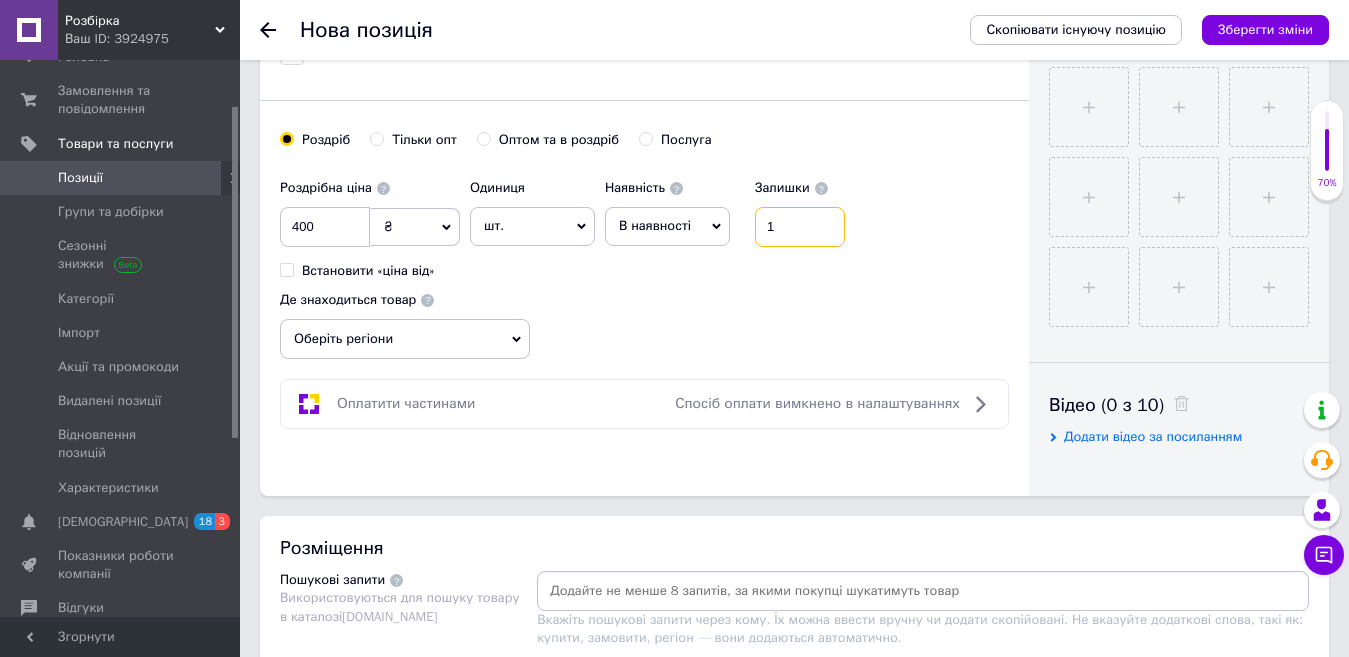 type on "1" 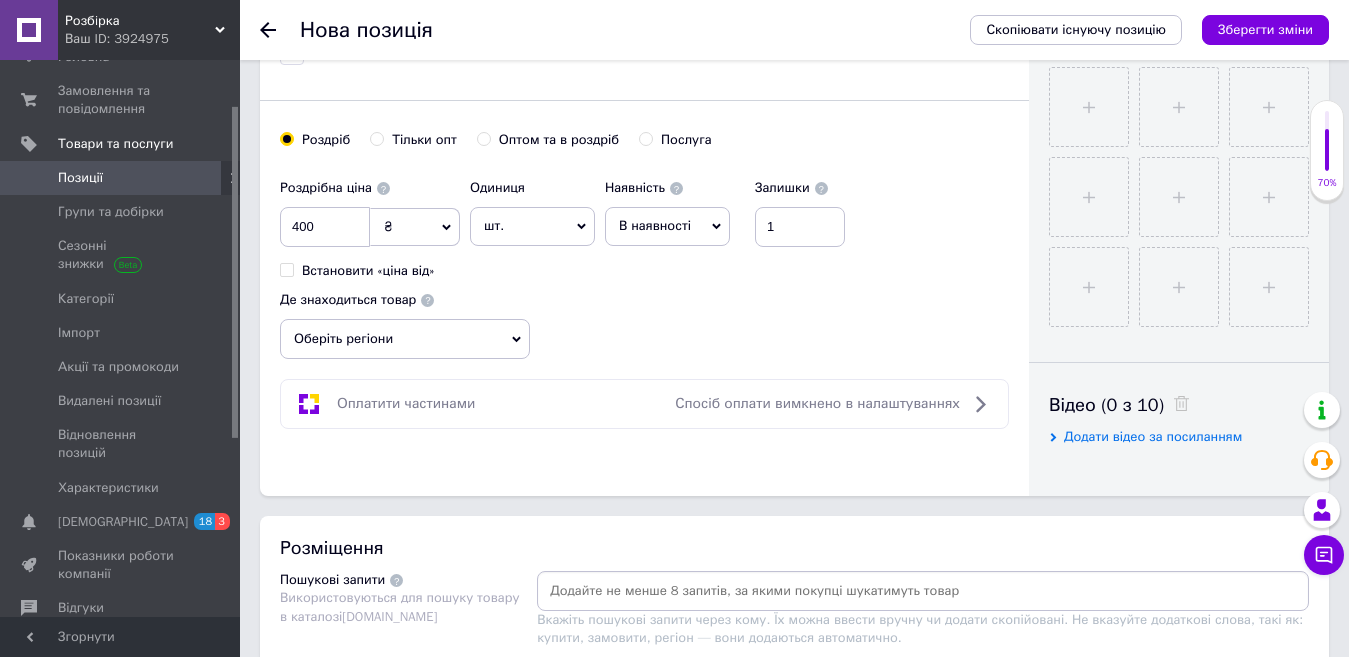 click on "Оберіть регіони" at bounding box center [405, 339] 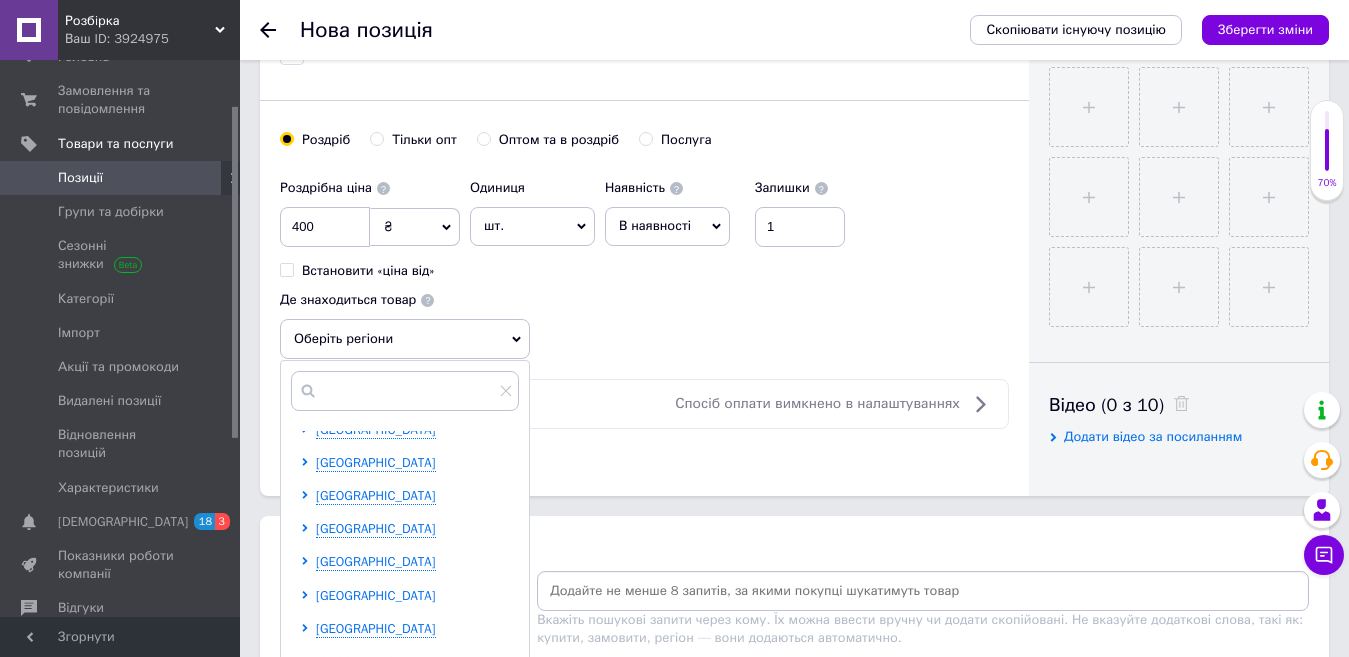 scroll, scrollTop: 200, scrollLeft: 0, axis: vertical 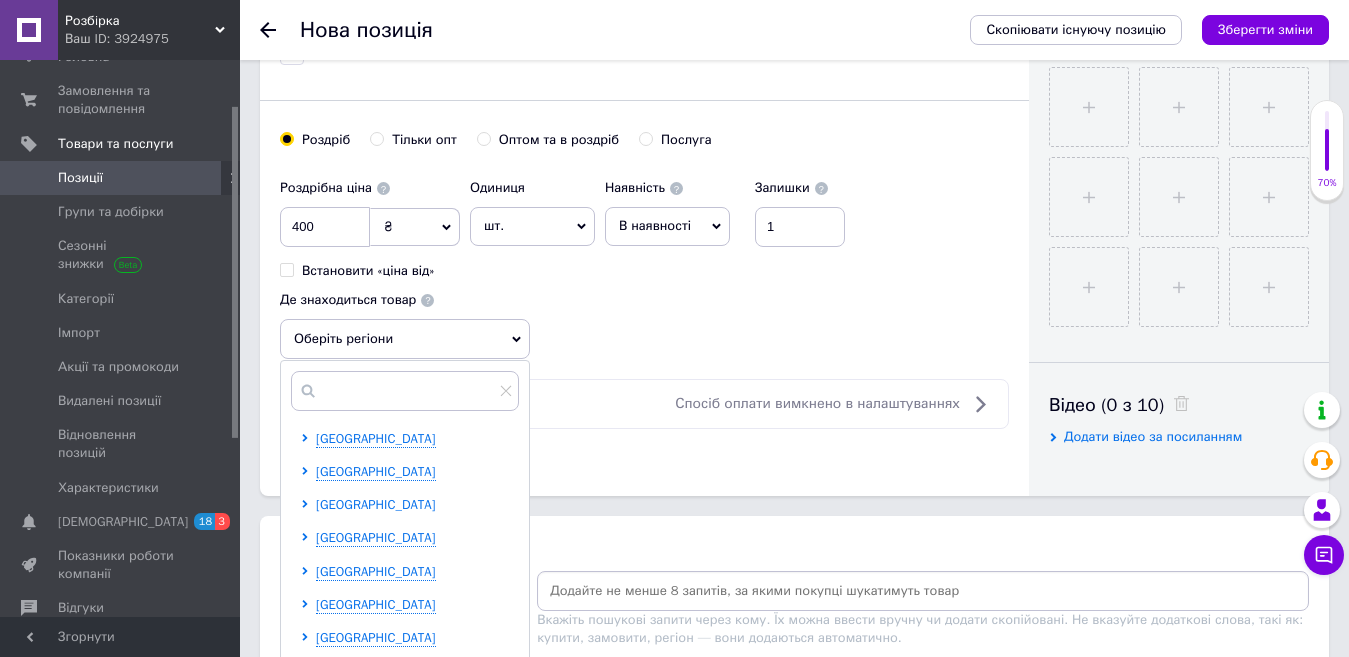 click on "[GEOGRAPHIC_DATA]" at bounding box center (376, 504) 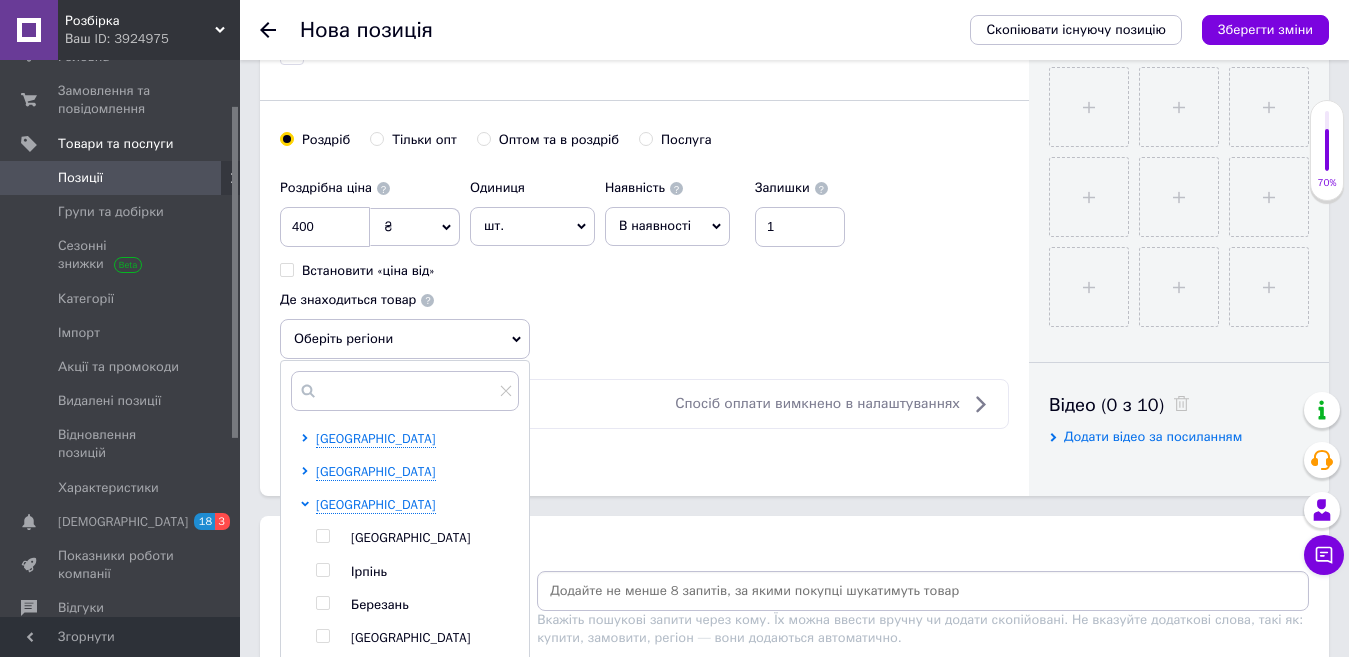 drag, startPoint x: 325, startPoint y: 534, endPoint x: 456, endPoint y: 596, distance: 144.93102 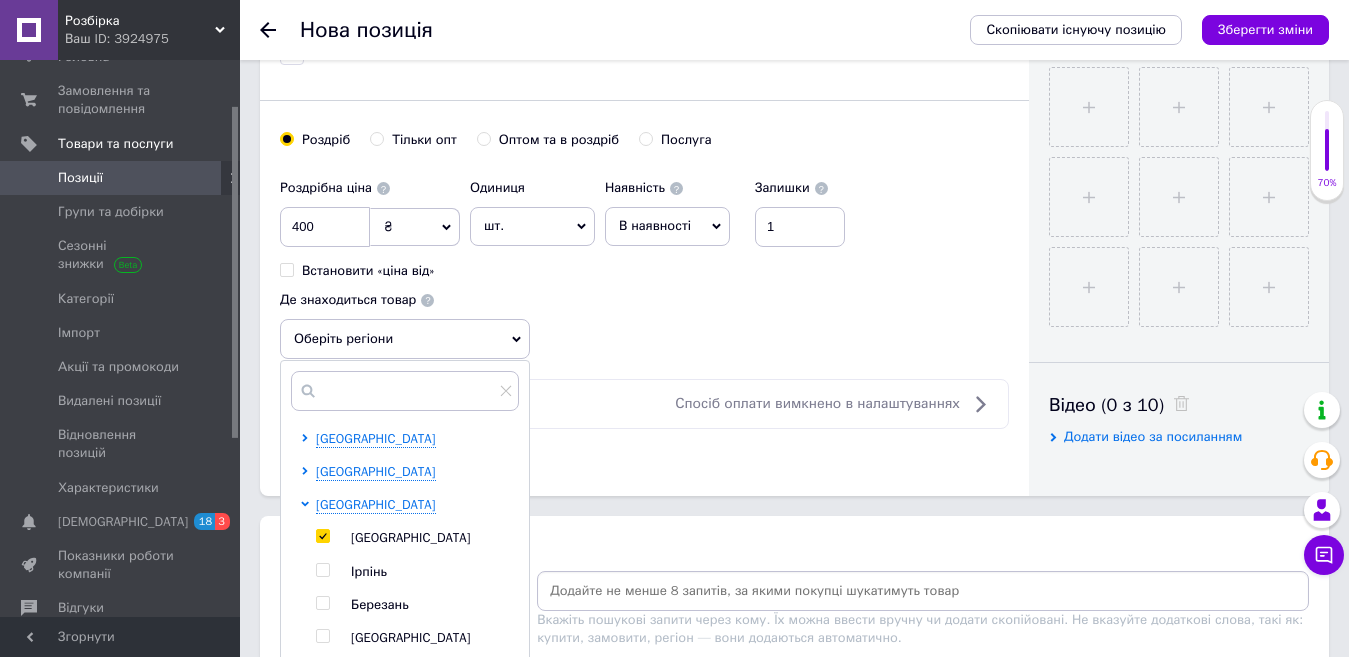 checkbox on "true" 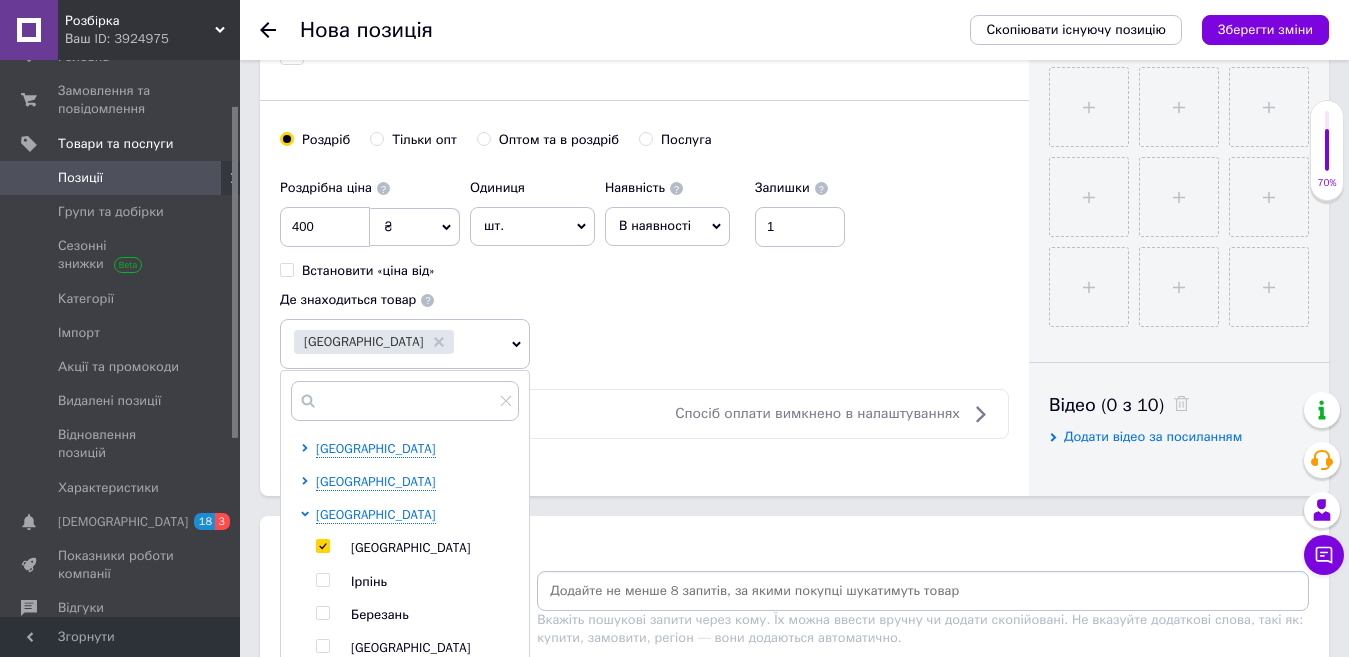click at bounding box center (923, 591) 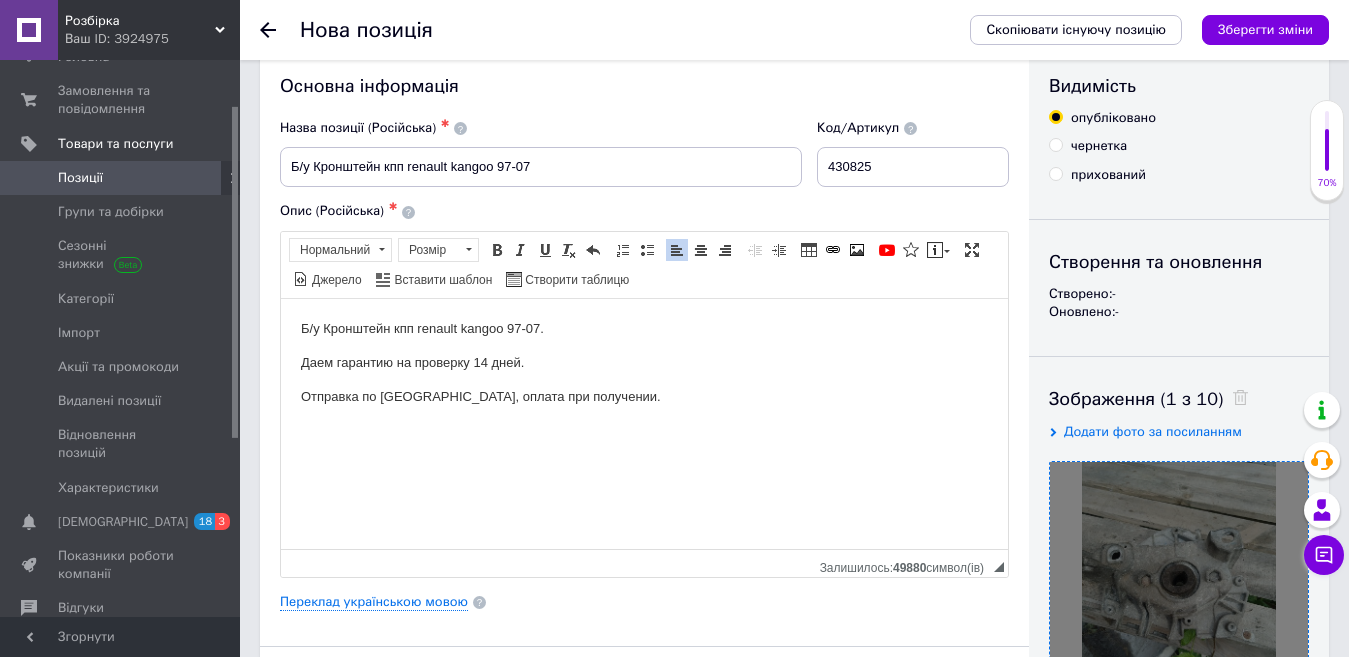 scroll, scrollTop: 0, scrollLeft: 0, axis: both 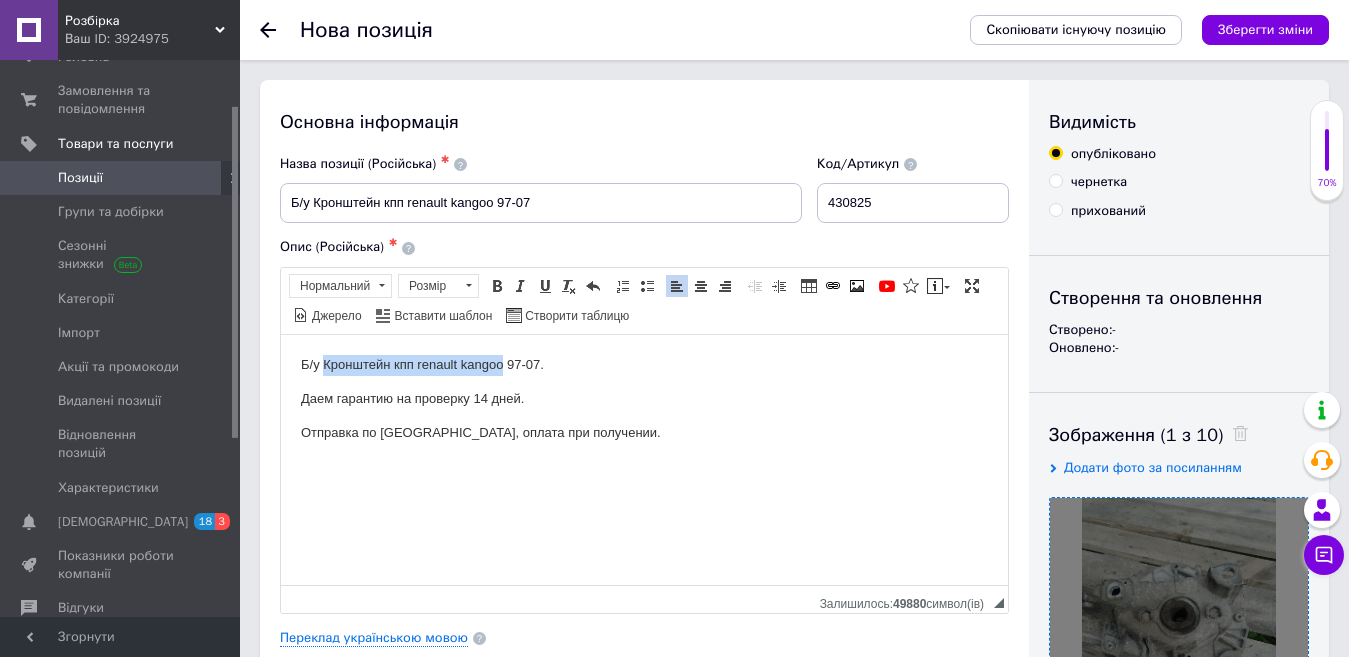 drag, startPoint x: 326, startPoint y: 358, endPoint x: 502, endPoint y: 364, distance: 176.10225 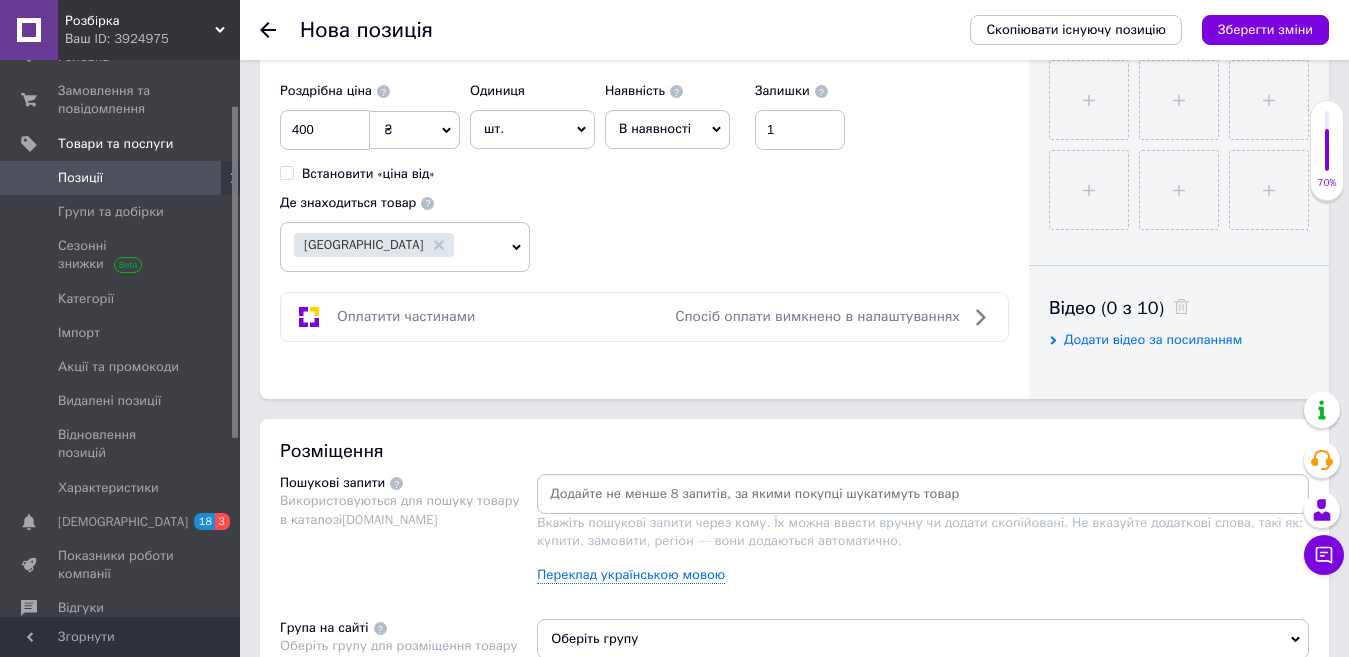 scroll, scrollTop: 900, scrollLeft: 0, axis: vertical 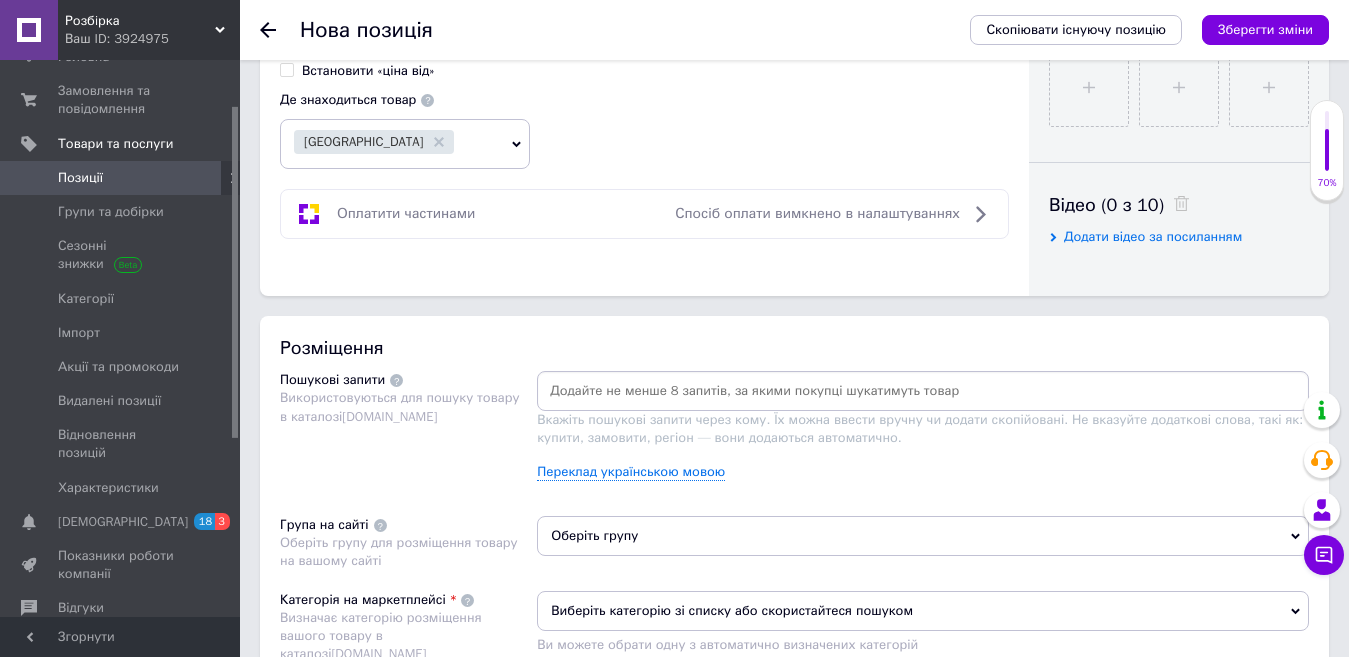 click at bounding box center (923, 391) 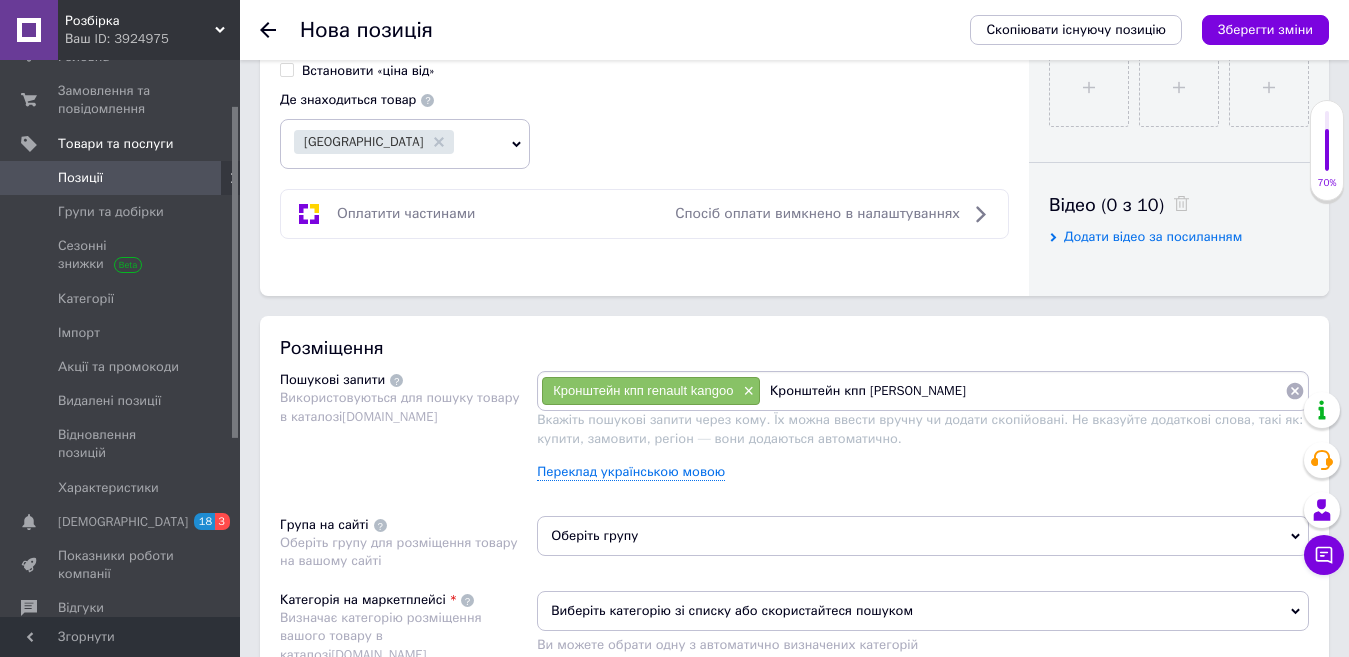 type on "Кронштейн кпп рено кангу" 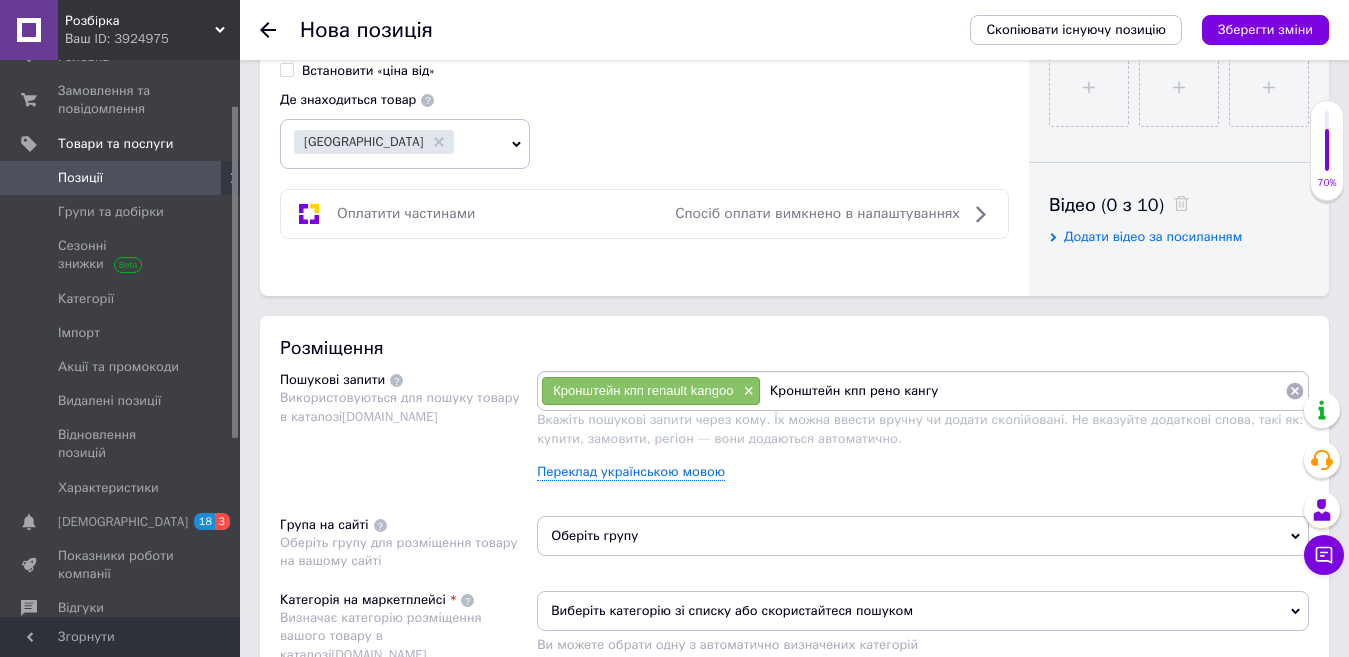 type 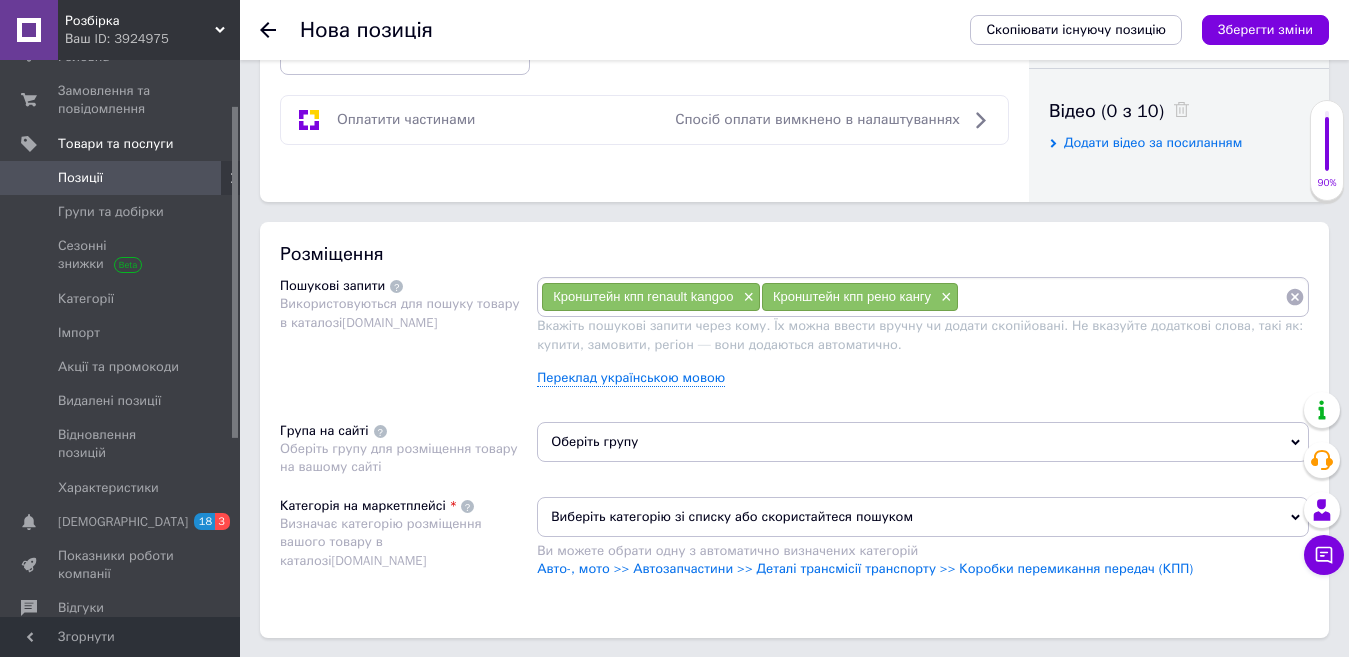scroll, scrollTop: 1100, scrollLeft: 0, axis: vertical 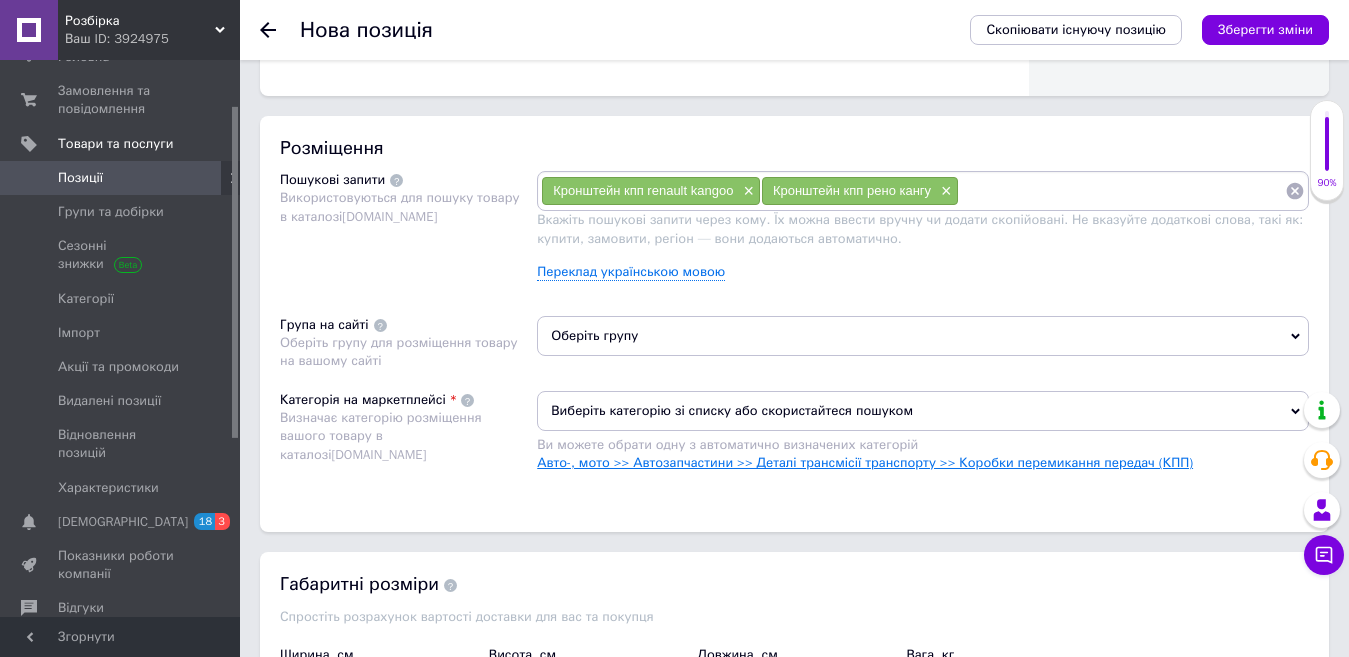click on "Авто-, мото >> Автозапчастини >> Деталі трансмісії транспорту >> Коробки перемикання передач (КПП)" at bounding box center (865, 462) 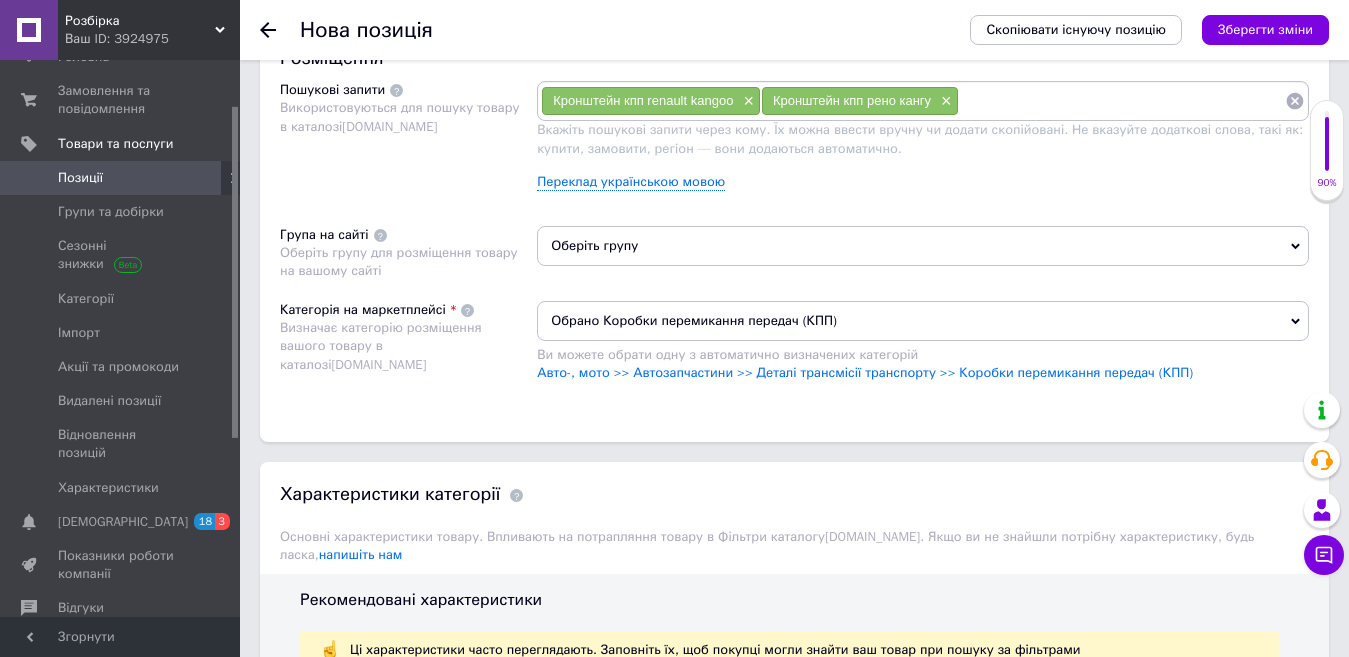scroll, scrollTop: 1500, scrollLeft: 0, axis: vertical 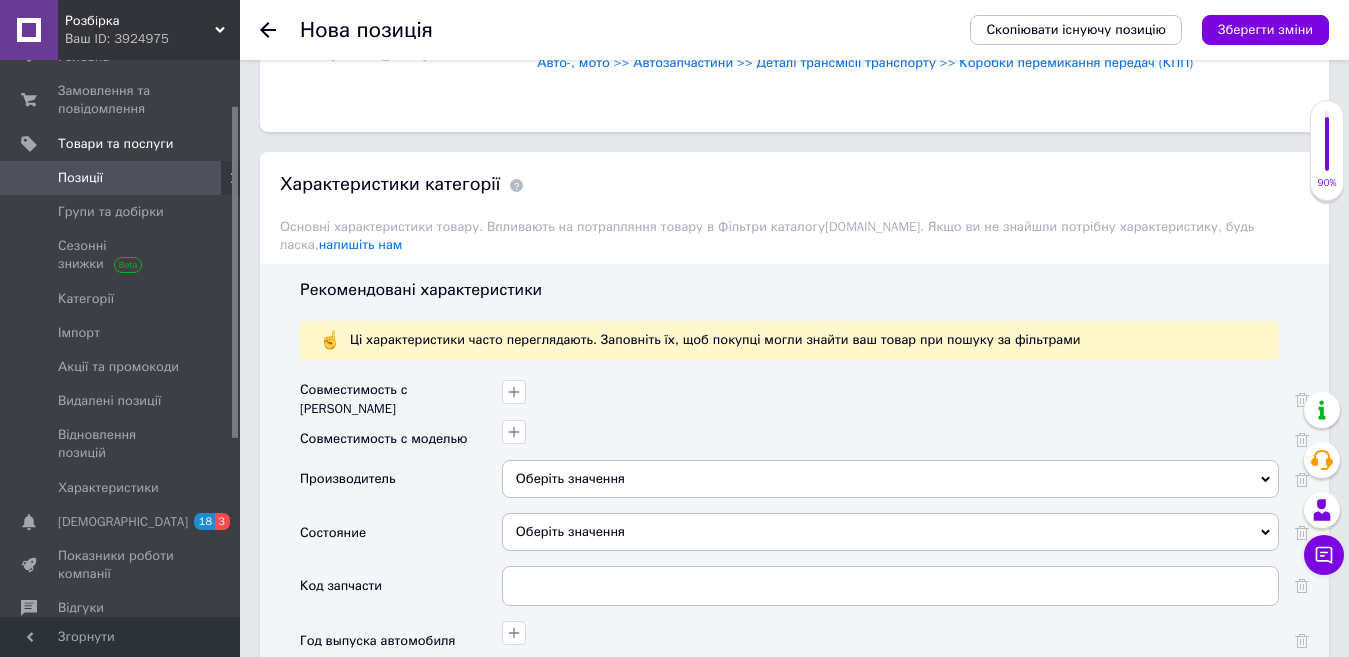 click on "Оберіть значення" at bounding box center [890, 479] 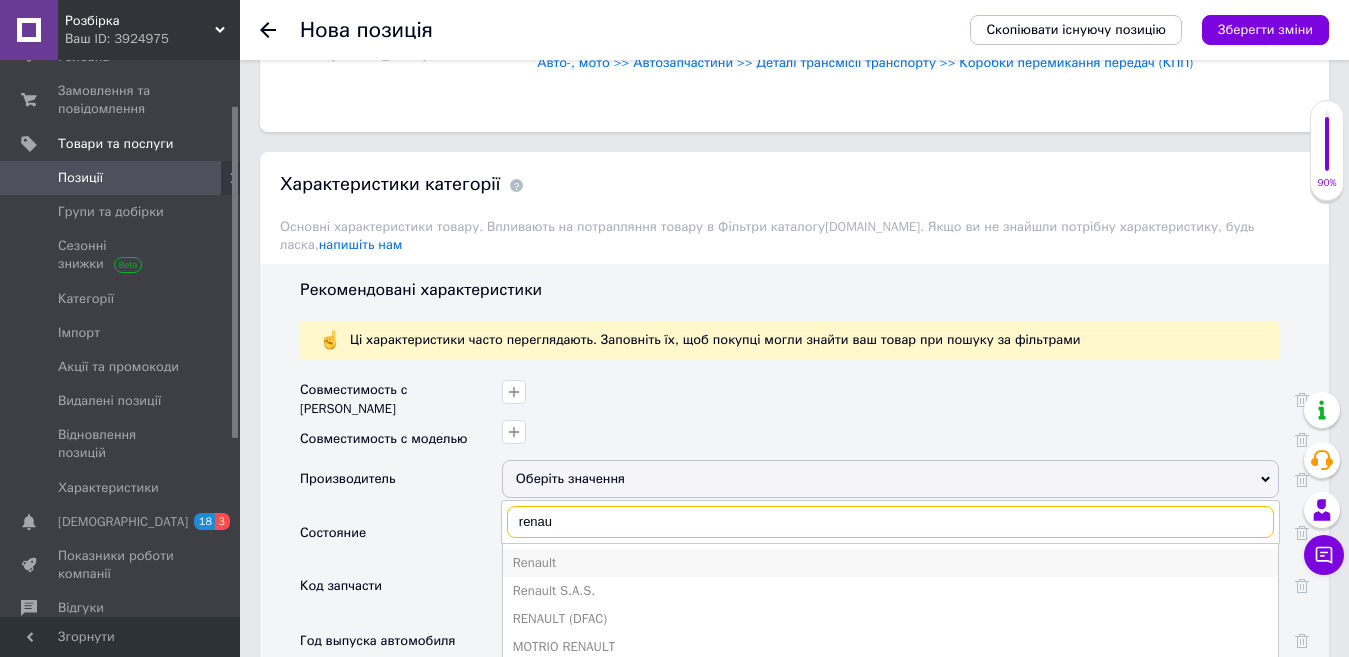 type on "renau" 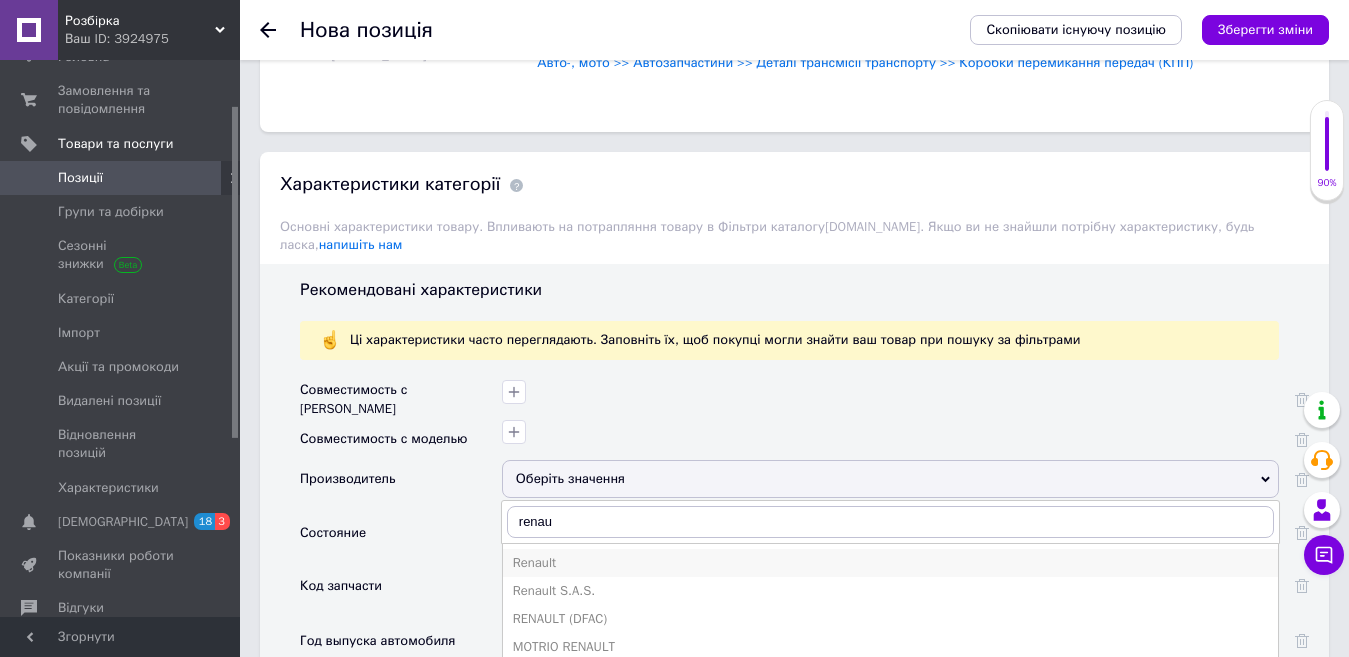 click on "Renault" at bounding box center (890, 563) 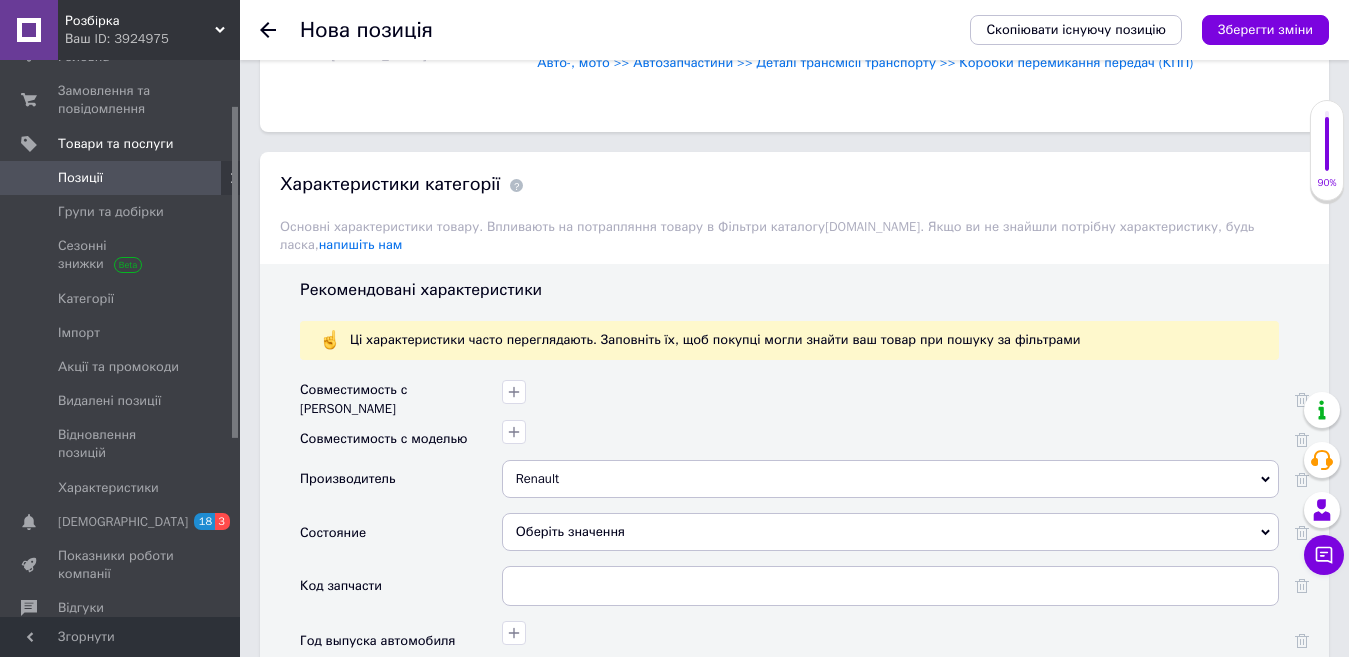 click on "Оберіть значення" at bounding box center [890, 532] 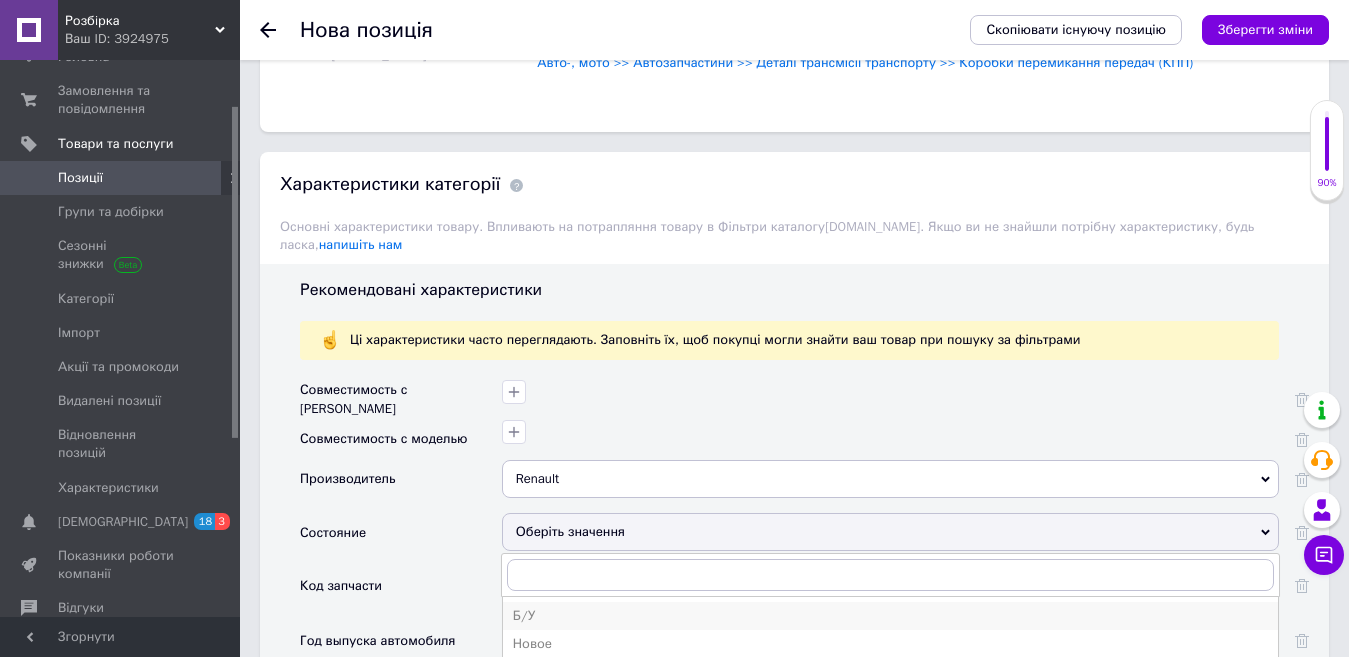 click on "Б/У" at bounding box center (890, 616) 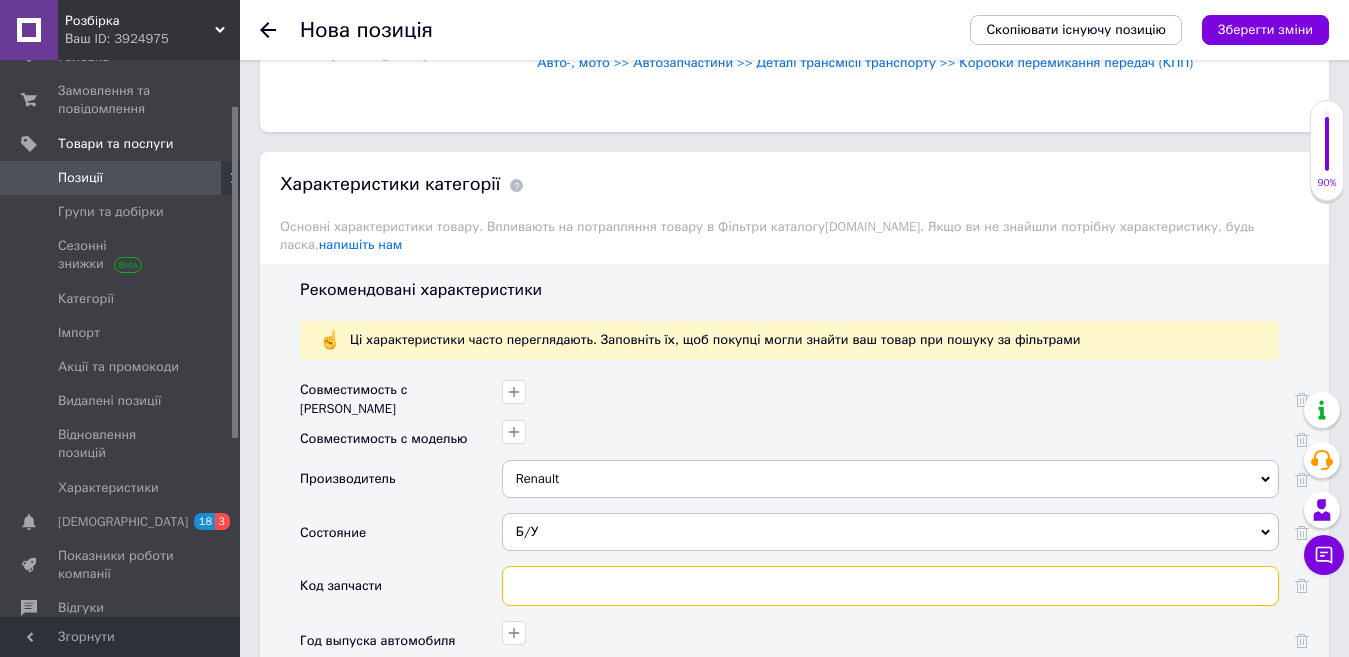 click at bounding box center [890, 586] 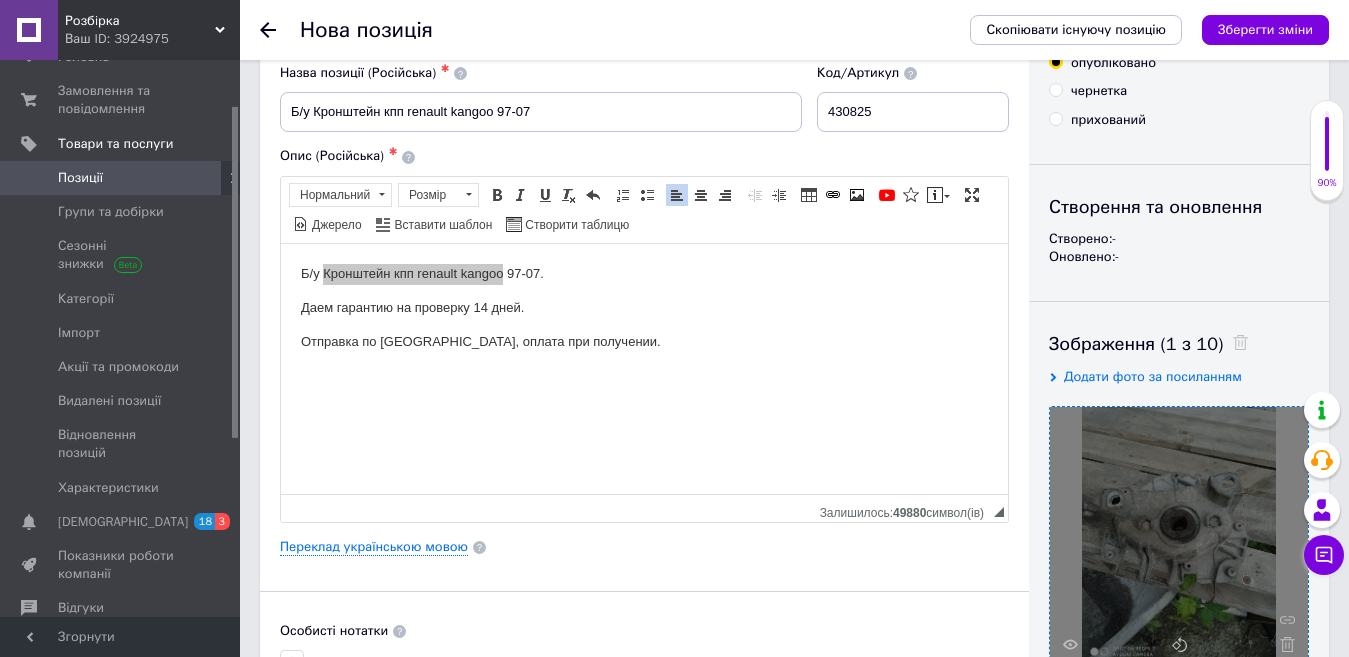 scroll, scrollTop: 39, scrollLeft: 0, axis: vertical 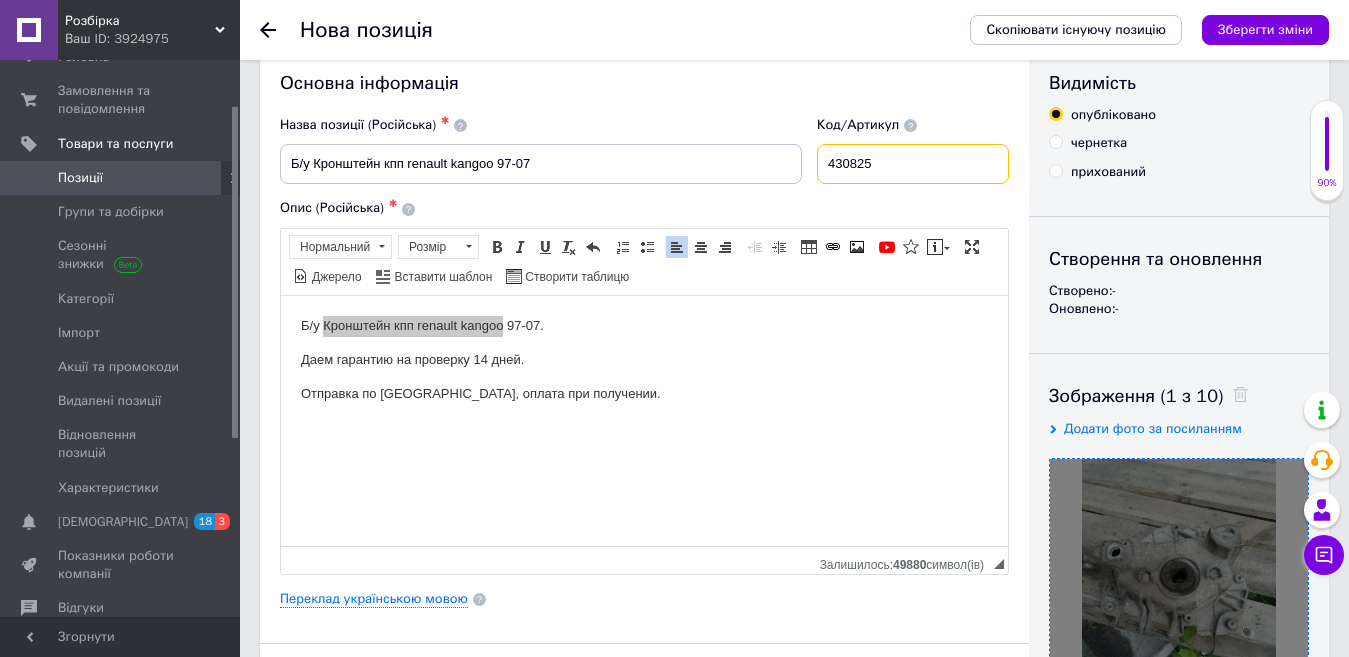 drag, startPoint x: 874, startPoint y: 171, endPoint x: 785, endPoint y: 184, distance: 89.94443 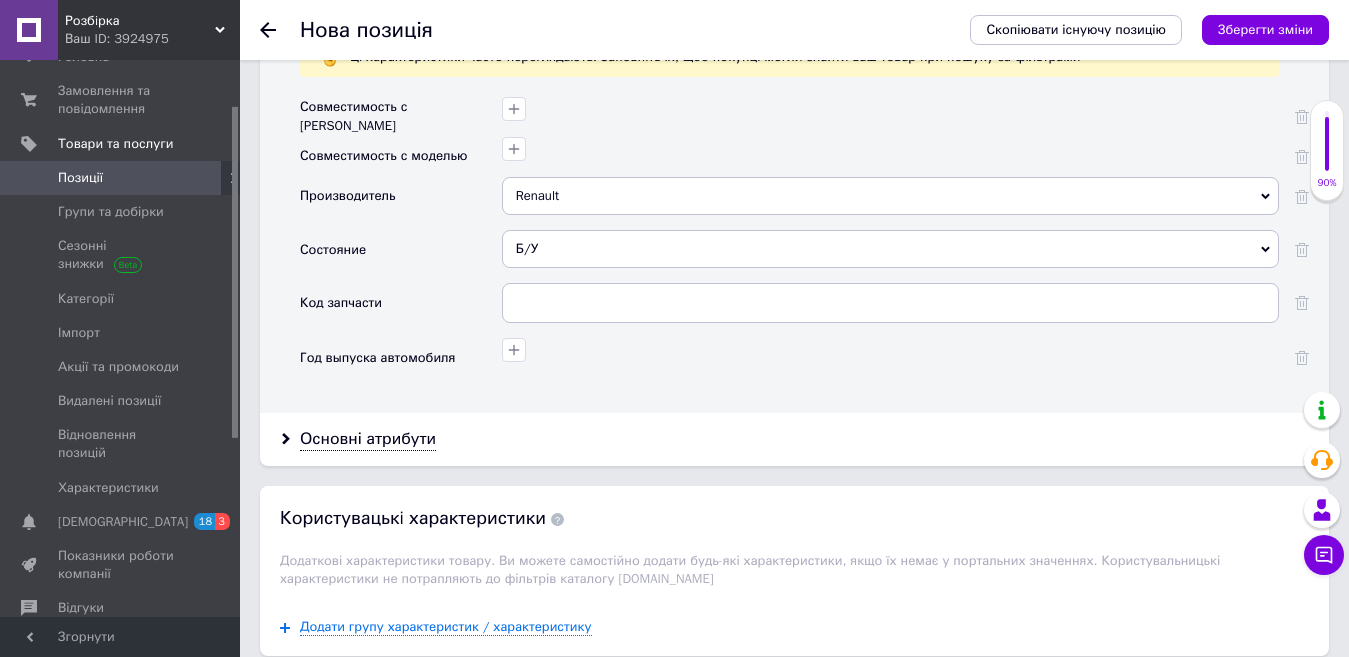 scroll, scrollTop: 1774, scrollLeft: 0, axis: vertical 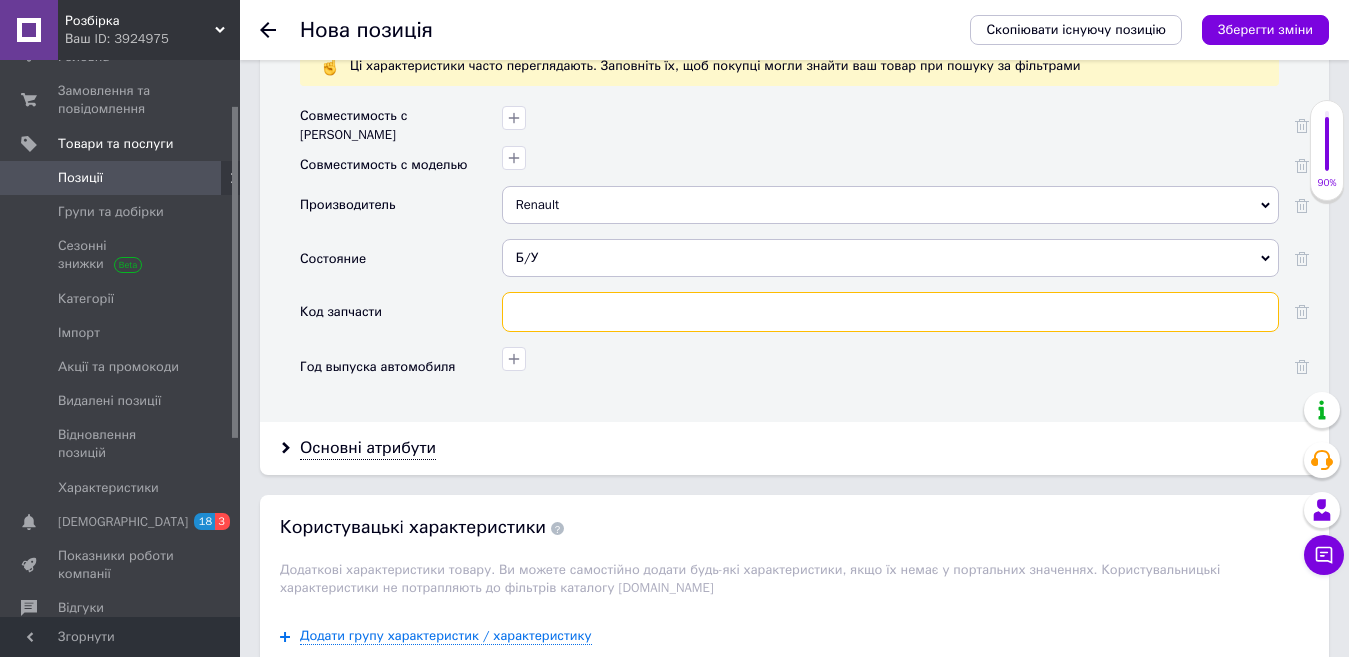 click at bounding box center [890, 312] 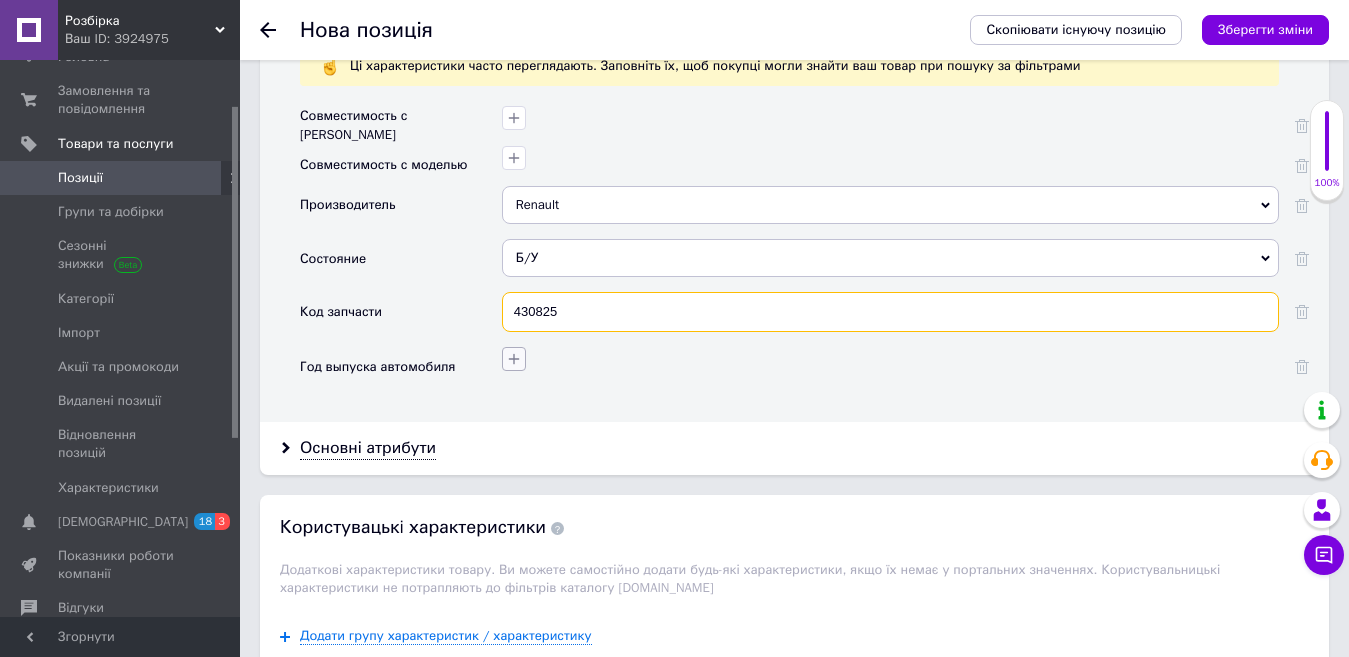 type on "430825" 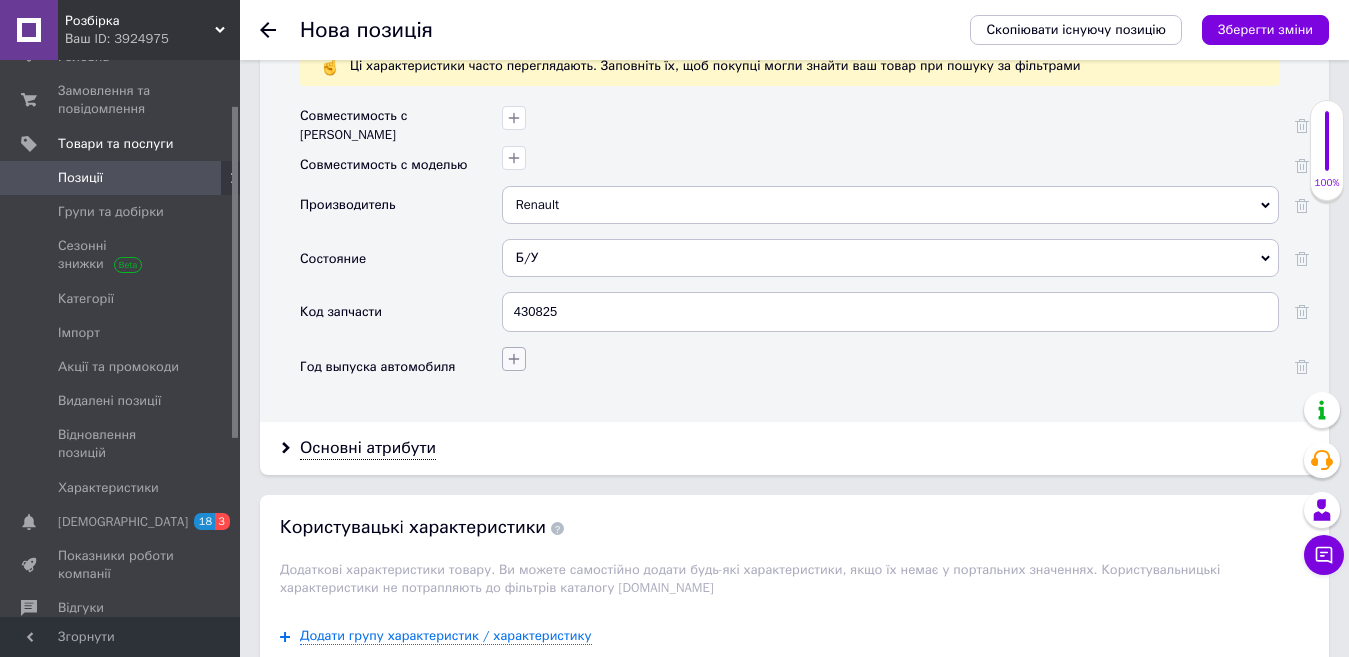 click 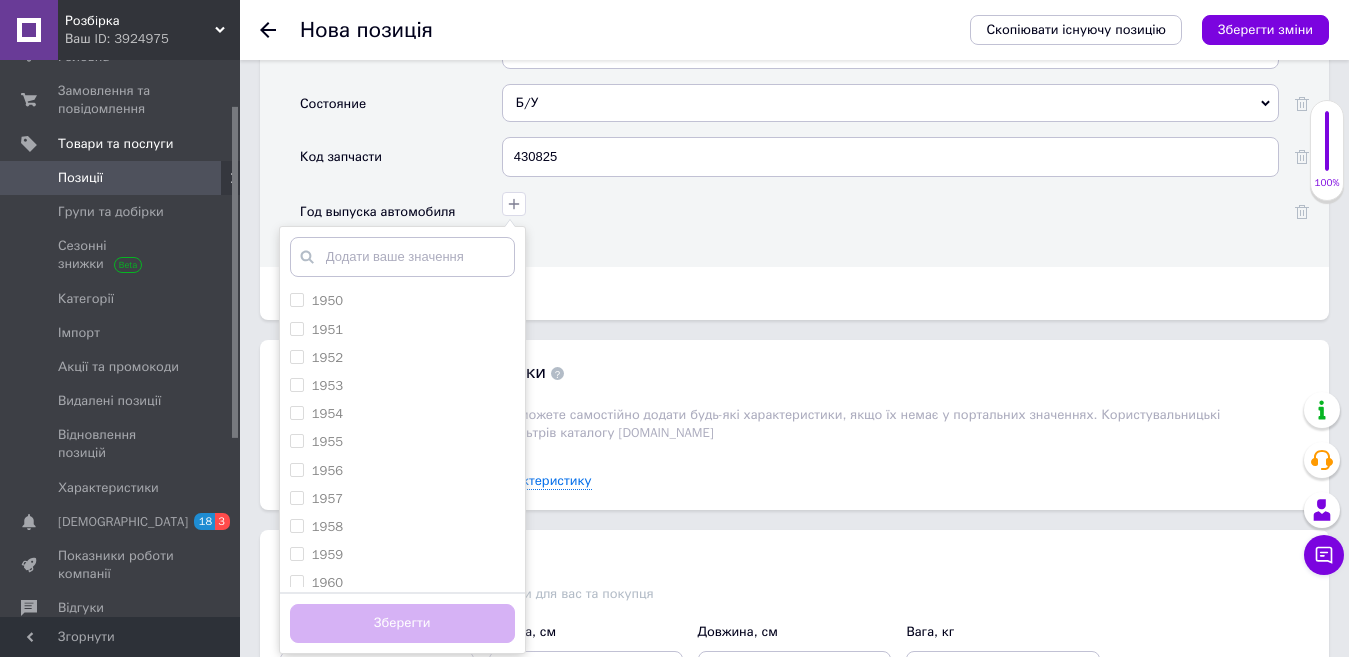 scroll, scrollTop: 1943, scrollLeft: 0, axis: vertical 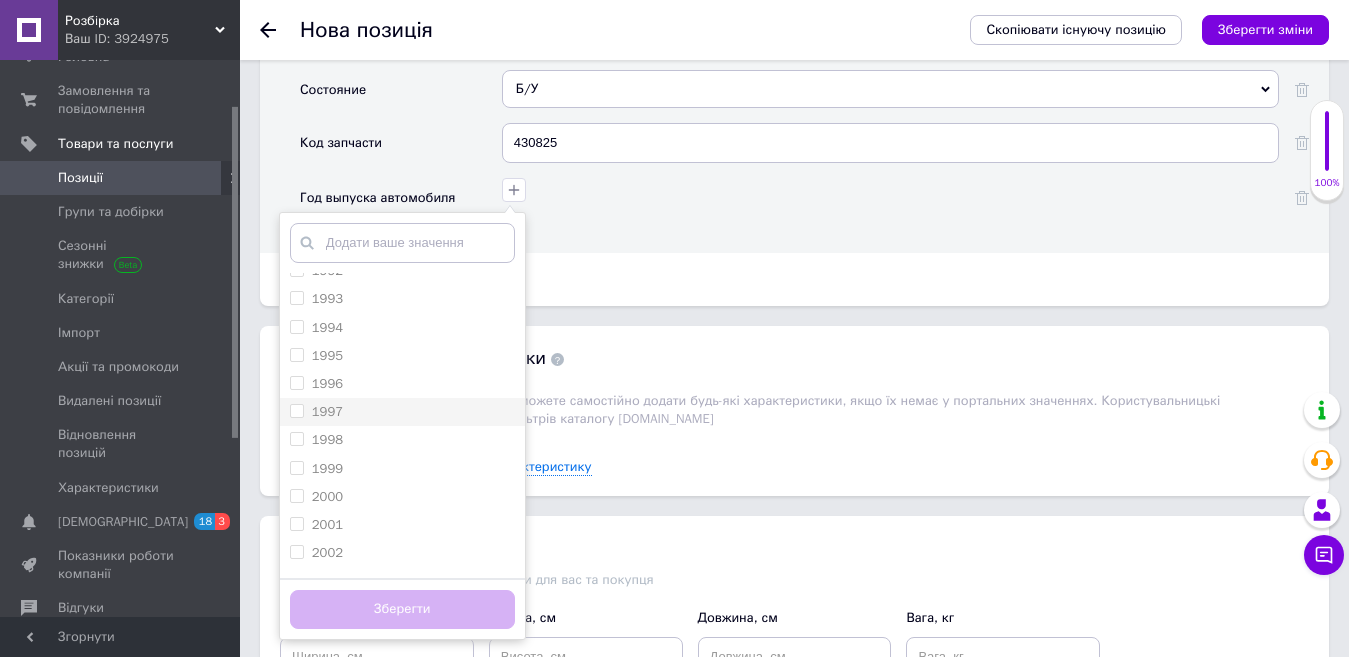 click on "1997" at bounding box center [327, 411] 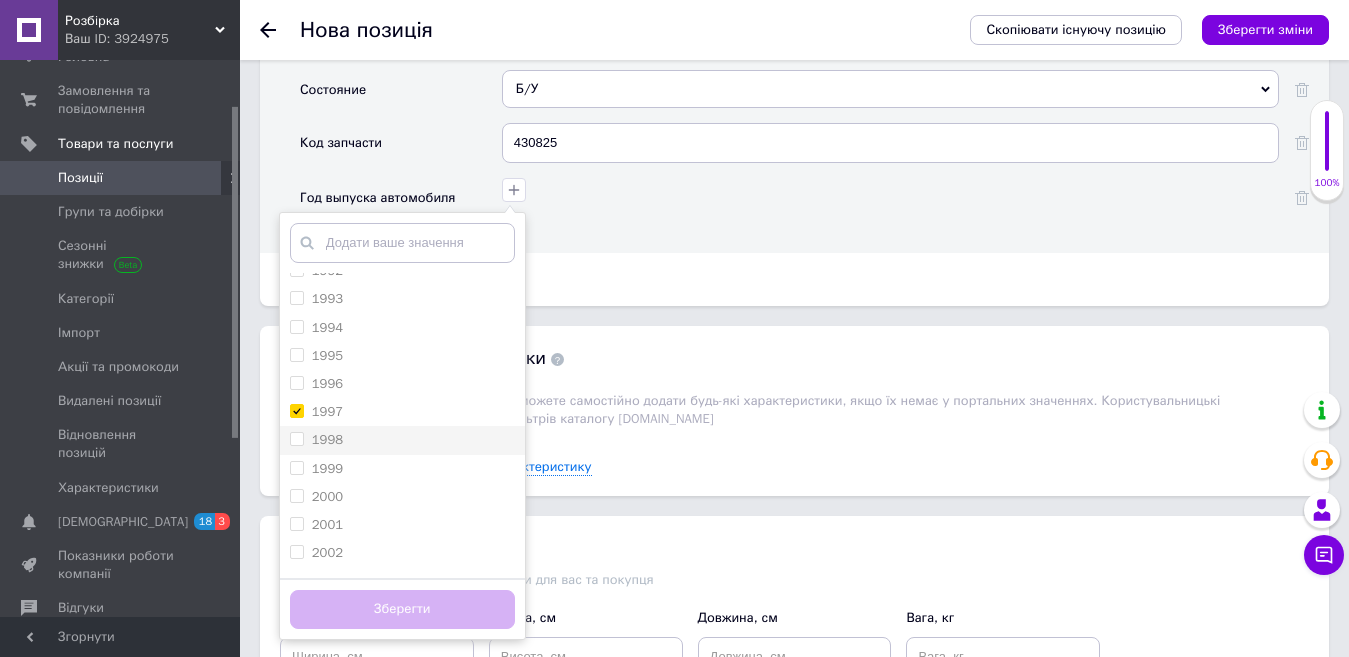 checkbox on "true" 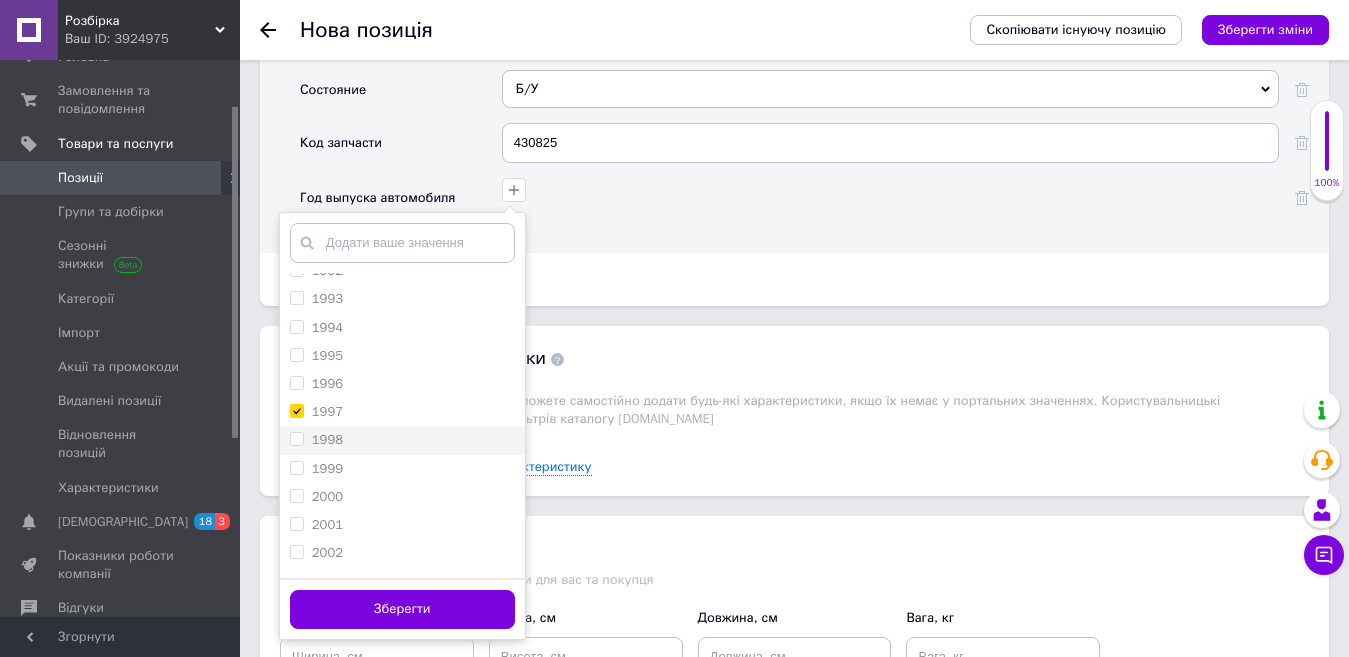 click on "1998" at bounding box center [327, 439] 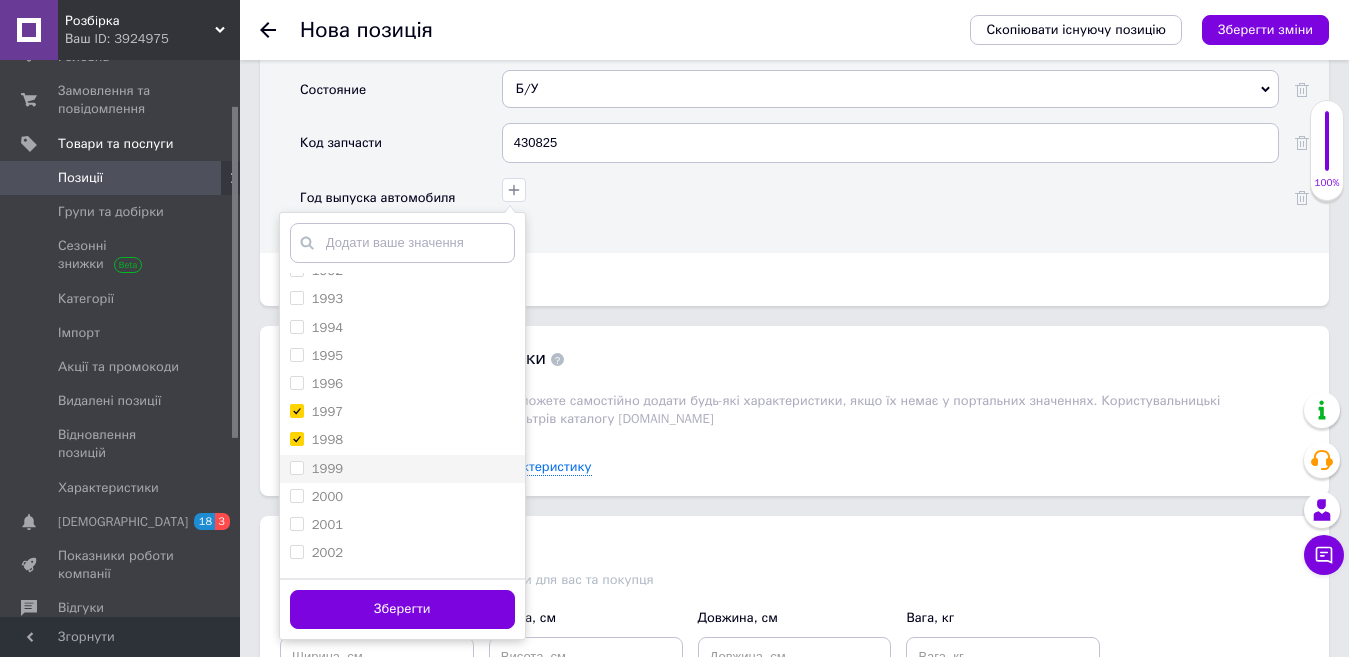checkbox on "true" 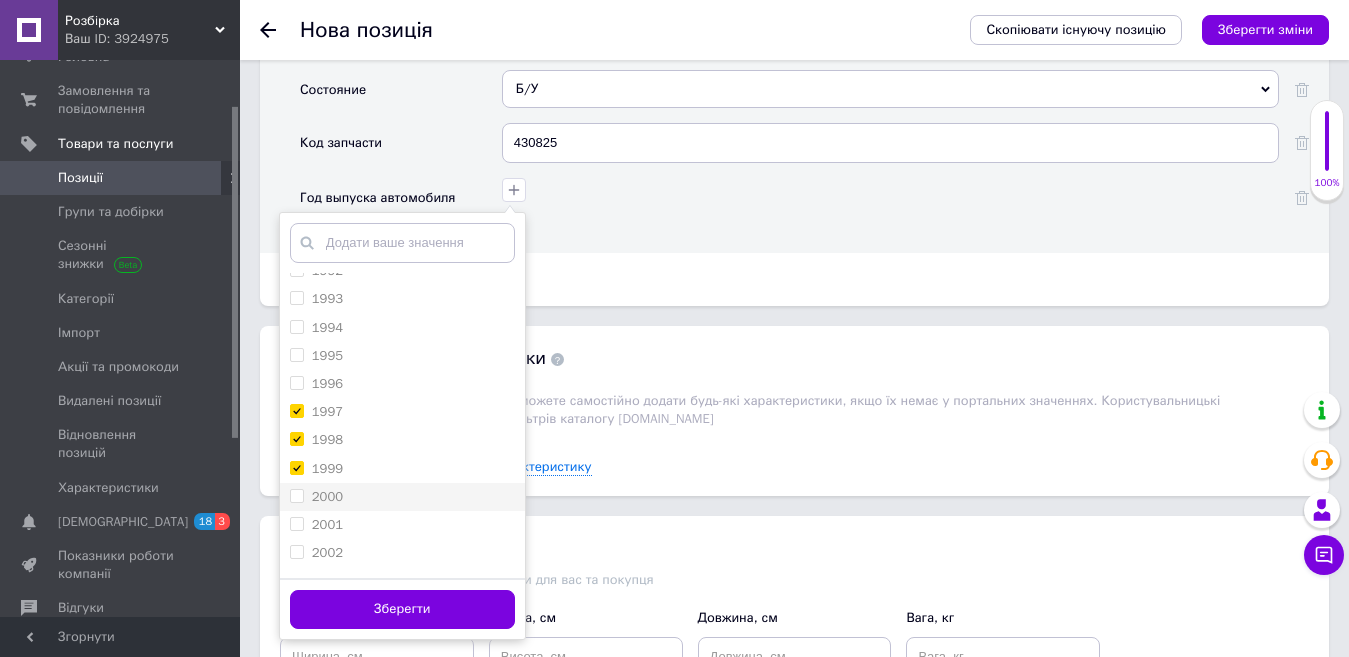 checkbox on "true" 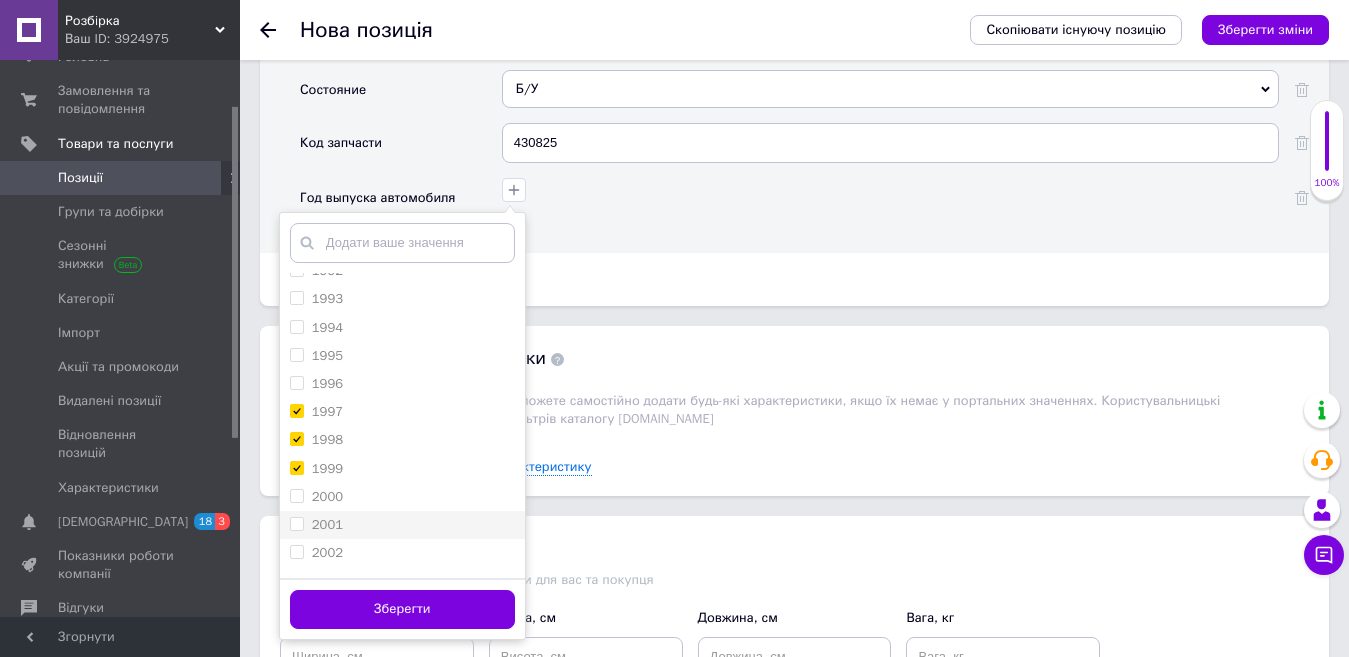 click on "2000" at bounding box center [327, 496] 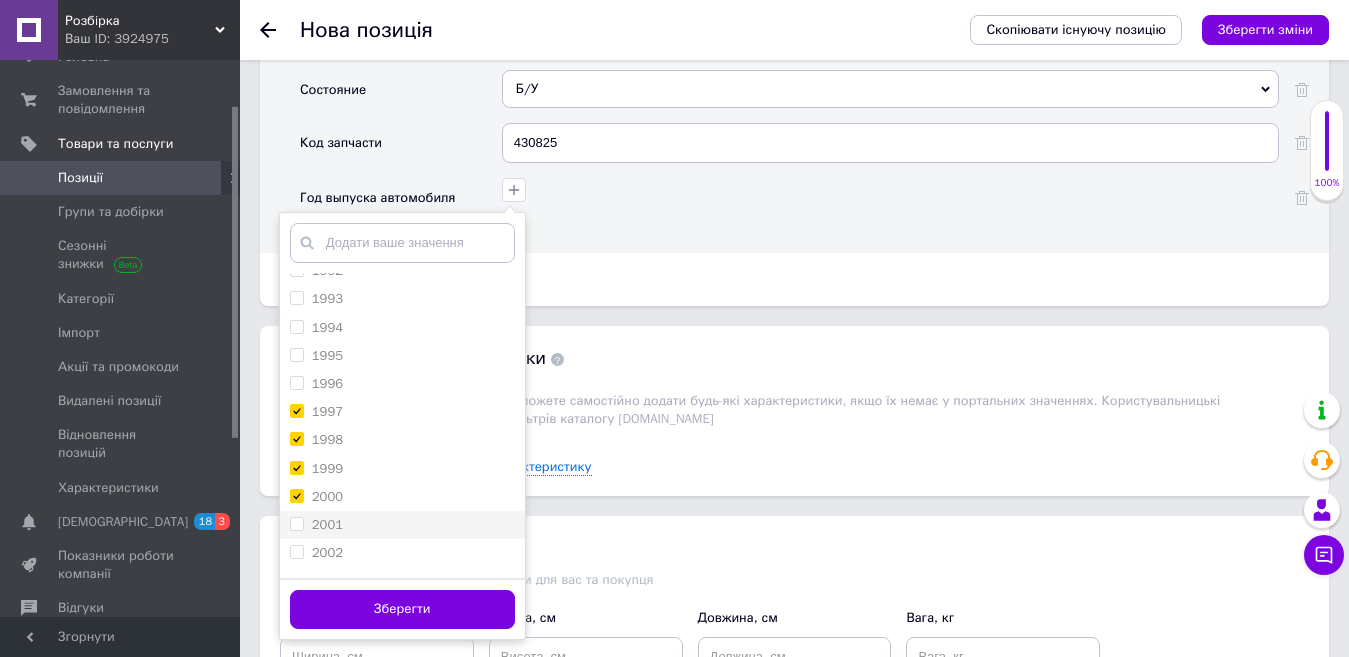 checkbox on "true" 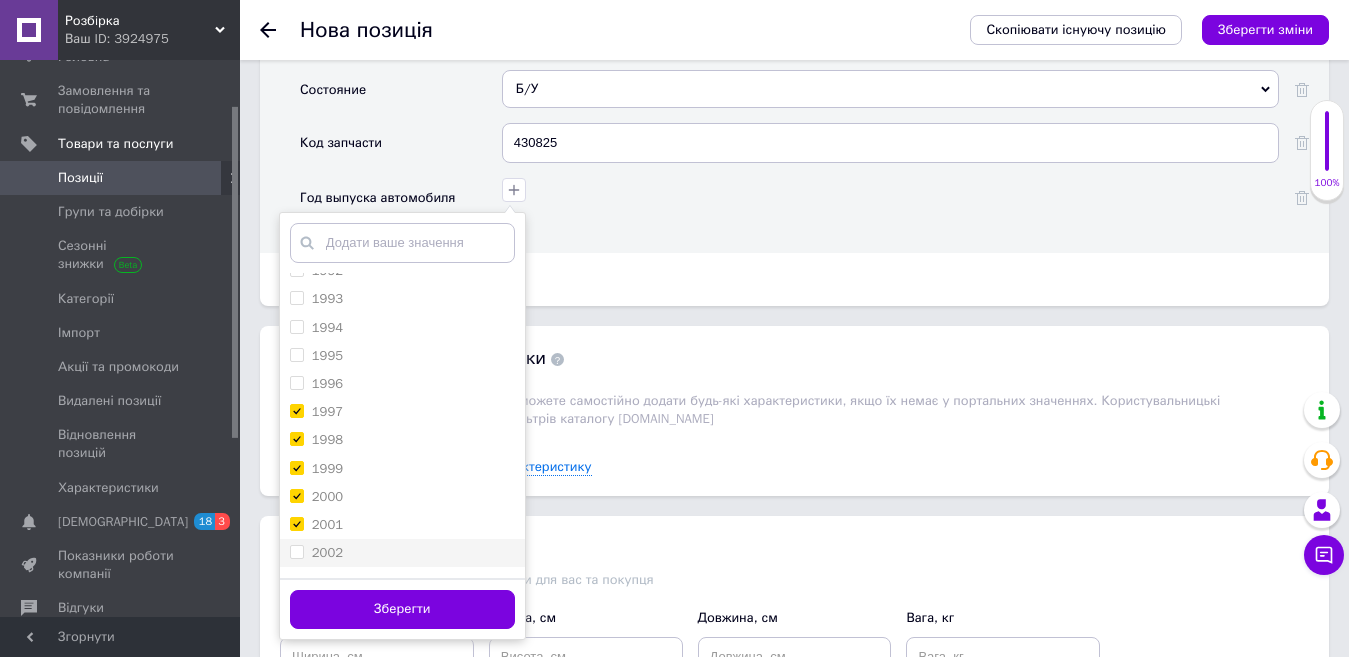 checkbox on "true" 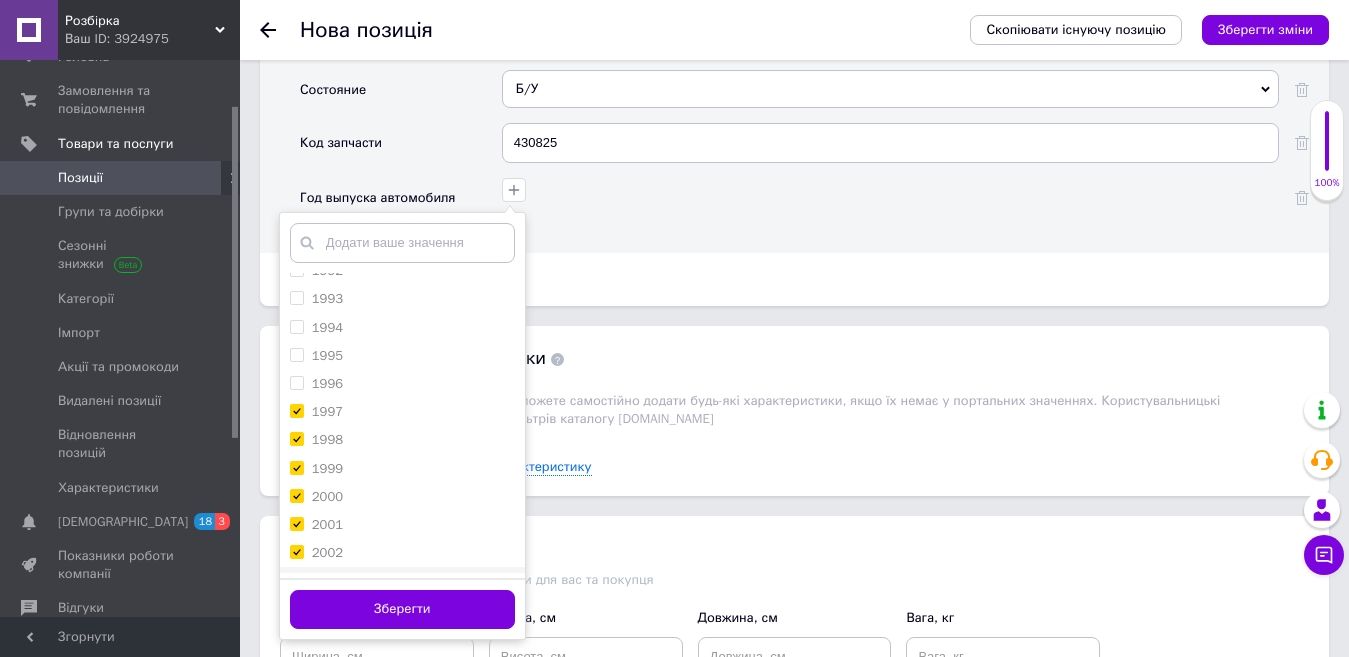 checkbox on "true" 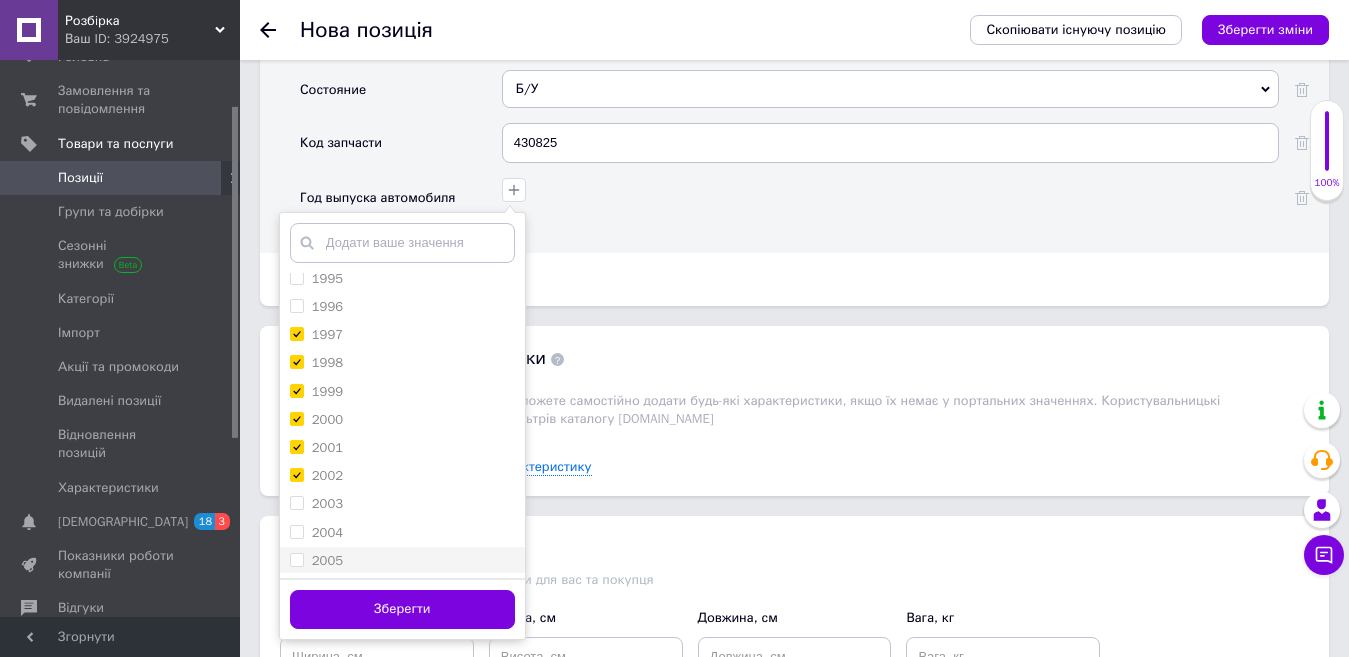 scroll, scrollTop: 1300, scrollLeft: 0, axis: vertical 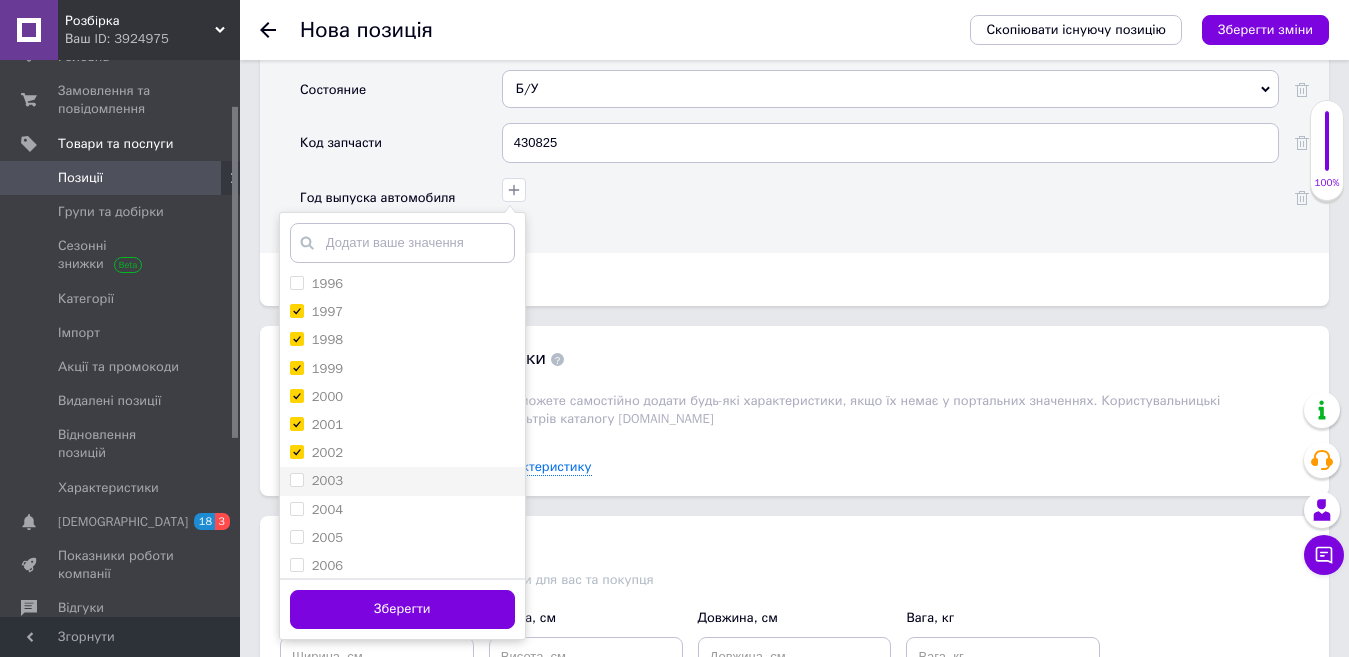 click on "2003" at bounding box center (327, 480) 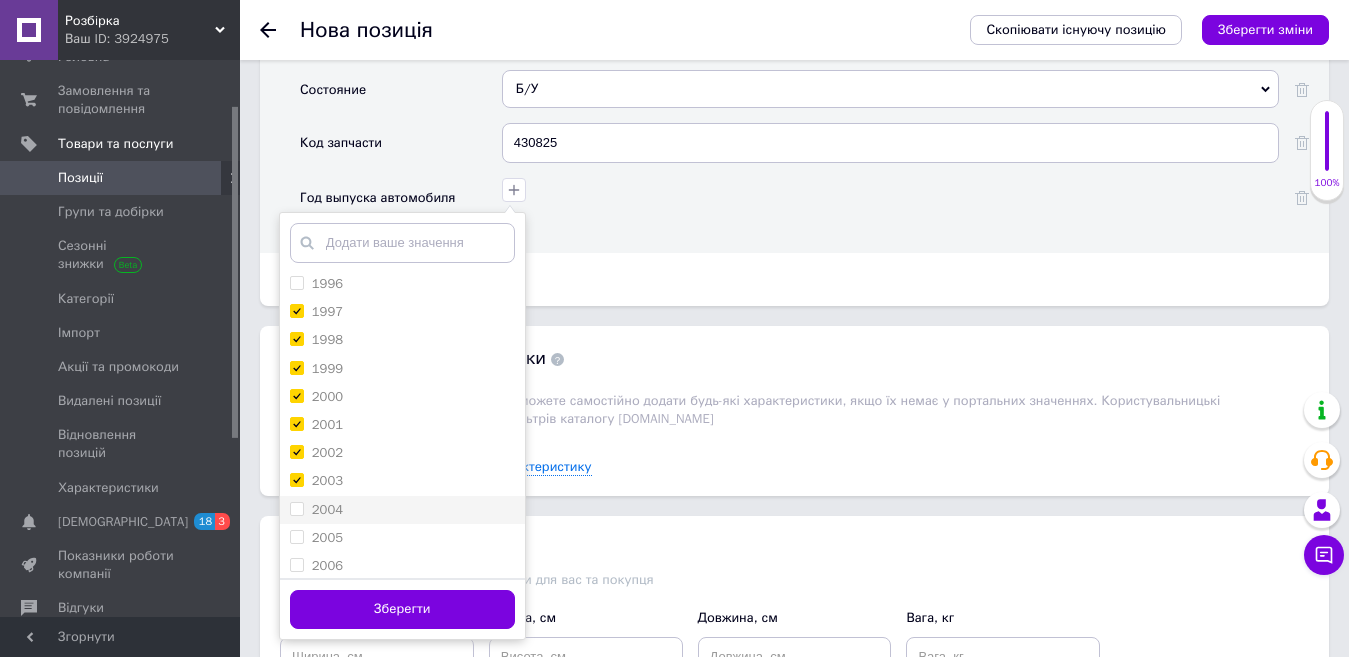 checkbox on "true" 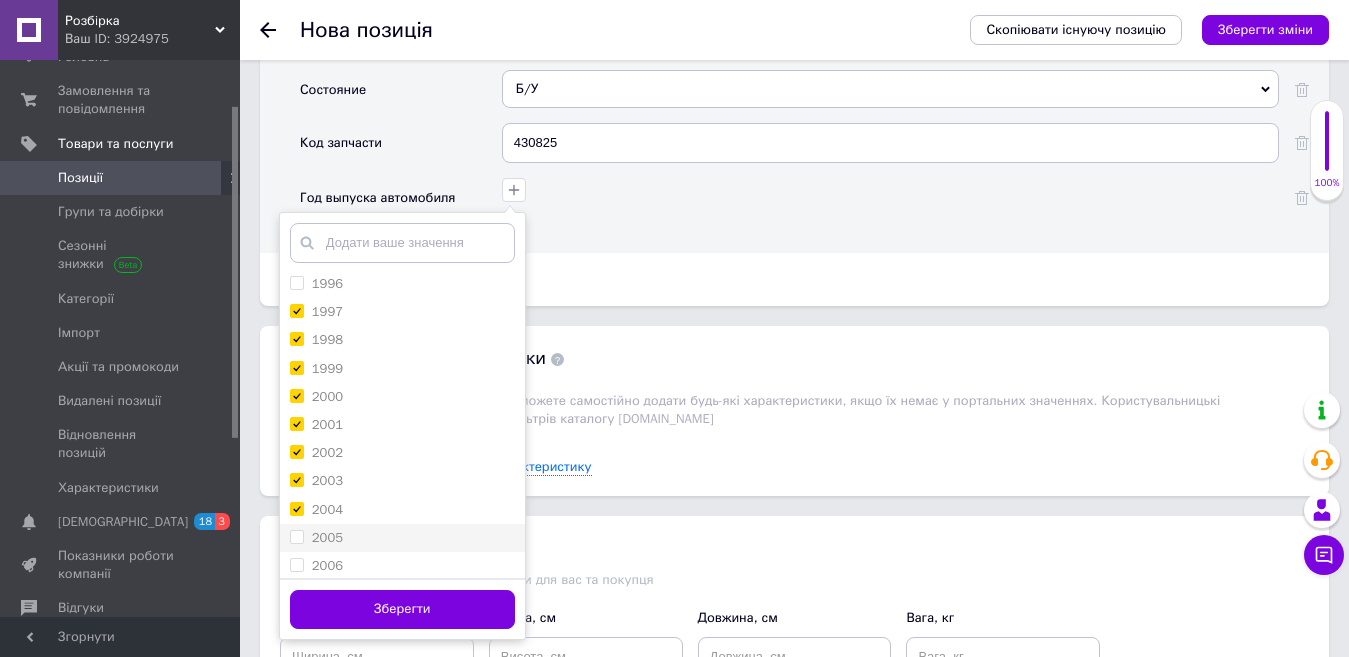 checkbox on "true" 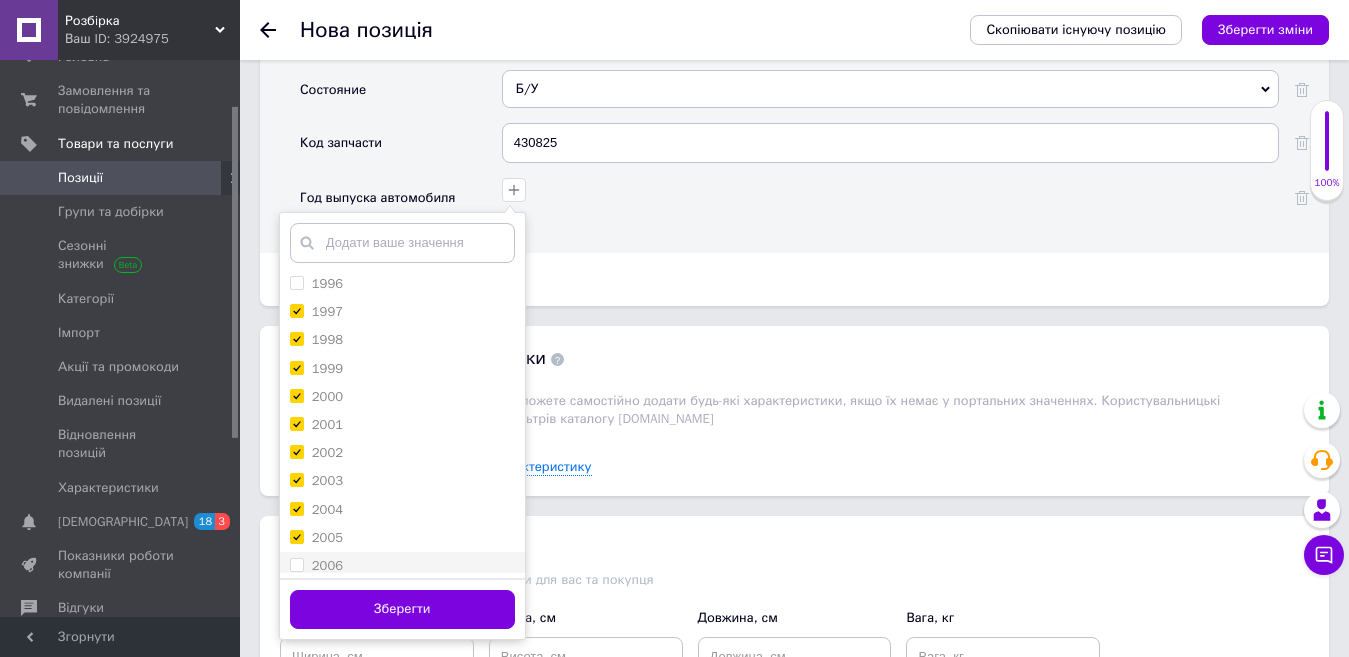 checkbox on "true" 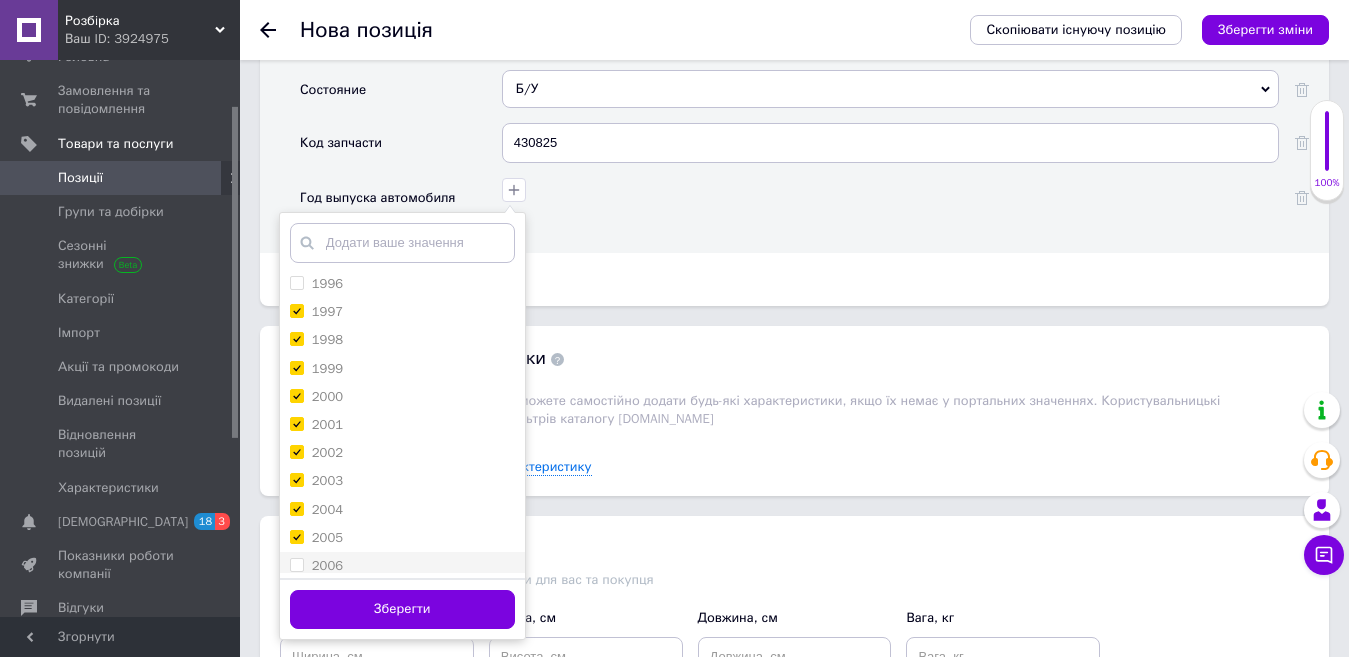 click on "2006" at bounding box center (327, 565) 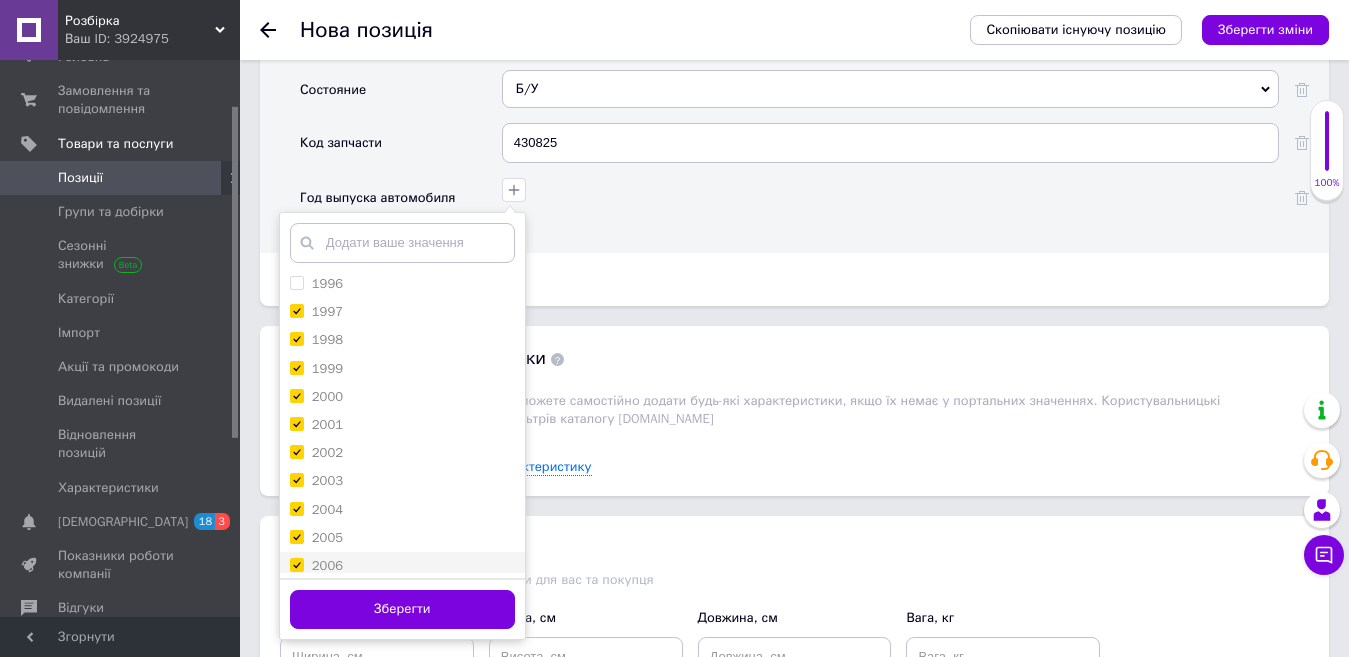 checkbox on "true" 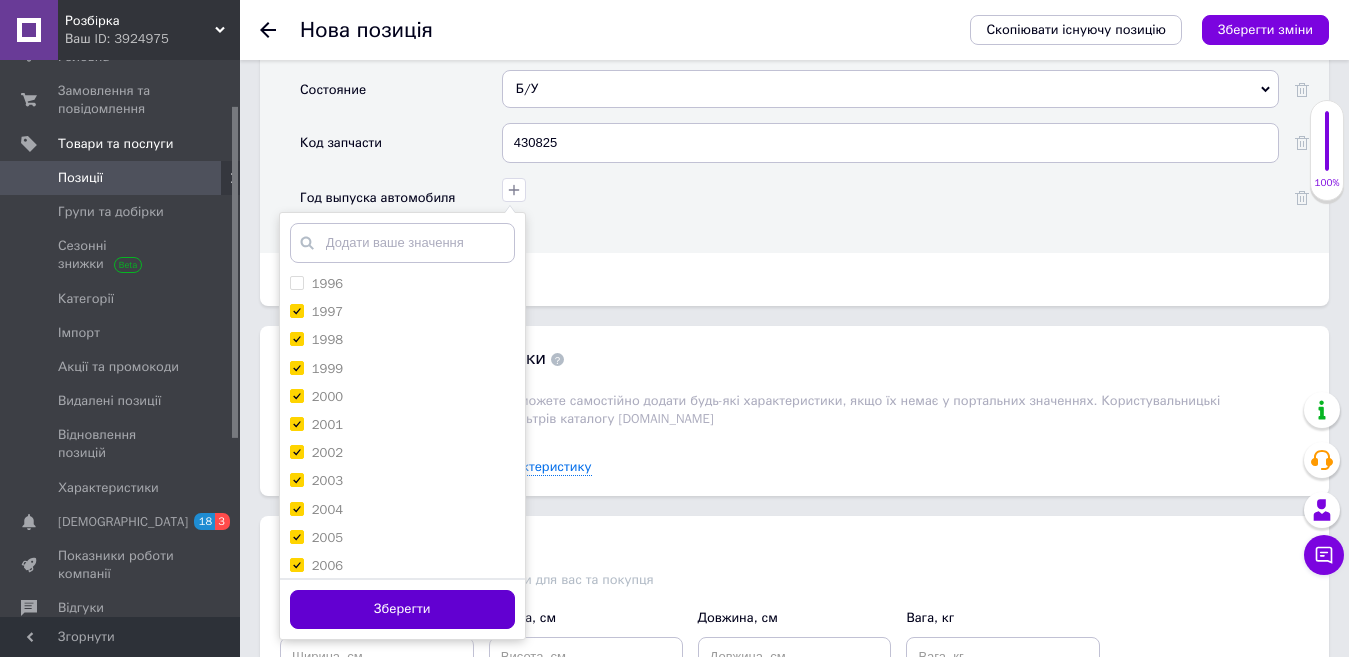 click on "Зберегти" at bounding box center [402, 609] 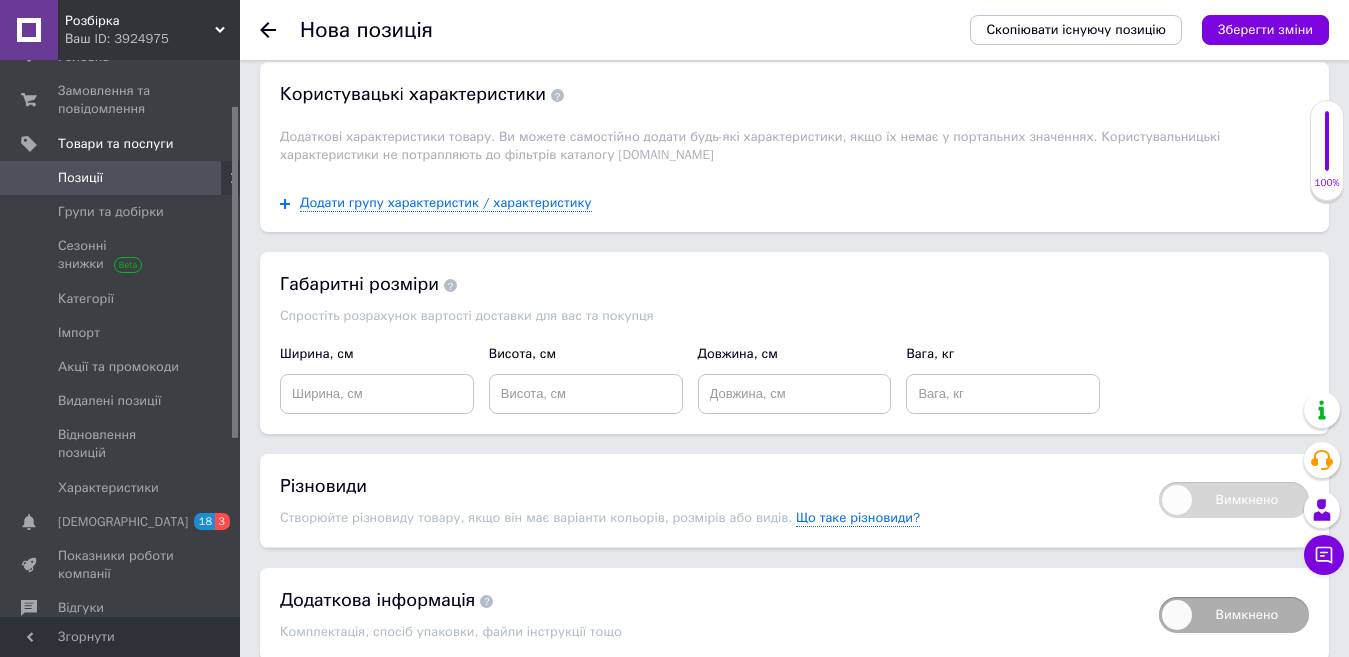 scroll, scrollTop: 2276, scrollLeft: 0, axis: vertical 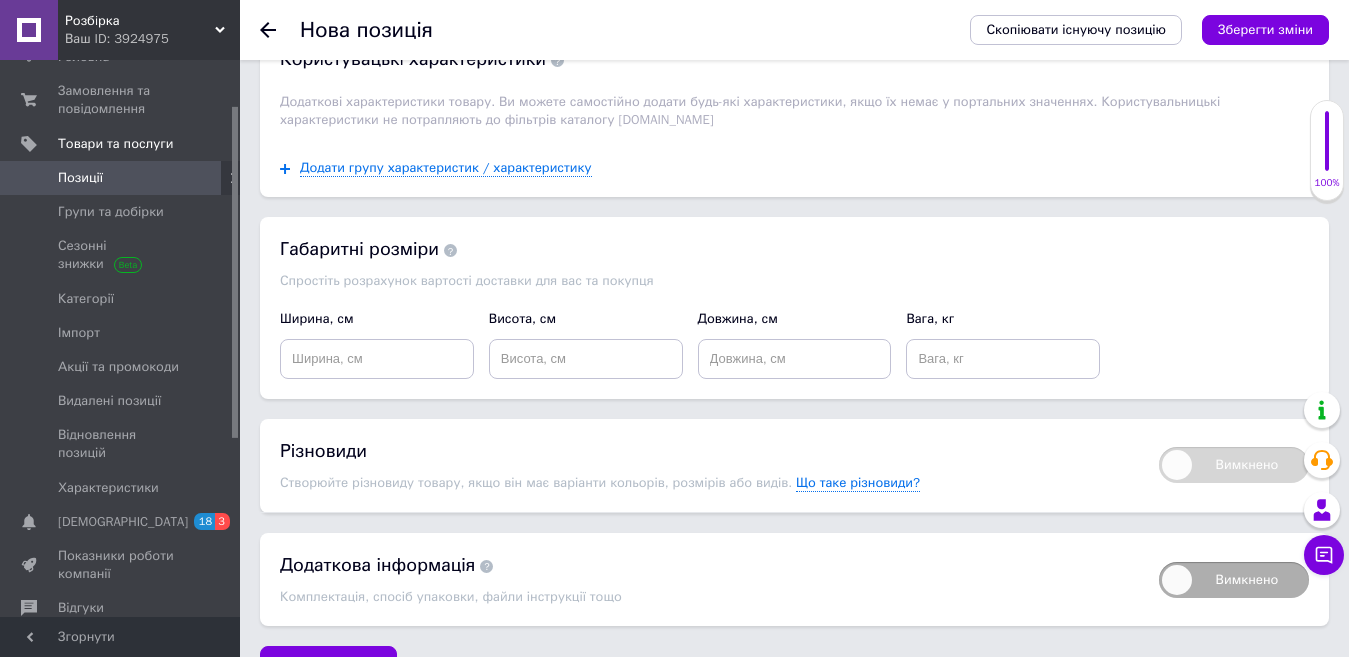 click on "Зберегти зміни" at bounding box center (328, 666) 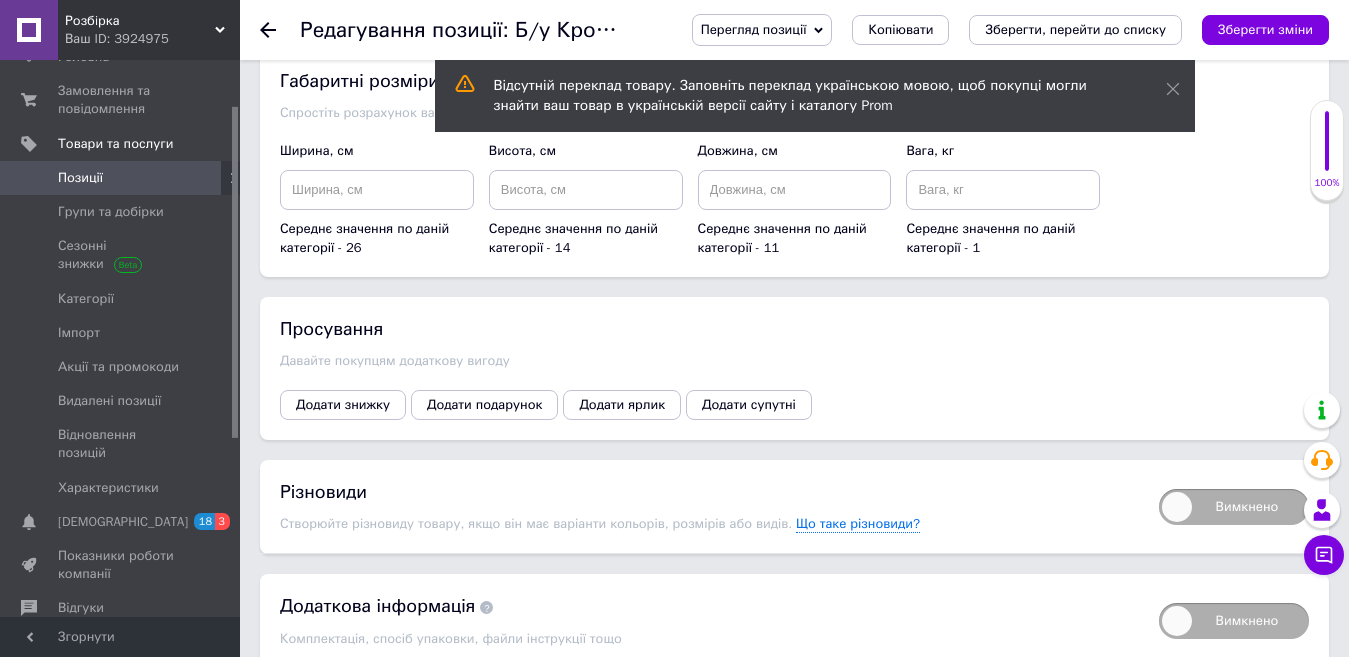 scroll, scrollTop: 2461, scrollLeft: 0, axis: vertical 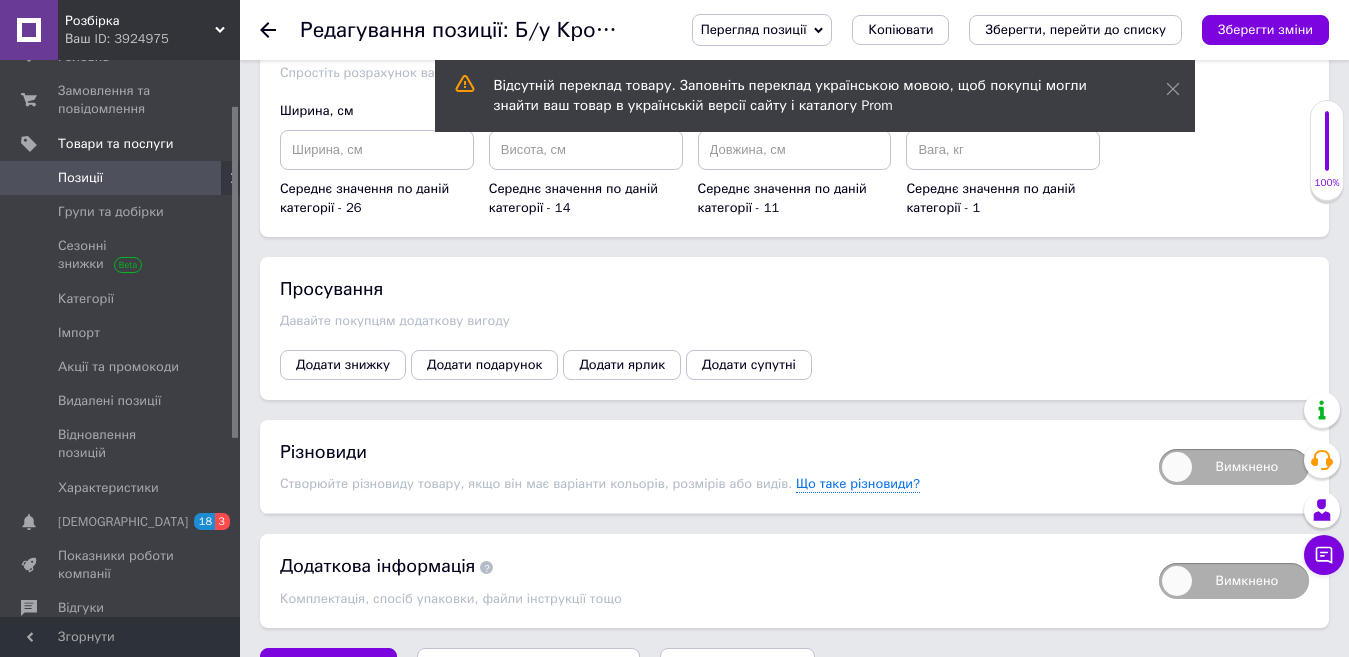 click on "Зберегти, перейти до списку" at bounding box center [528, 667] 